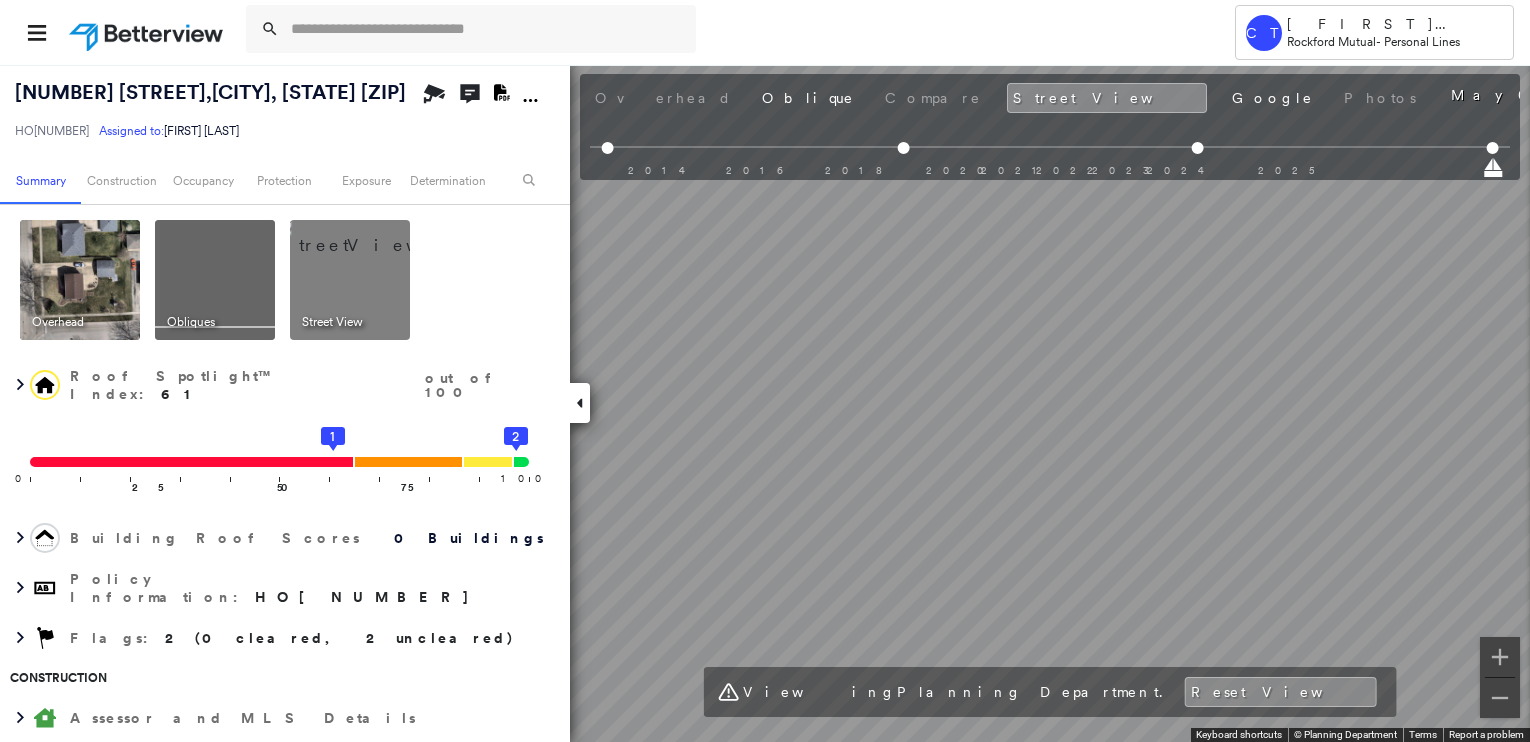 scroll, scrollTop: 0, scrollLeft: 0, axis: both 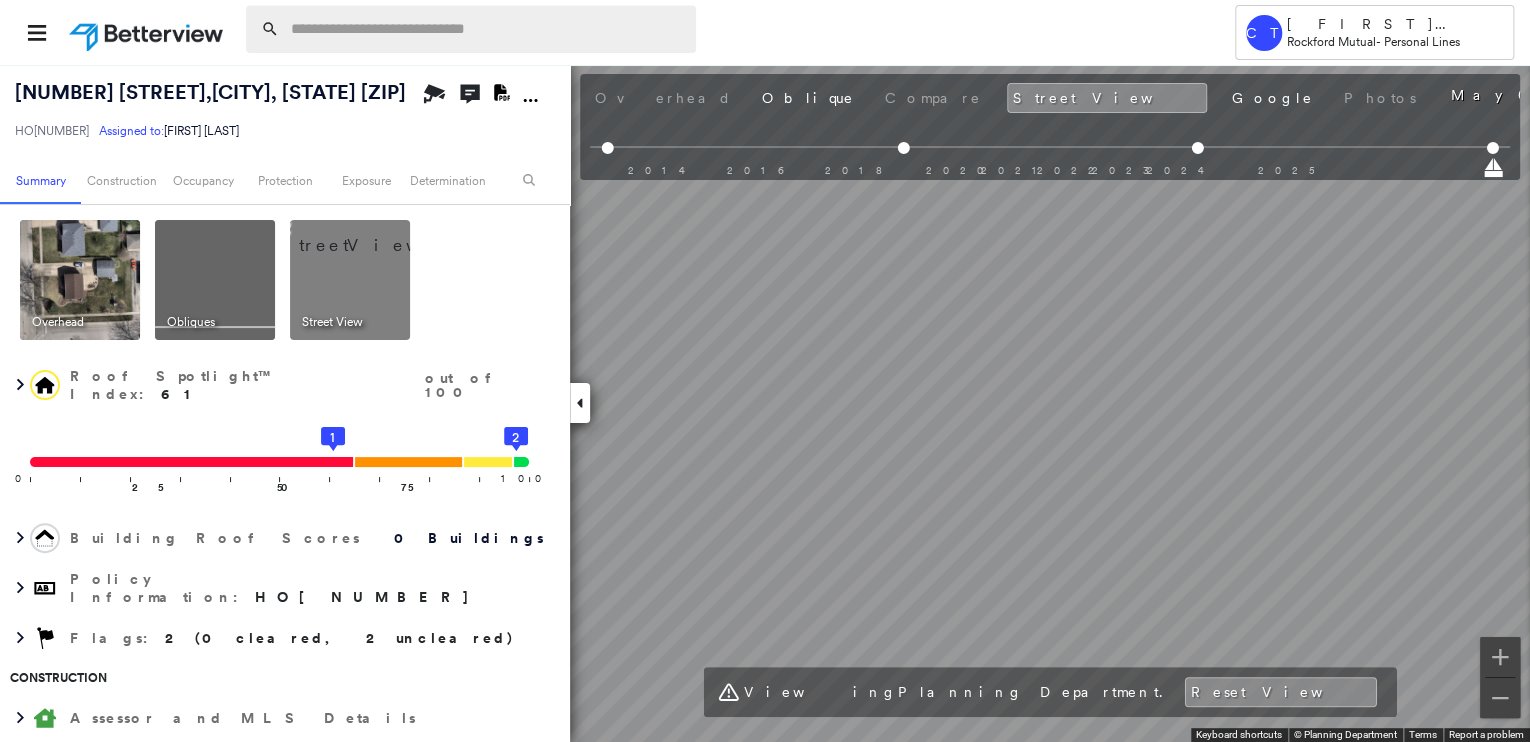 click at bounding box center [487, 29] 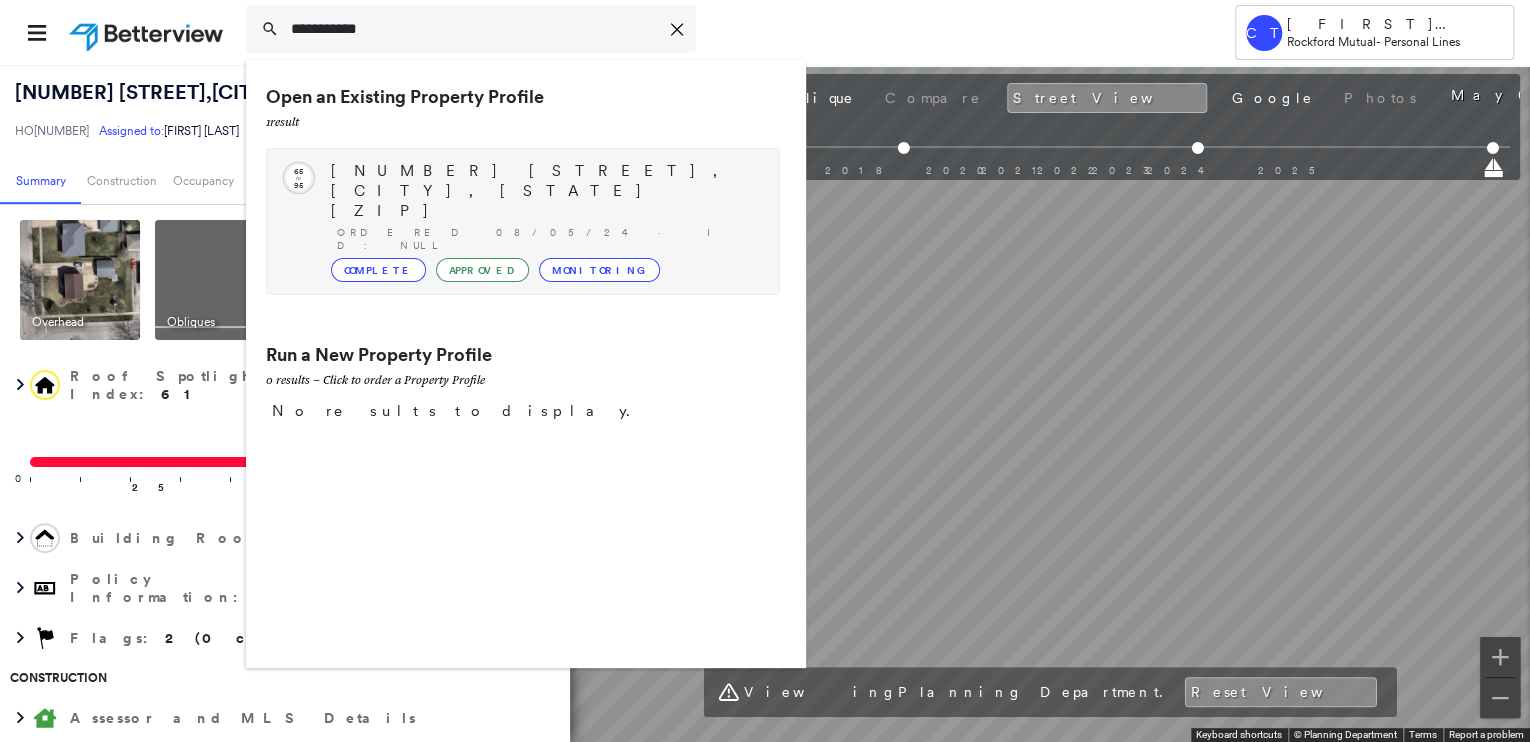 type on "**********" 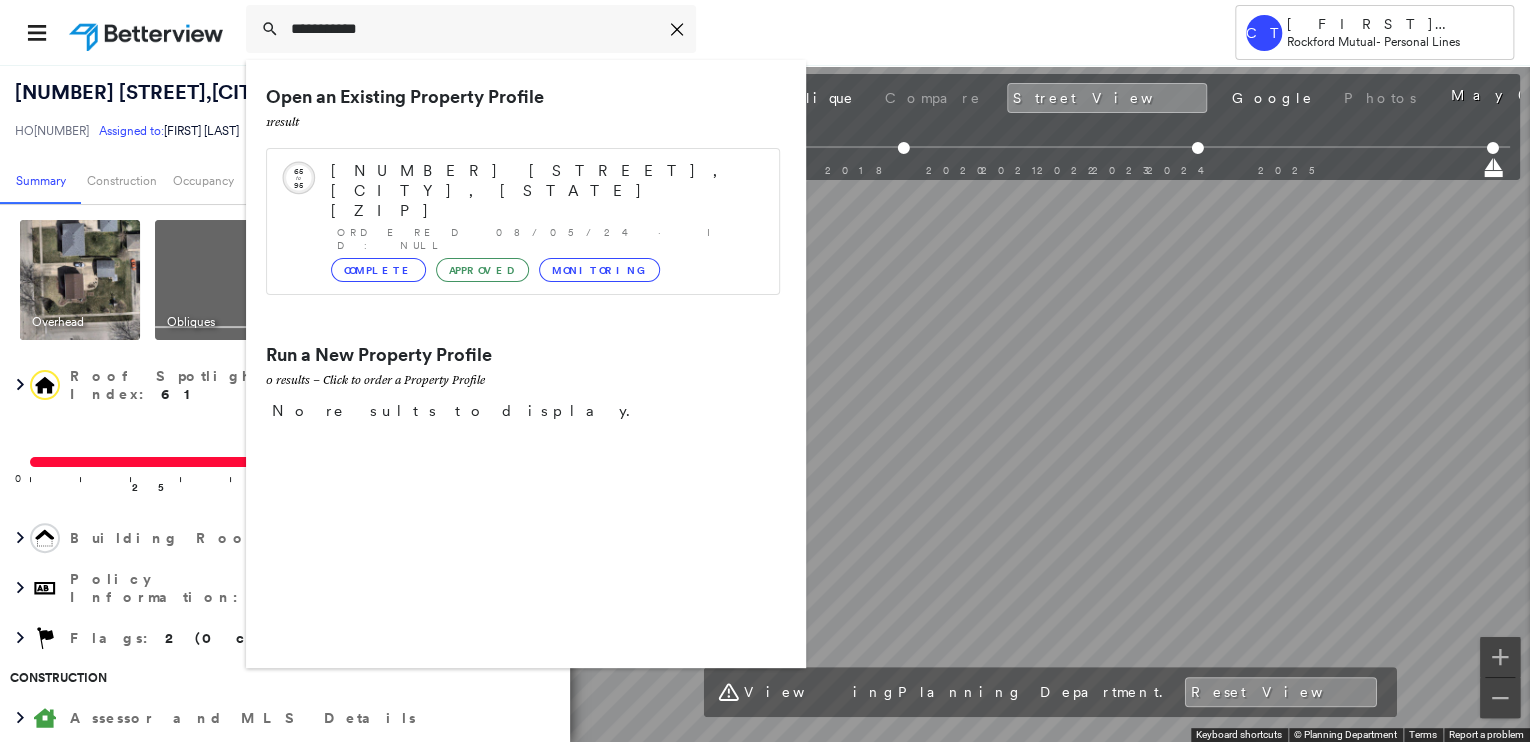 click on "[NUMBER] [STREET], [CITY], [STATE] [ZIP]" at bounding box center [545, 191] 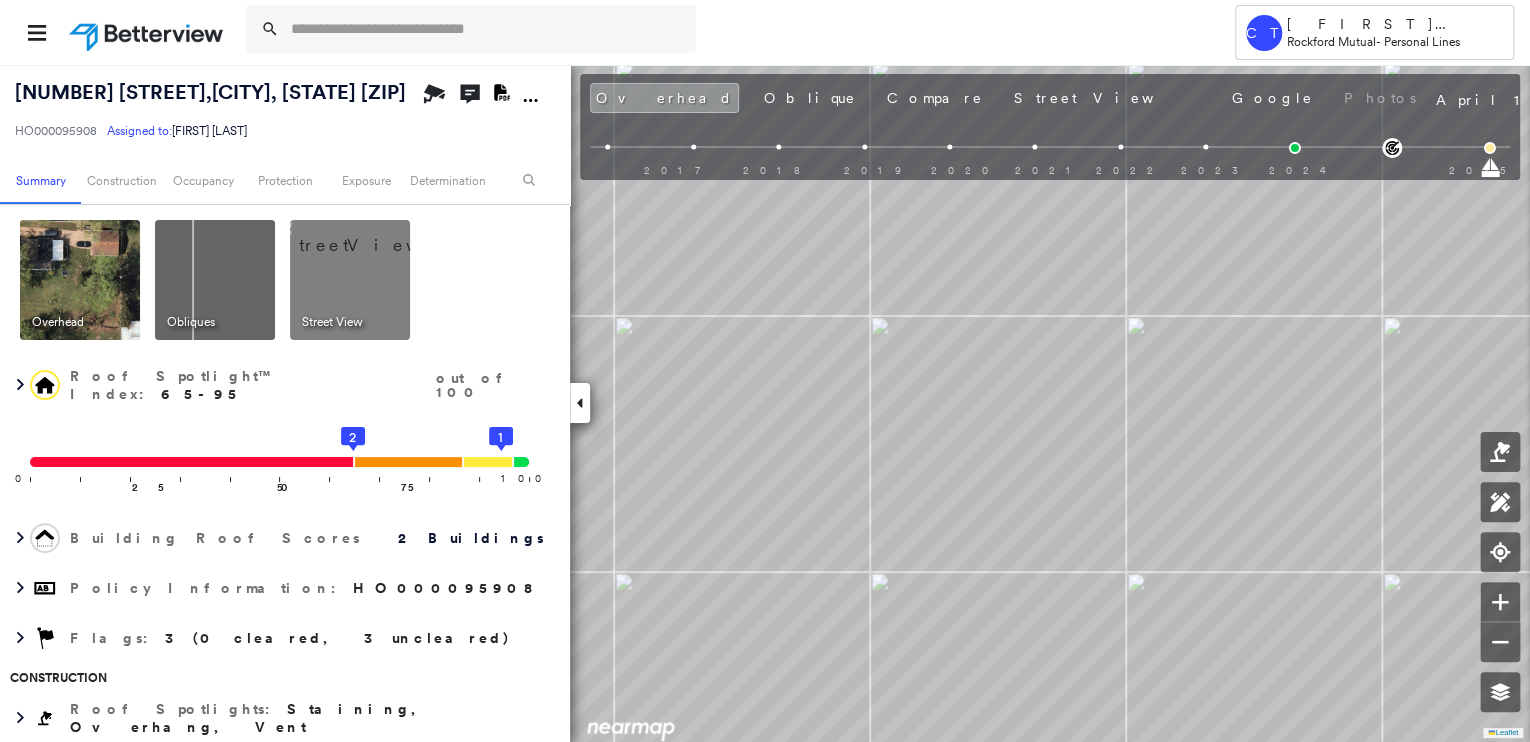 click at bounding box center (80, 280) 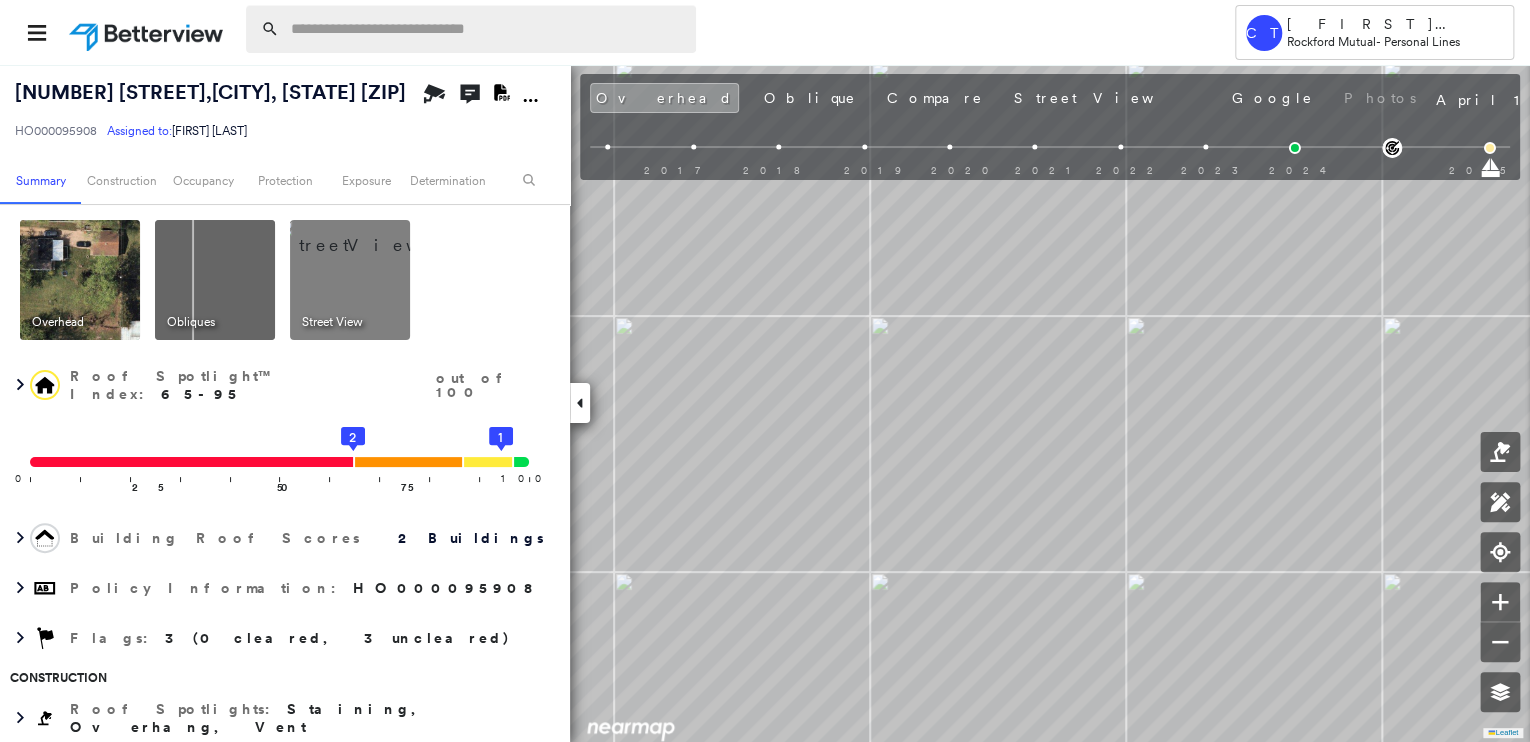 click at bounding box center [487, 29] 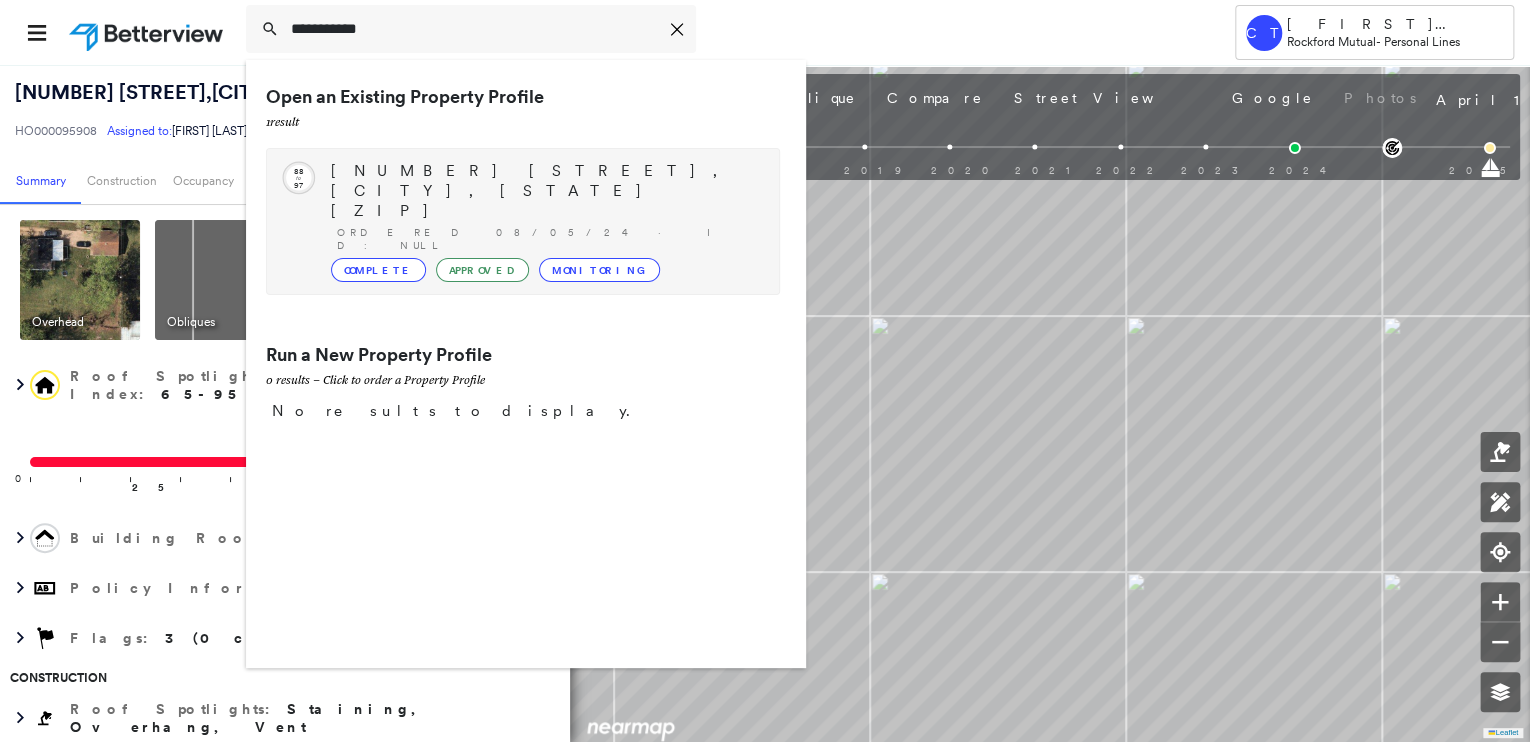 type on "**********" 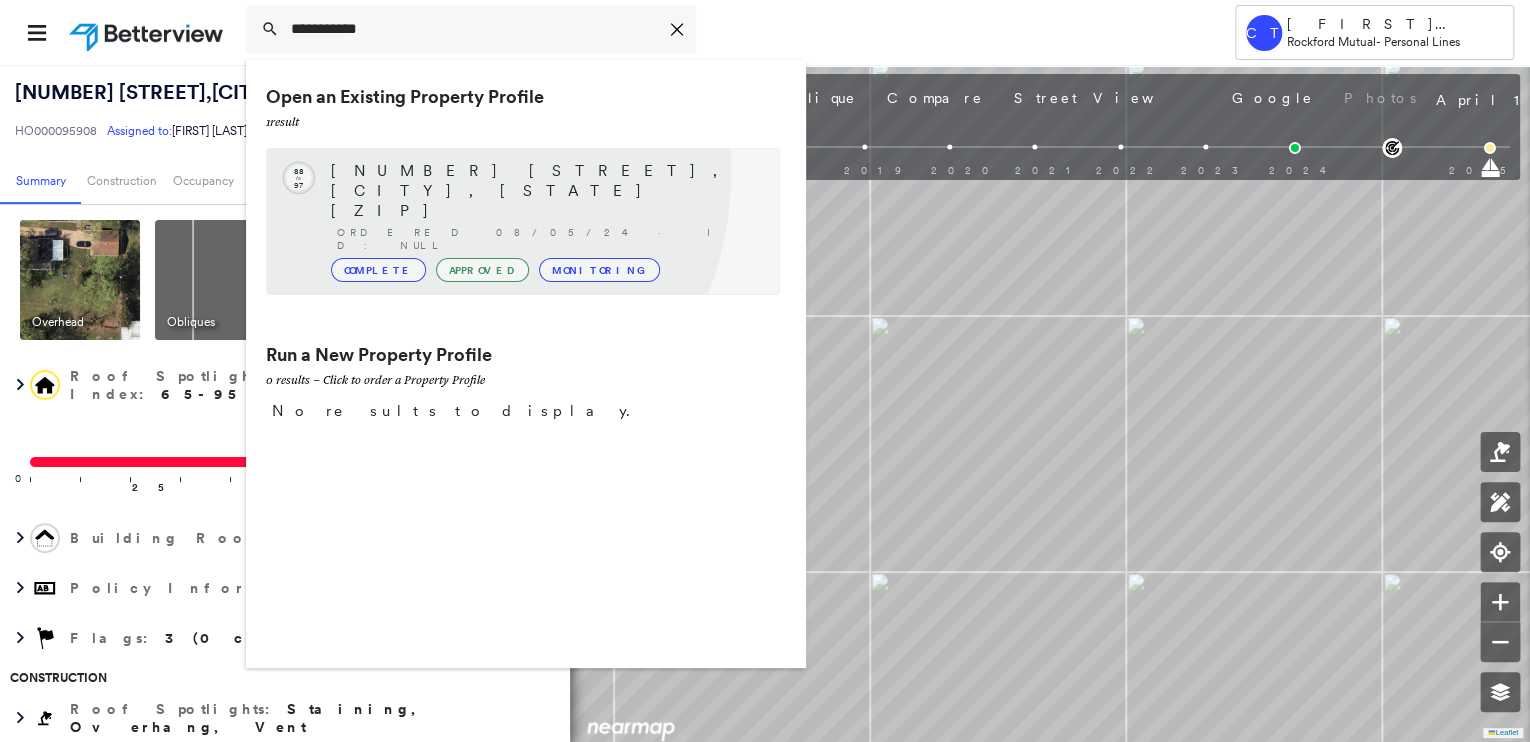 click on "2409 6th St, Peru, IL 61354-2520" at bounding box center [545, 191] 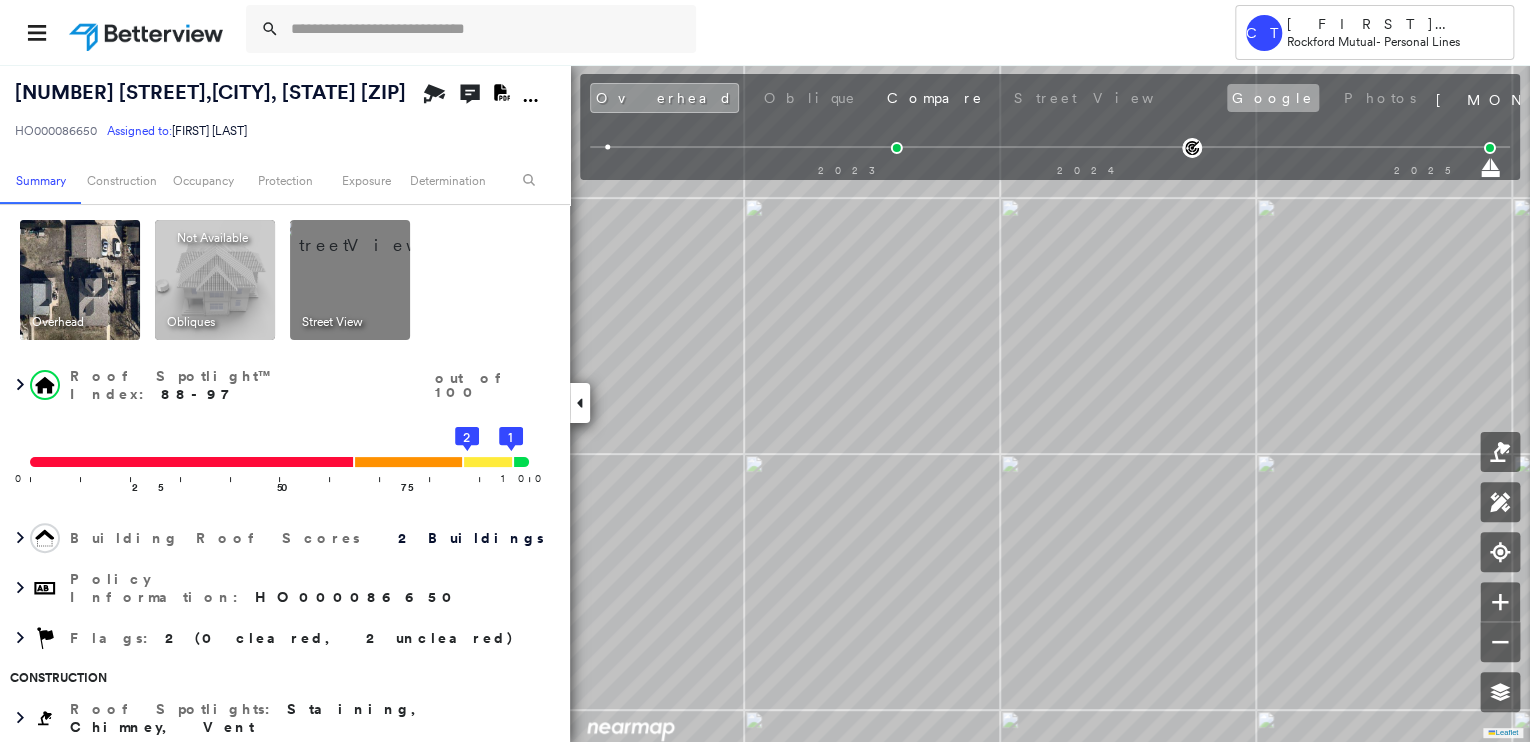 click on "Google" at bounding box center (1273, 98) 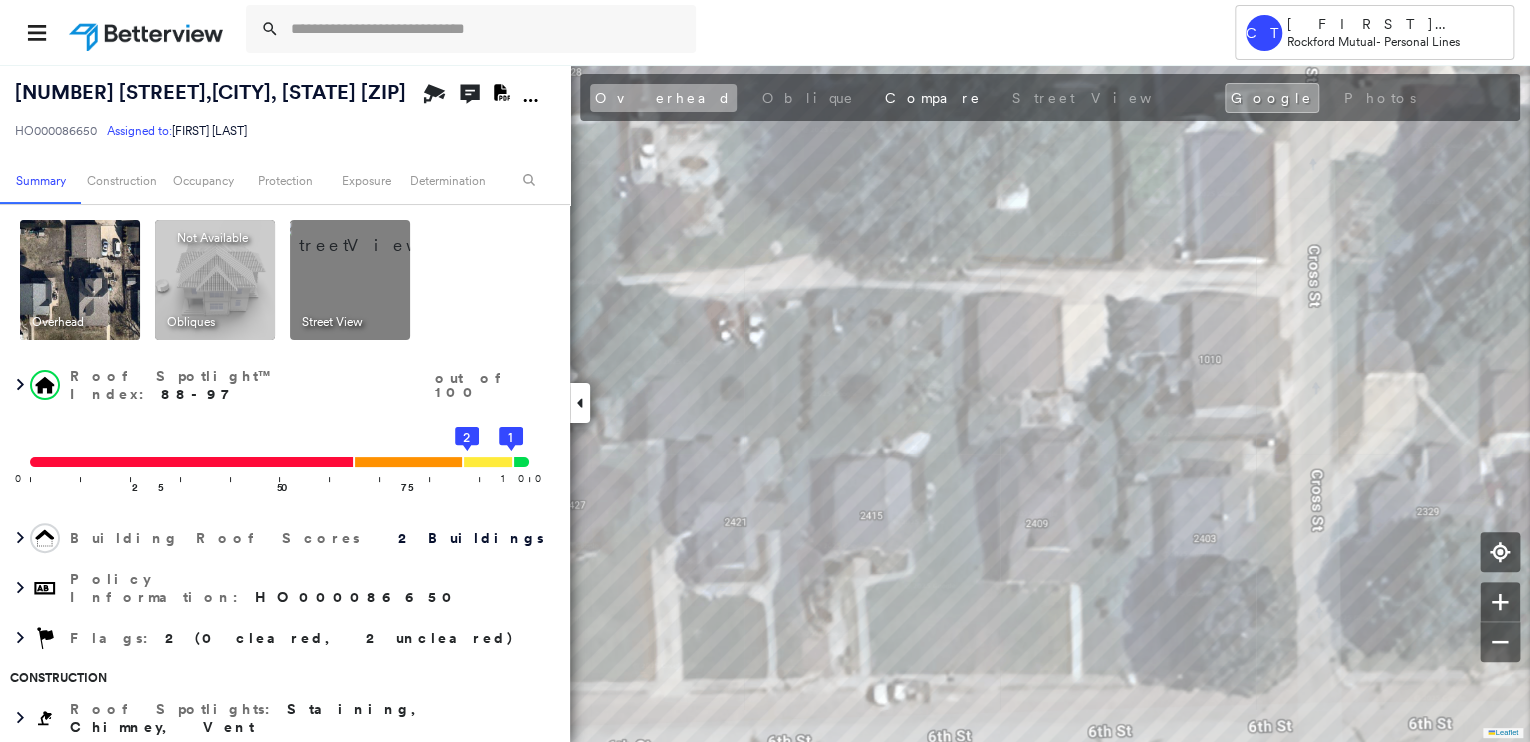 click on "Overhead" at bounding box center (663, 98) 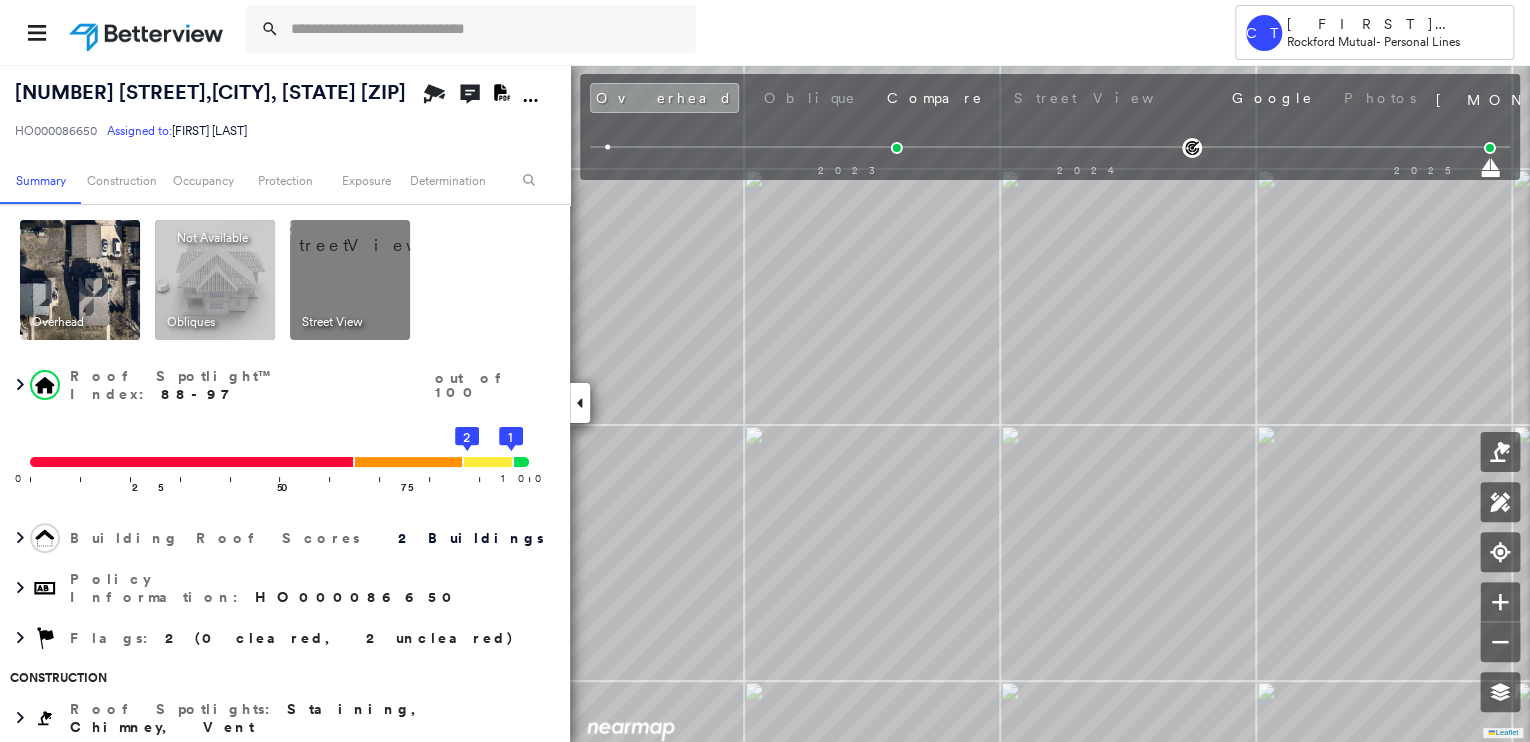 click at bounding box center (374, 235) 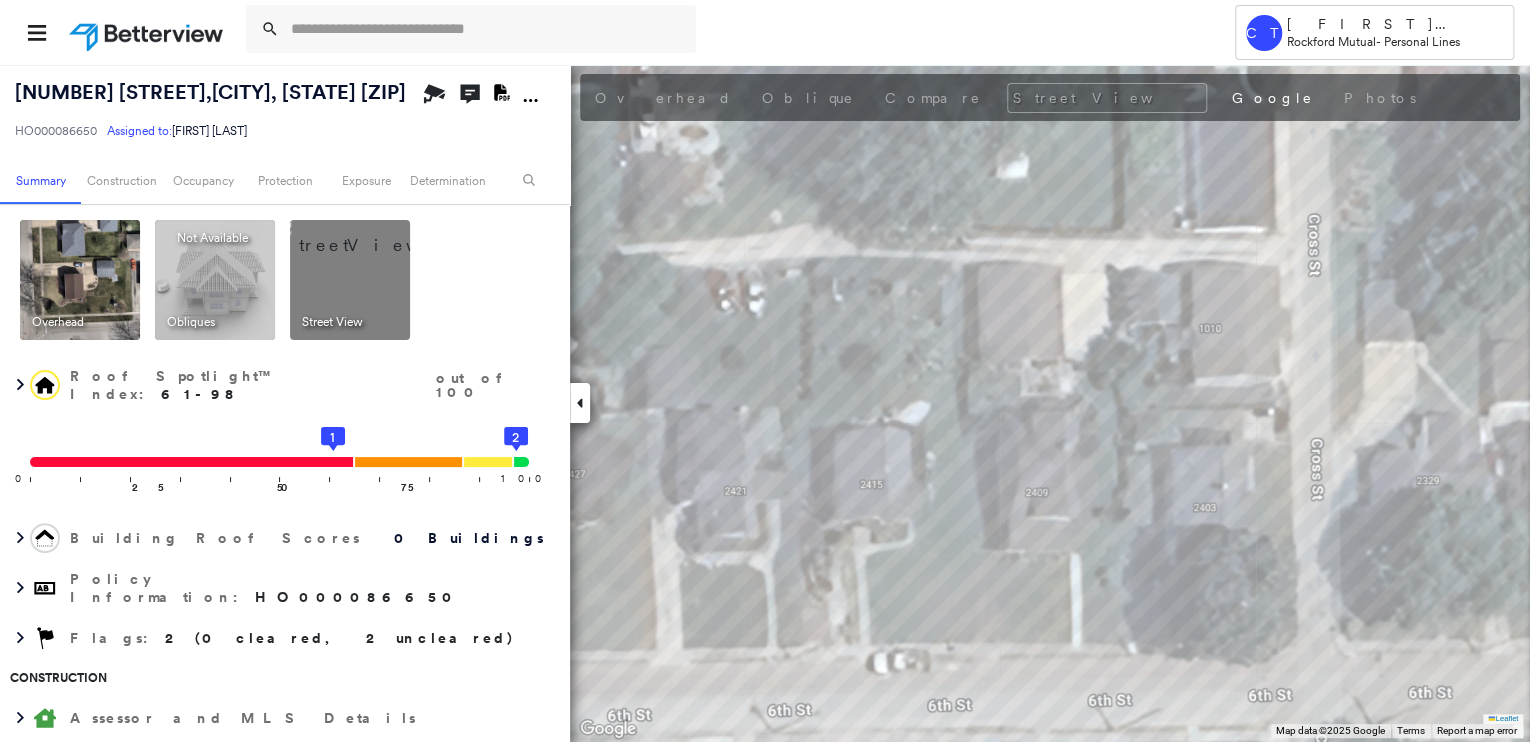 click at bounding box center (80, 280) 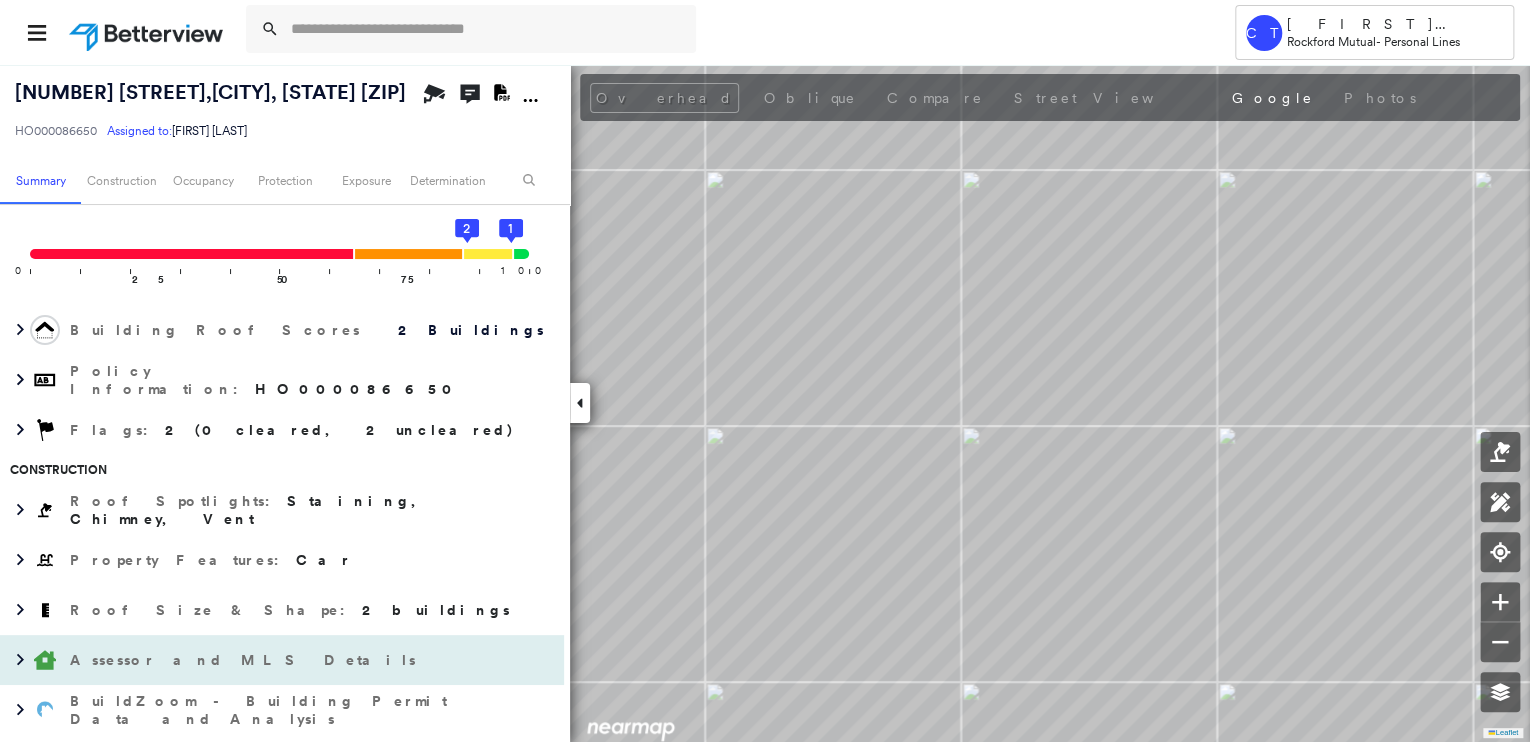 scroll, scrollTop: 240, scrollLeft: 0, axis: vertical 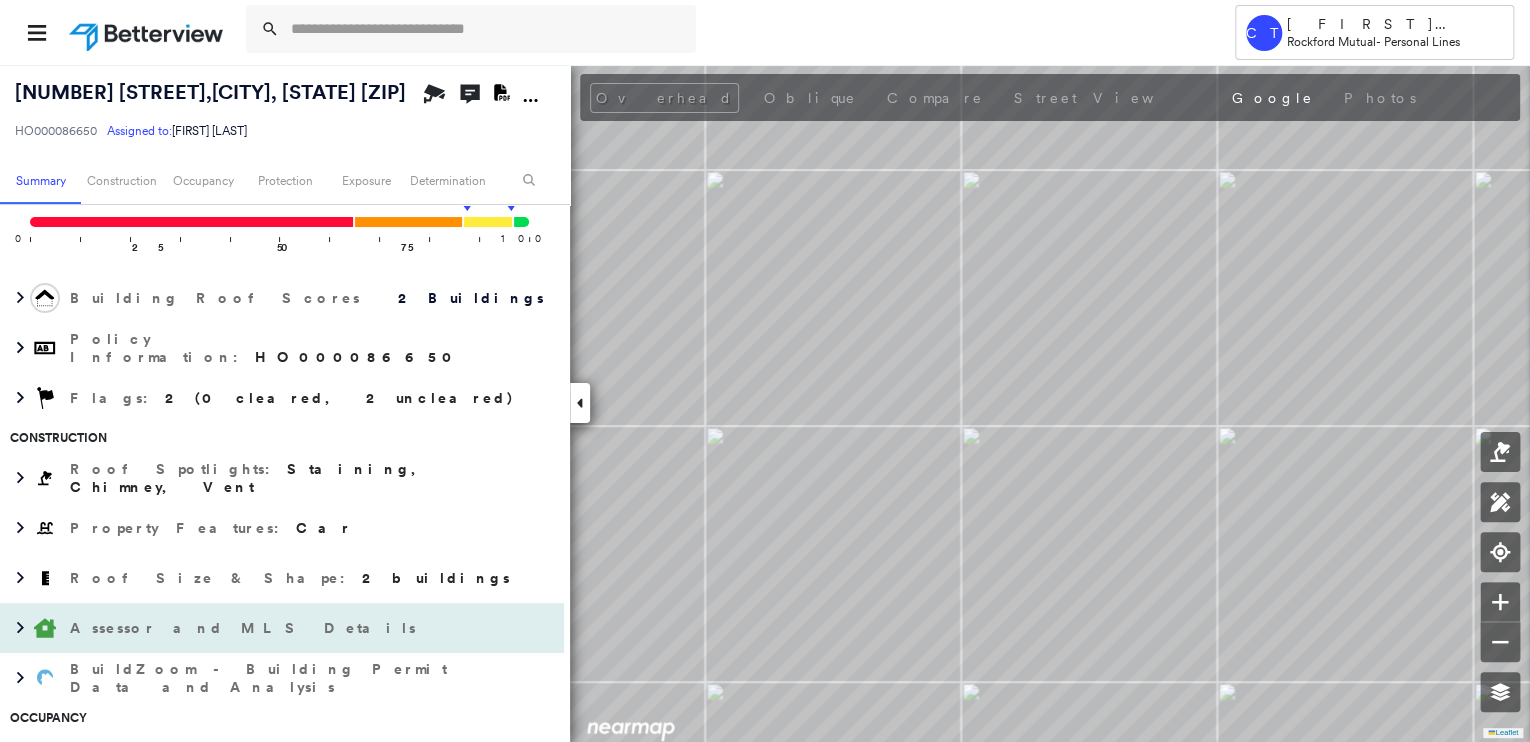 click on "Assessor and MLS Details" at bounding box center [245, 628] 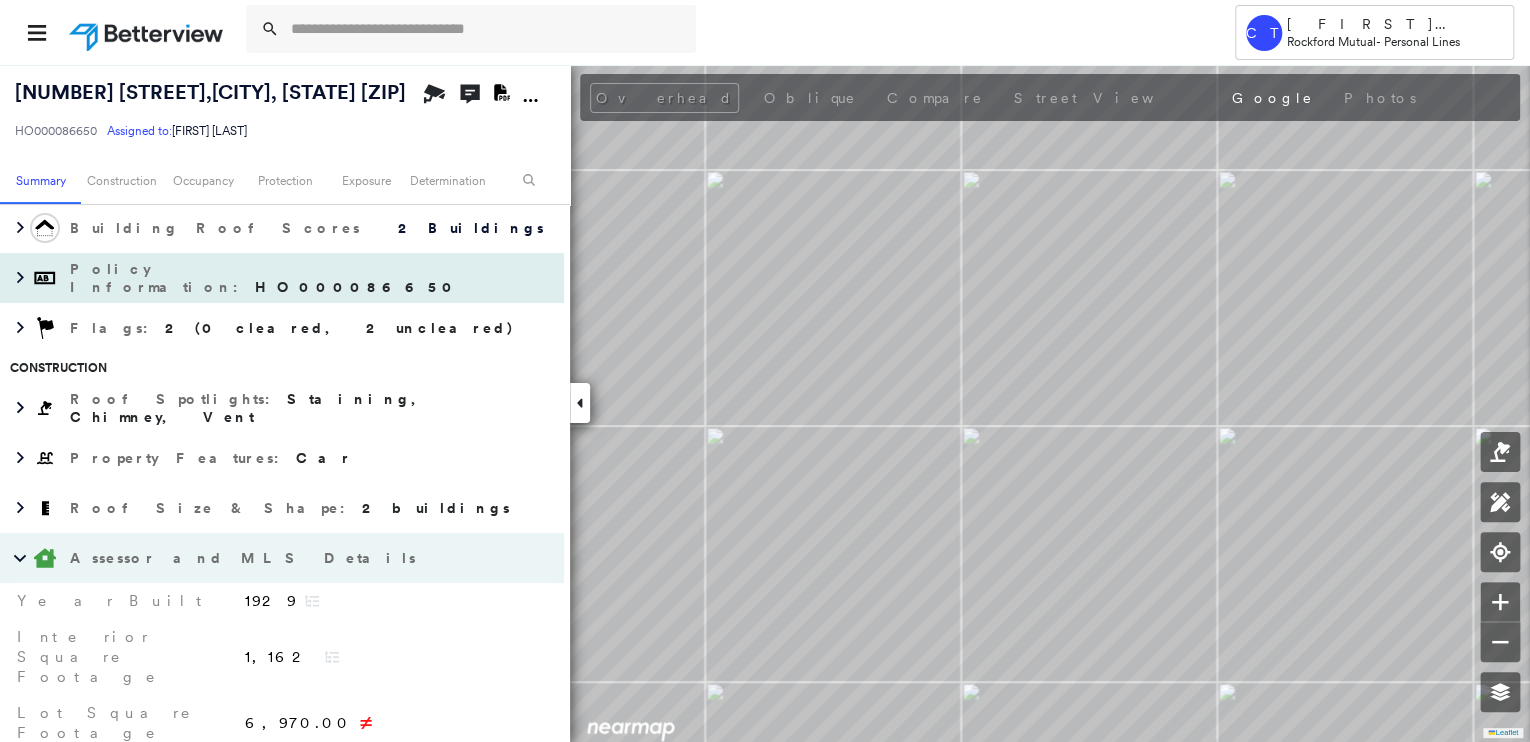 scroll, scrollTop: 320, scrollLeft: 0, axis: vertical 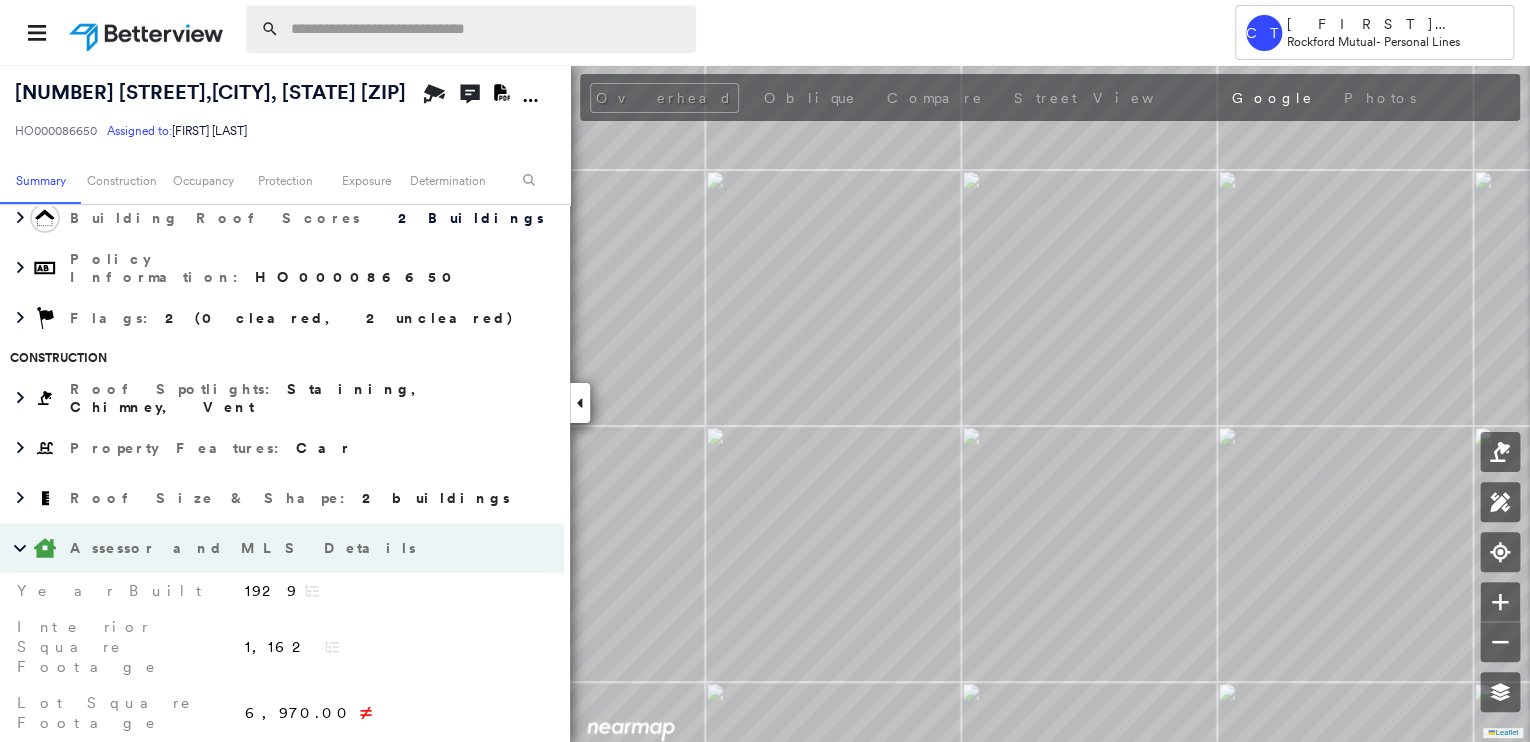 click at bounding box center (471, 29) 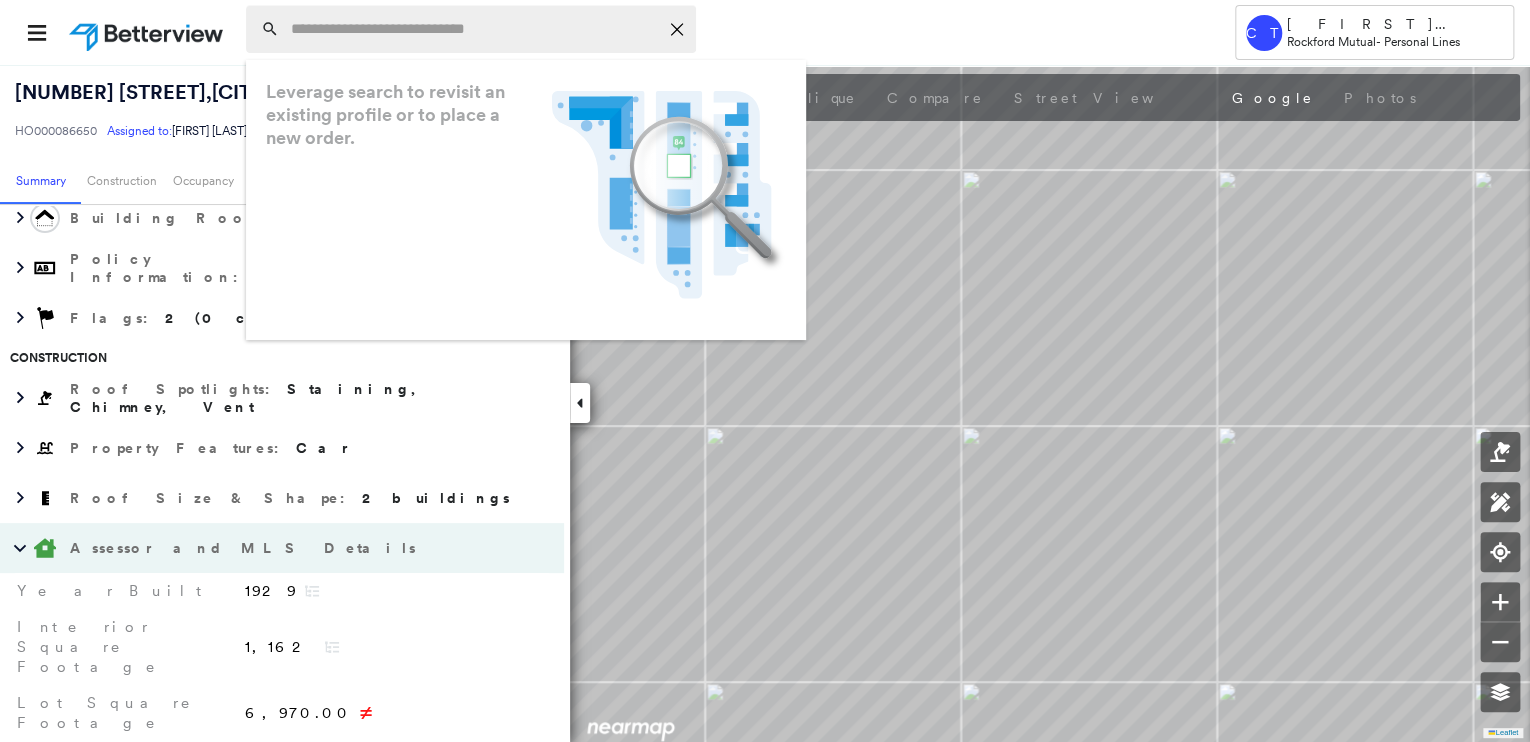 paste on "**********" 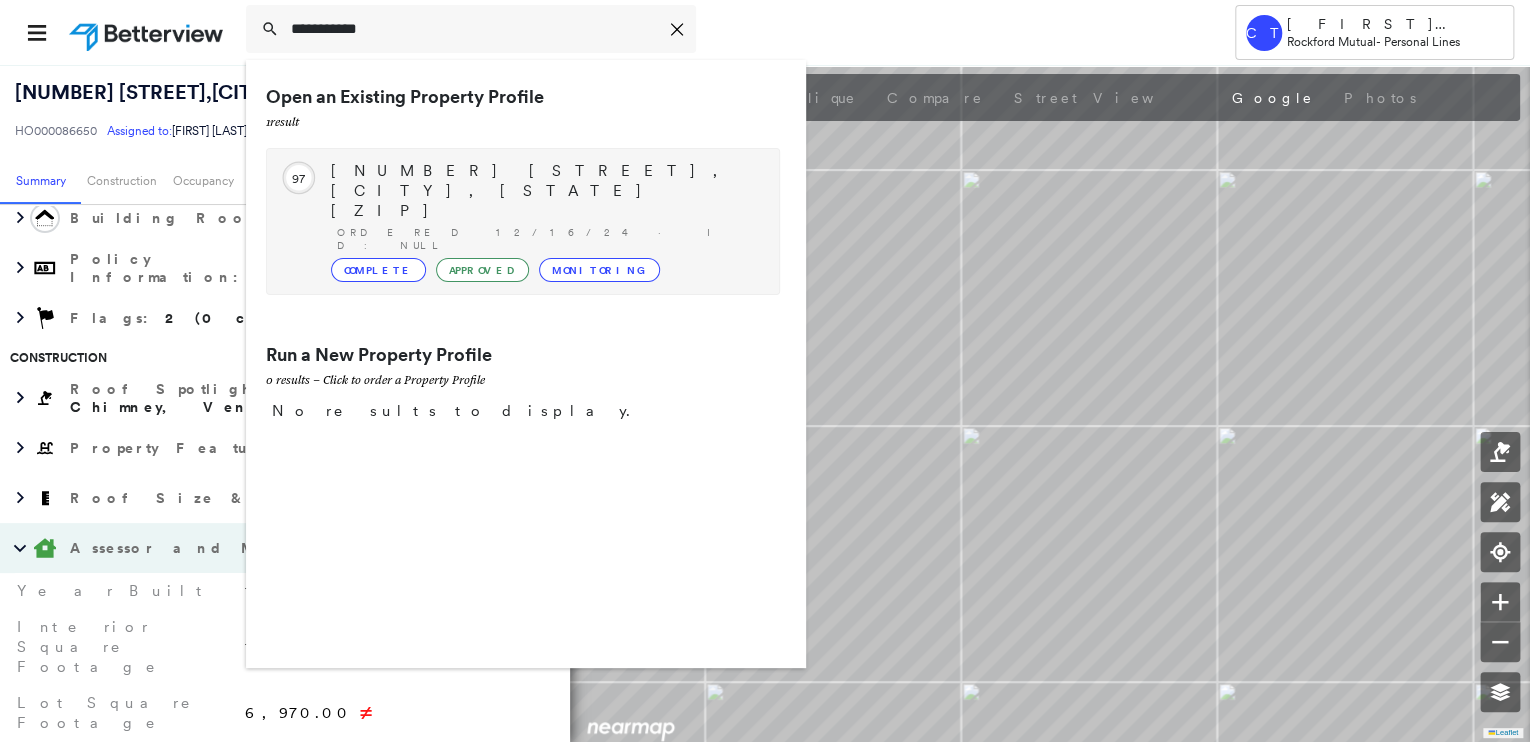 type on "**********" 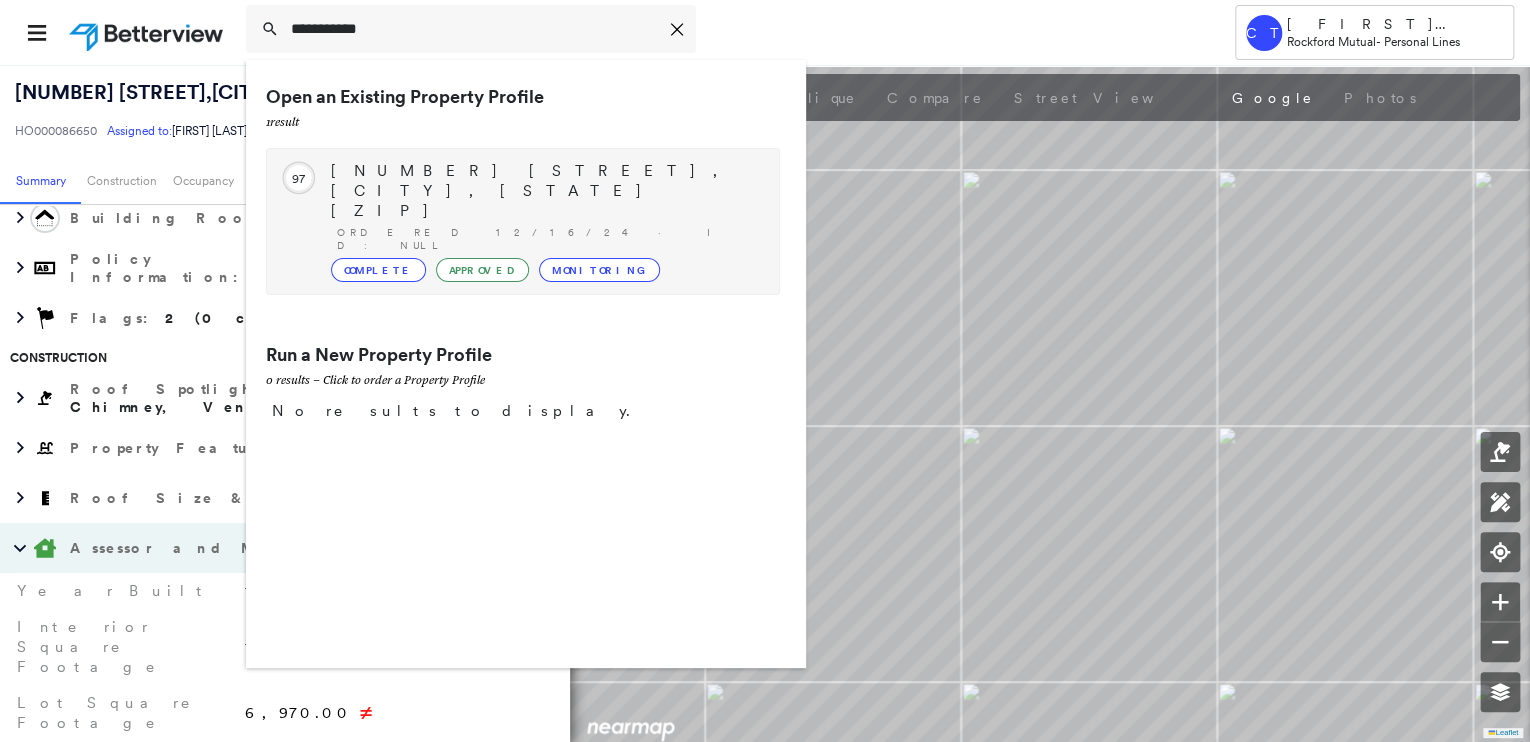 click on "846 Marquette St, La Salle, IL 61301-1868 Ordered 12/16/24 · ID: null Complete Approved Monitoring" at bounding box center (545, 221) 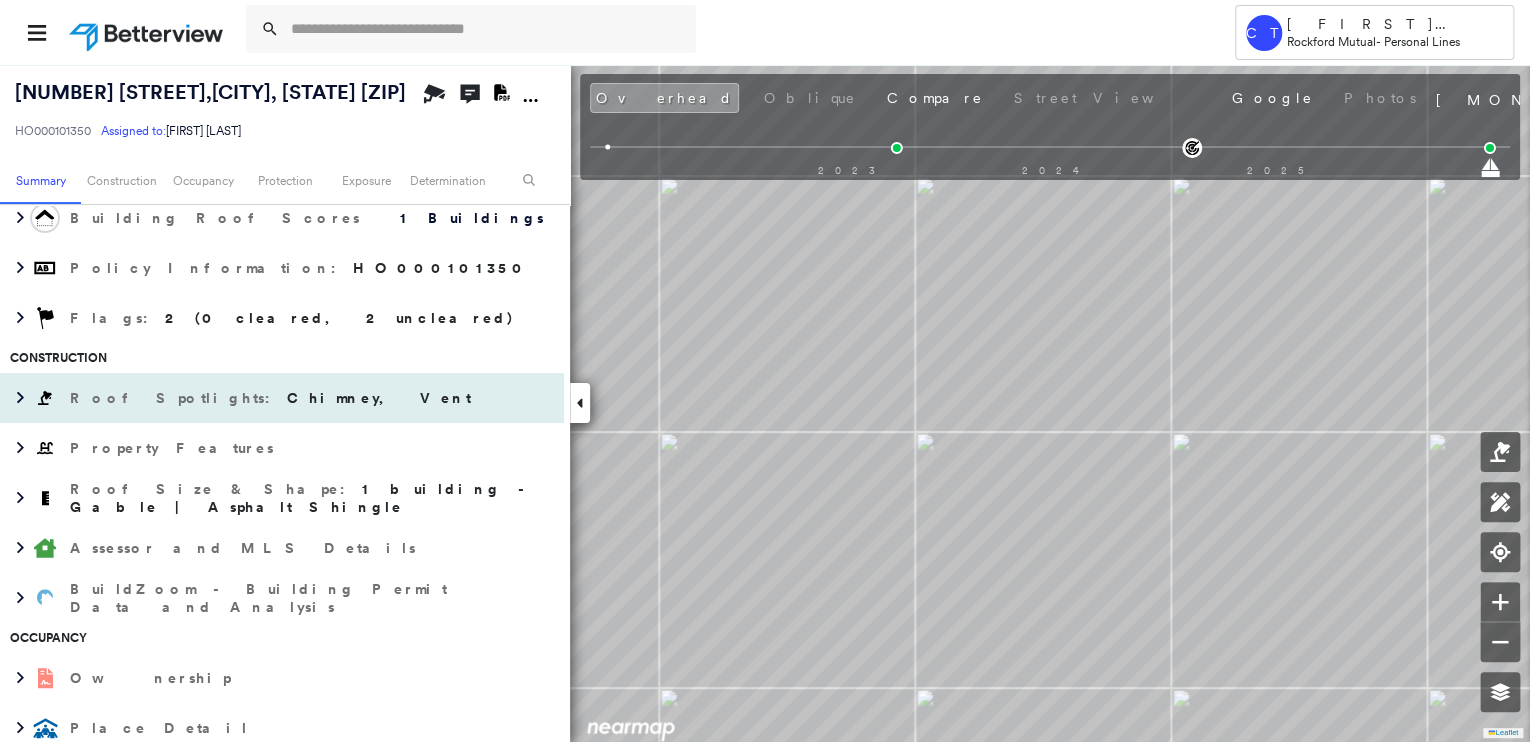 scroll, scrollTop: 0, scrollLeft: 0, axis: both 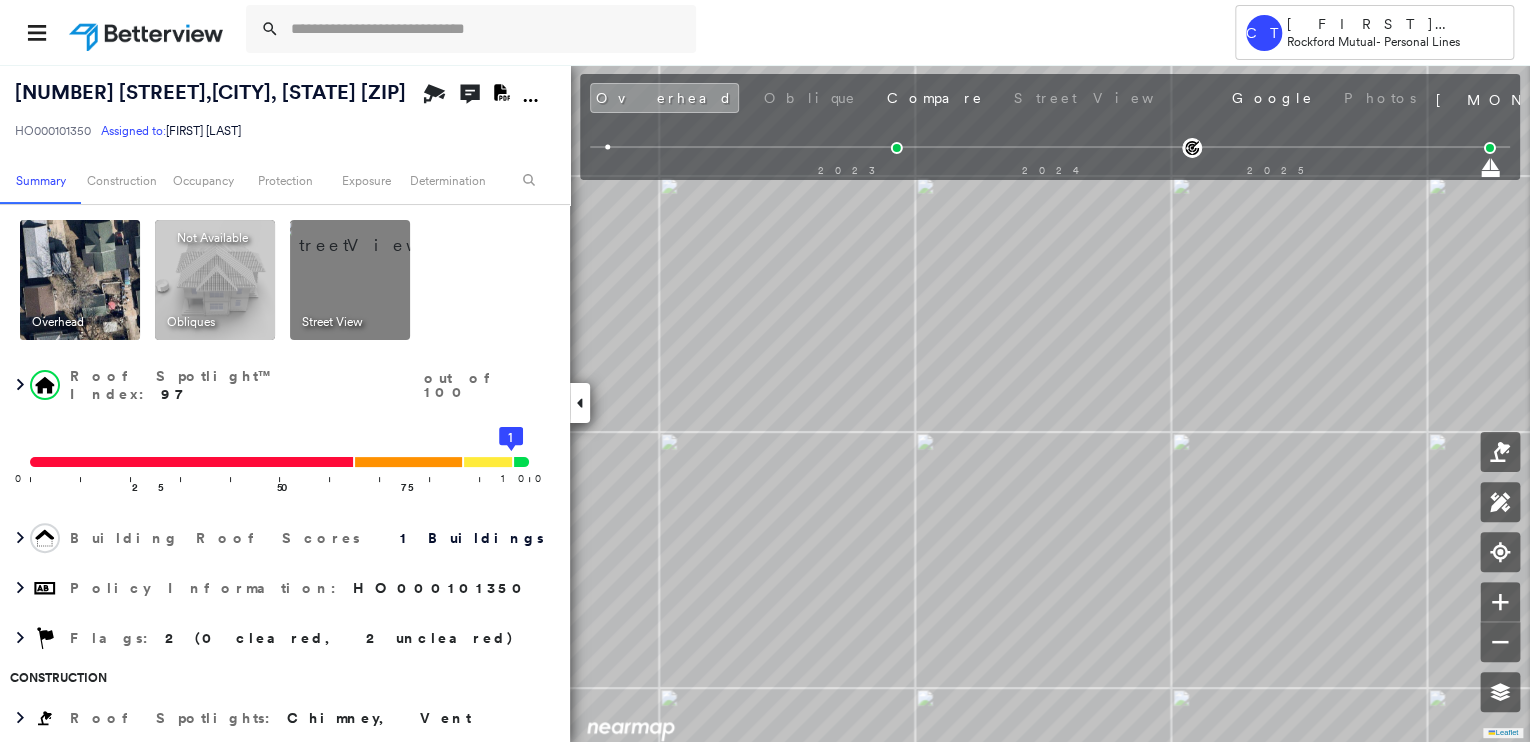 click at bounding box center [80, 280] 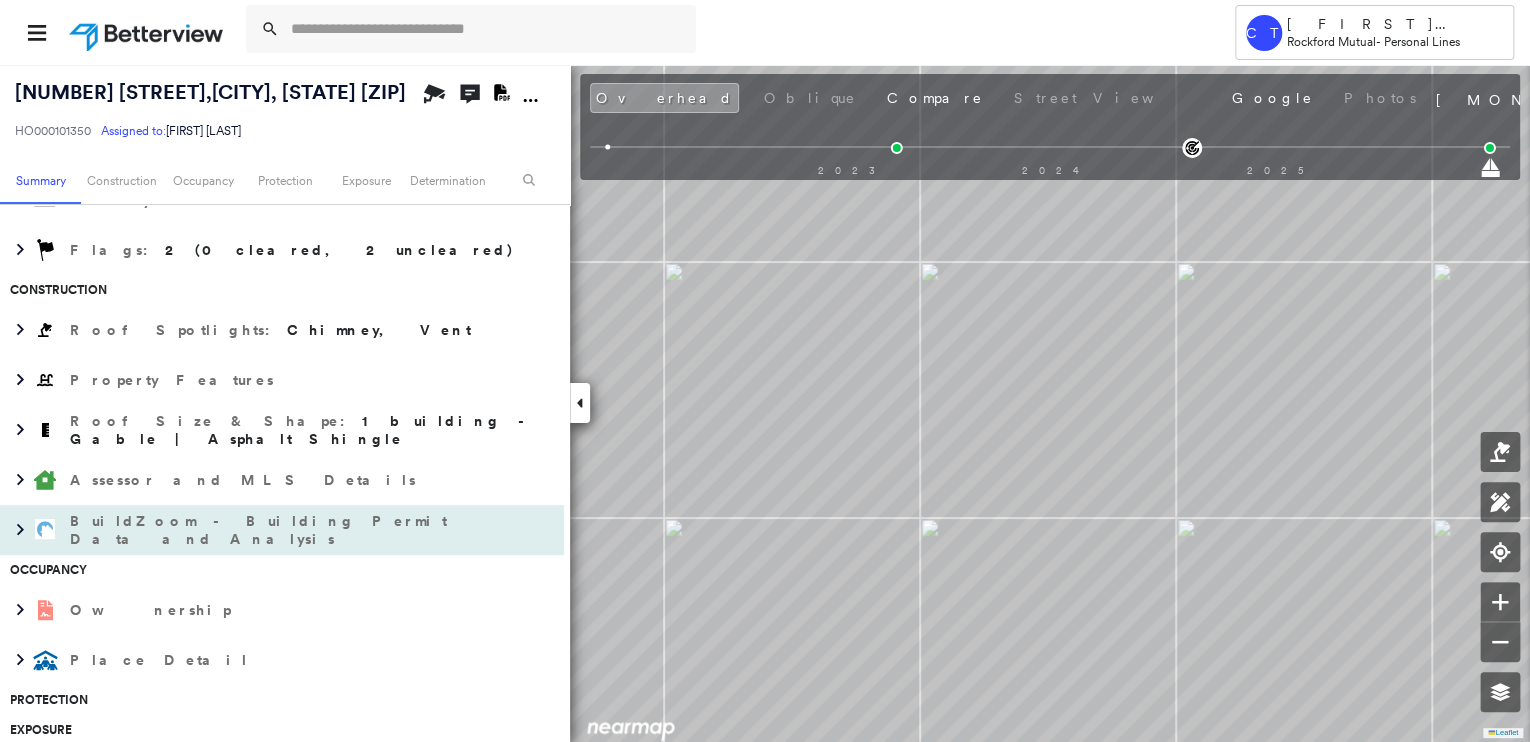 scroll, scrollTop: 400, scrollLeft: 0, axis: vertical 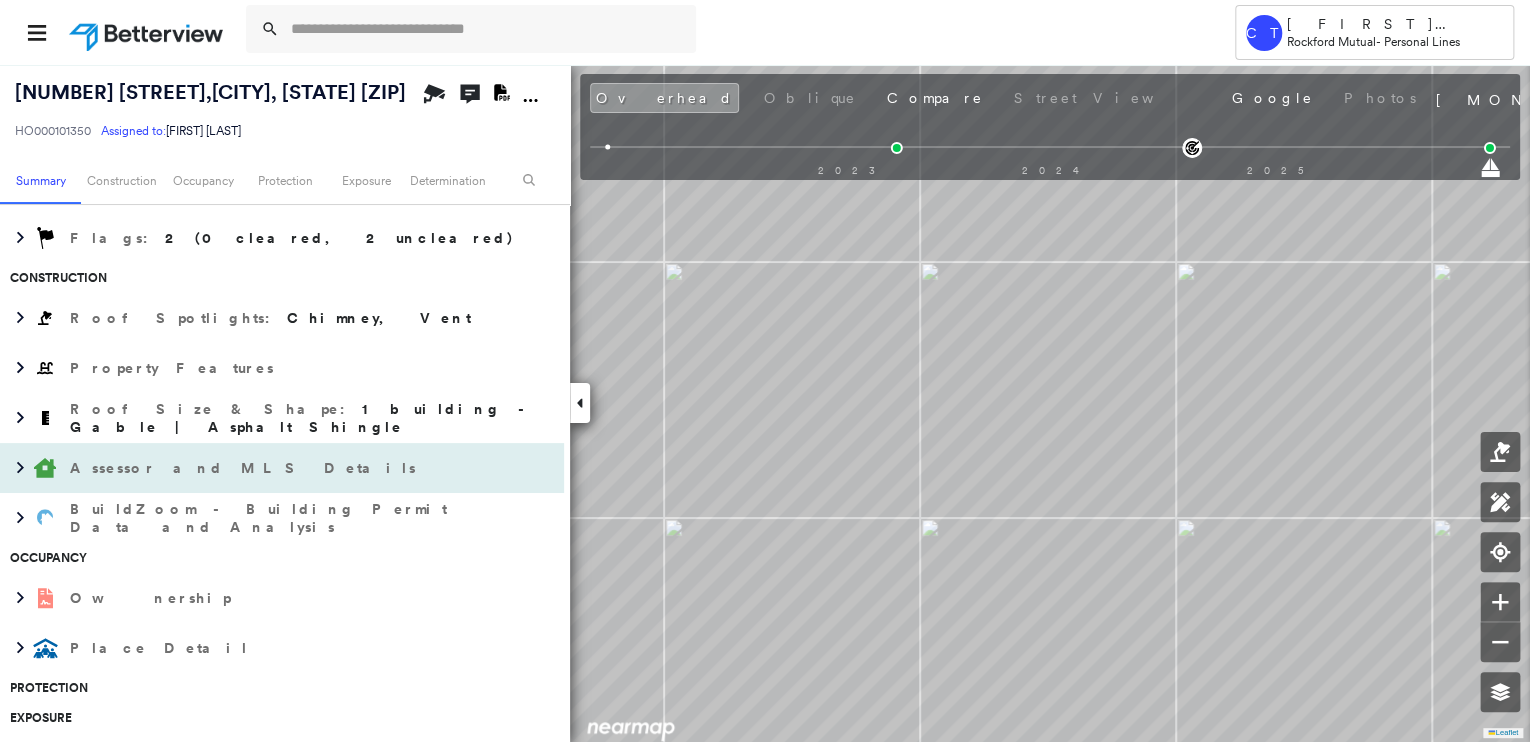 click at bounding box center [45, 468] 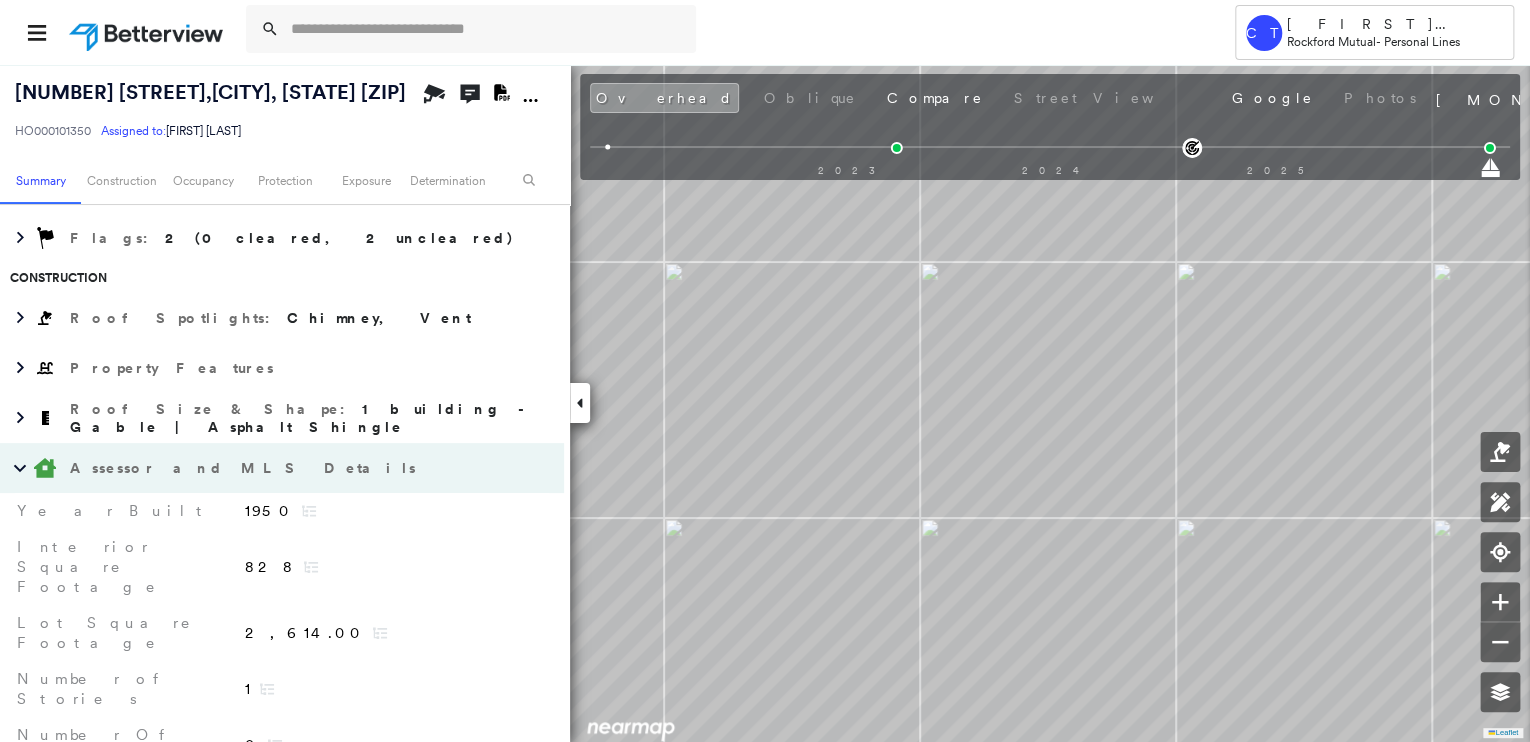 click at bounding box center (45, 468) 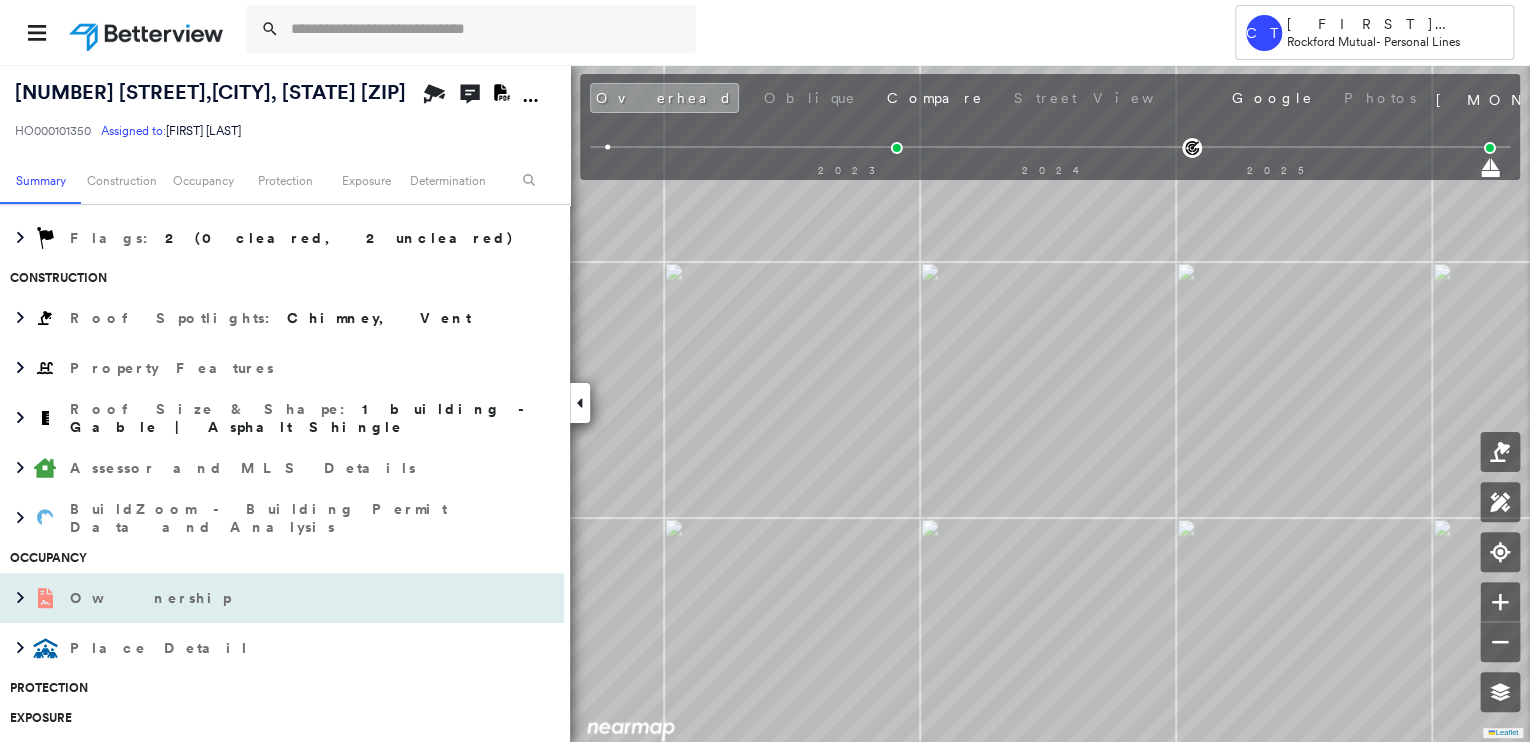 click on "Ownership" at bounding box center [262, 598] 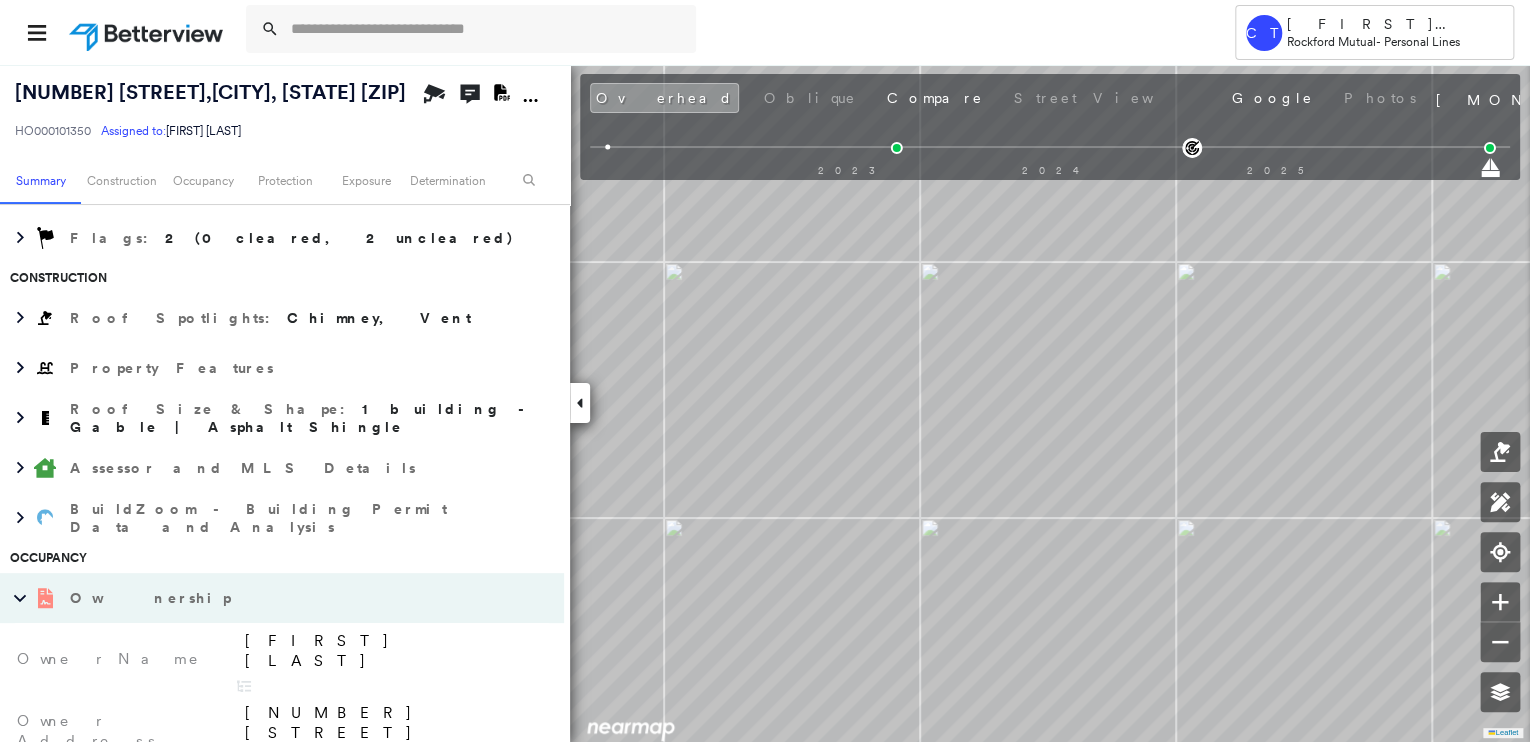 click on "Ownership" at bounding box center (262, 598) 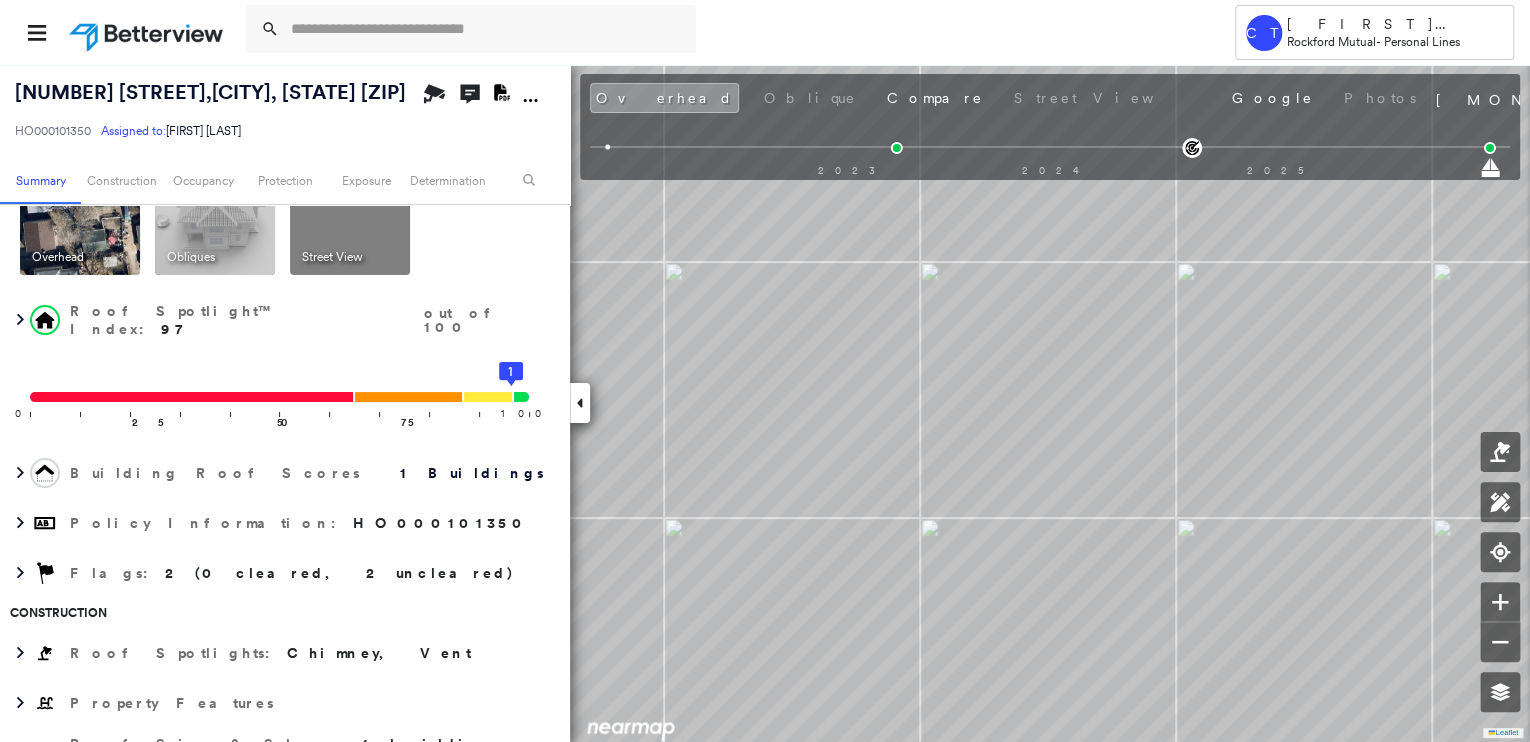 scroll, scrollTop: 0, scrollLeft: 0, axis: both 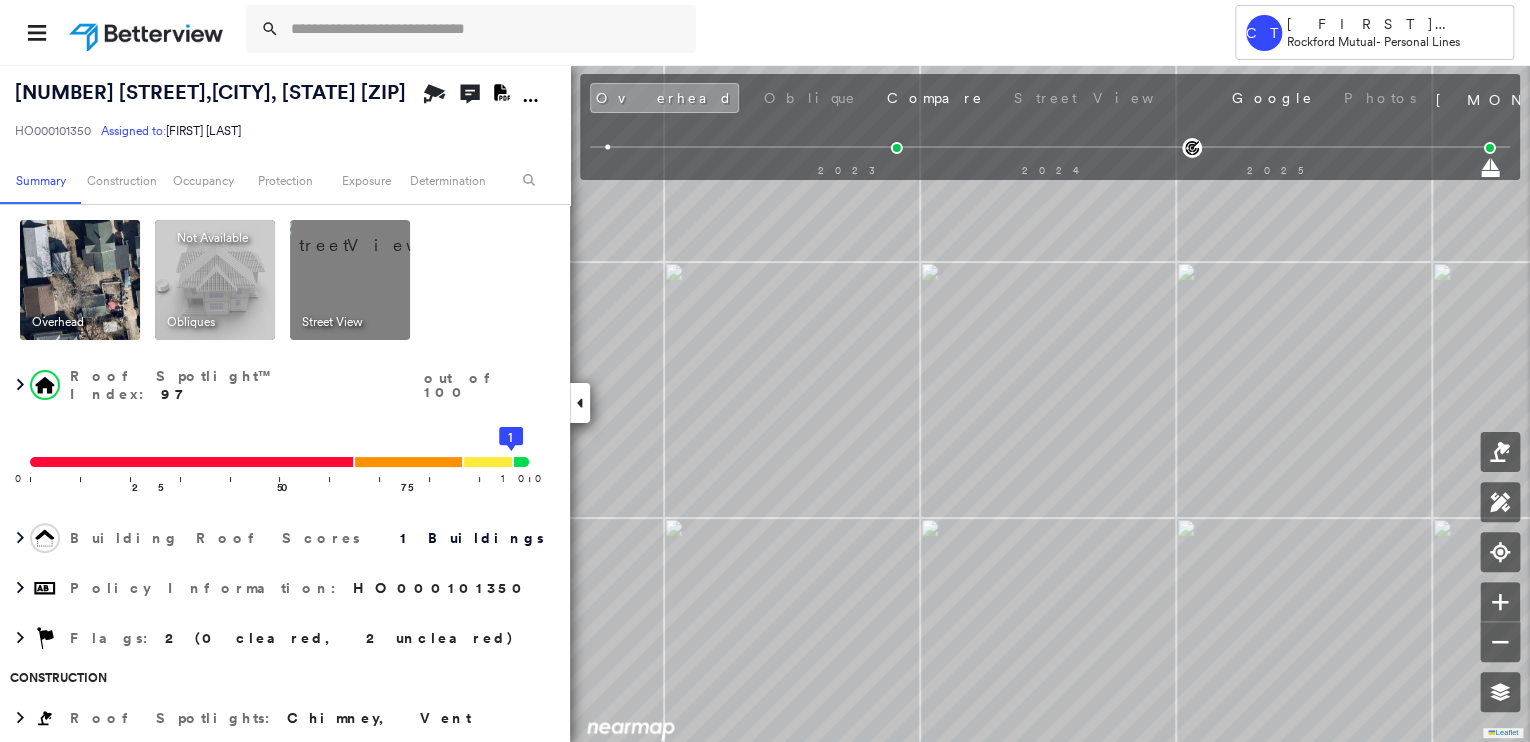 click at bounding box center (374, 235) 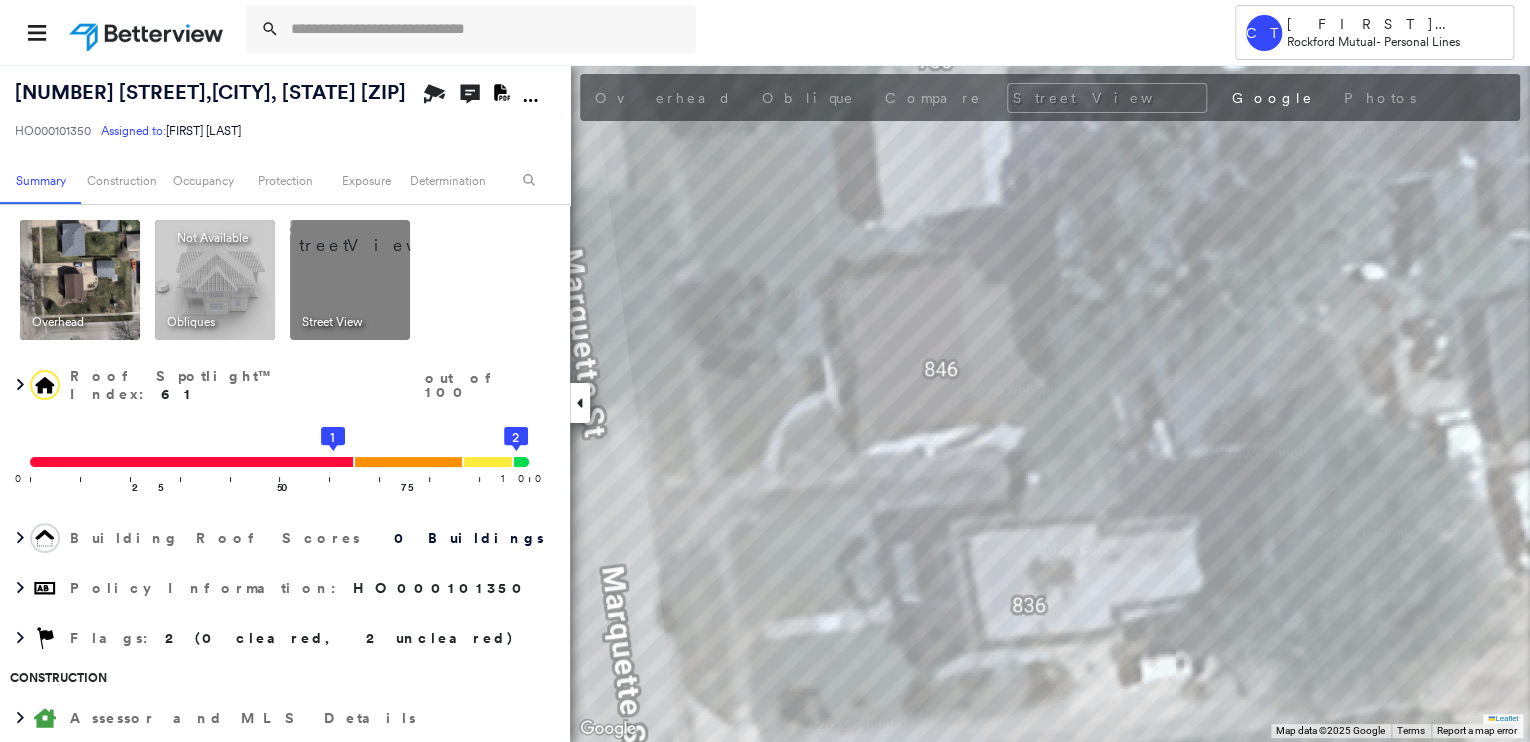 click at bounding box center (80, 280) 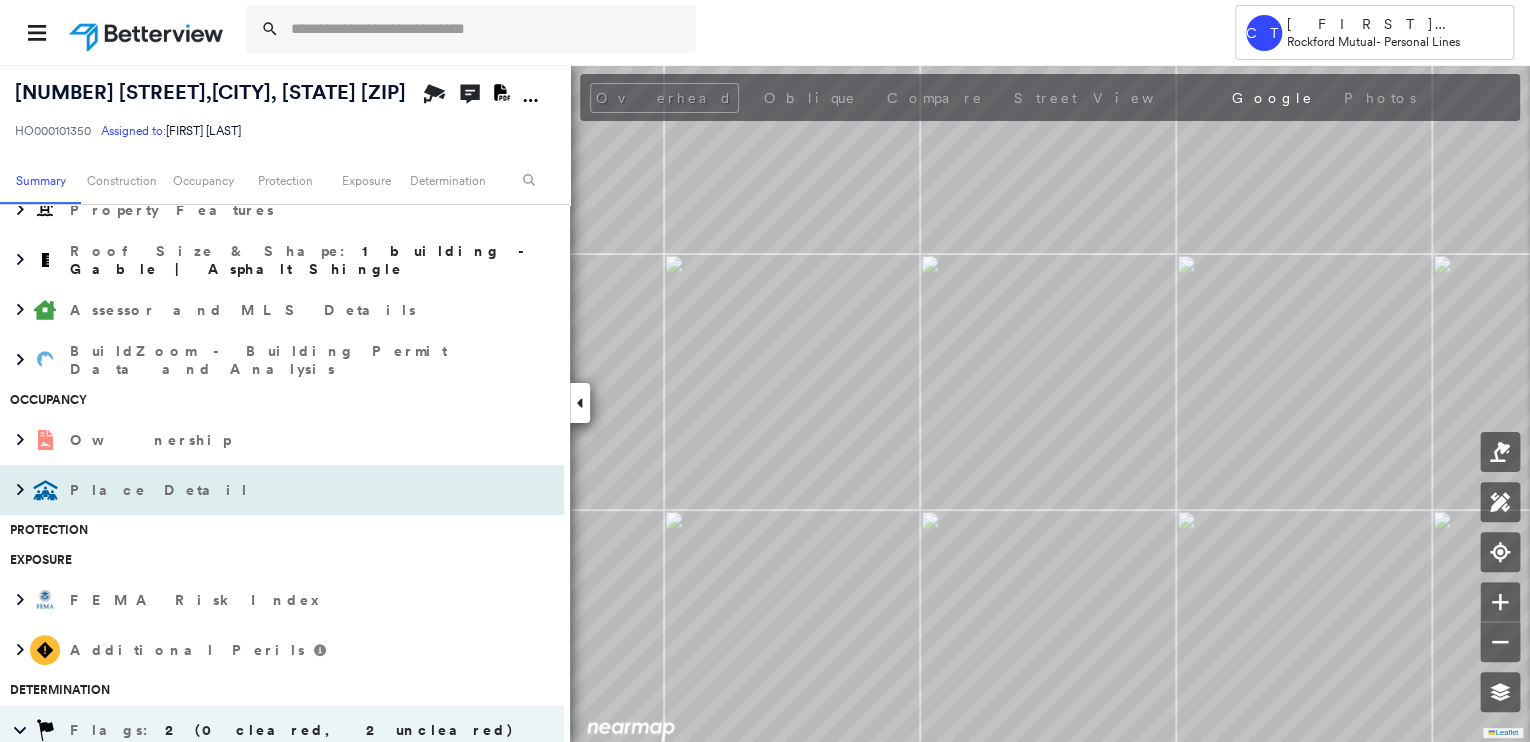 scroll, scrollTop: 560, scrollLeft: 0, axis: vertical 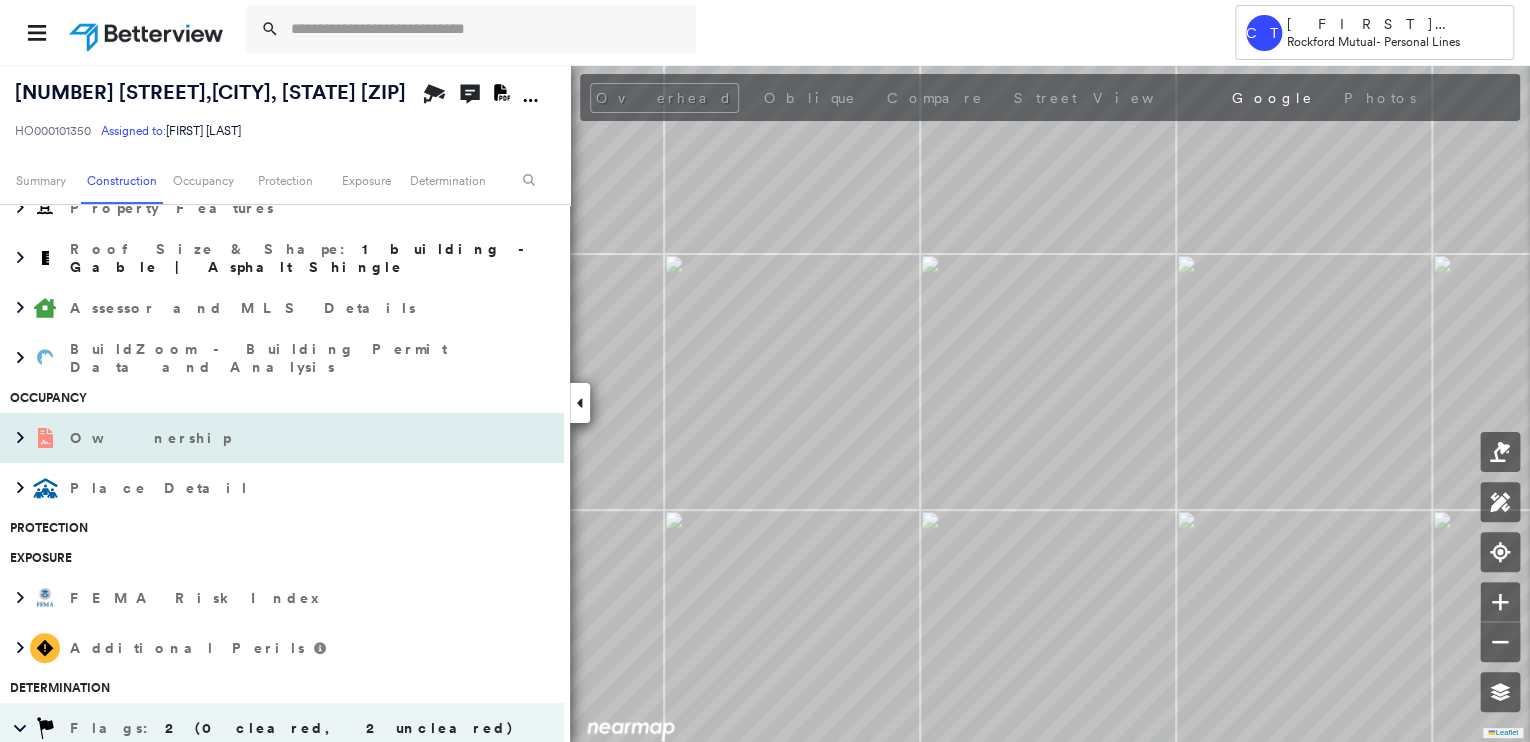 click on "Ownership" at bounding box center [242, 438] 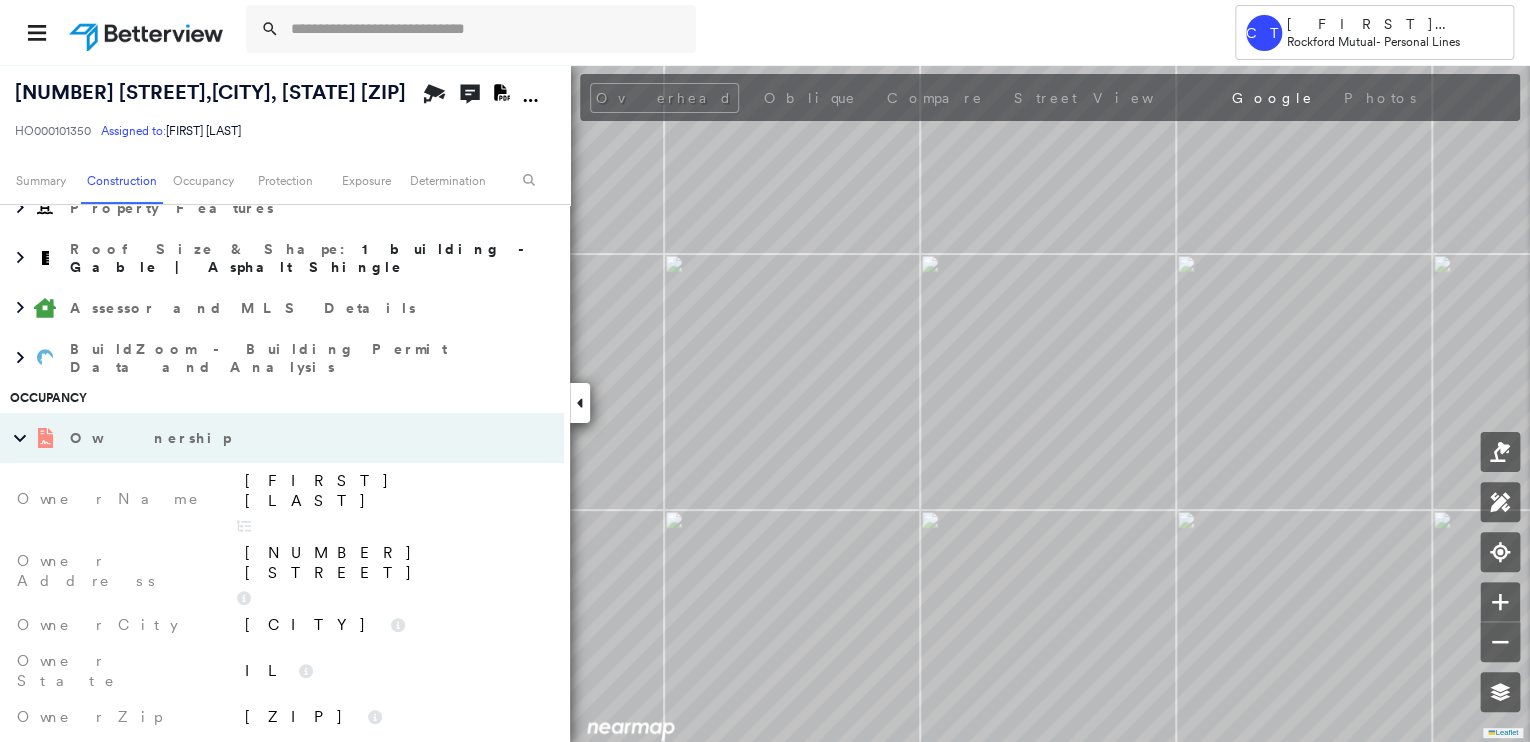 click on "Ownership" at bounding box center (242, 438) 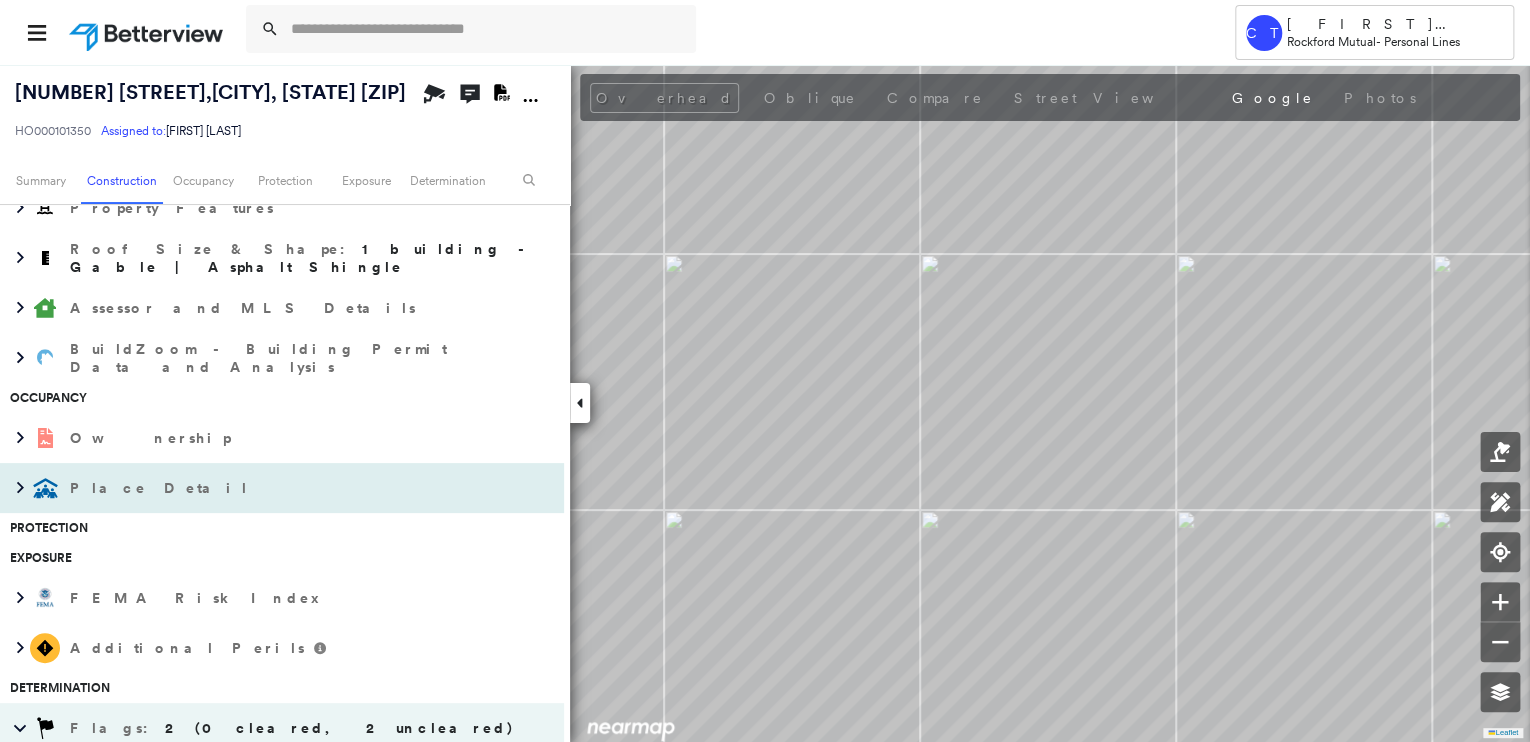 click on "Place Detail" at bounding box center (161, 488) 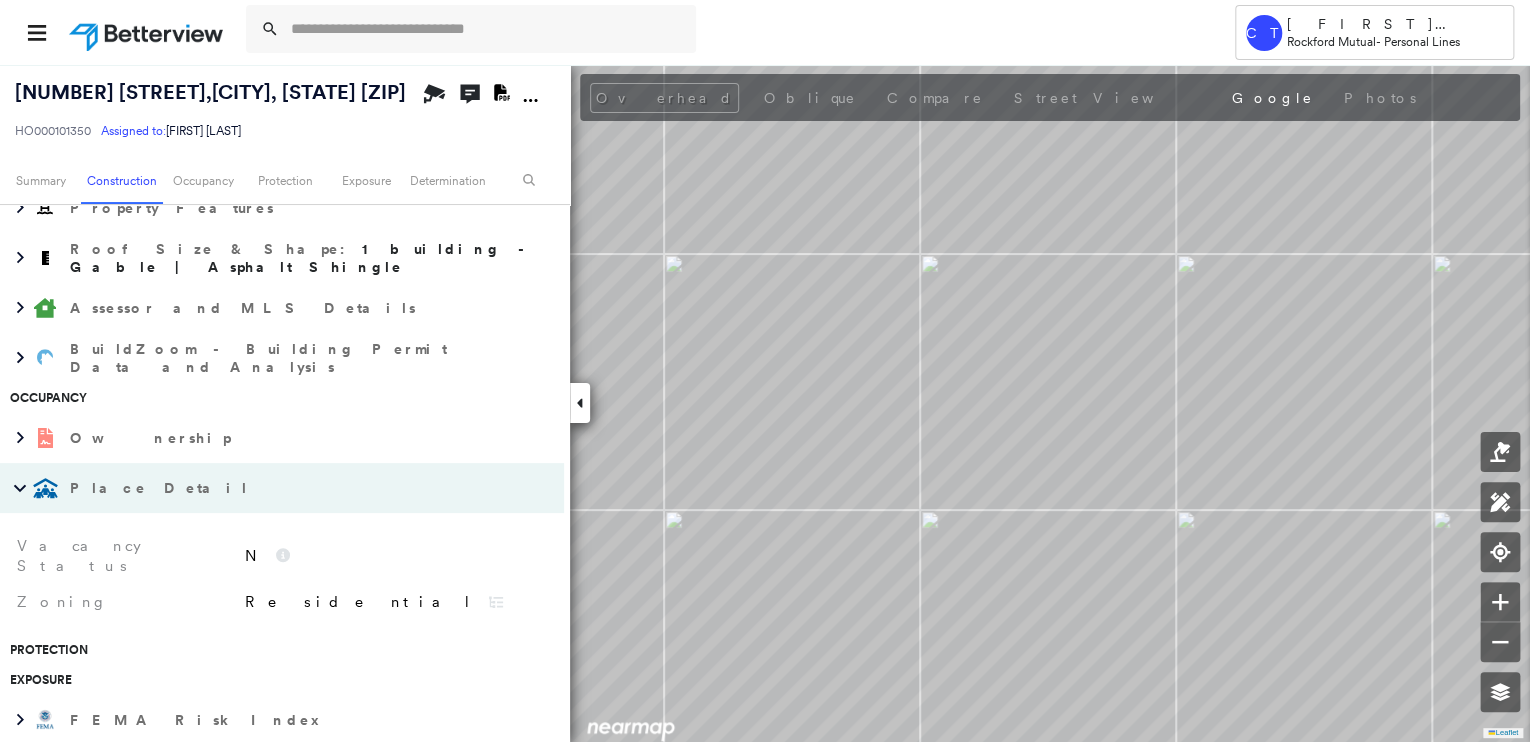 click on "Place Detail" at bounding box center (161, 488) 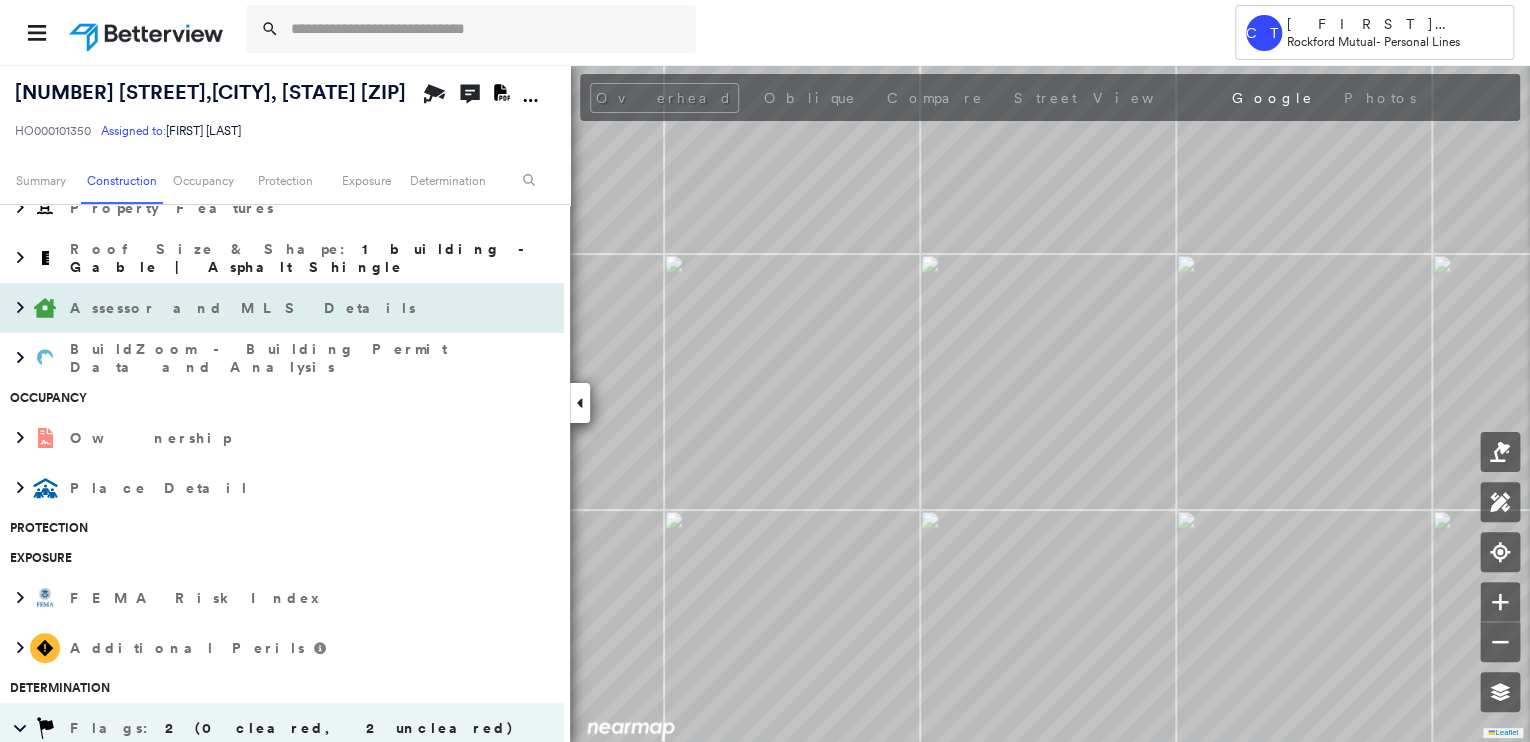 click on "Assessor and MLS Details" at bounding box center [282, 308] 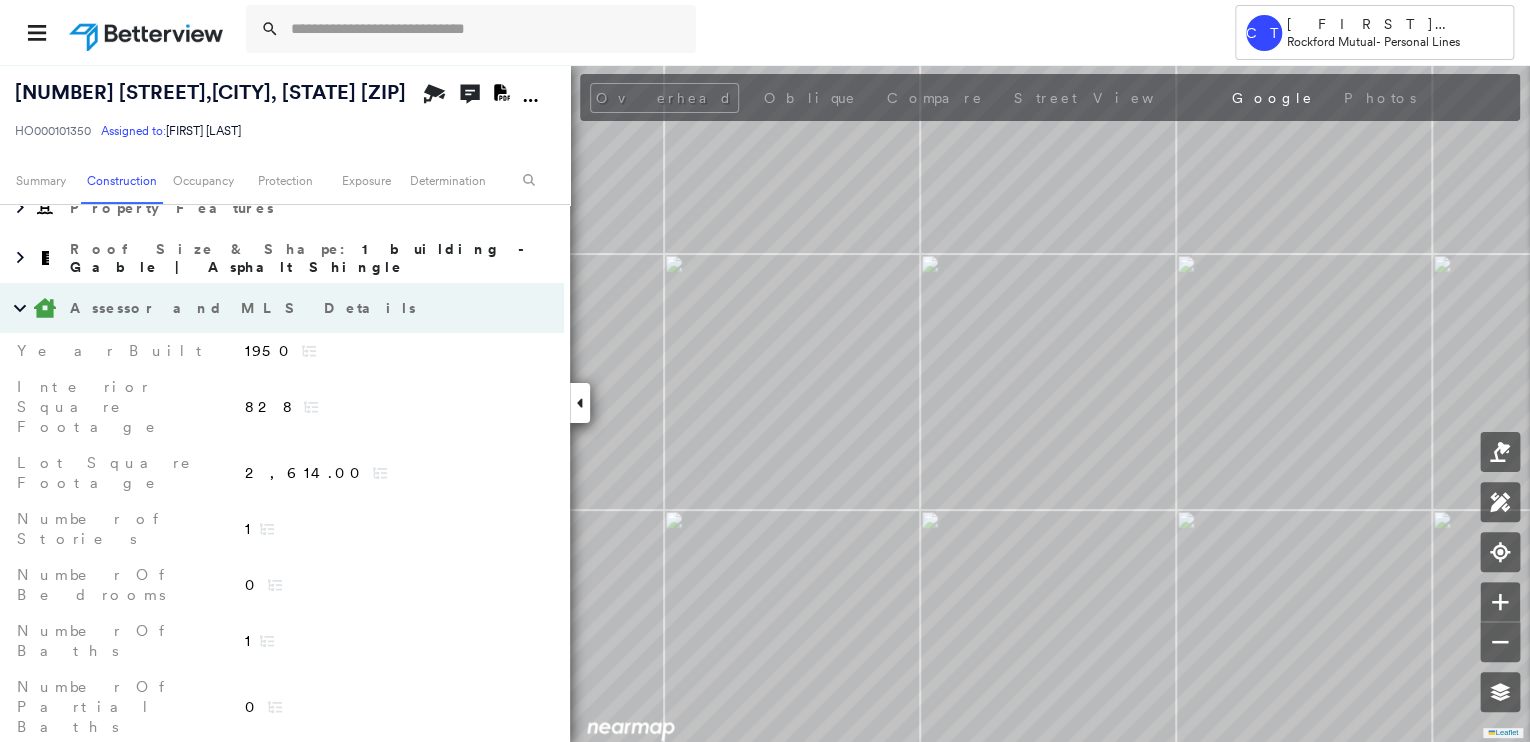 click on "Assessor and MLS Details" at bounding box center (262, 308) 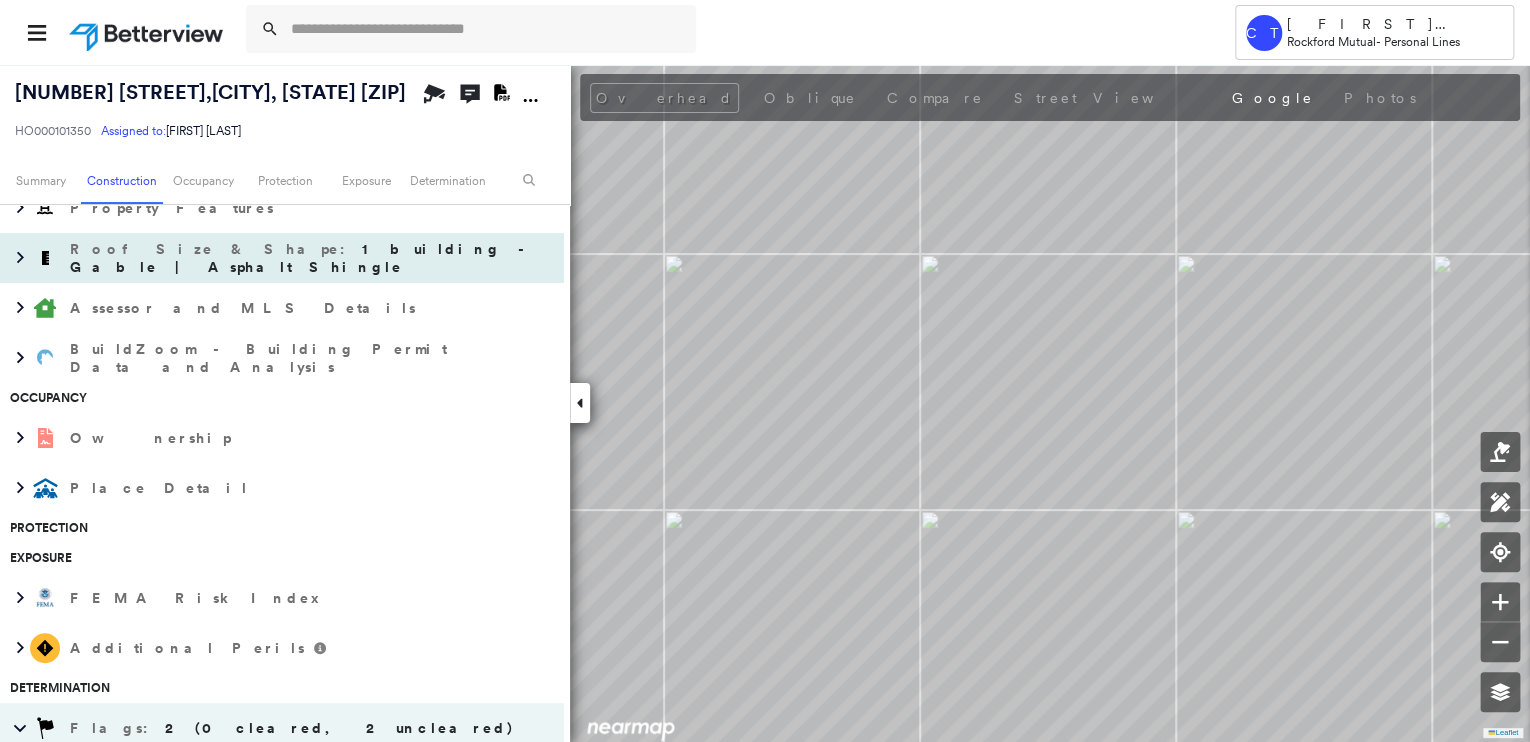 click on "Roof Size & Shape :  1 building  - Gable | Asphalt Shingle" at bounding box center [312, 258] 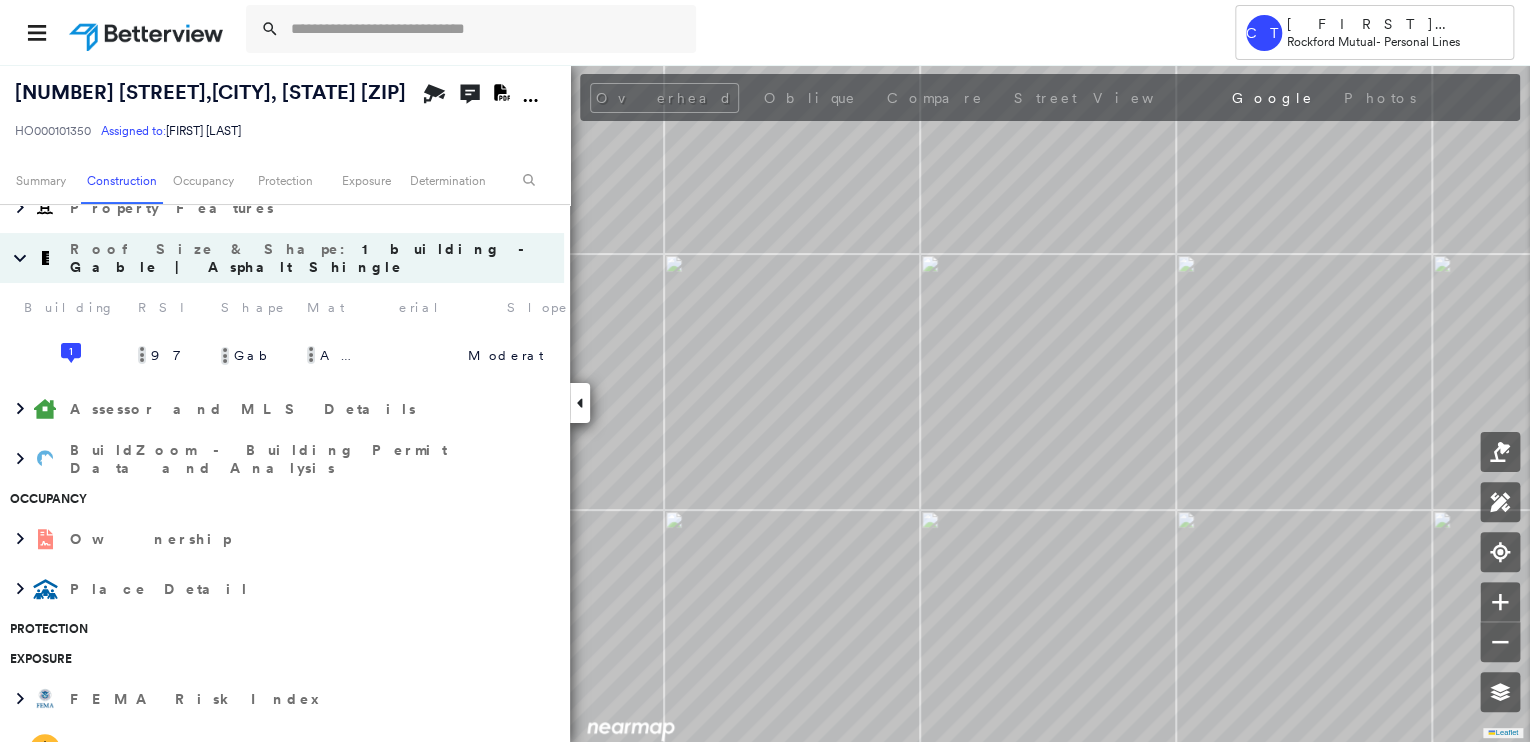 click on "Roof Size & Shape :  1 building  - Gable | Asphalt Shingle" at bounding box center [312, 258] 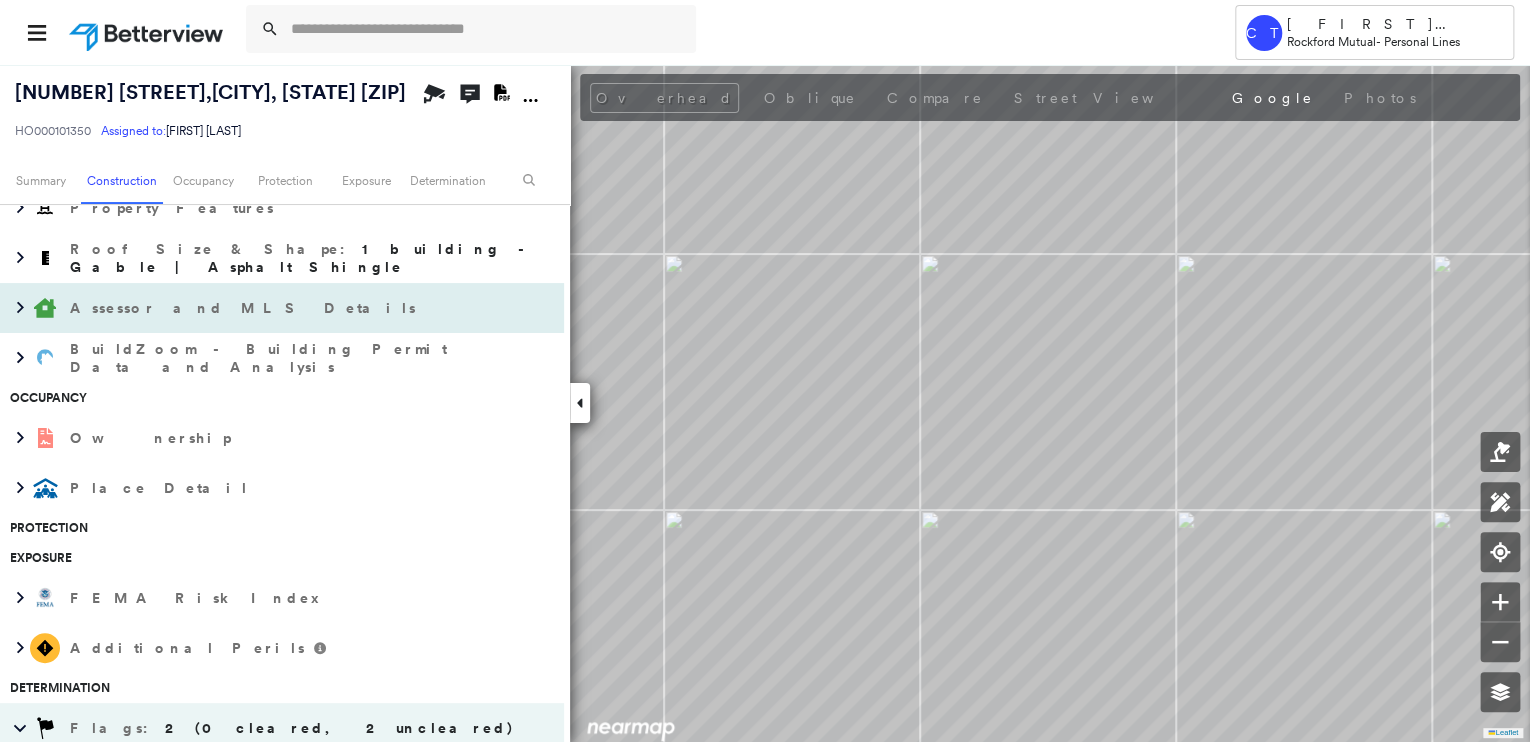 click on "Assessor and MLS Details" at bounding box center [262, 308] 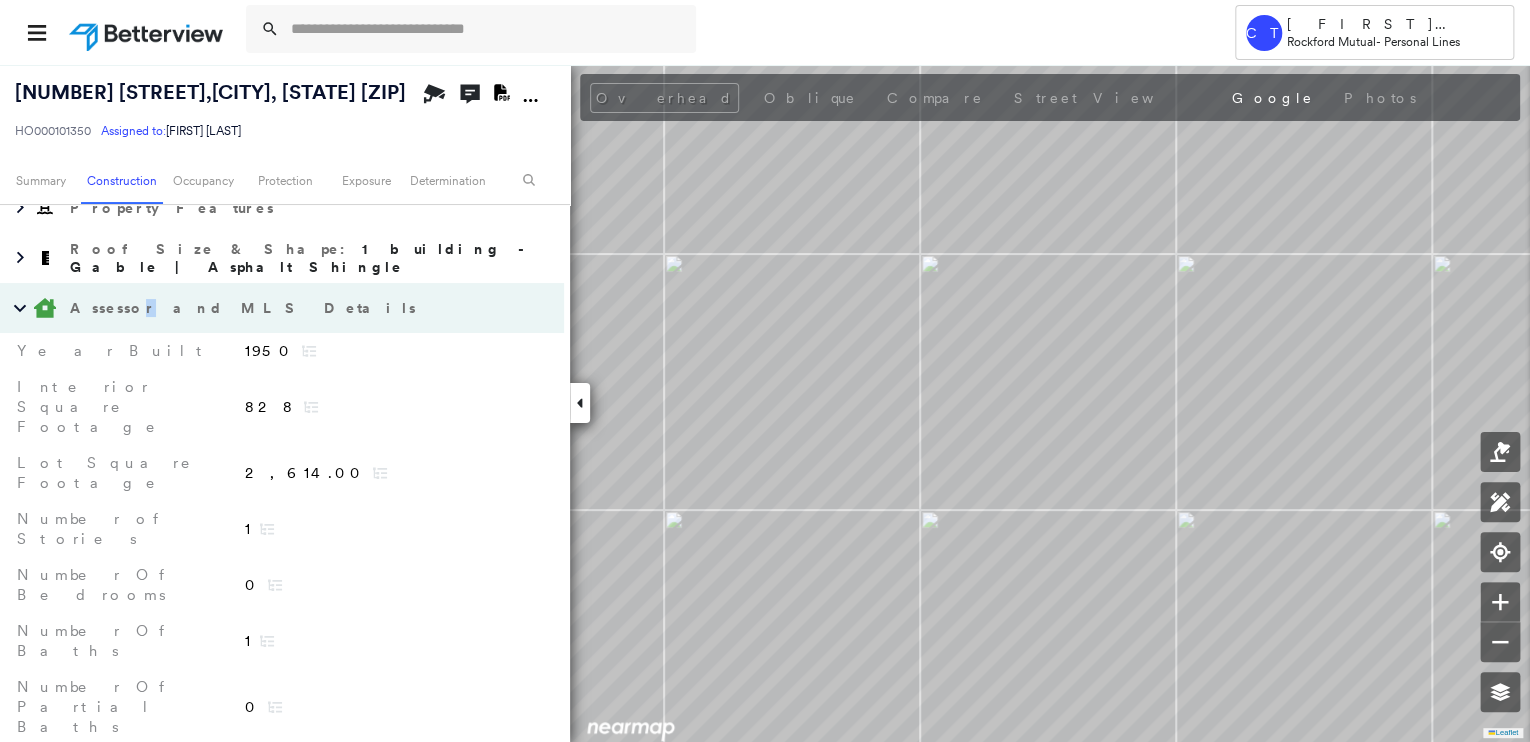 click on "Assessor and MLS Details" at bounding box center [262, 308] 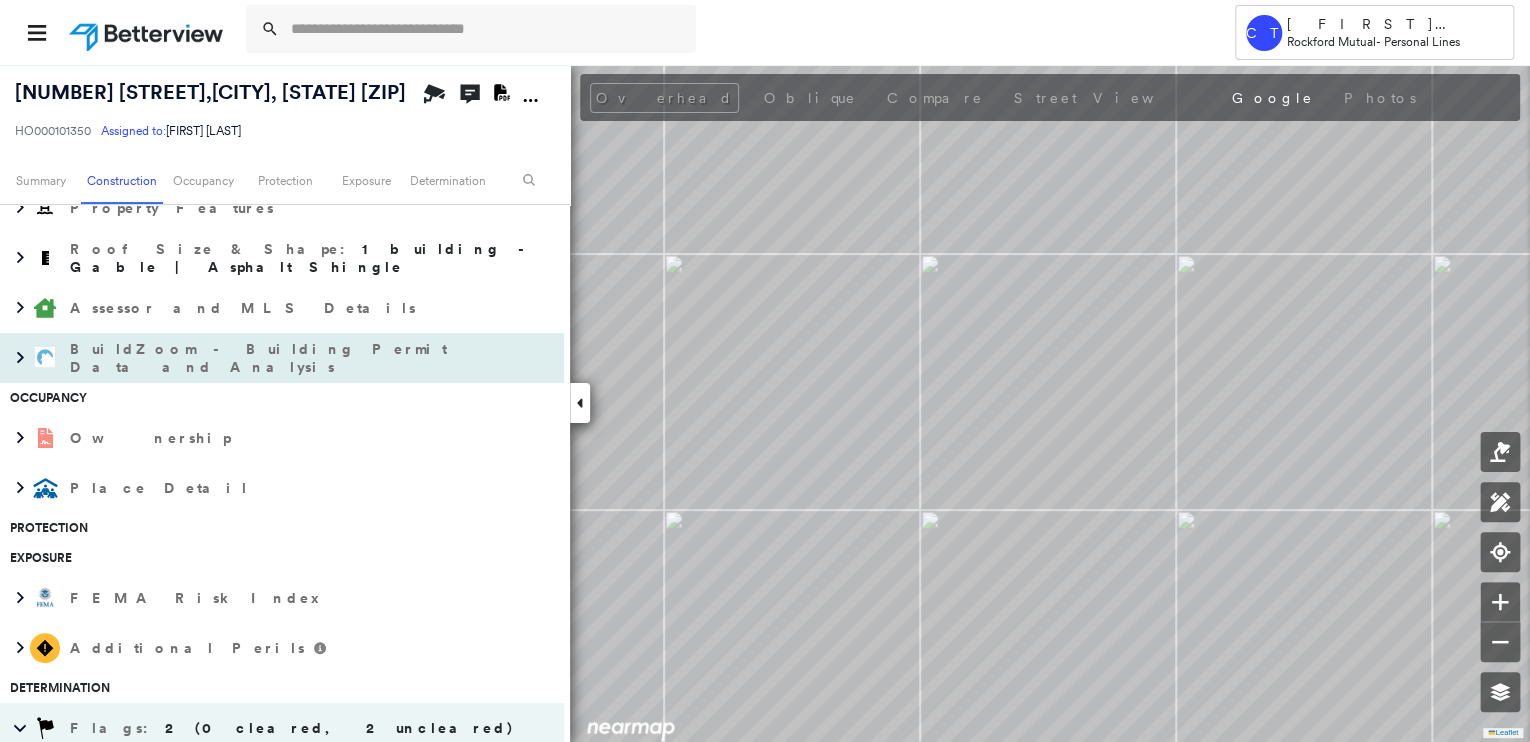 drag, startPoint x: 127, startPoint y: 288, endPoint x: 104, endPoint y: 368, distance: 83.240616 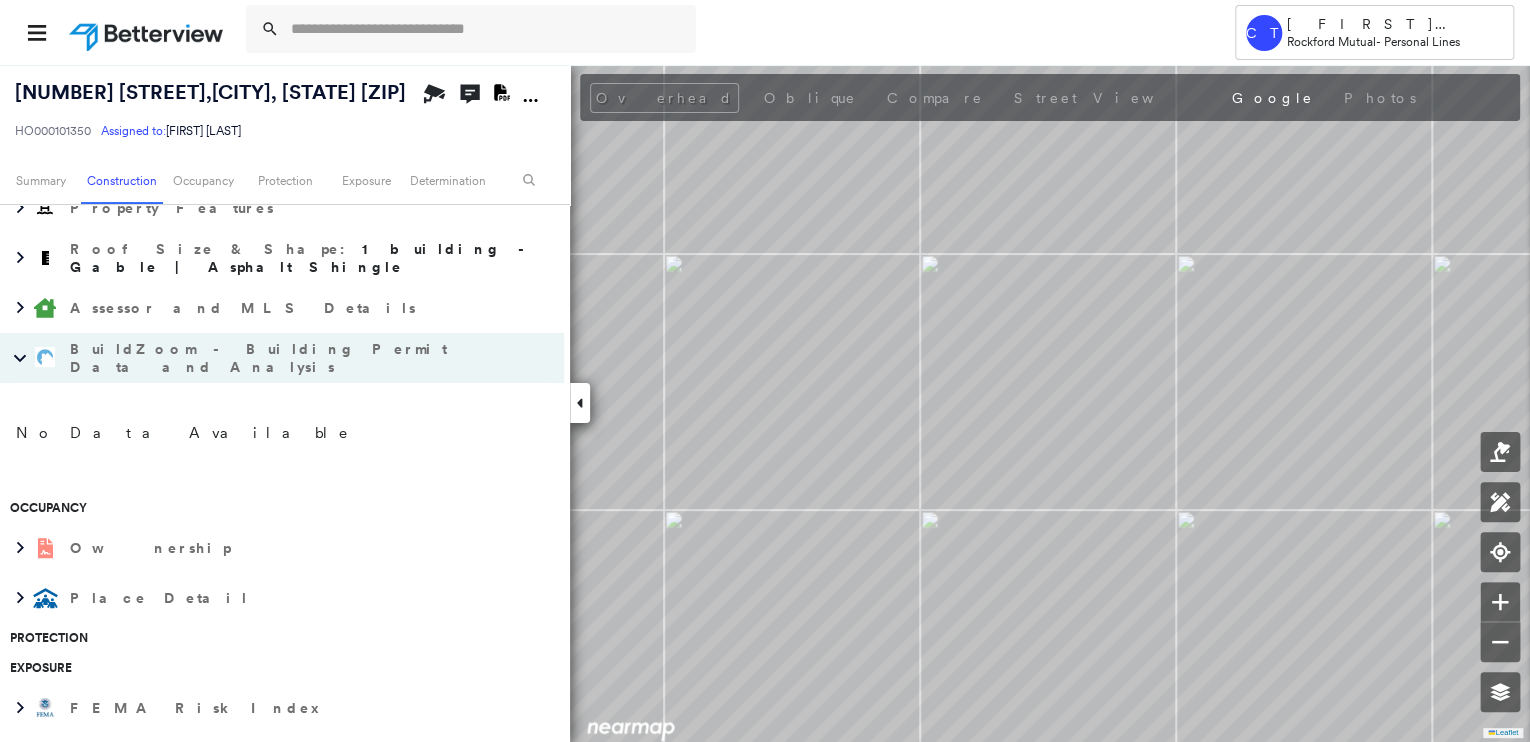 click on "BuildZoom - Building Permit Data and Analysis" at bounding box center (262, 358) 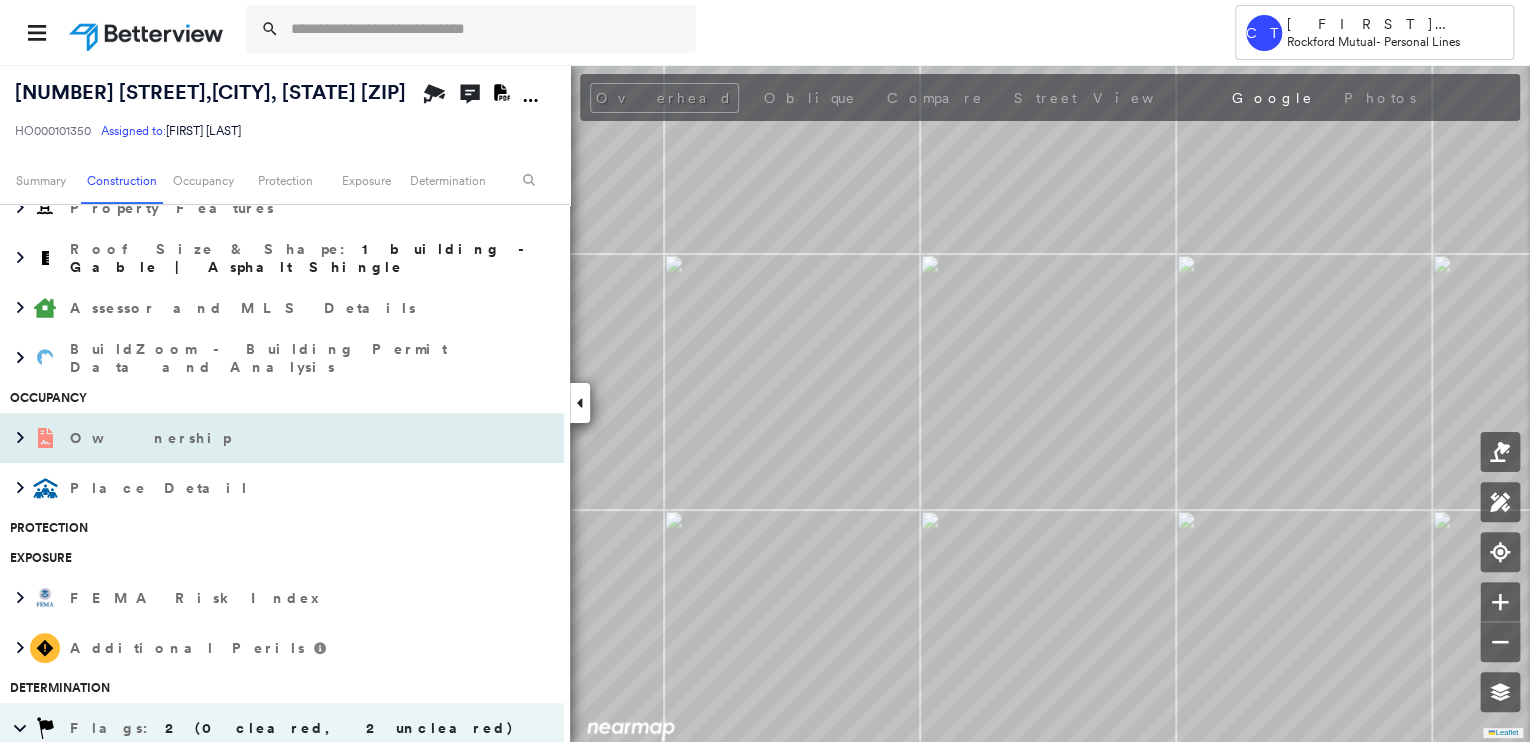 click on "Ownership" at bounding box center [262, 438] 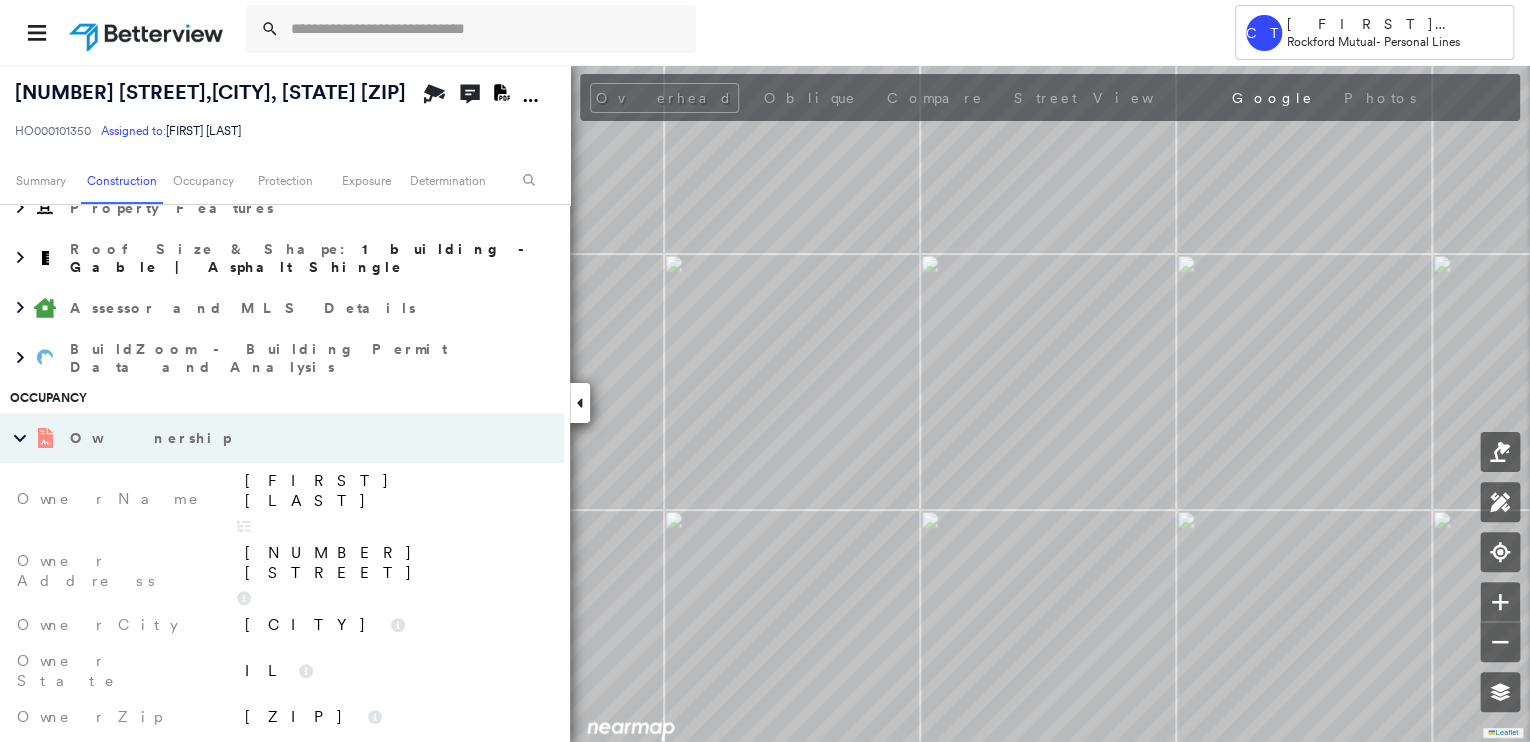 click on "Ownership" at bounding box center [262, 438] 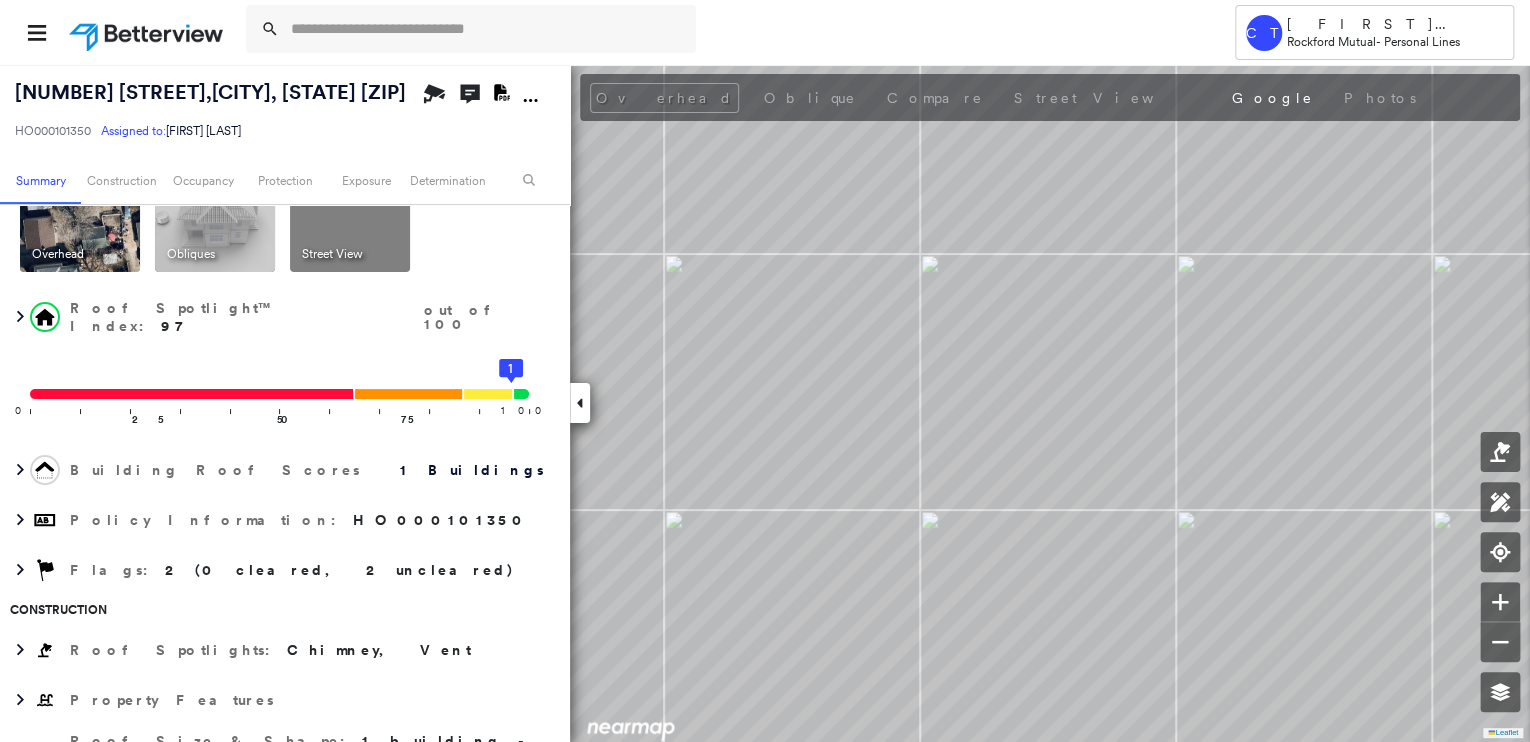 scroll, scrollTop: 0, scrollLeft: 0, axis: both 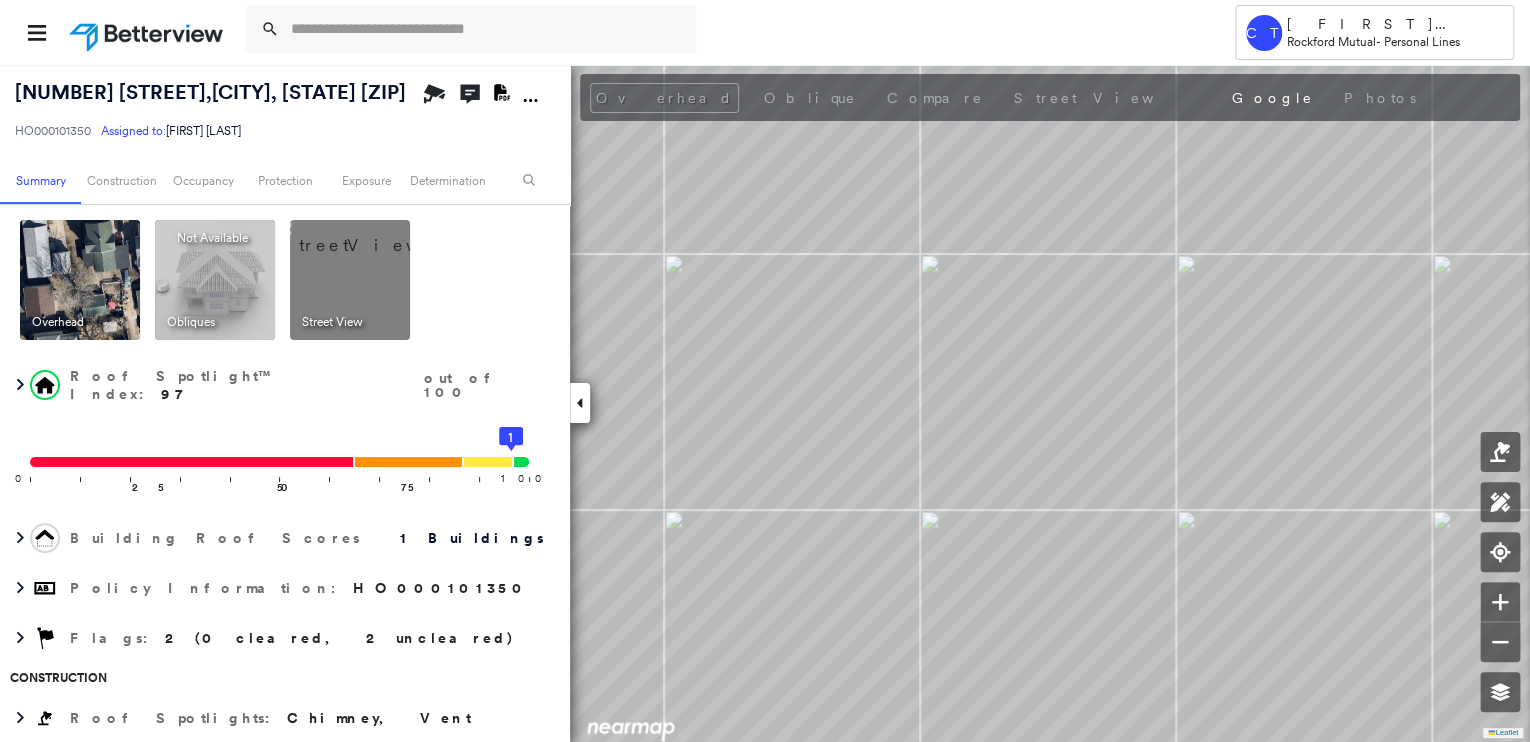 click at bounding box center (374, 235) 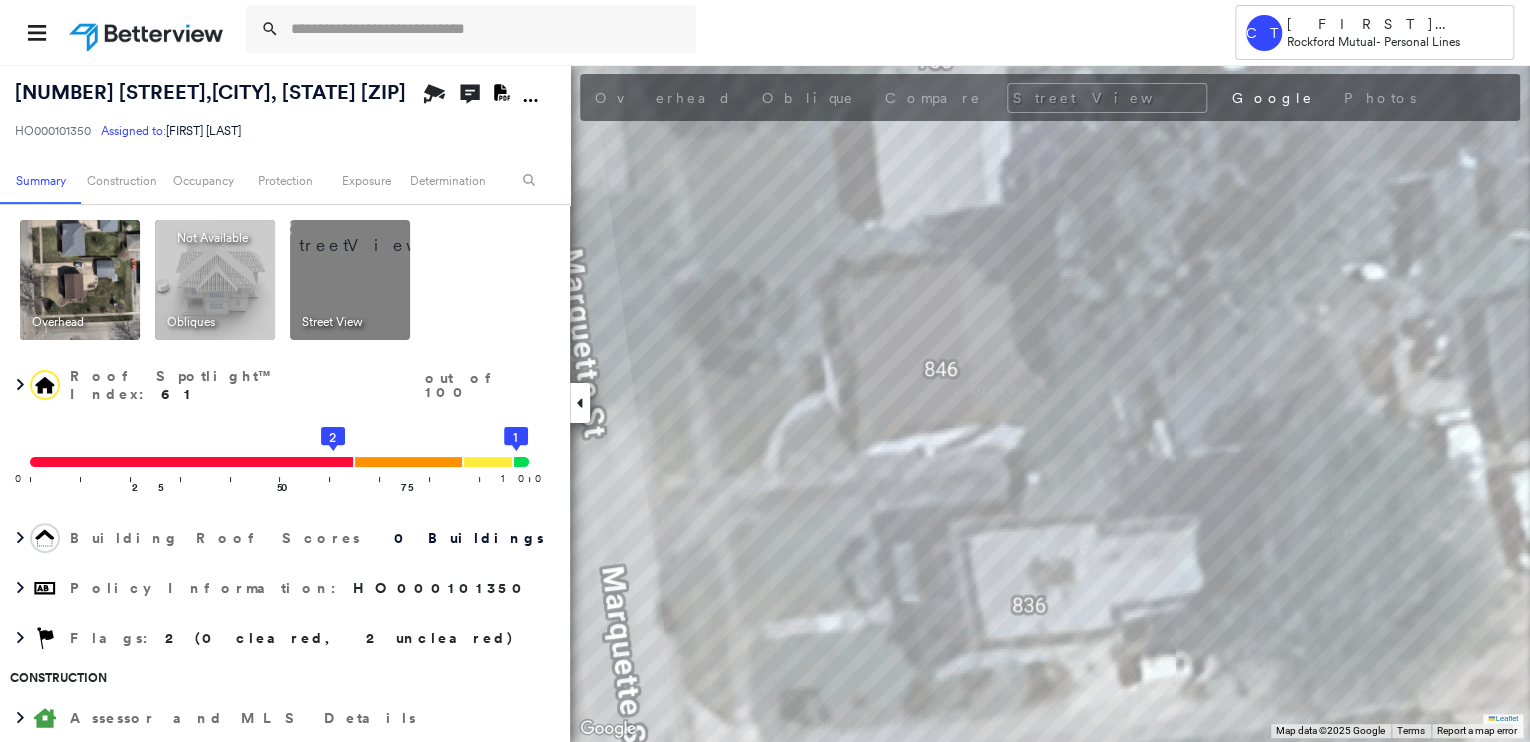 click at bounding box center [80, 280] 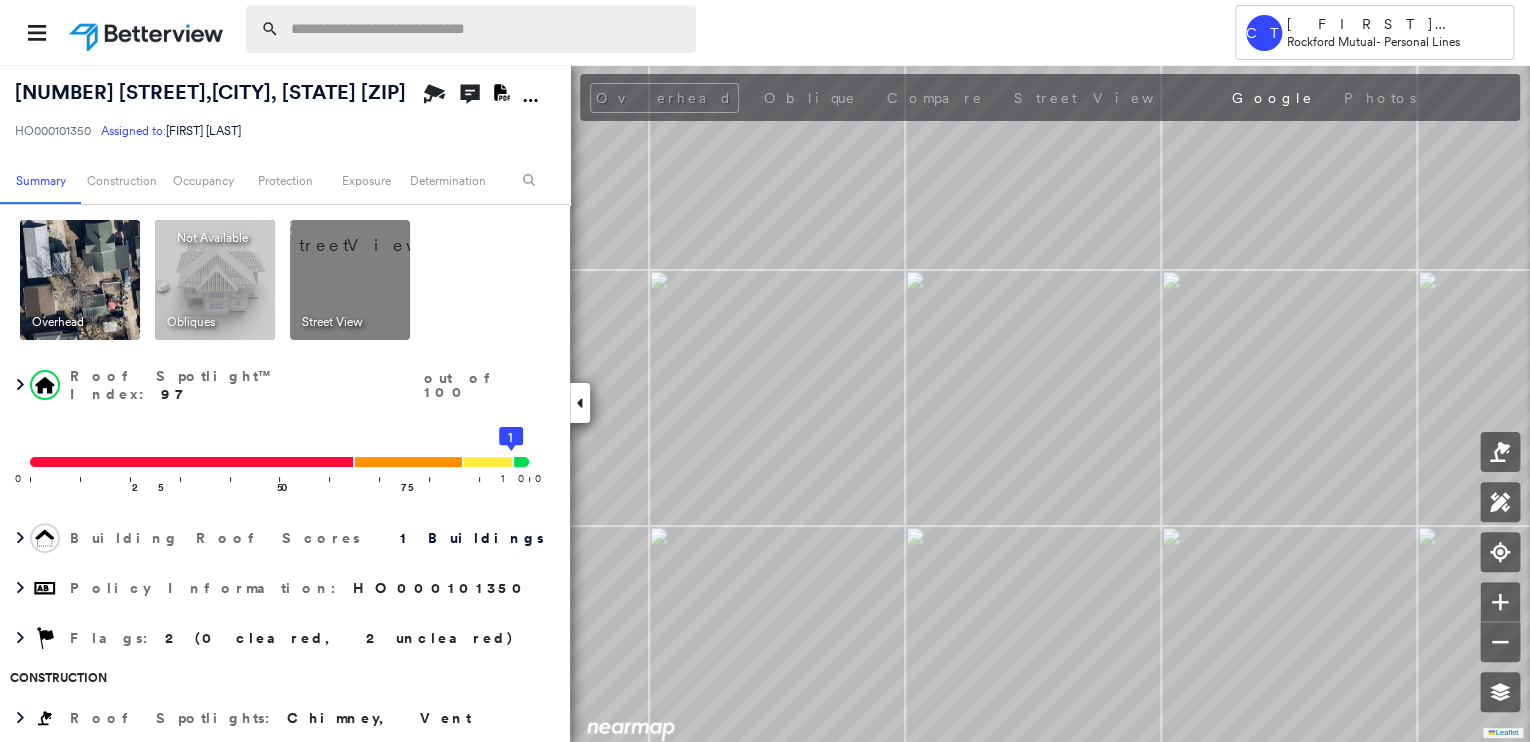 click at bounding box center [487, 29] 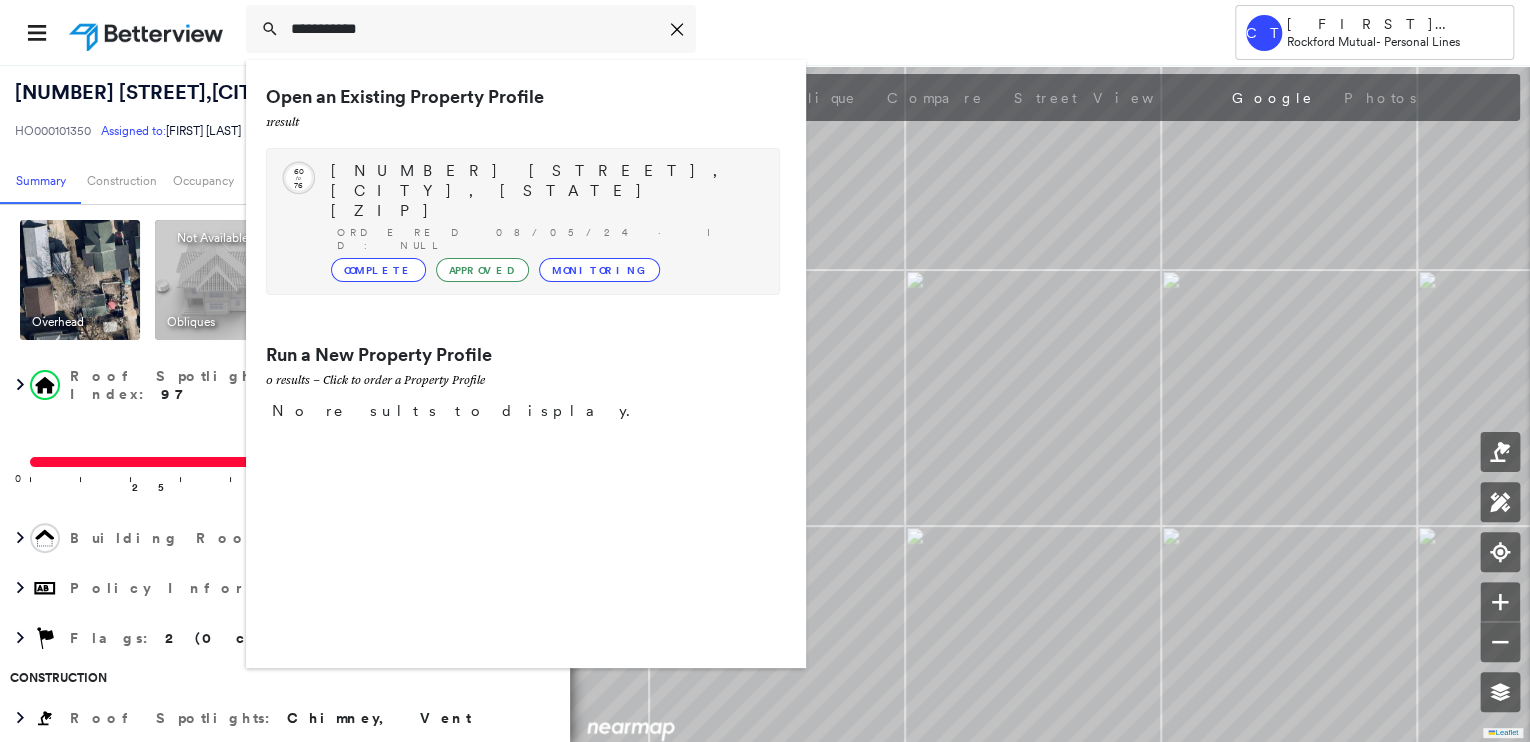 type on "**********" 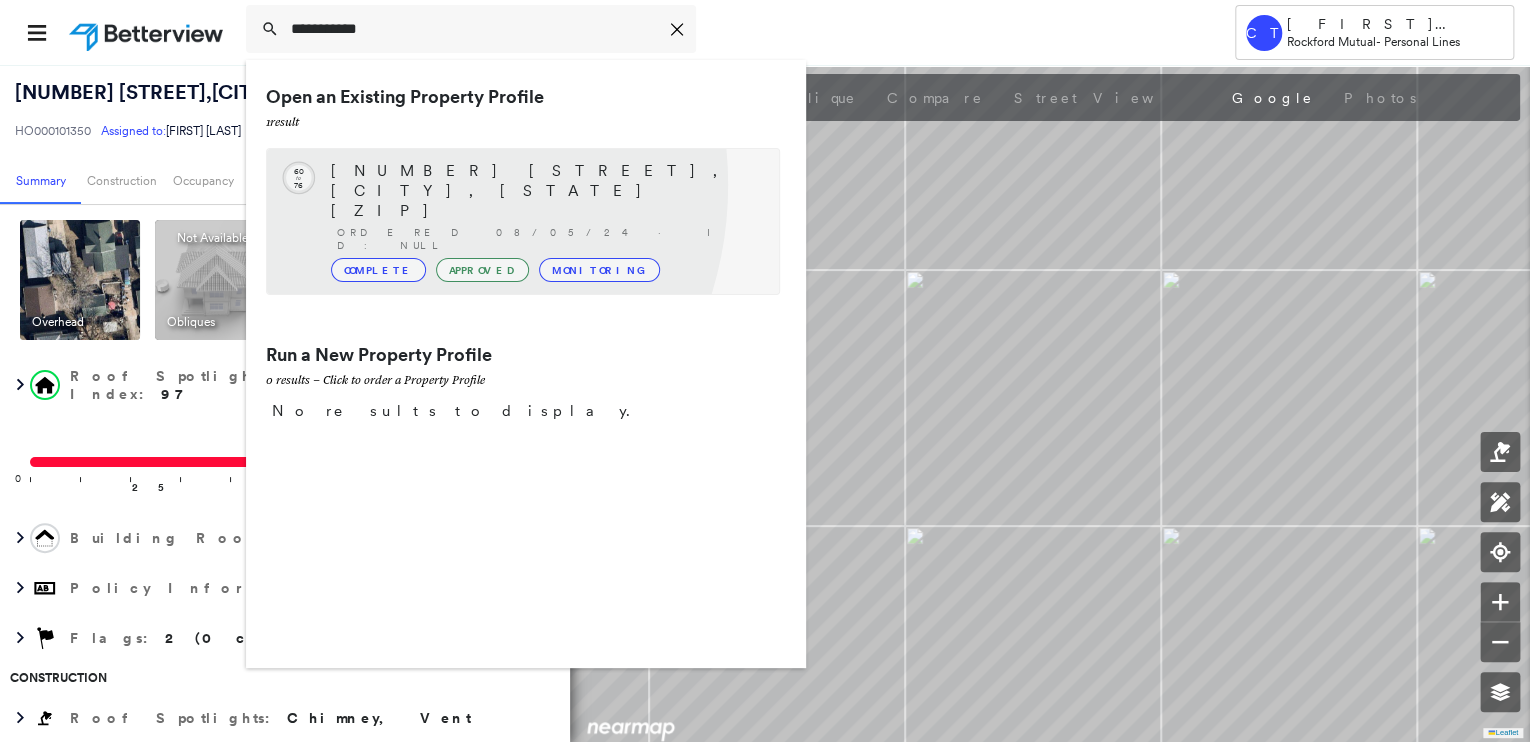 click on "Ordered 08/05/24 · ID: null" at bounding box center [548, 239] 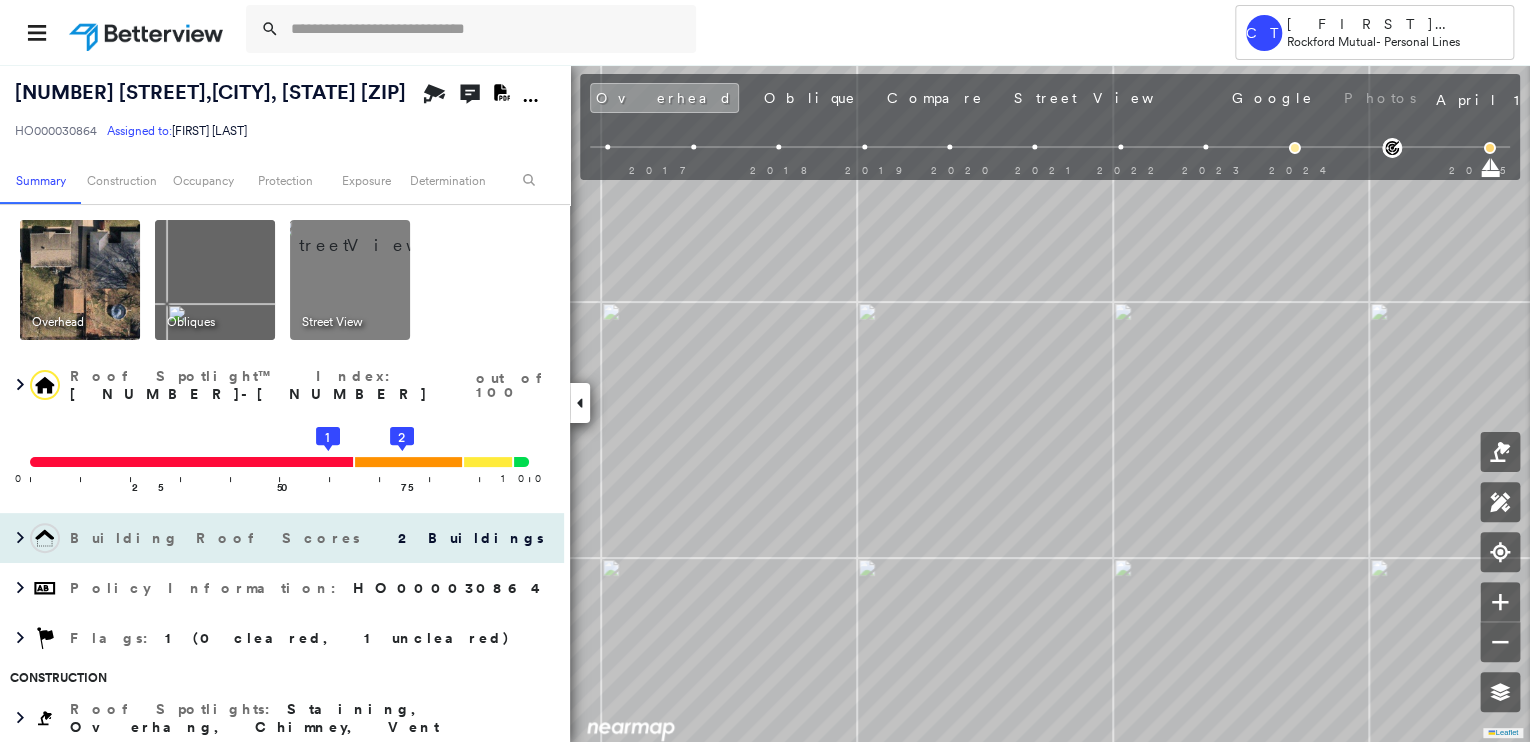 drag, startPoint x: 355, startPoint y: 275, endPoint x: 504, endPoint y: 377, distance: 180.56854 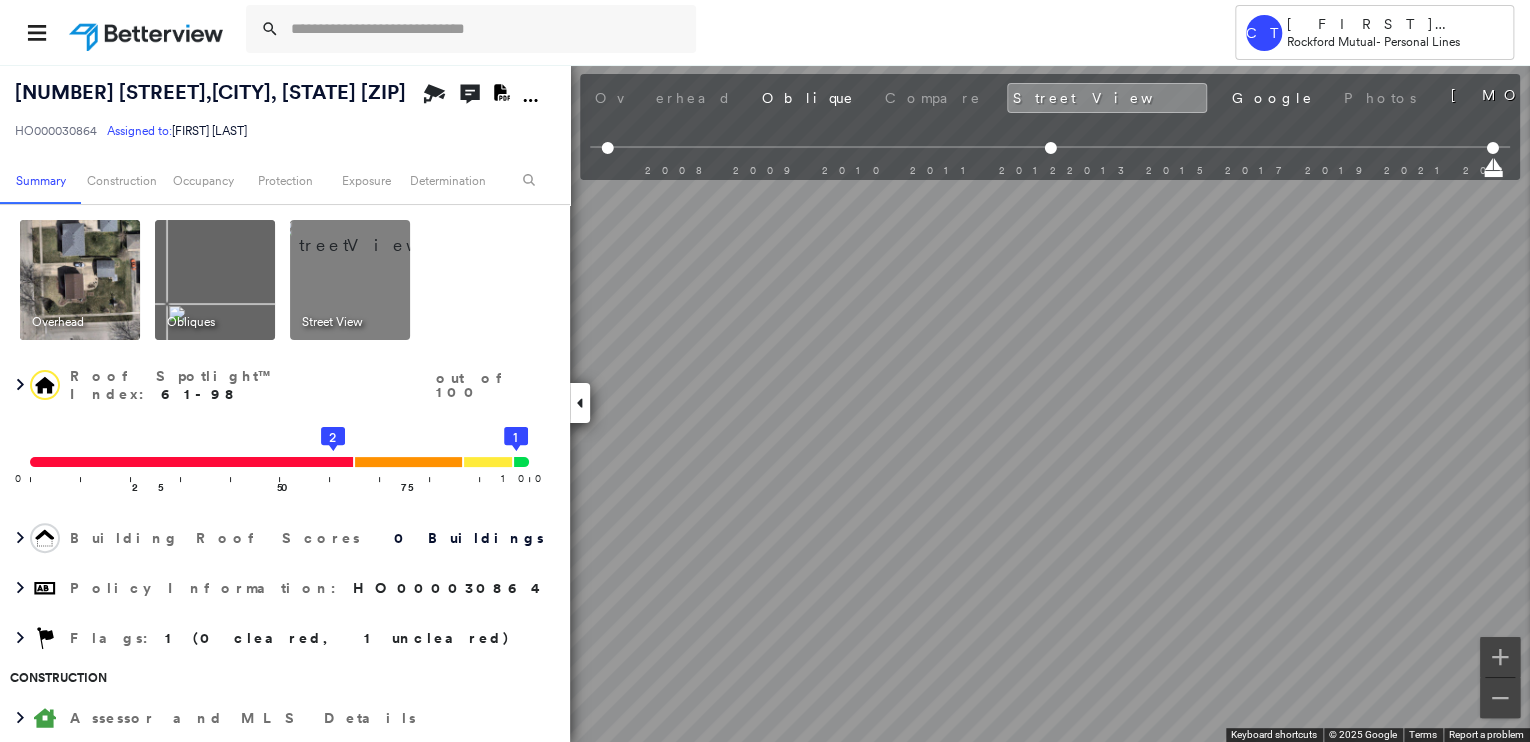 click on "Tower CT Camryn Tremper Rockford Mutual  -   Personal Lines 622 W 6th St ,  Belvidere, IL 61008-5520 HO000030864 Assigned to:  Krissie Boggs Assigned to:  Krissie Boggs HO000030864 Assigned to:  Krissie Boggs Open Comments Download PDF Report Summary Construction Occupancy Protection Exposure Determination Overhead Obliques Street View Roof Spotlight™ Index :  61-98 out of 100 0 100 25 50 75 2 1 Building Roof Scores 0 Buildings Policy Information :  HO000030864 Flags :  1 (0 cleared, 1 uncleared) Construction Assessor and MLS Details BuildZoom - Building Permit Data and Analysis Occupancy Ownership Place Detail Protection Exposure FEMA Risk Index Additional Perils Determination Flags :  1 (0 cleared, 1 uncleared) Uncleared Flags (1) Cleared Flags  (0) MED Medium Priority Roof Score Flagged 08/05/24 Clear Action Taken New Entry History Quote/New Business Terms & Conditions Added ACV Endorsement Added Cosmetic Endorsement Inspection/Loss Control Report Information Added to Inspection Survey General Save Save" at bounding box center (765, 371) 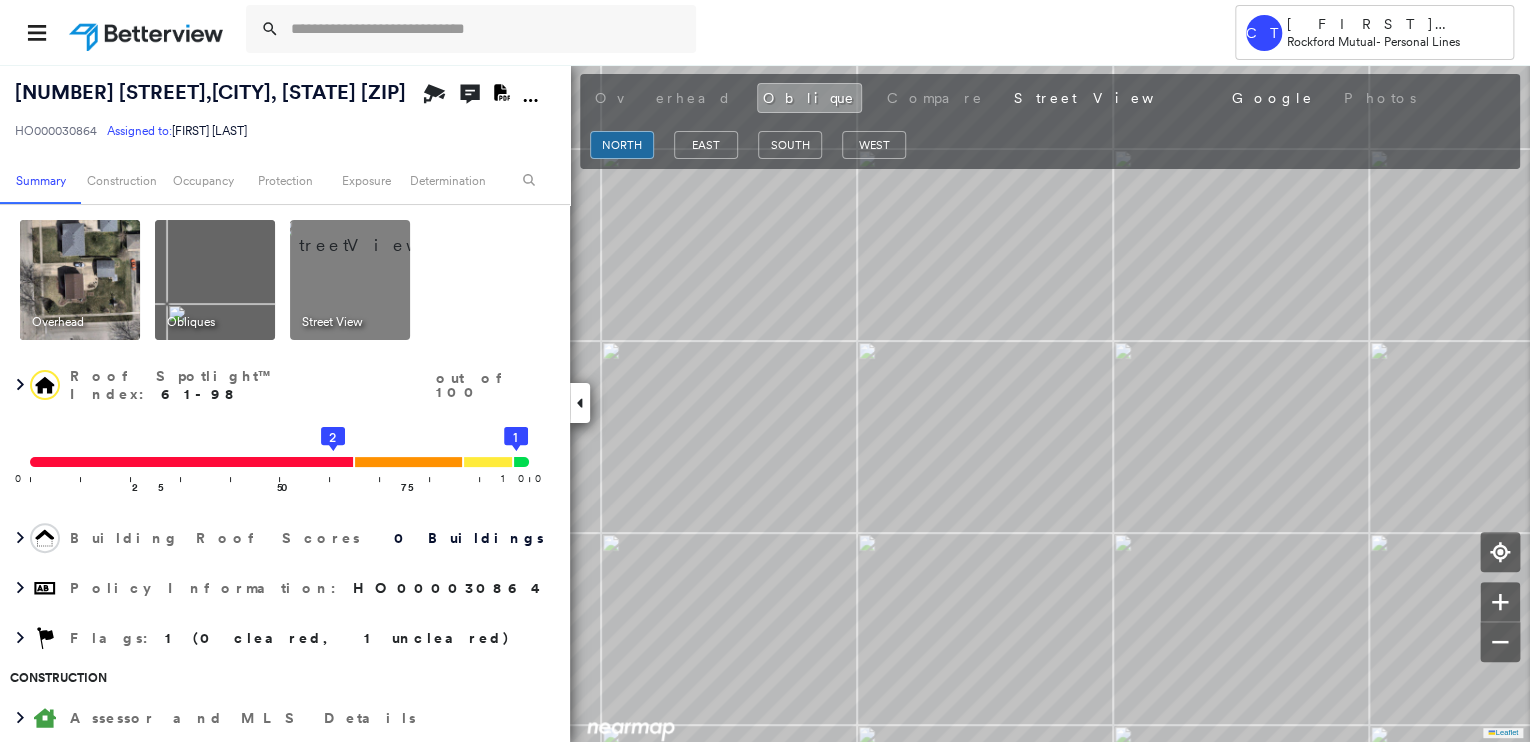 click at bounding box center (80, 280) 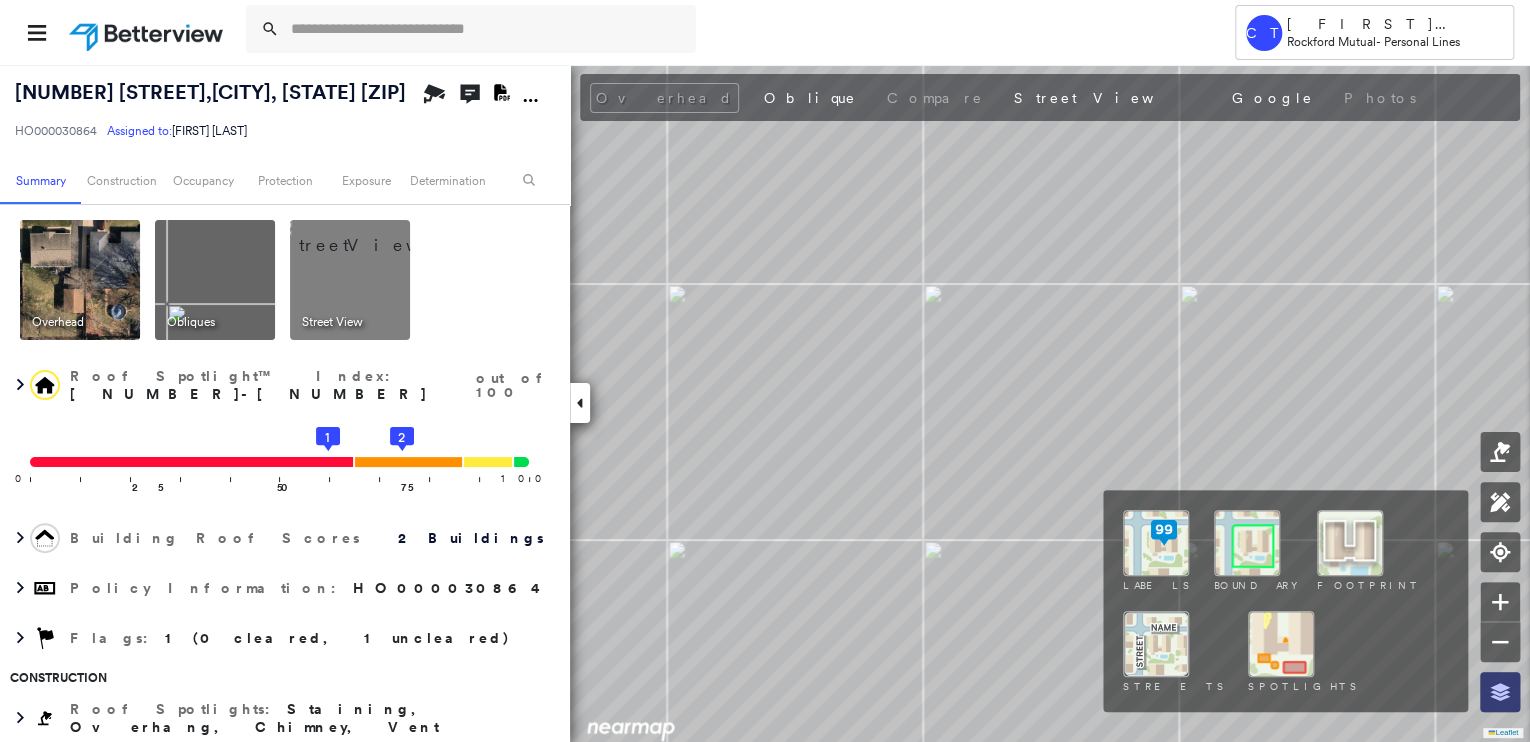 click at bounding box center [1500, 692] 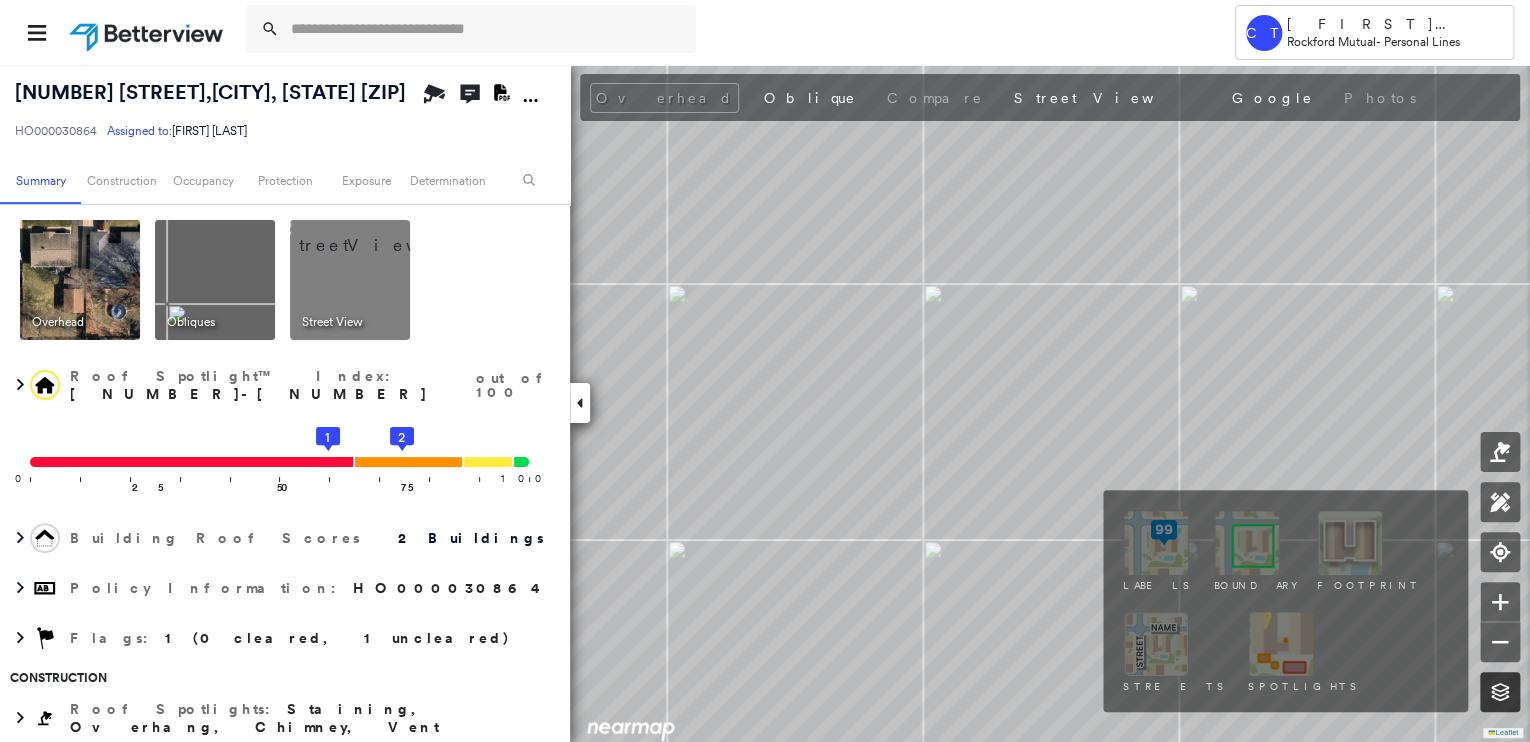 click 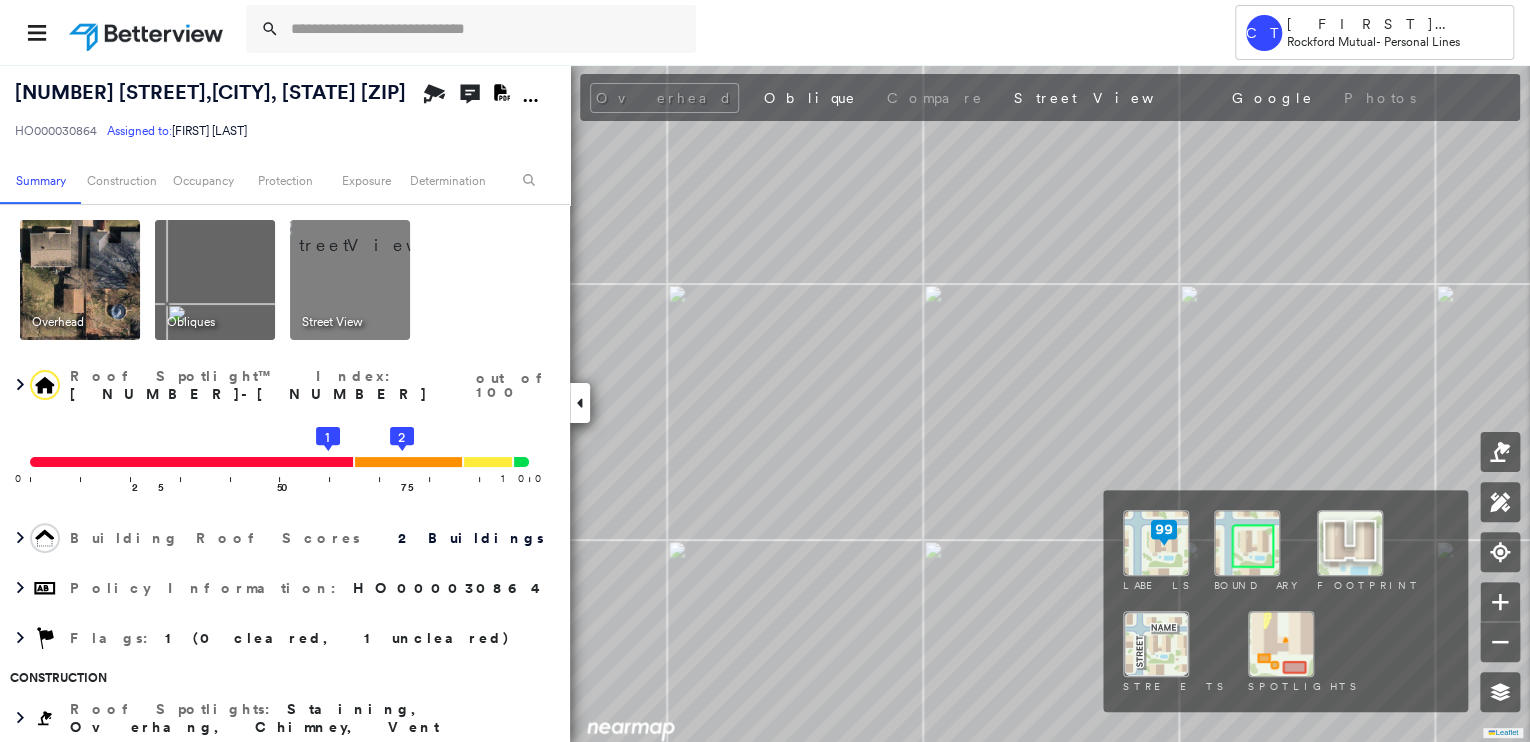 click at bounding box center (1281, 644) 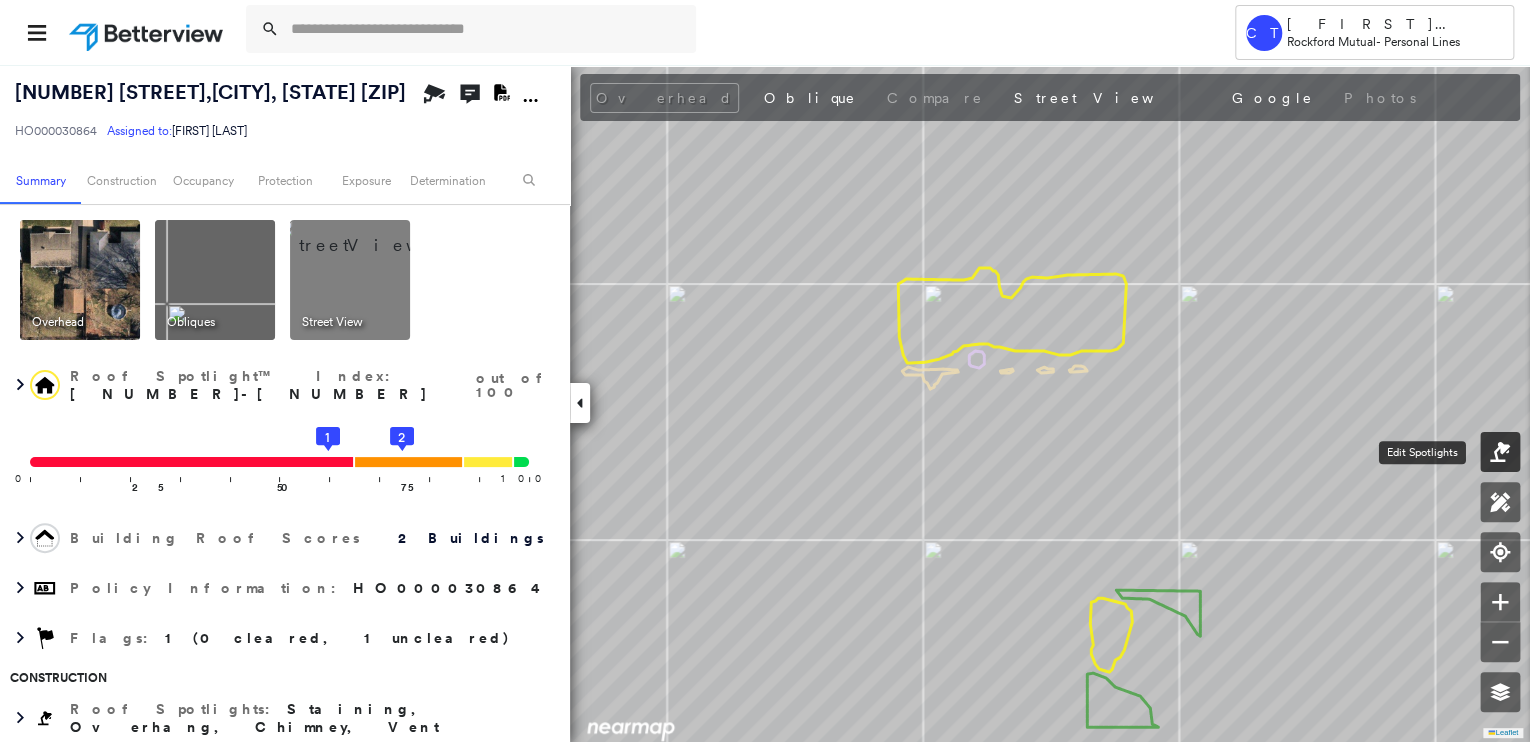 click 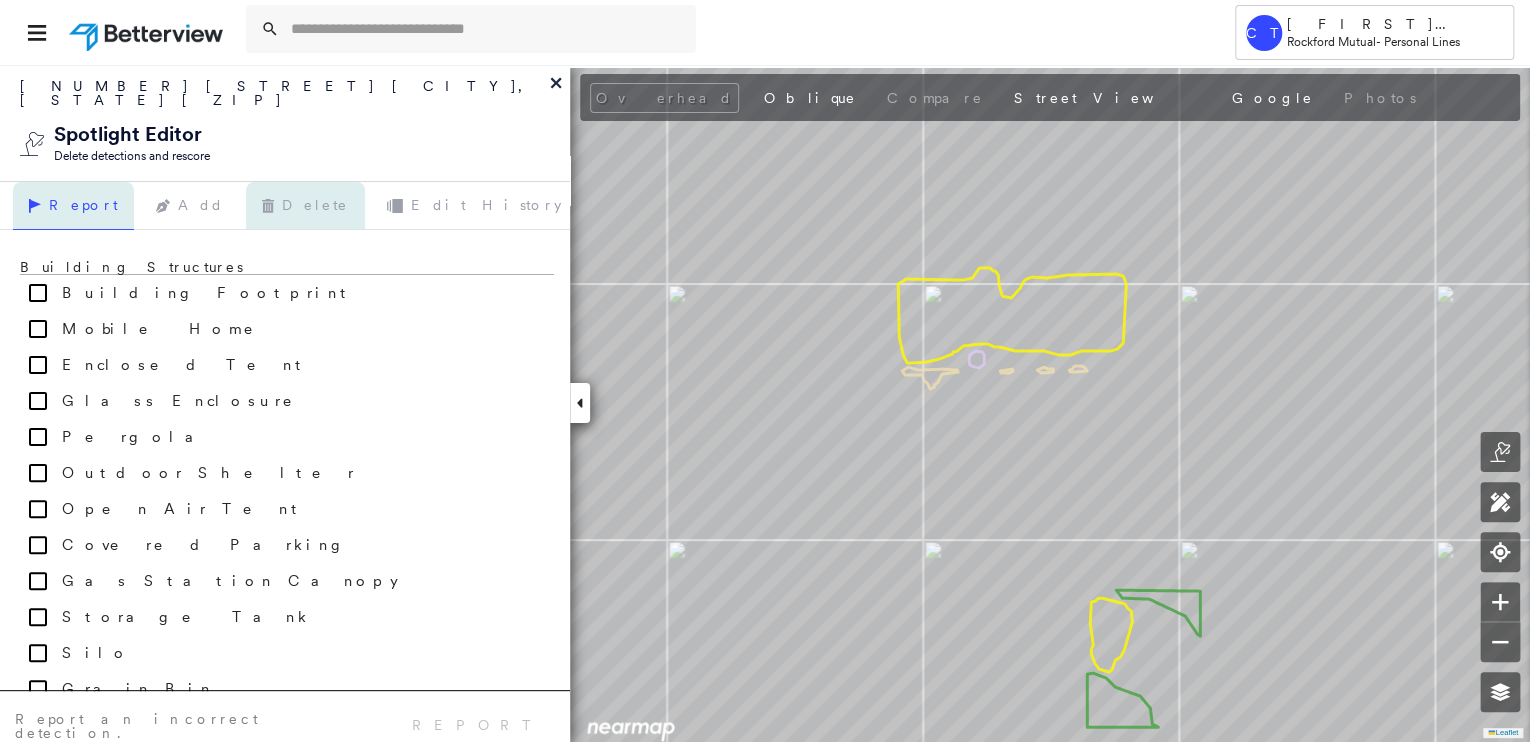 click on "Delete" at bounding box center [305, 206] 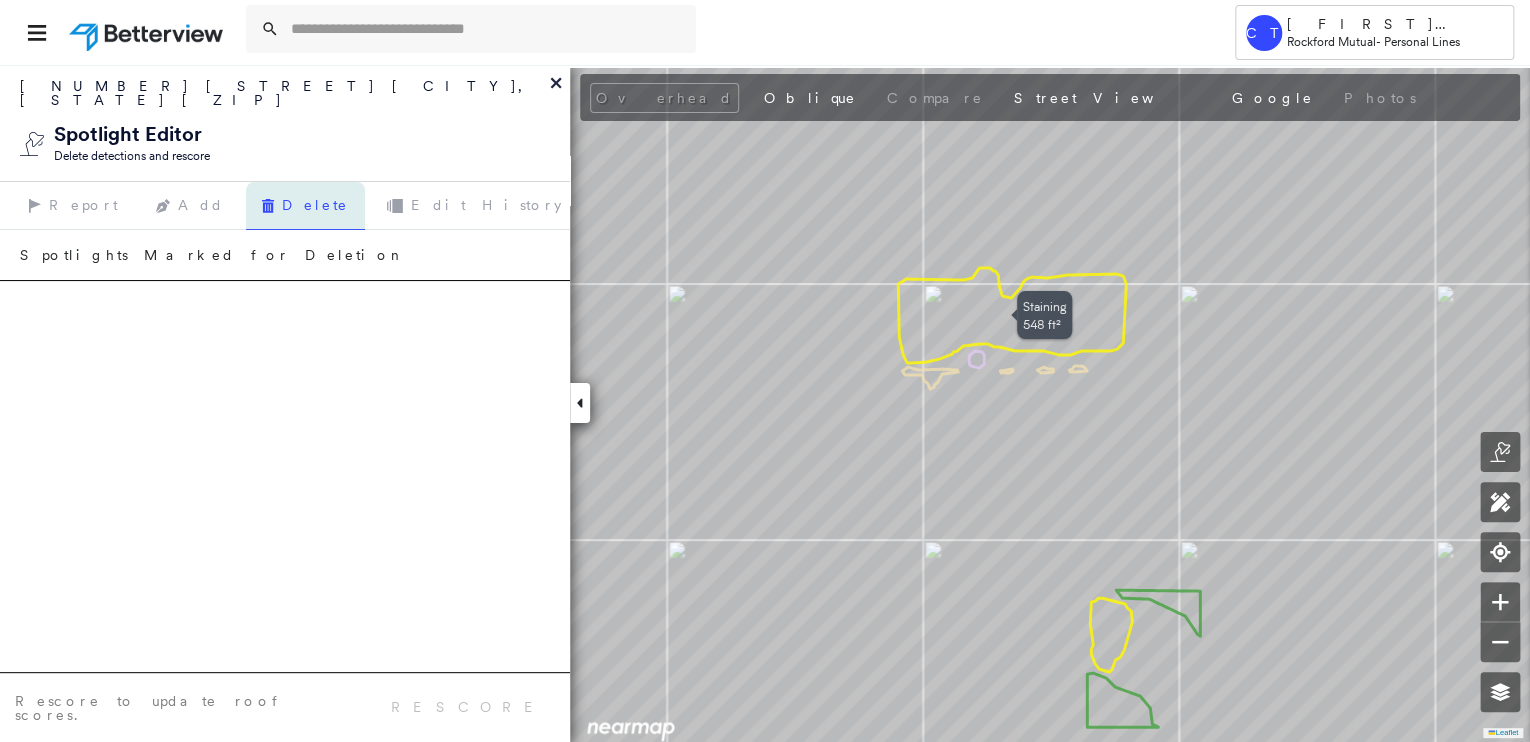 click 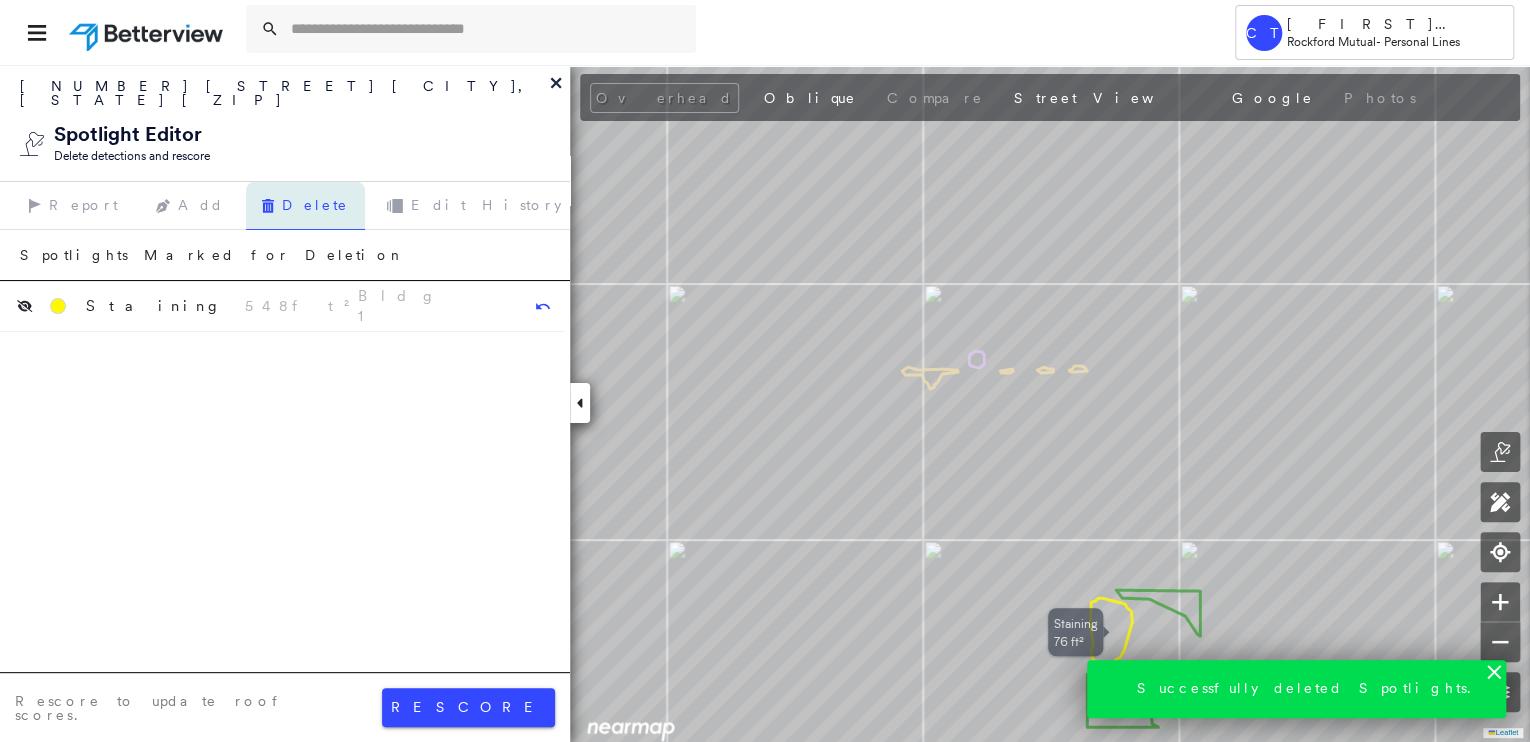 click 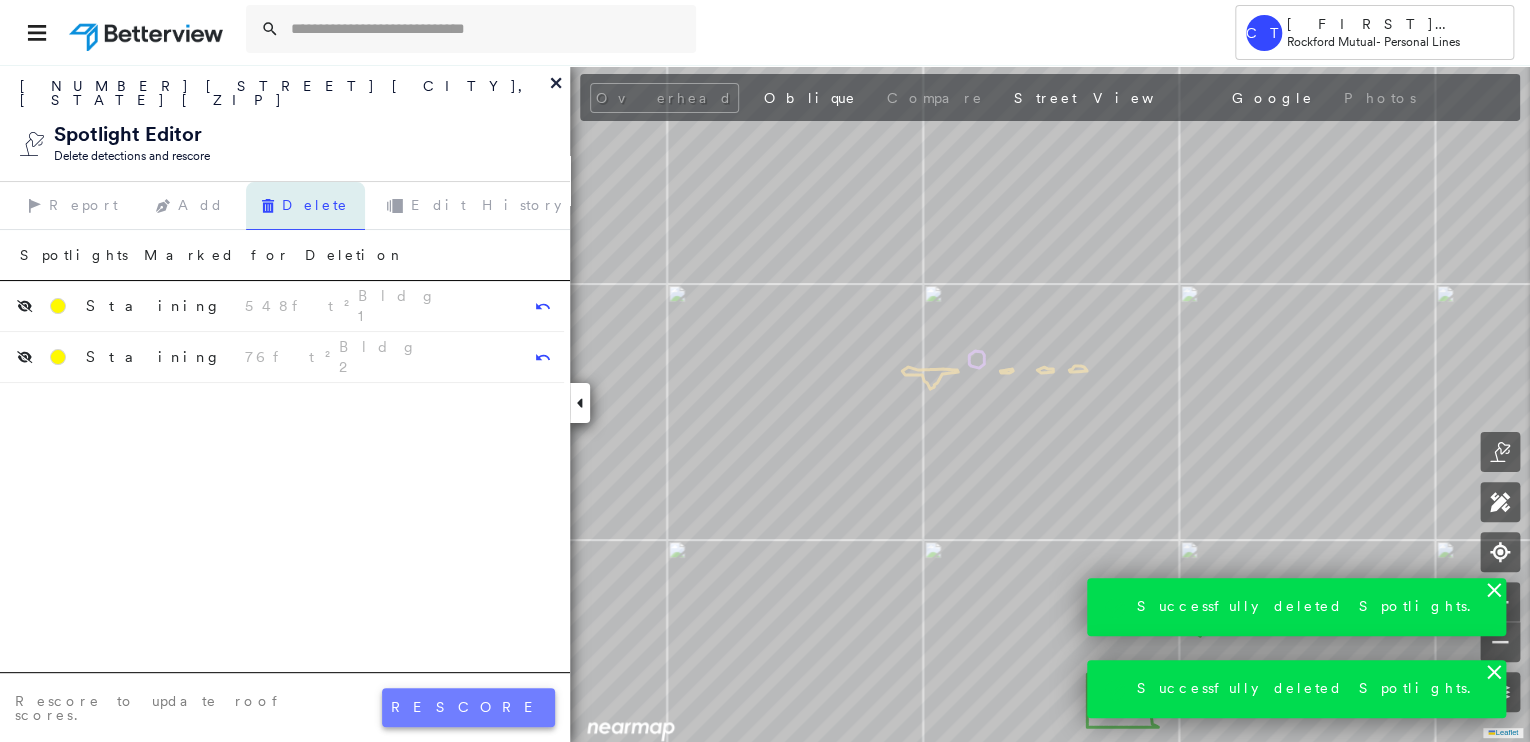 click on "rescore" at bounding box center [468, 707] 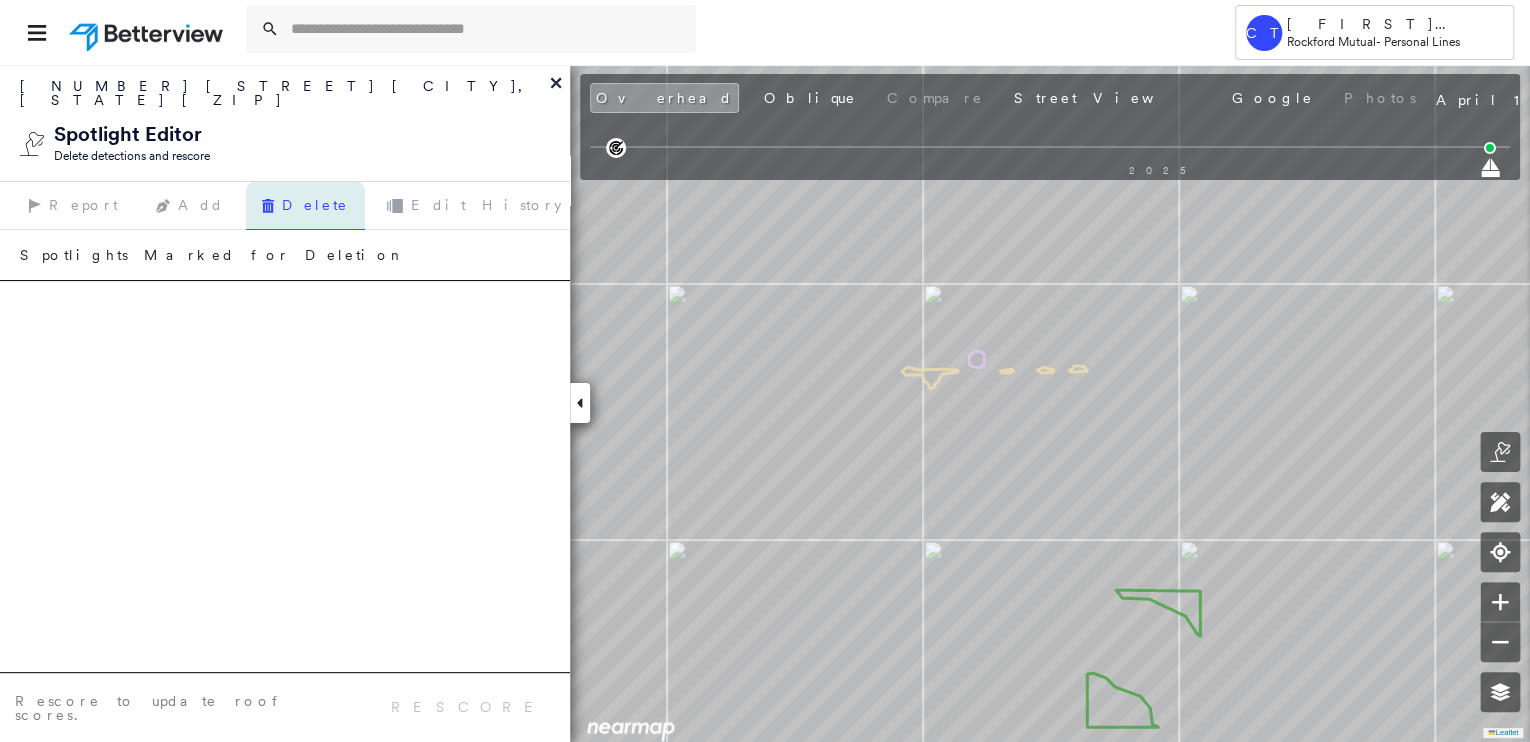 drag, startPoint x: 566, startPoint y: 64, endPoint x: 557, endPoint y: 77, distance: 15.811388 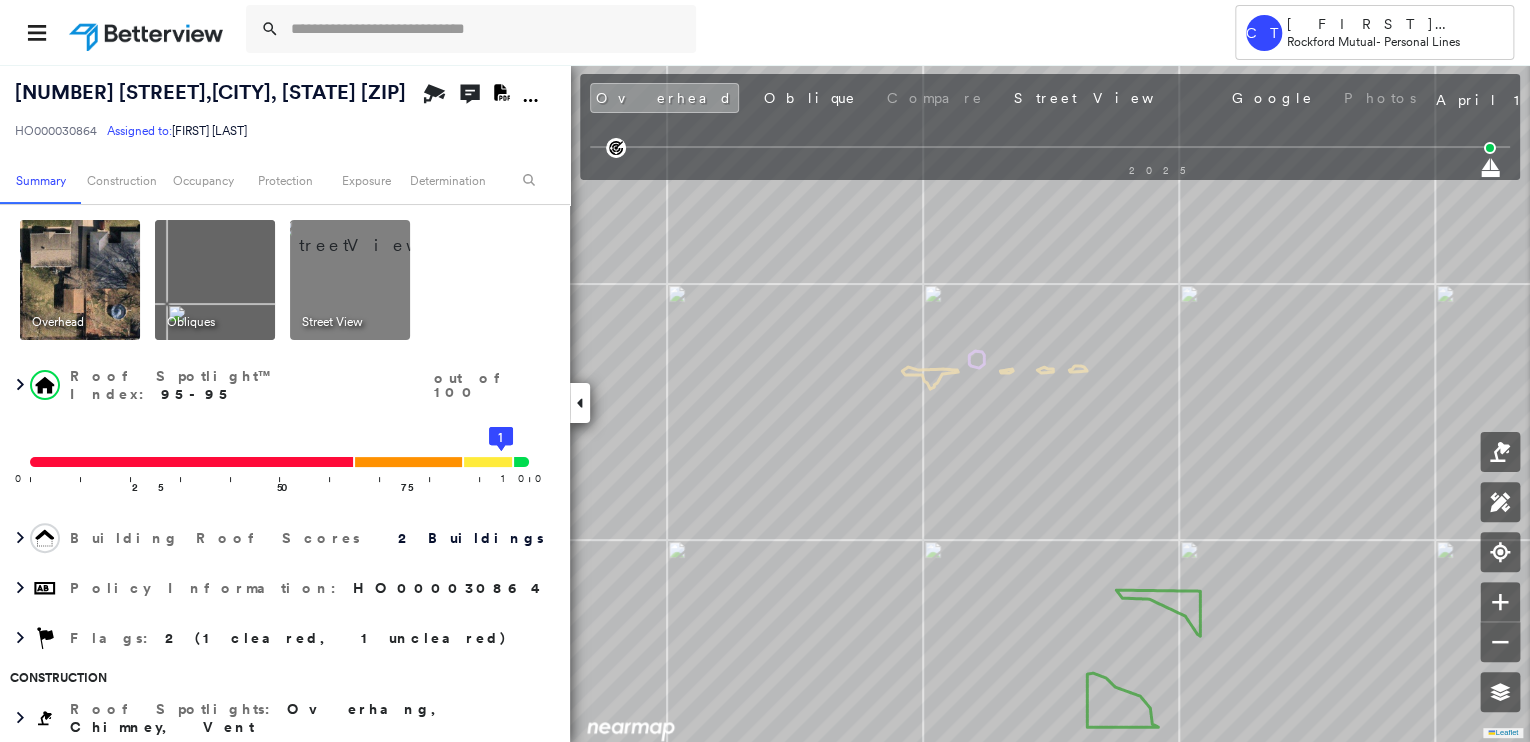click at bounding box center (374, 235) 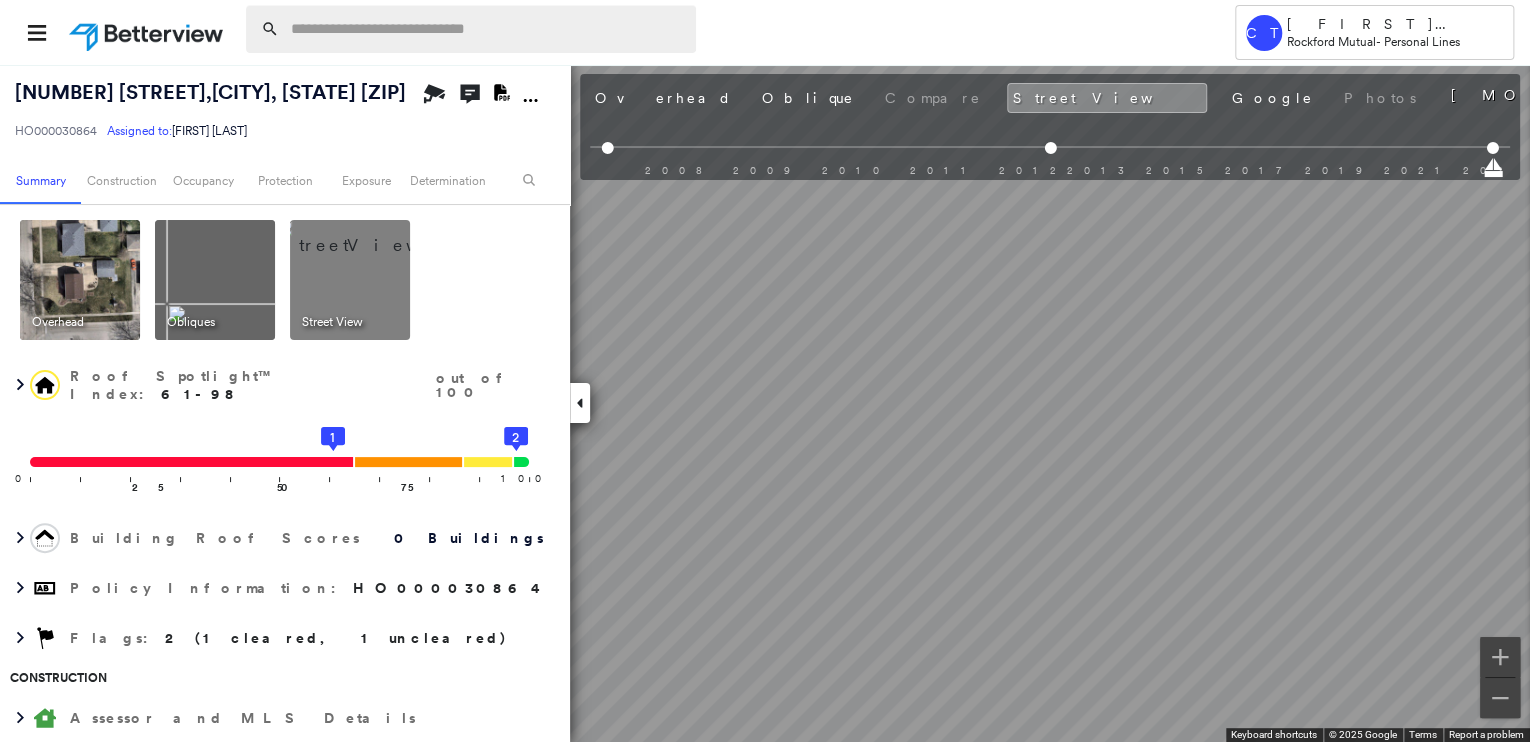 click at bounding box center [487, 29] 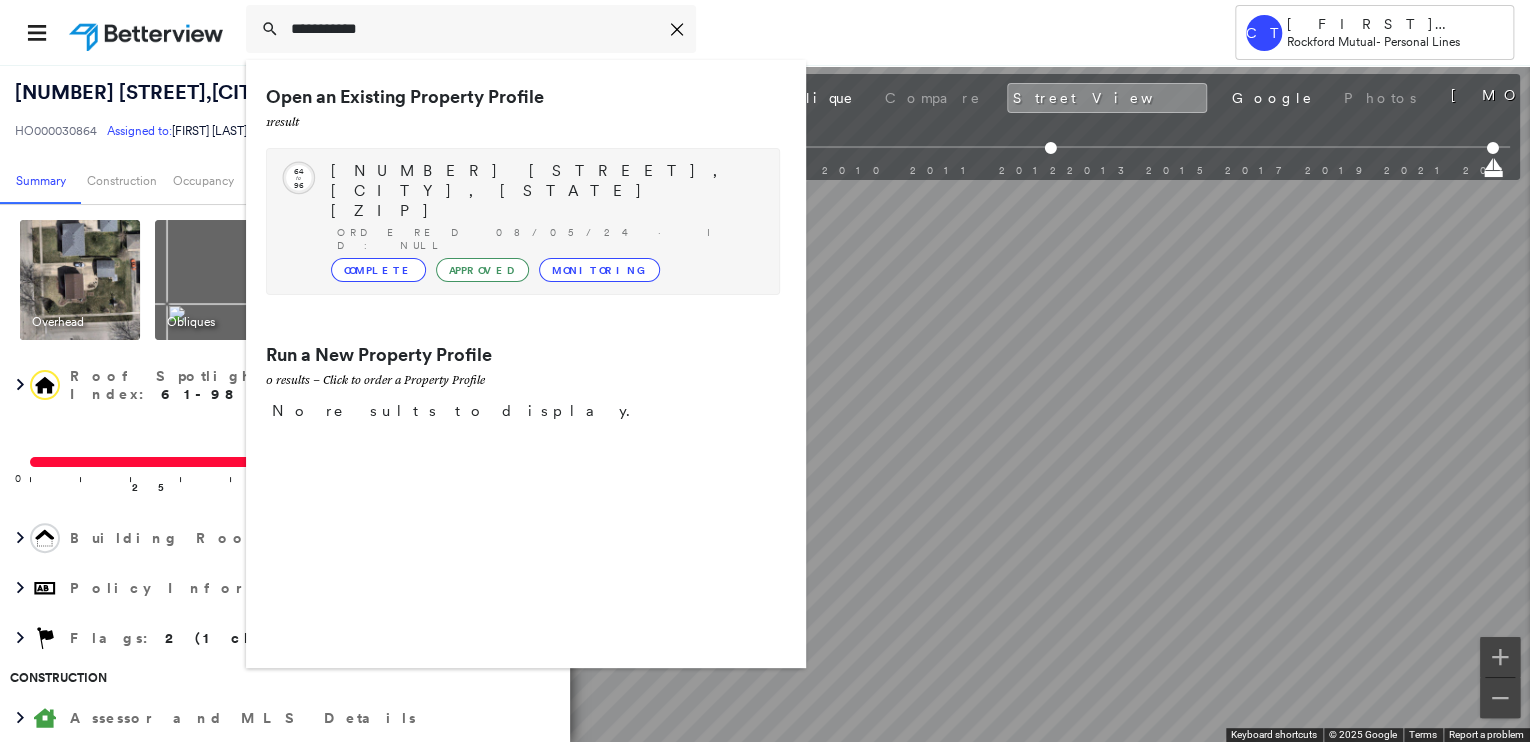 type on "**********" 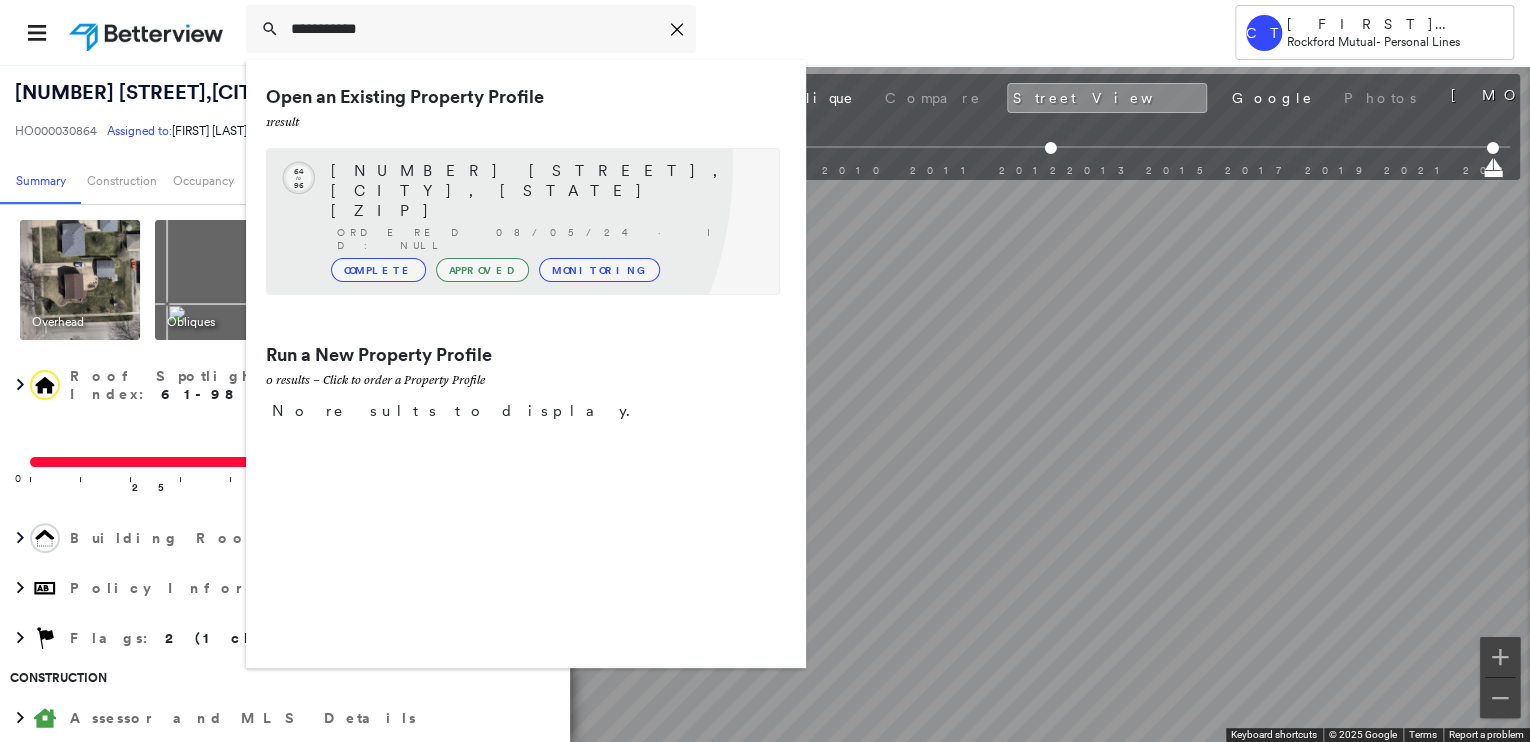 click on "635 W Kelsey Rd, Beloit, WI 53511-2009" at bounding box center [545, 191] 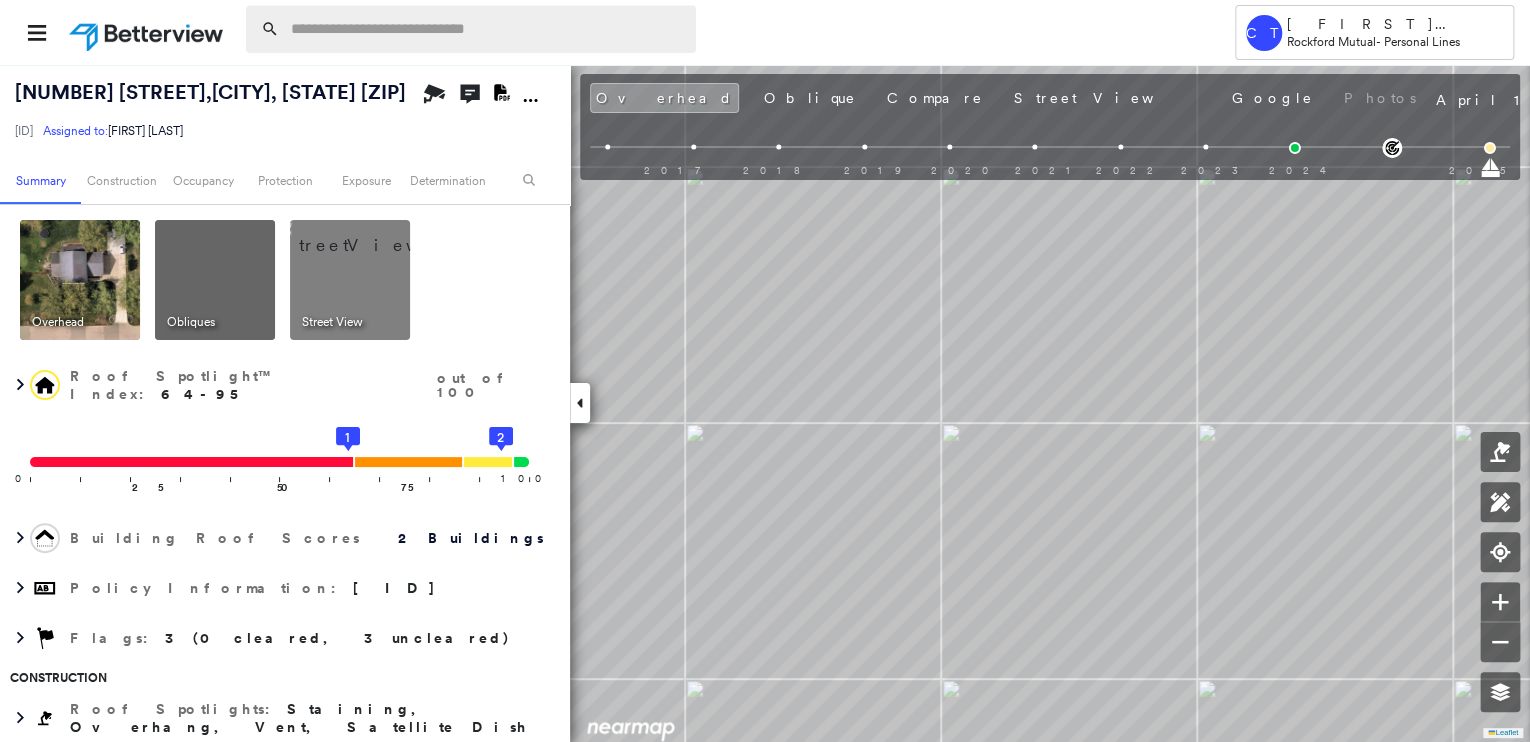 click at bounding box center (487, 29) 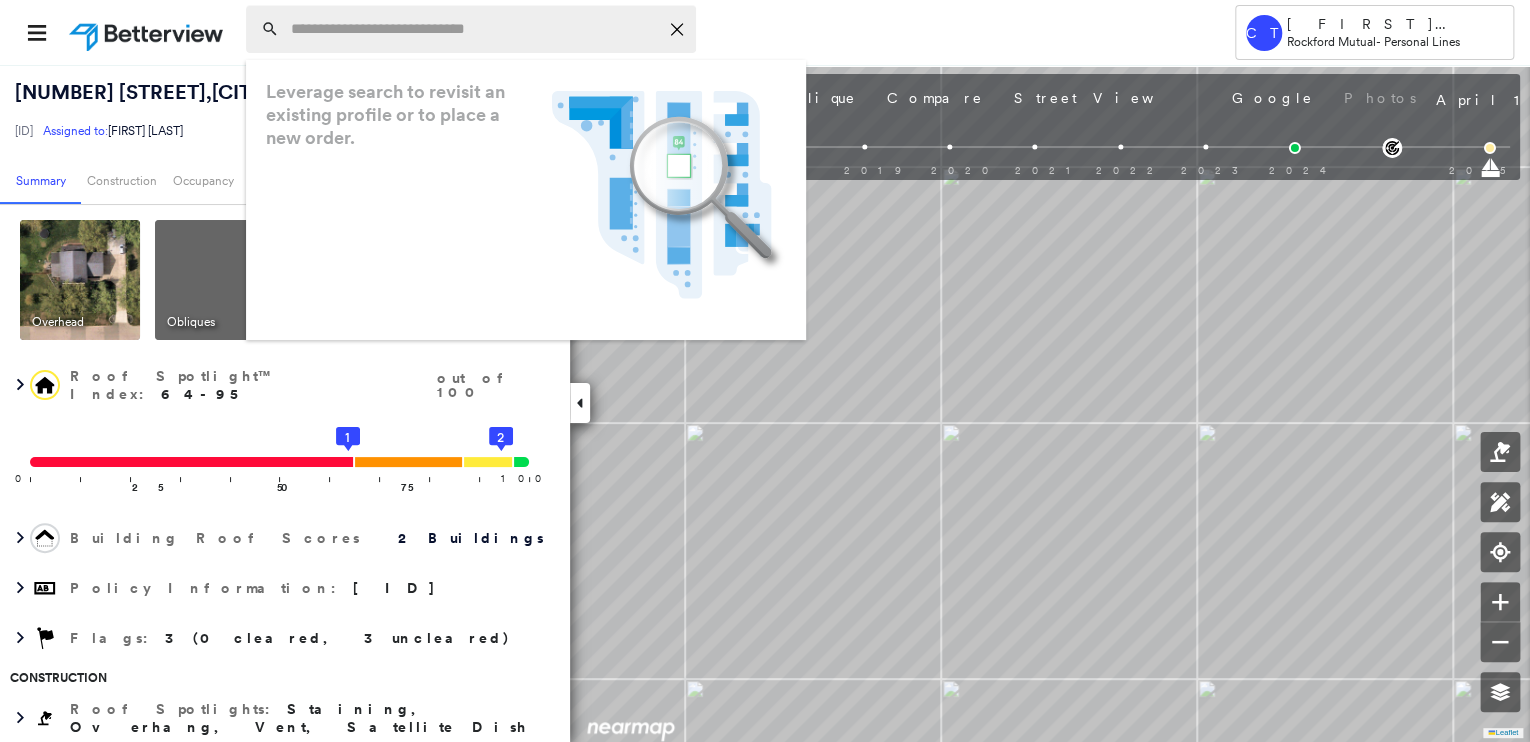 paste on "**********" 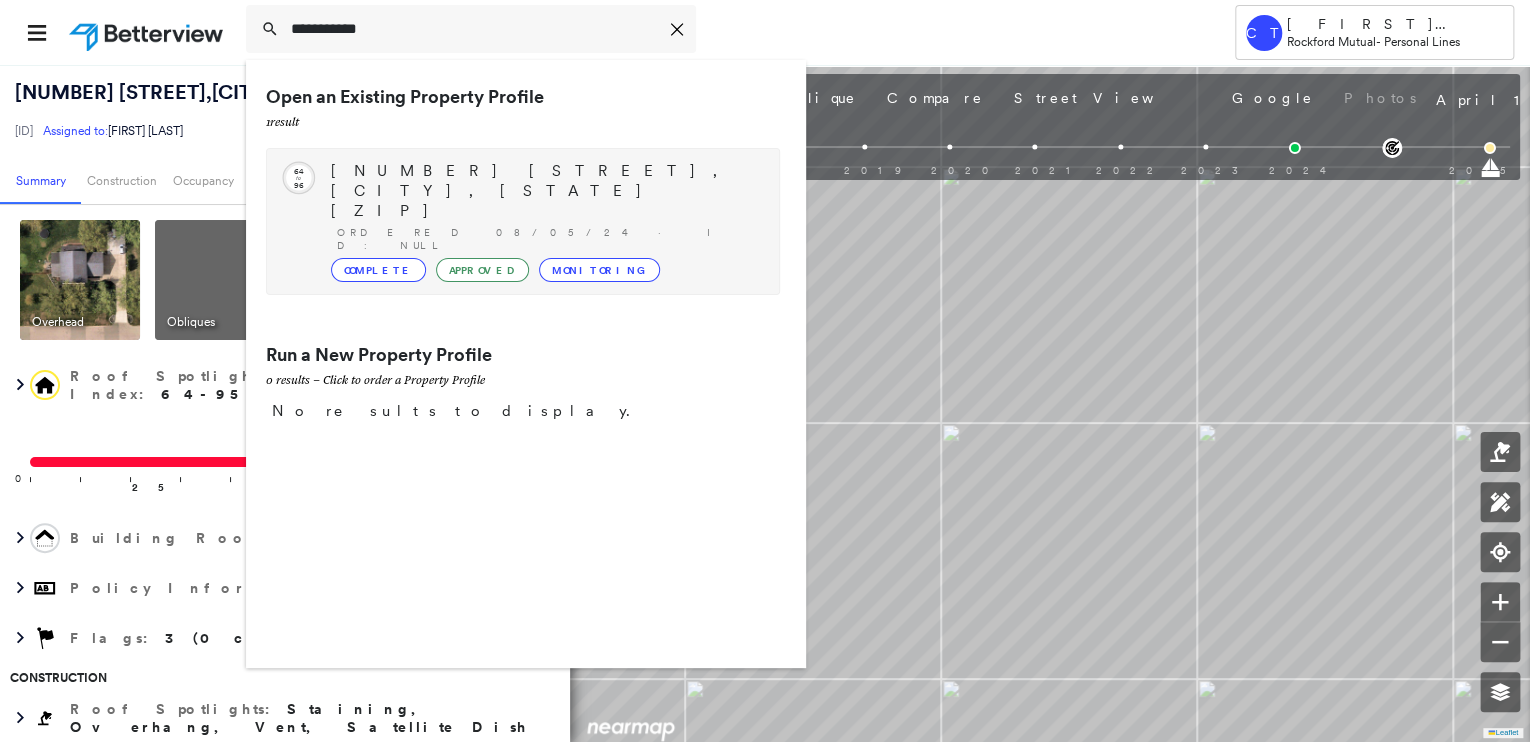 type on "**********" 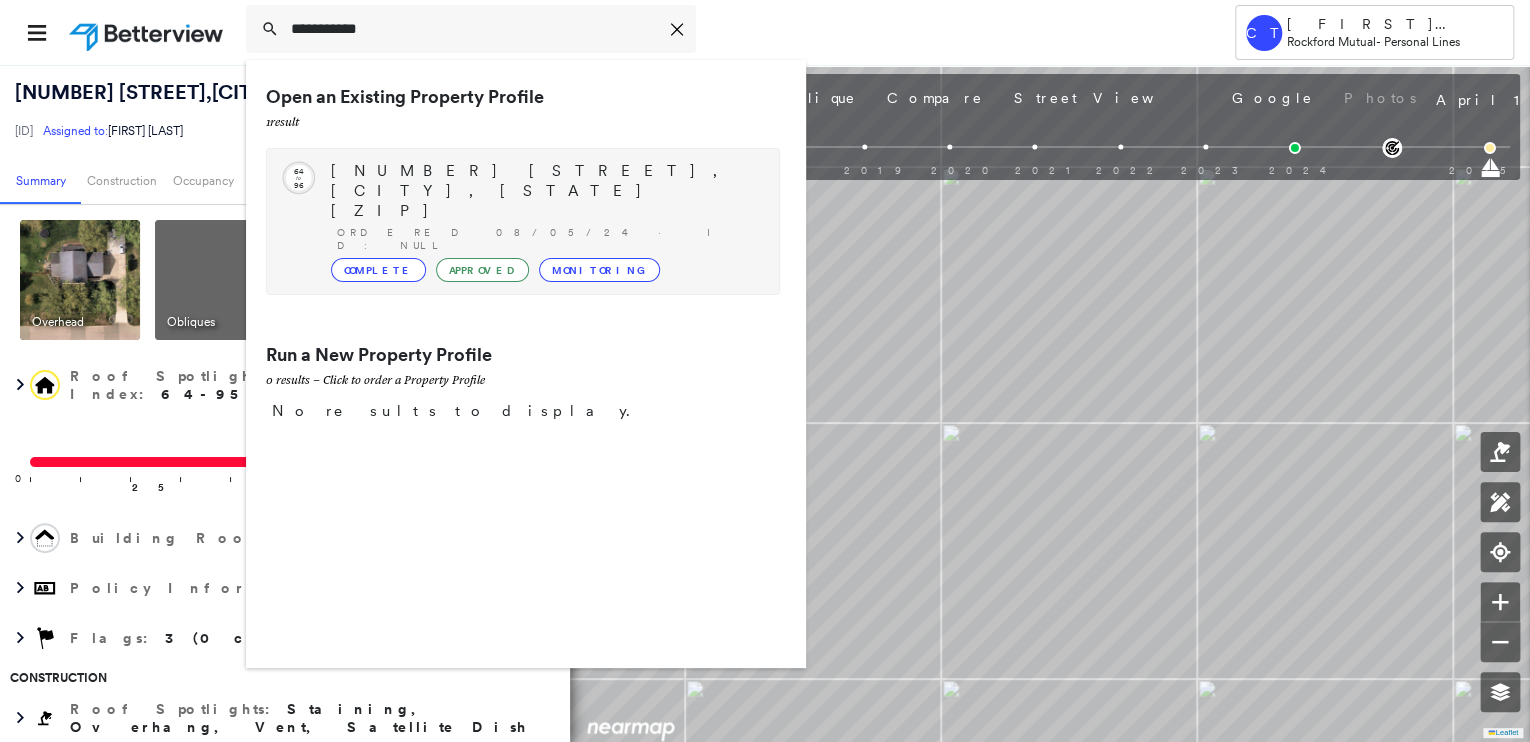click on "635 W Kelsey Rd, Beloit, WI 53511-2009" at bounding box center (545, 191) 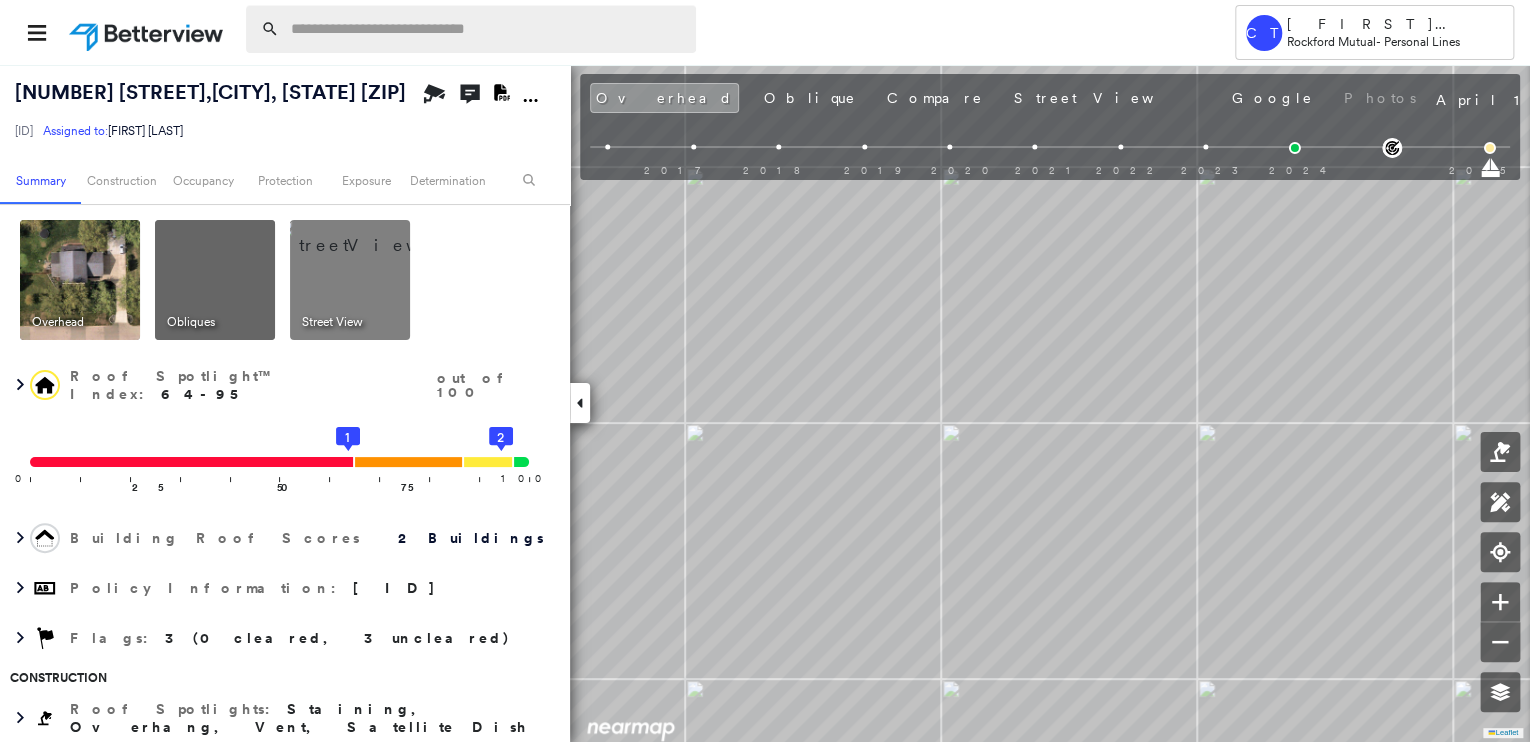 click at bounding box center (487, 29) 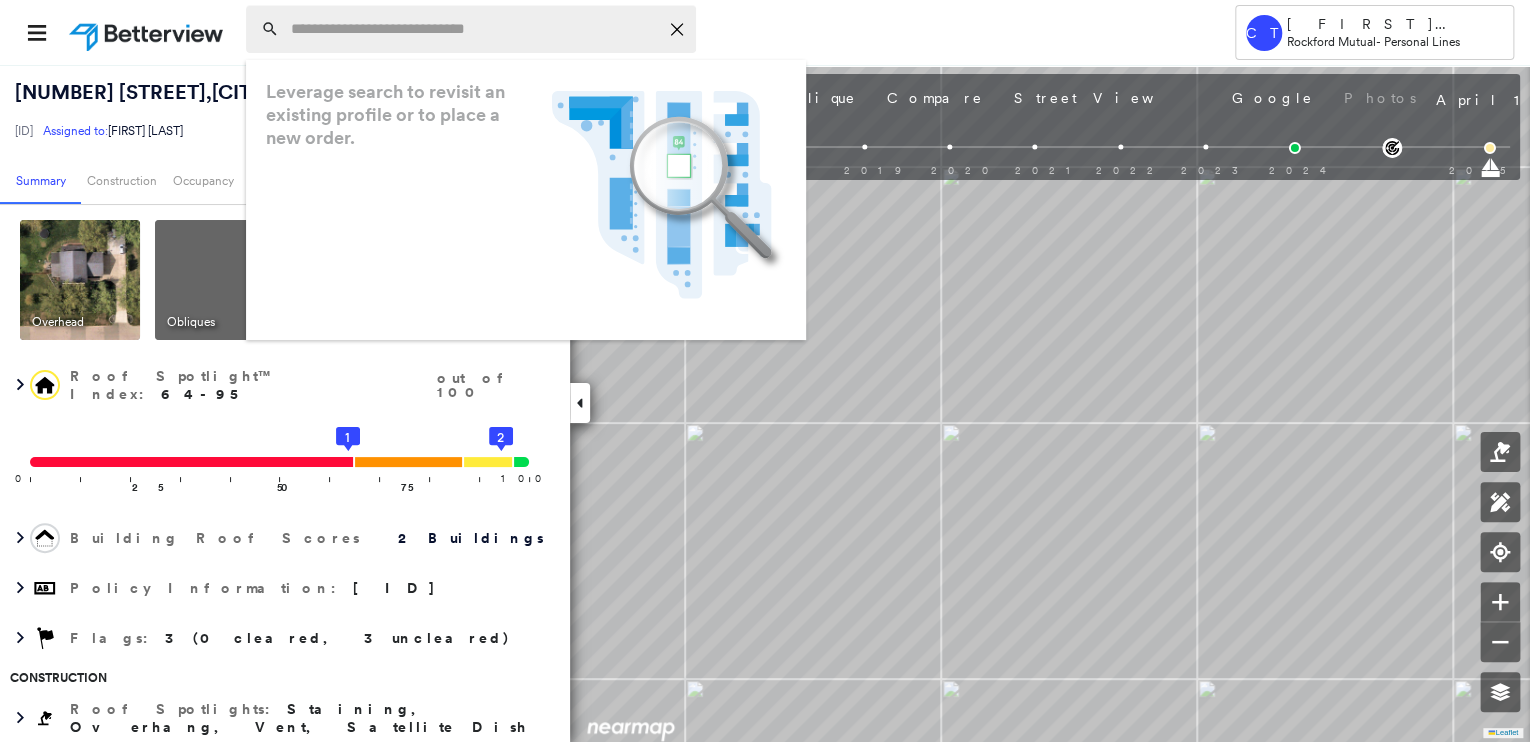paste on "**********" 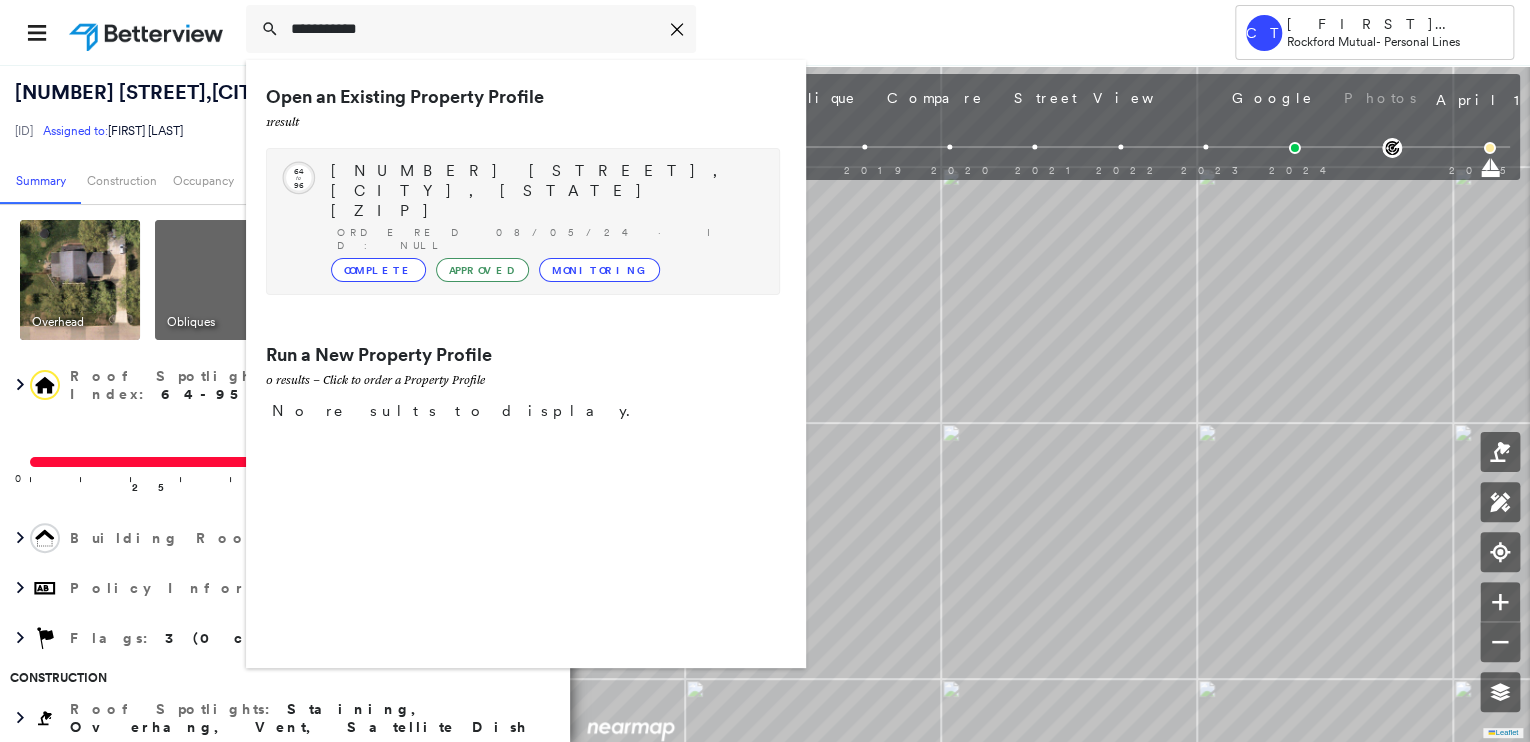 type on "**********" 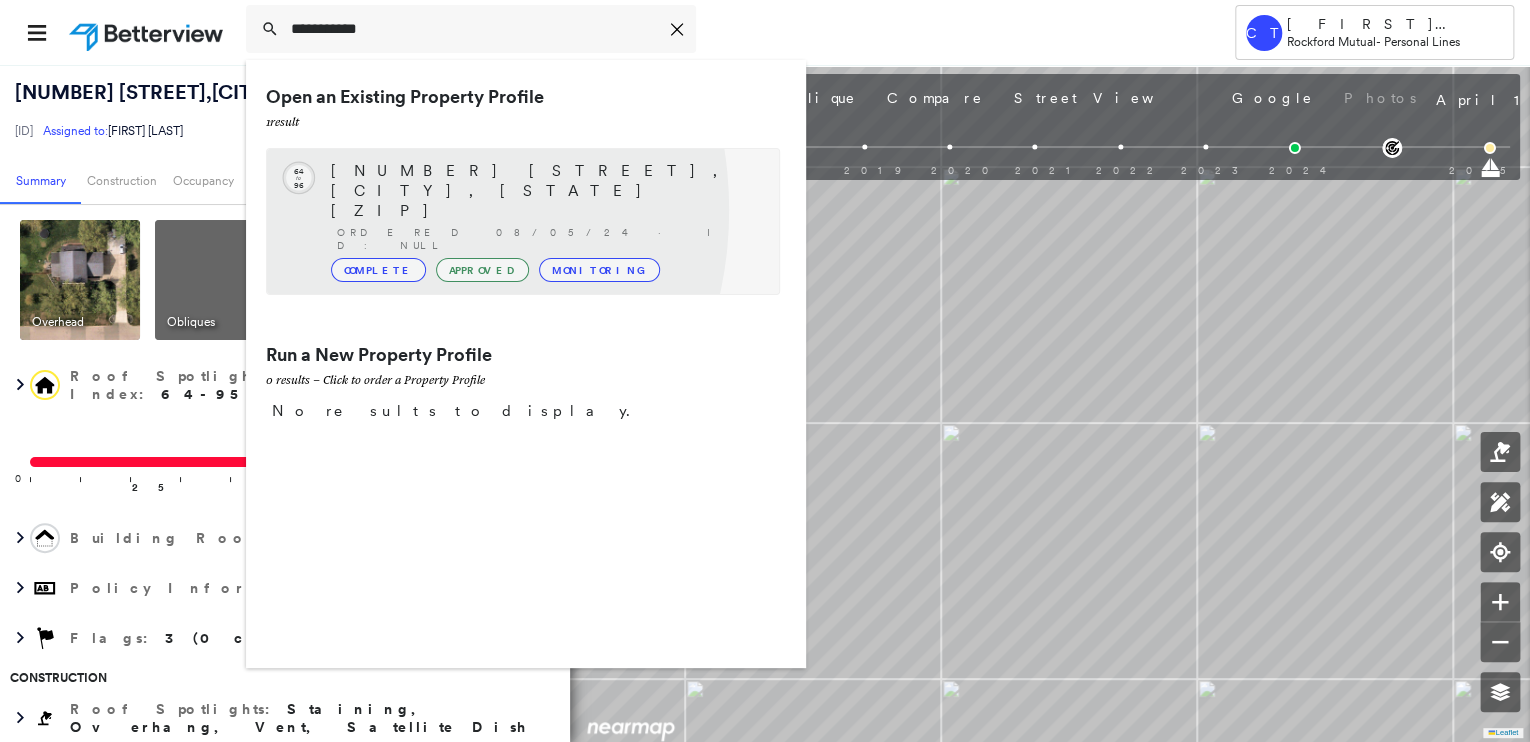 click on "Complete" at bounding box center (378, 270) 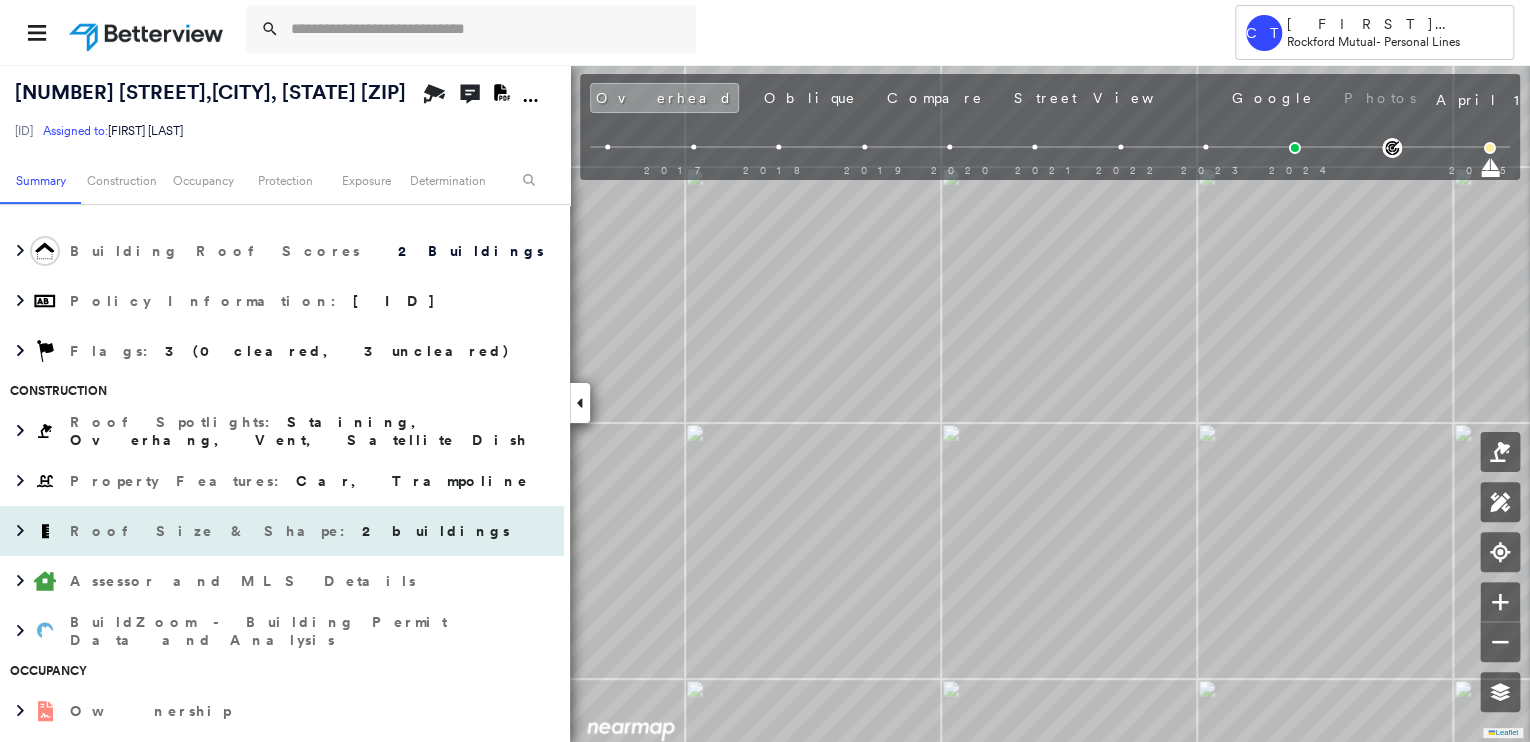 scroll, scrollTop: 320, scrollLeft: 0, axis: vertical 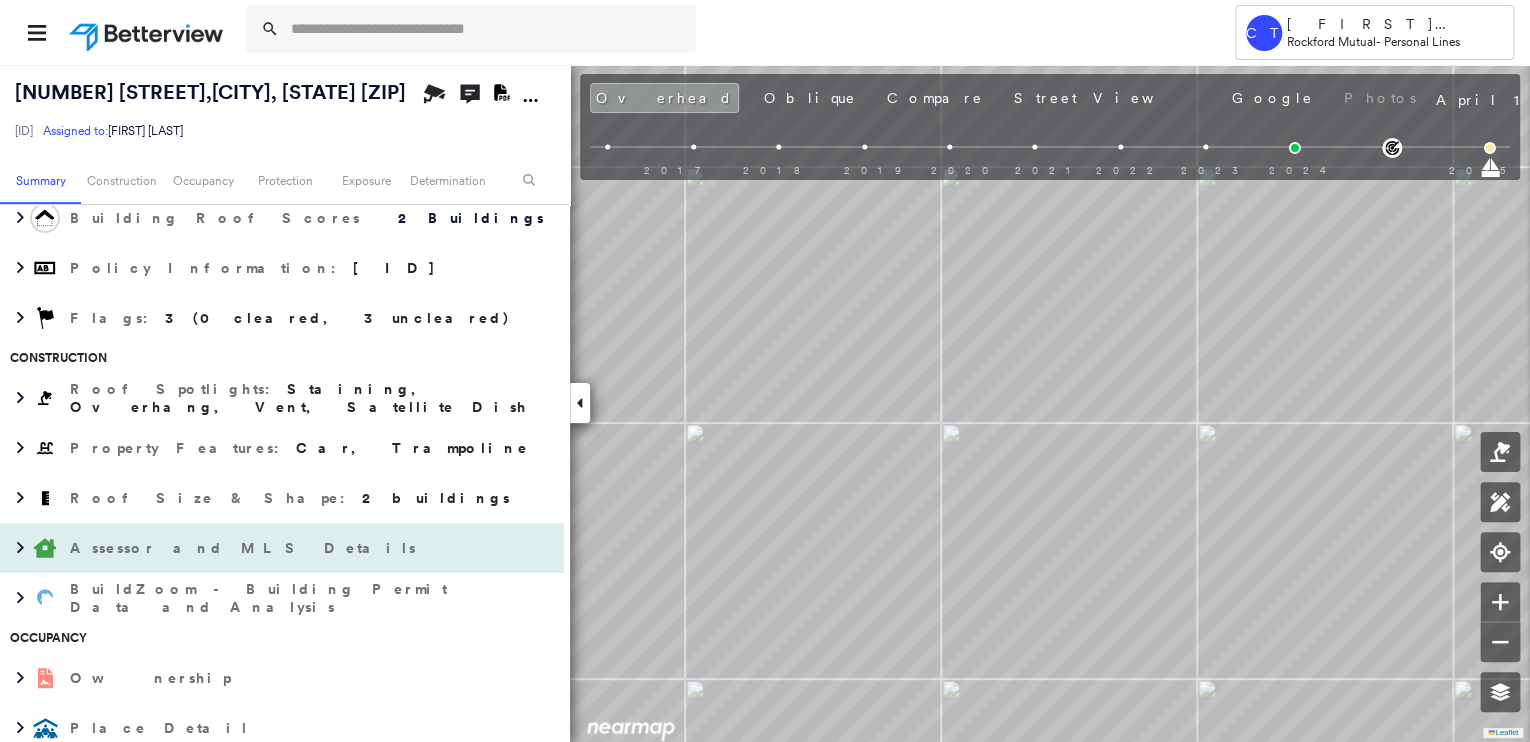 click on "Assessor and MLS Details" at bounding box center (245, 548) 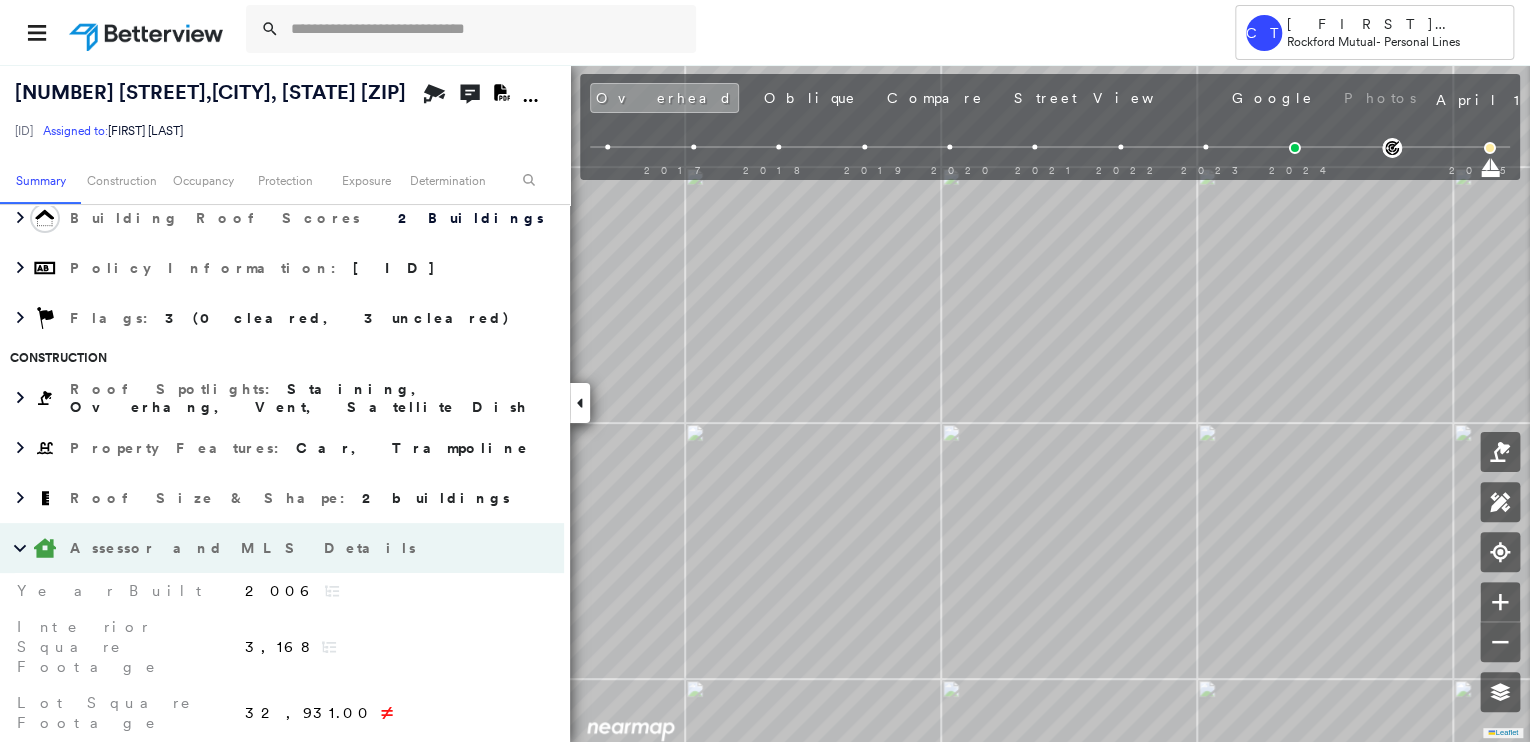 click on "Assessor and MLS Details" at bounding box center [245, 548] 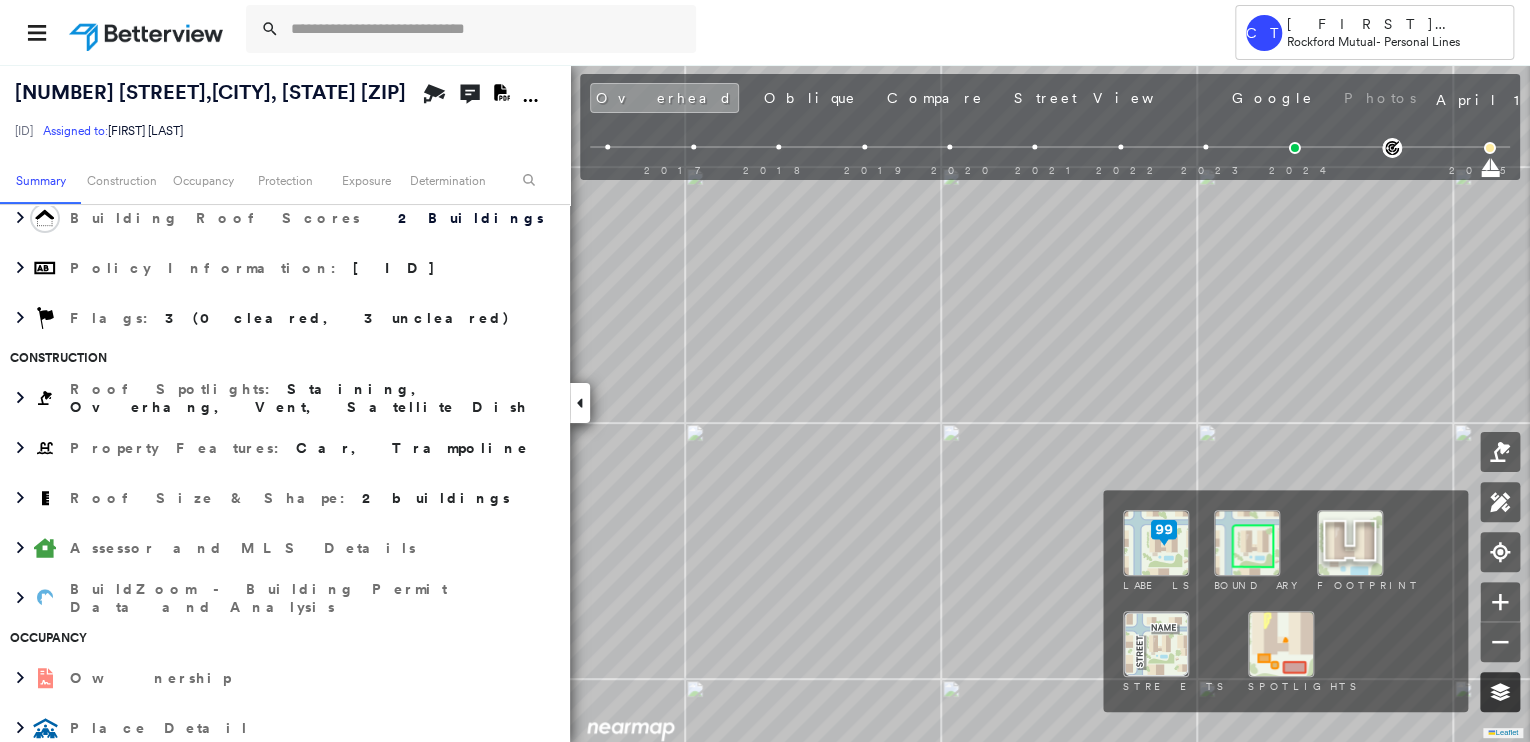 click 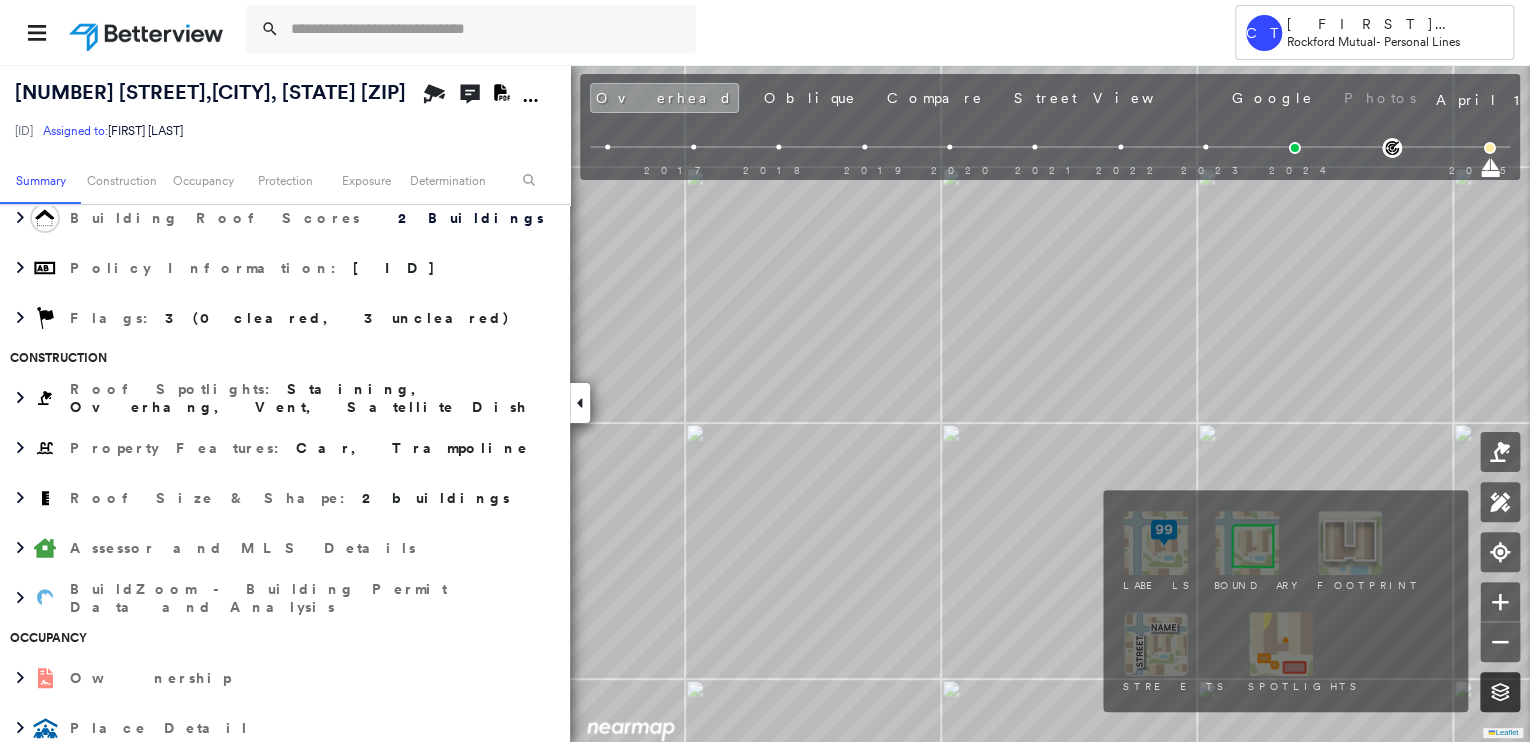 click 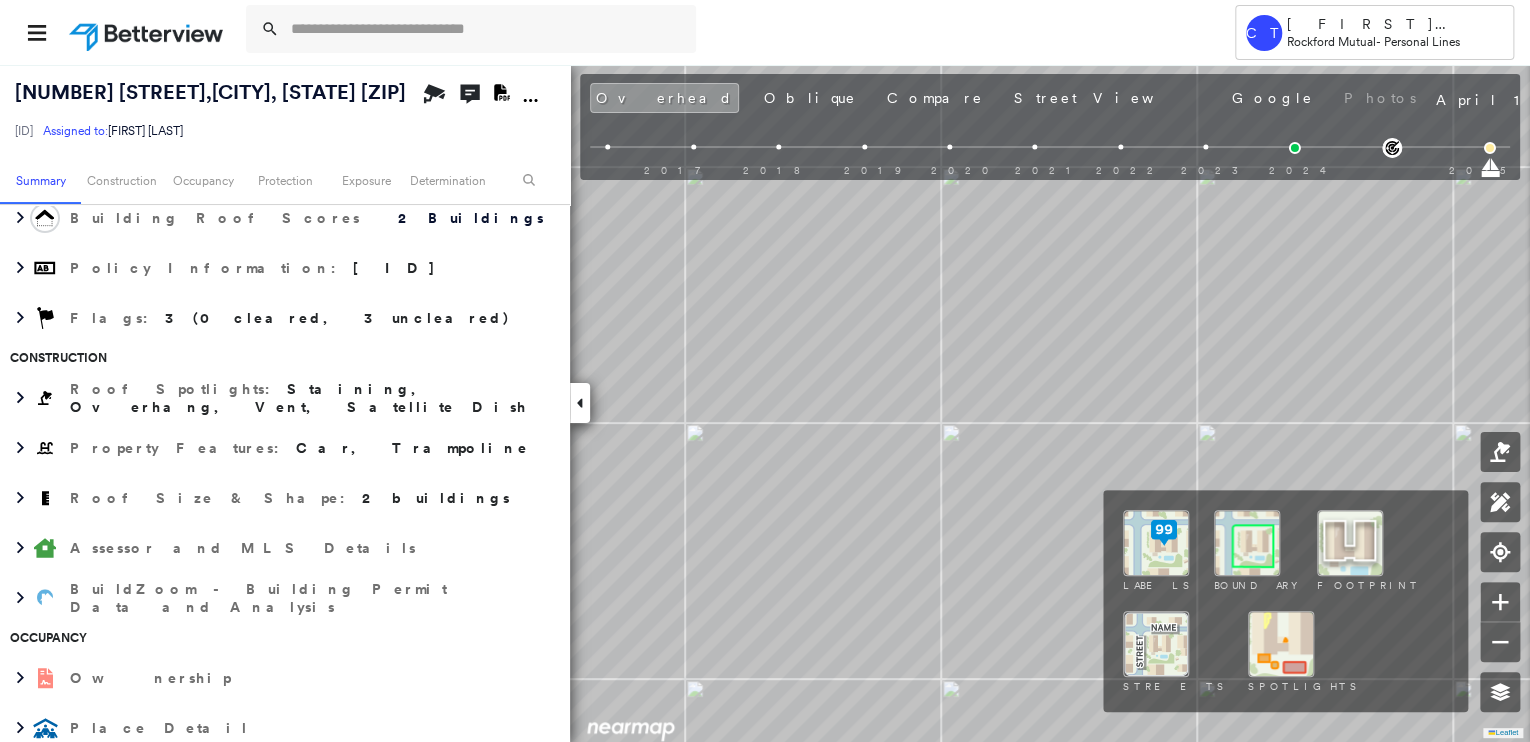 click at bounding box center (1281, 644) 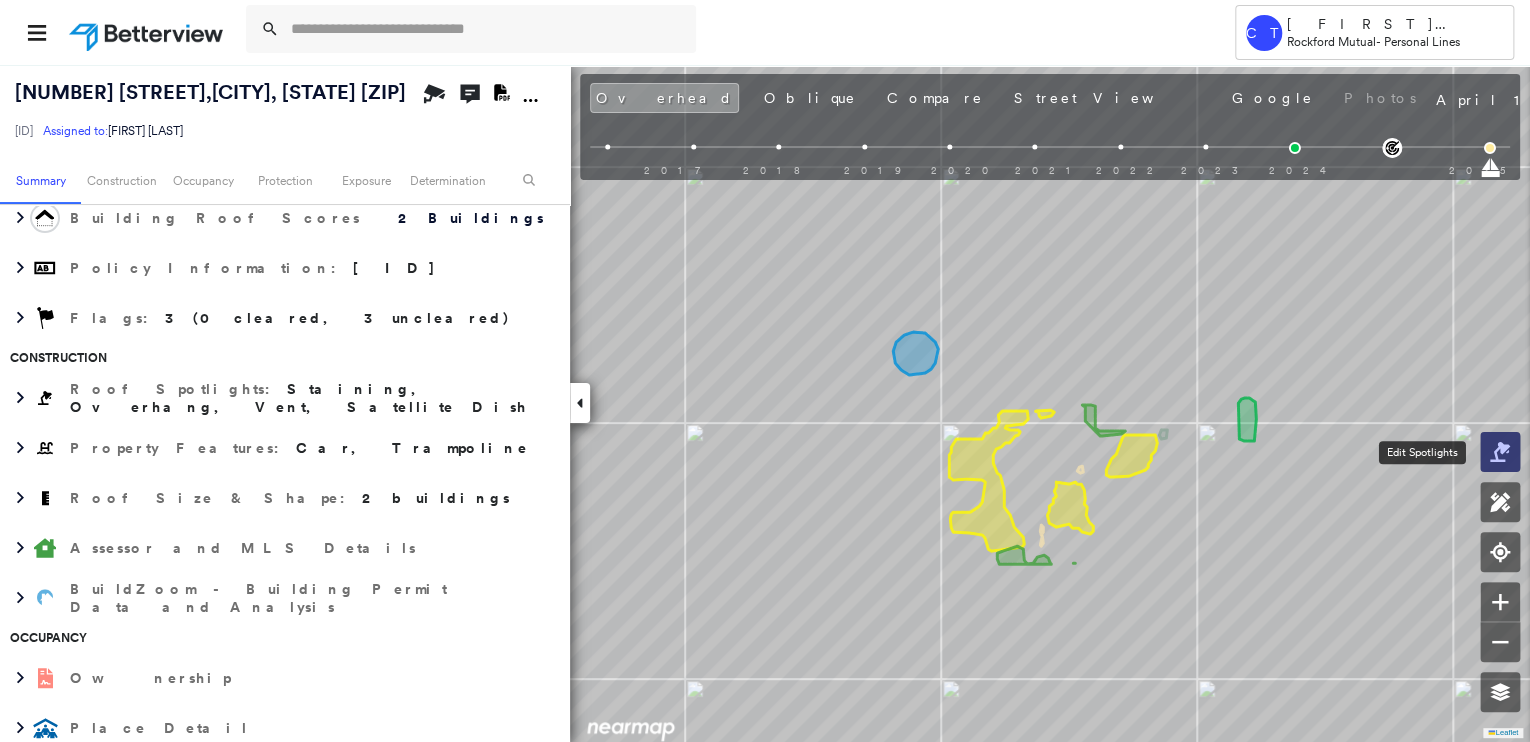 click 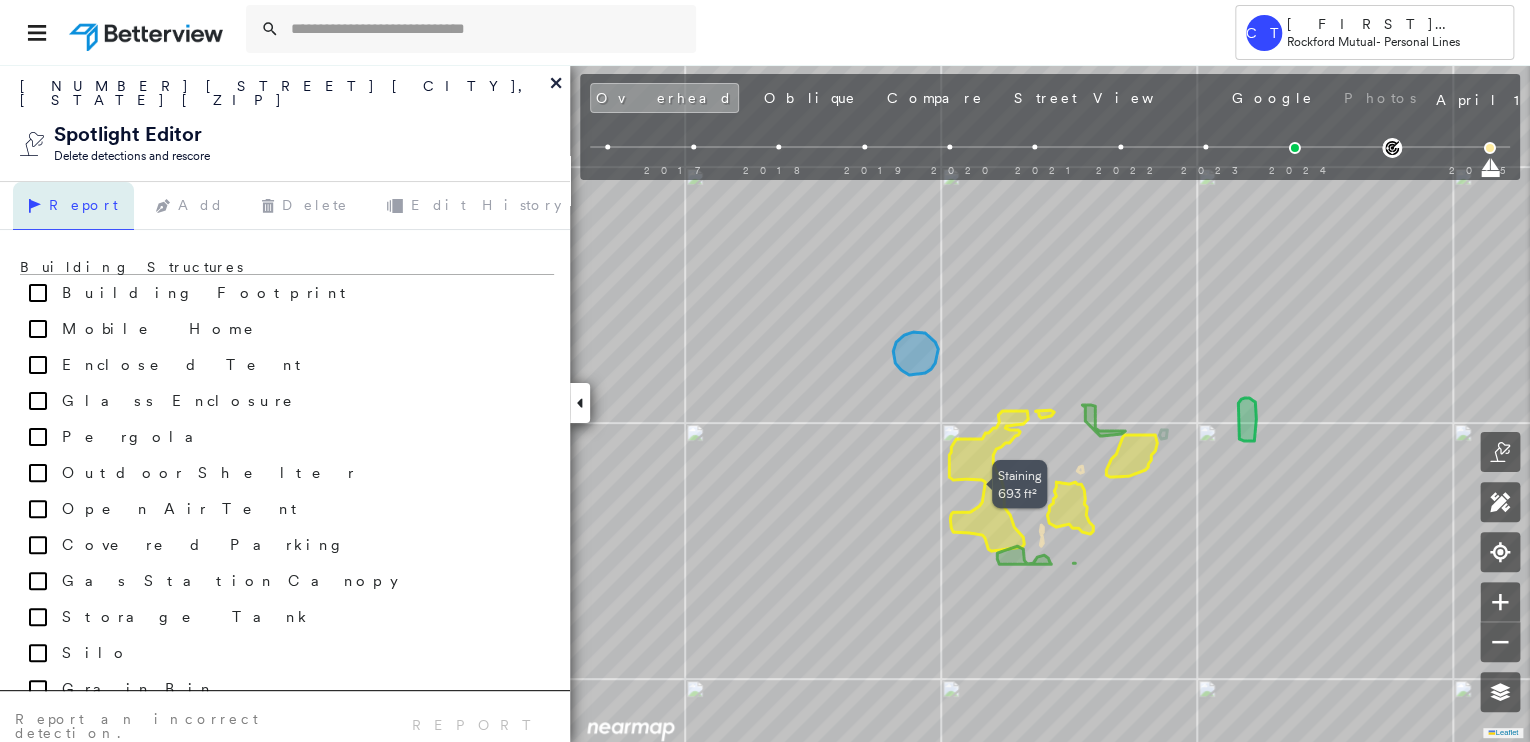 click 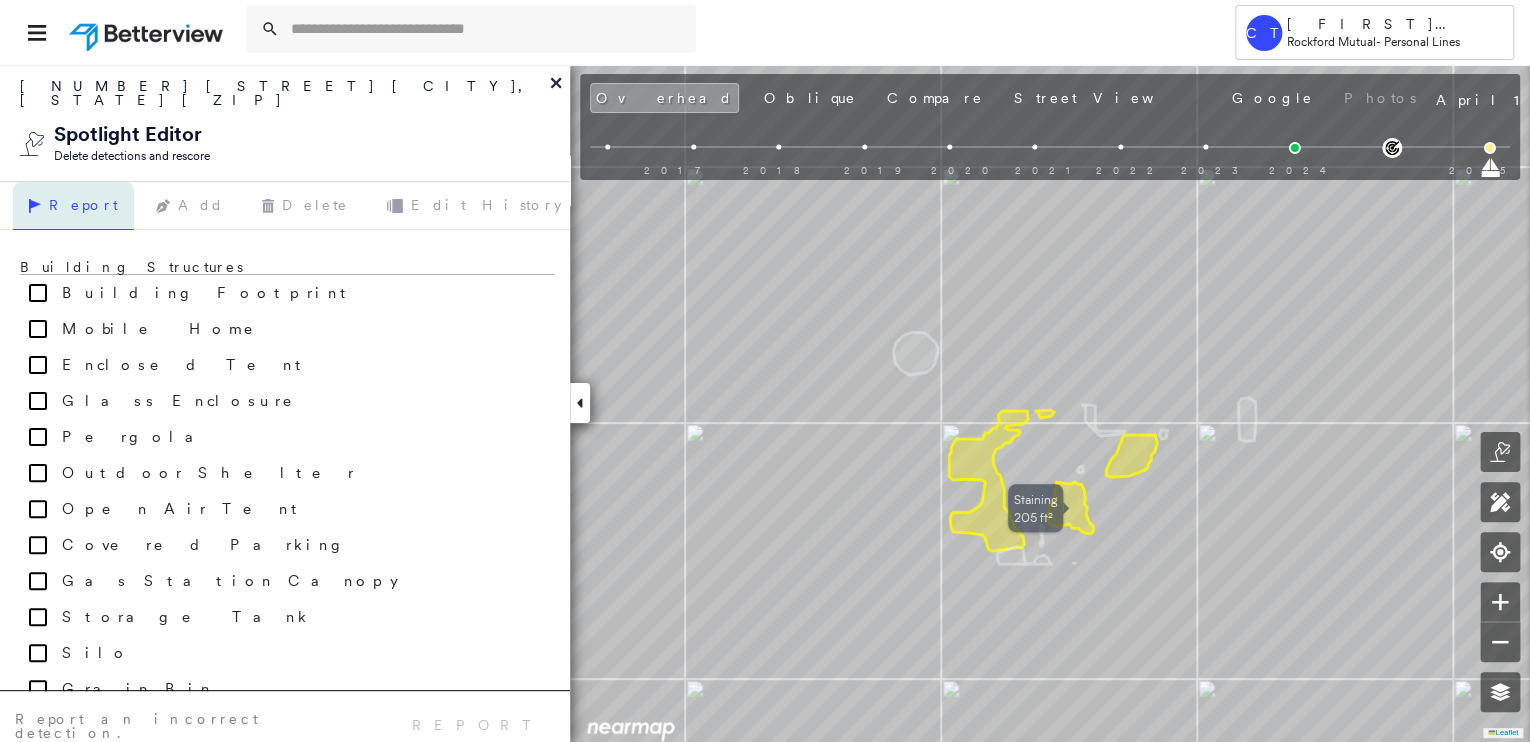 click 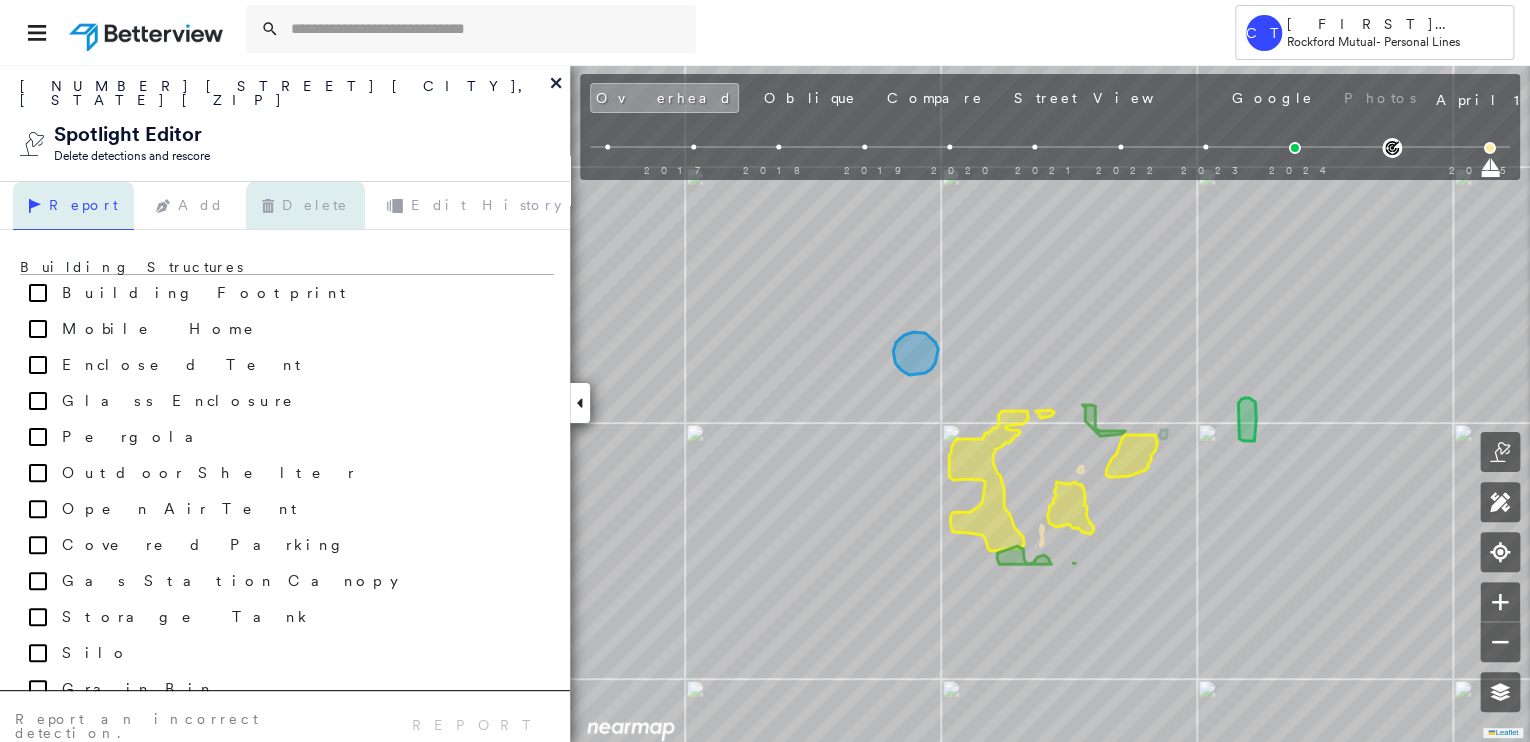 click 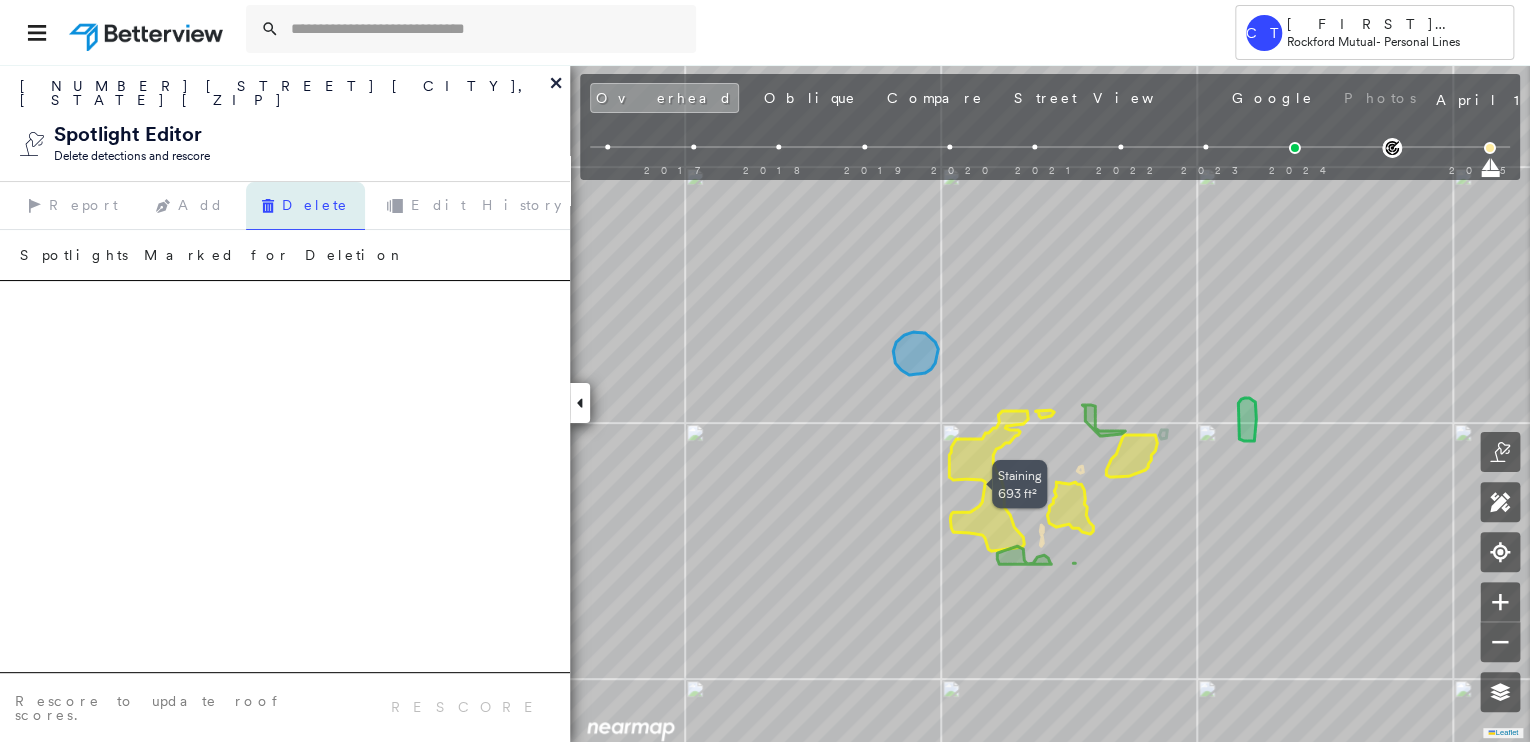 click 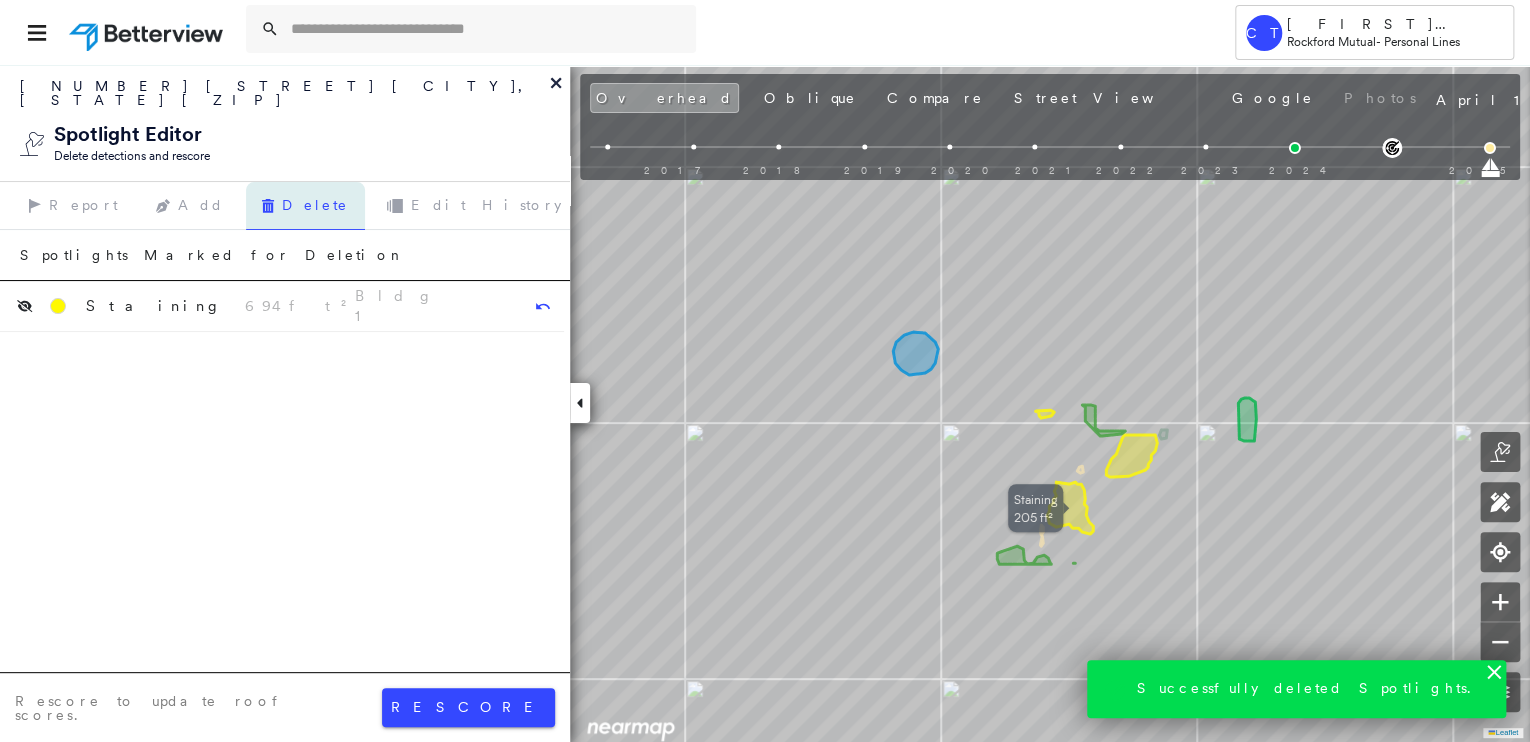 click 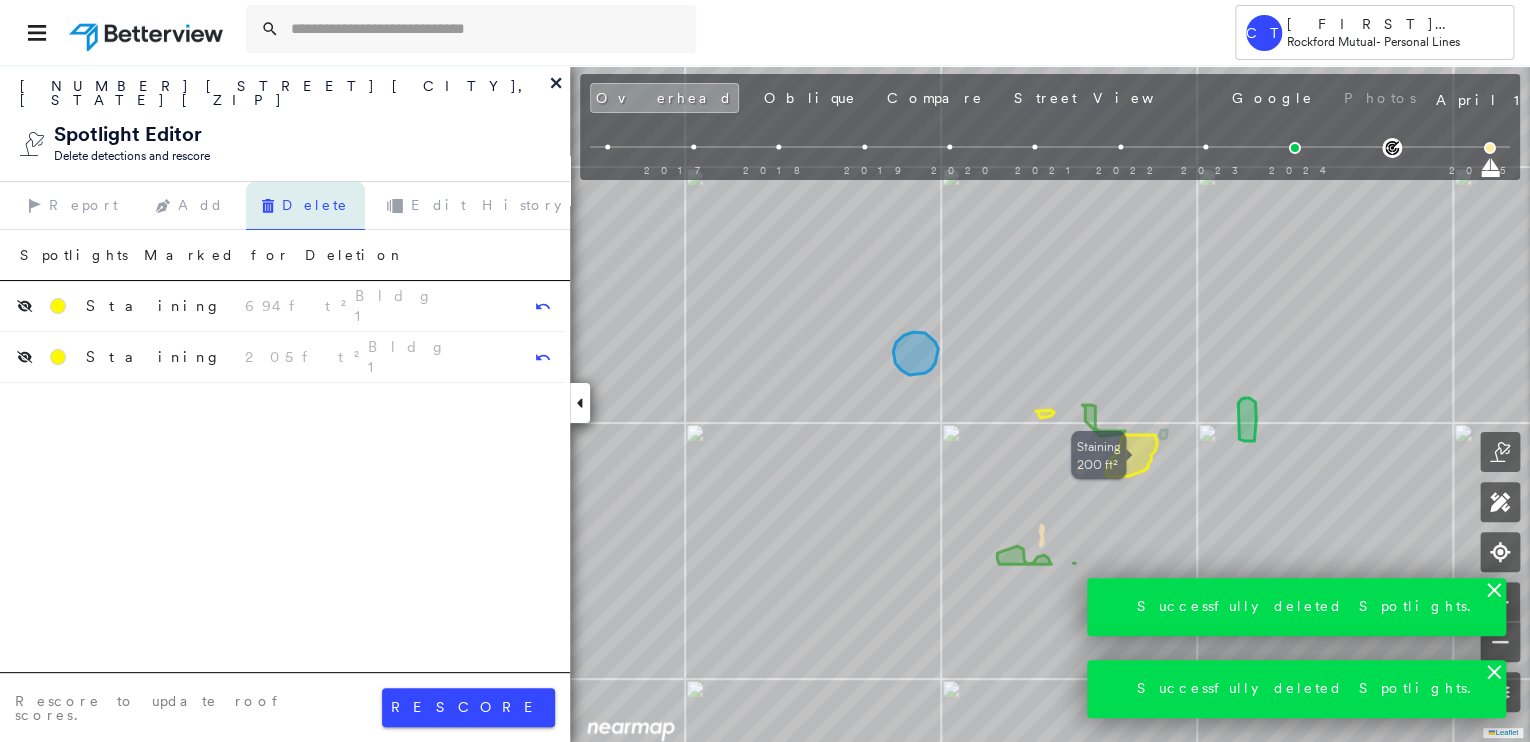 click 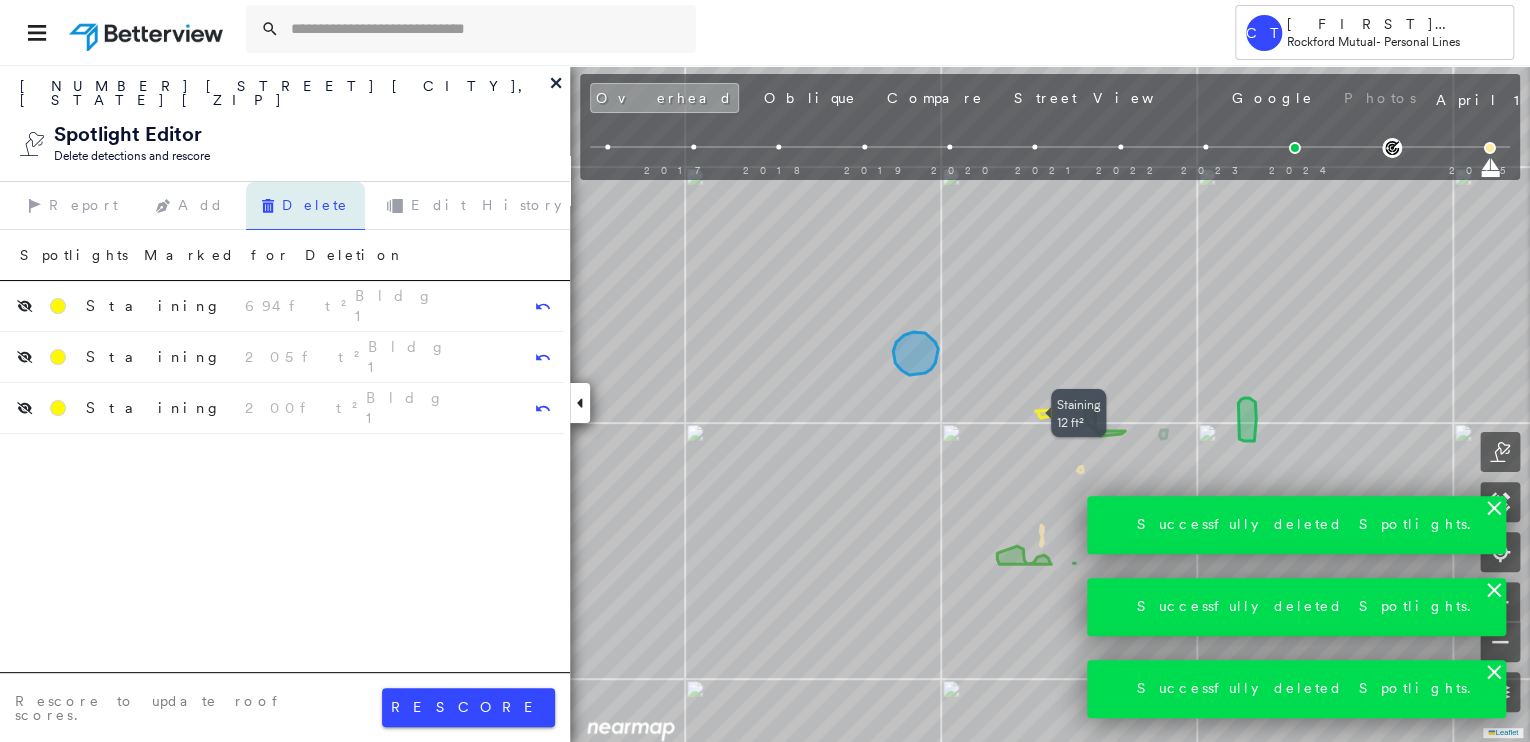 click 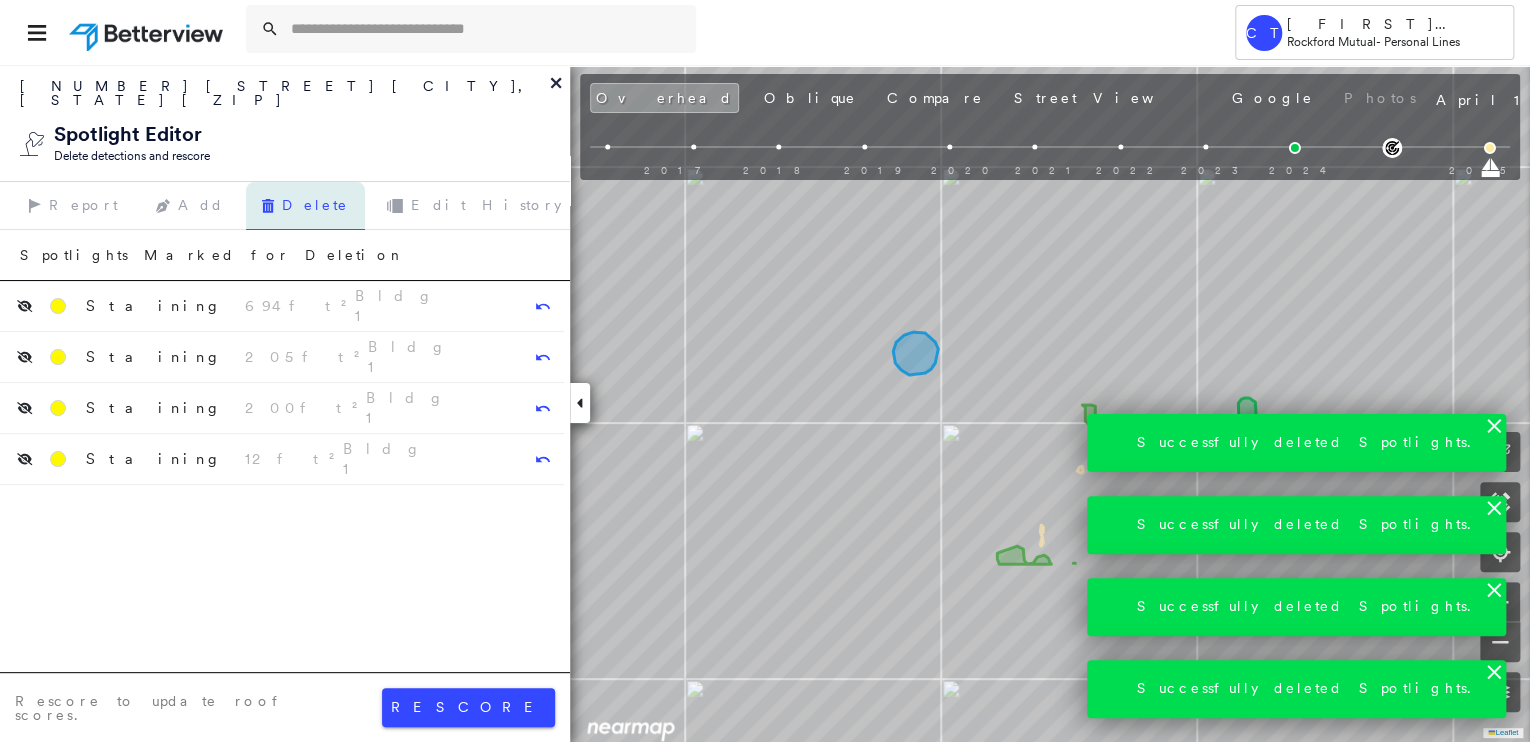 drag, startPoint x: 484, startPoint y: 700, endPoint x: 455, endPoint y: 700, distance: 29 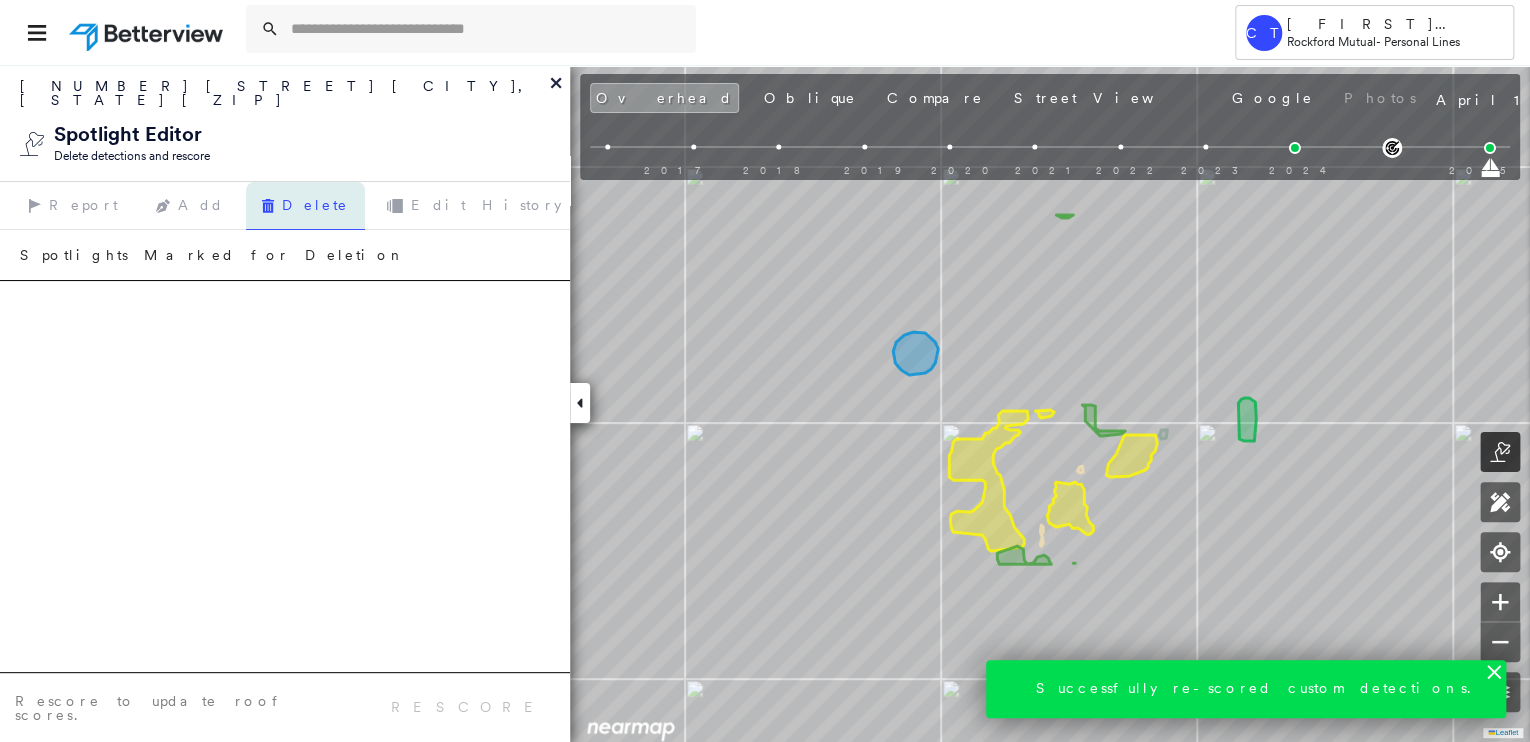 drag, startPoint x: 1497, startPoint y: 445, endPoint x: 1482, endPoint y: 451, distance: 16.155495 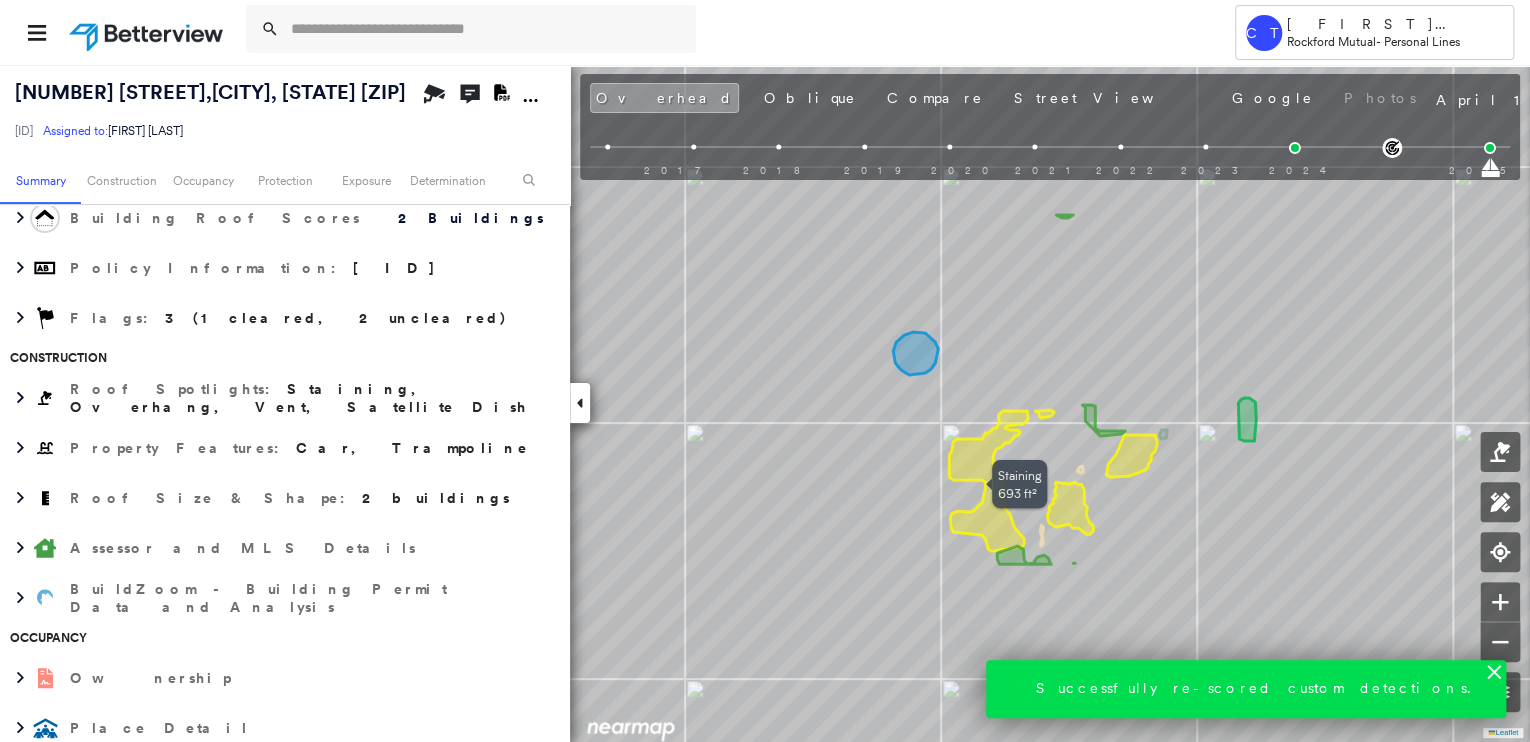 click 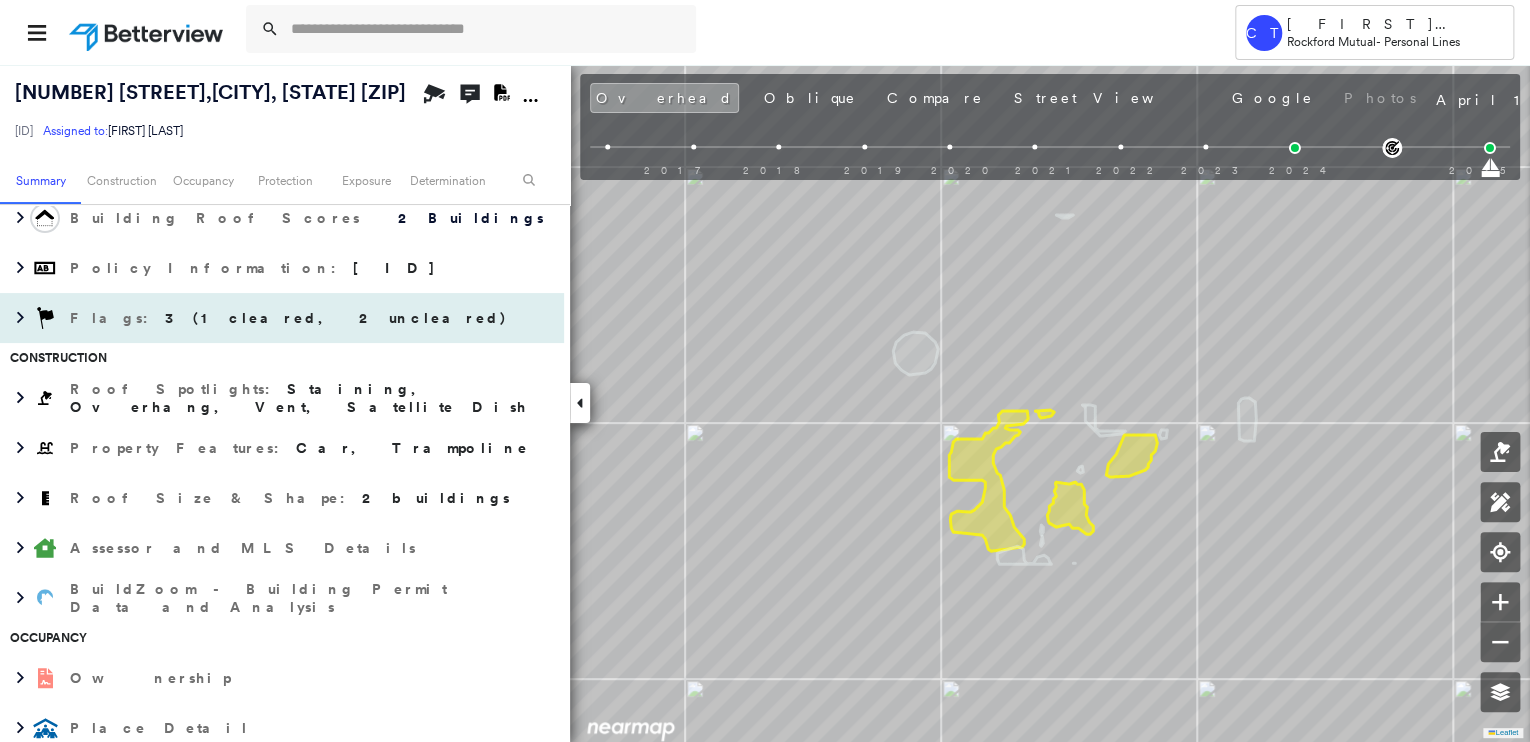 scroll, scrollTop: 0, scrollLeft: 0, axis: both 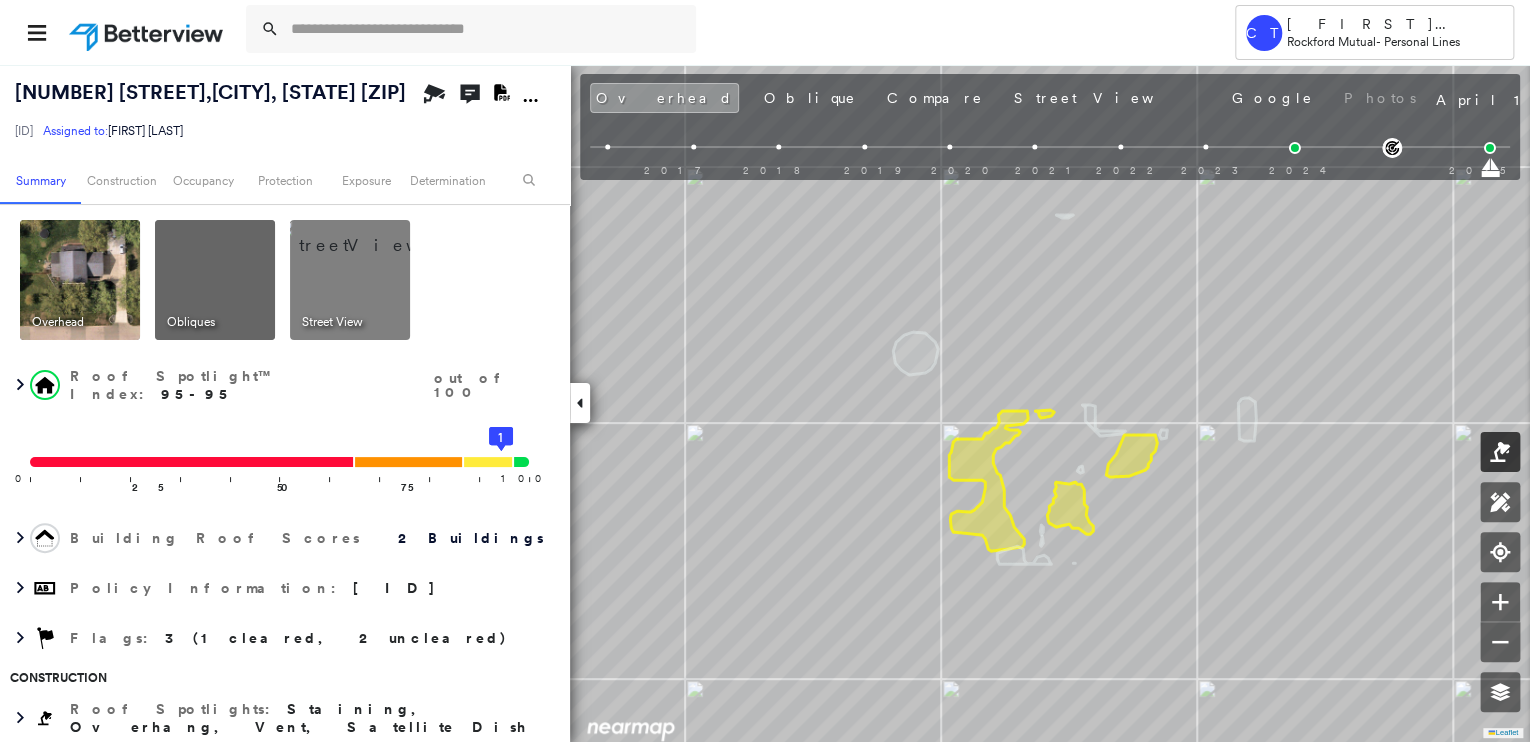 click at bounding box center (1500, 452) 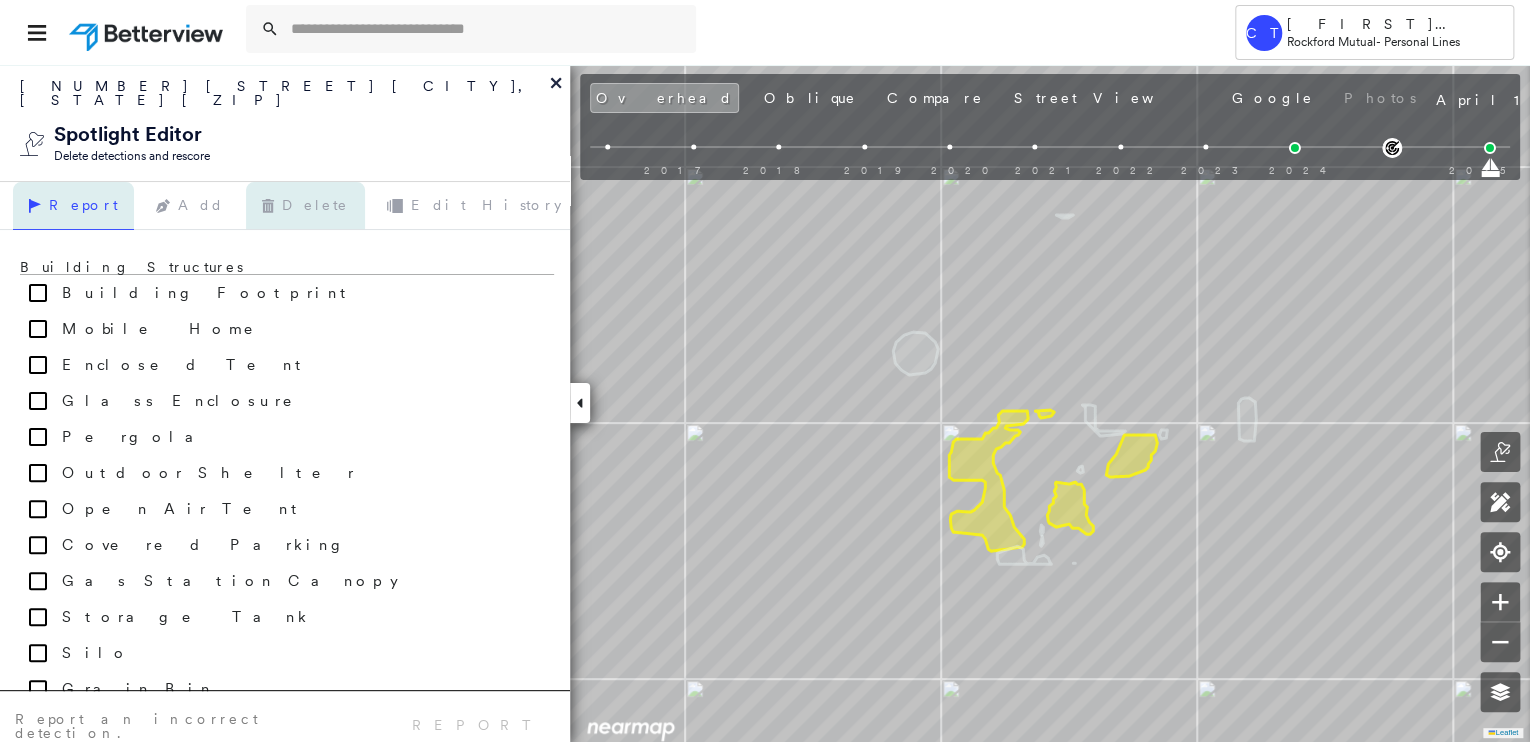 click on "Delete" at bounding box center [305, 206] 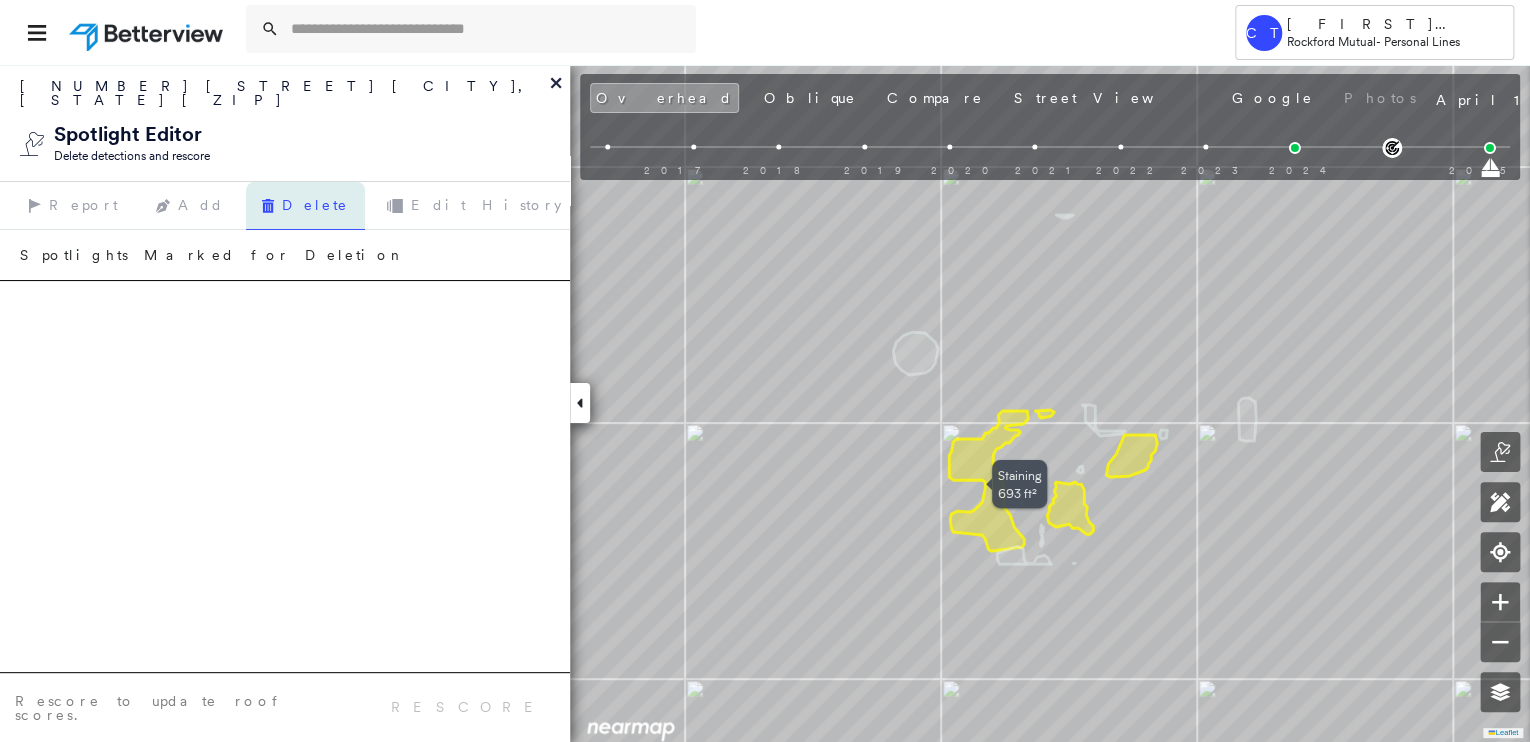 click 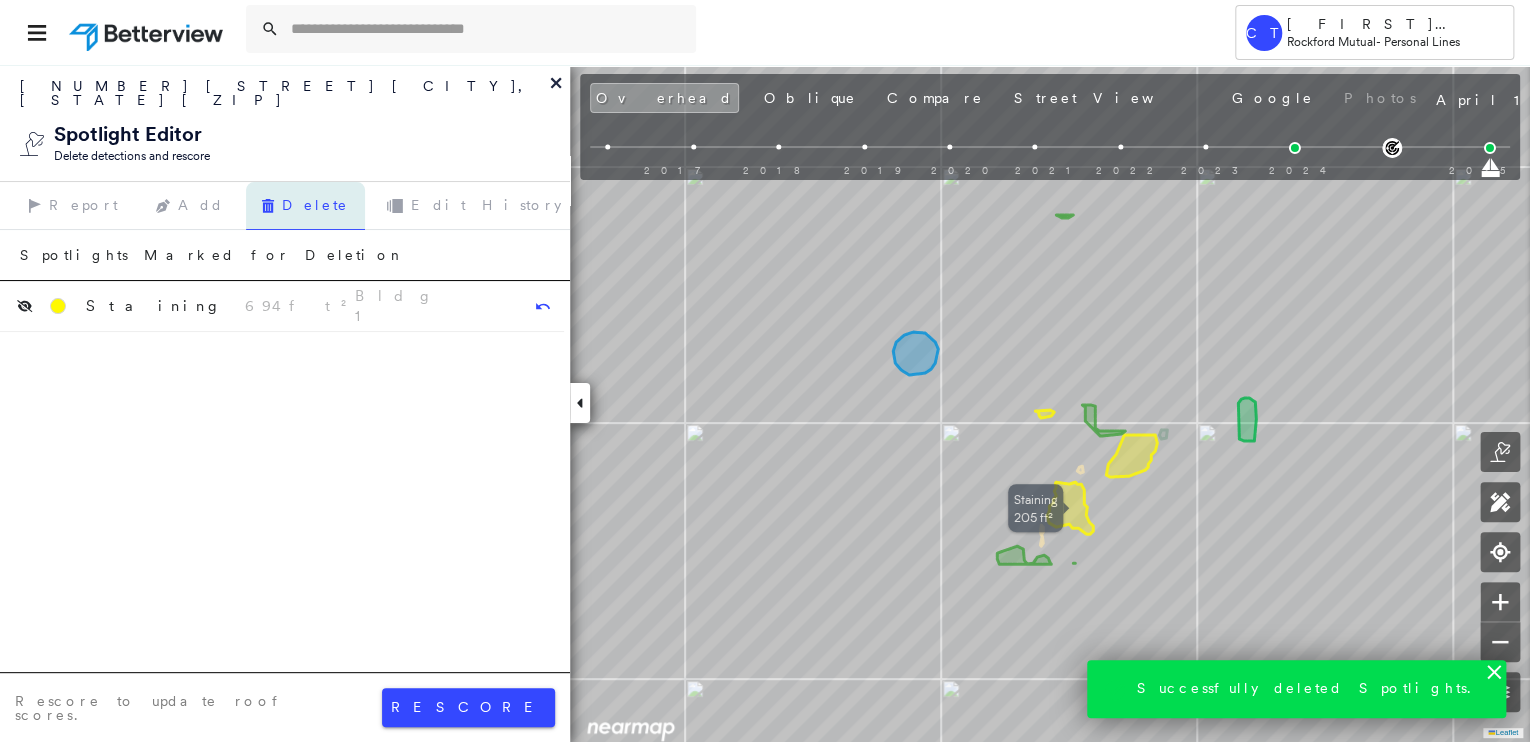 click 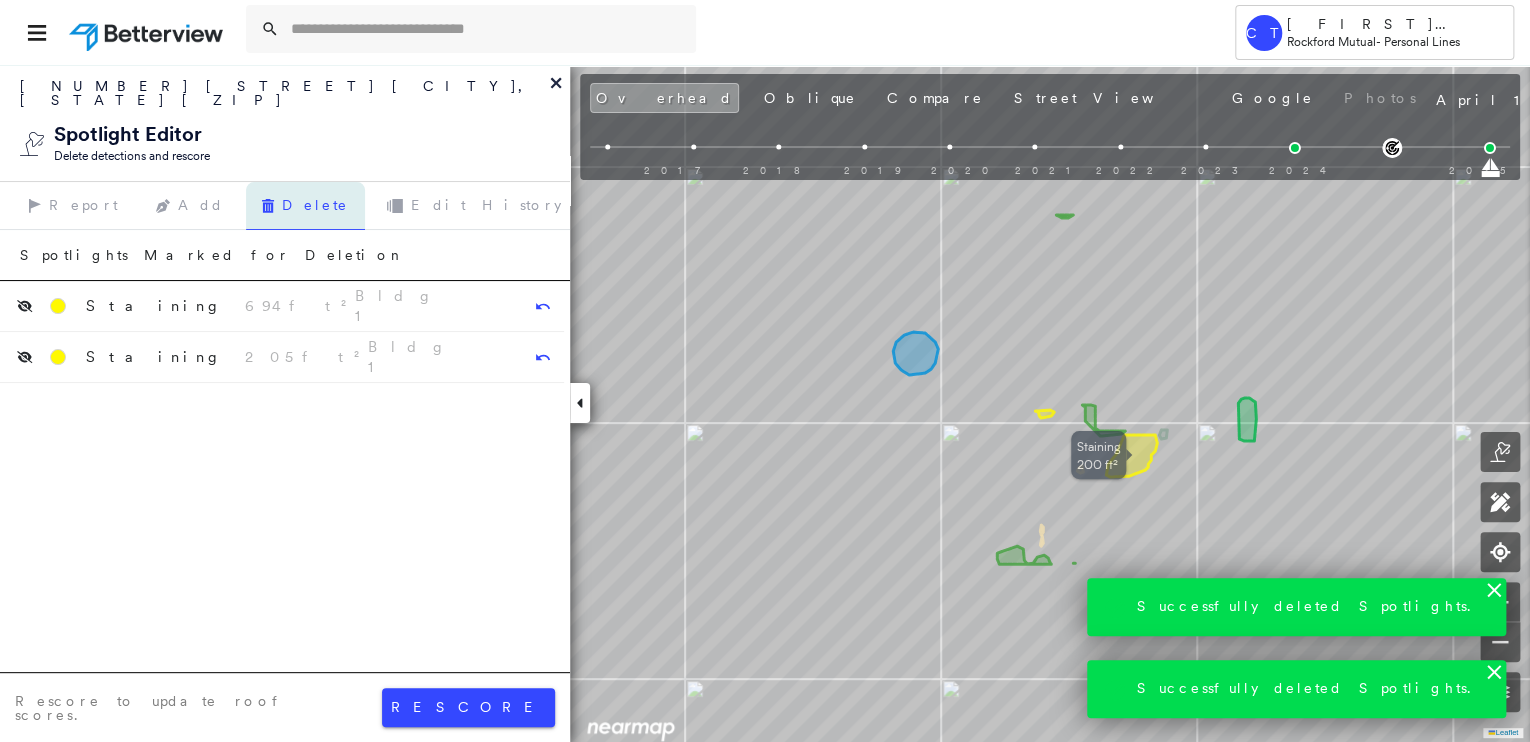 click 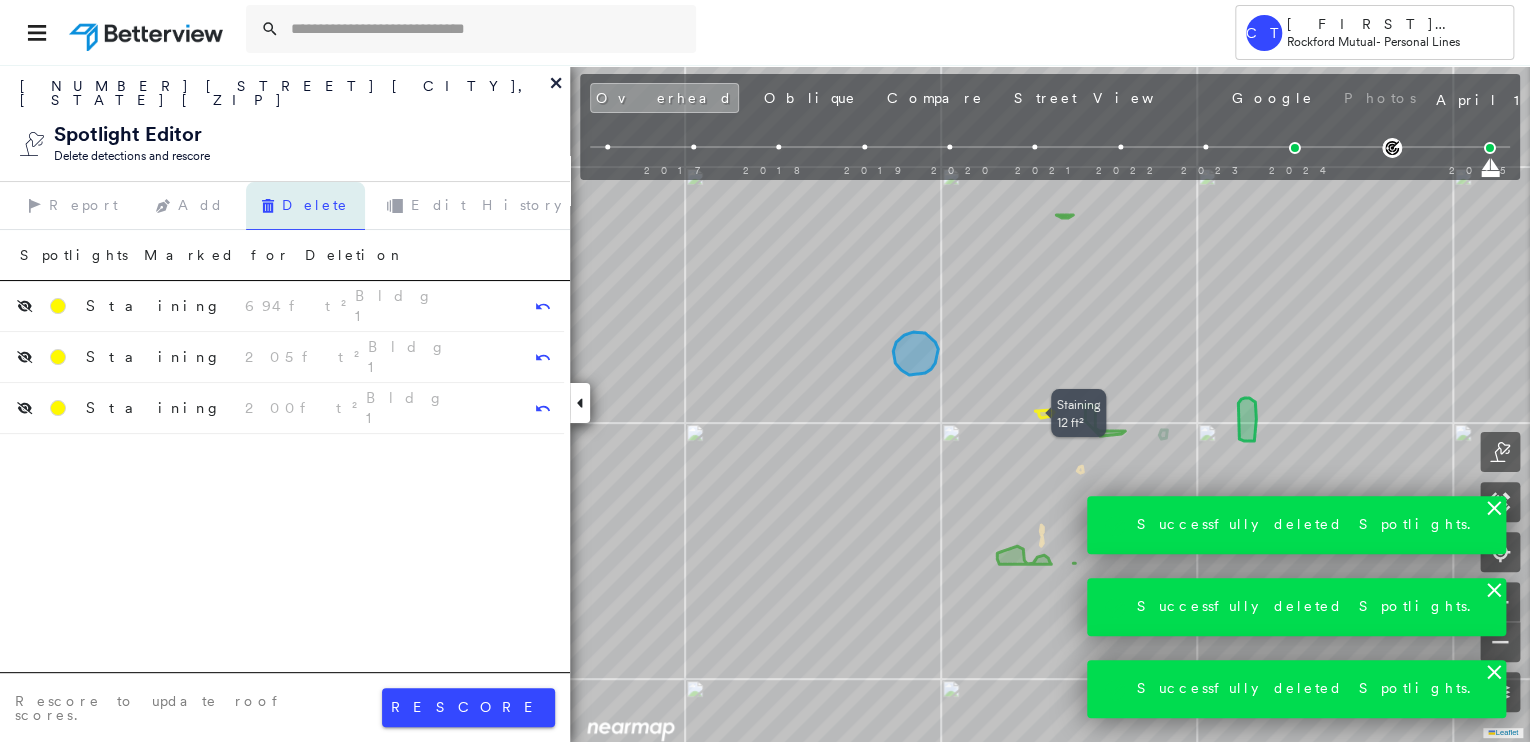 click 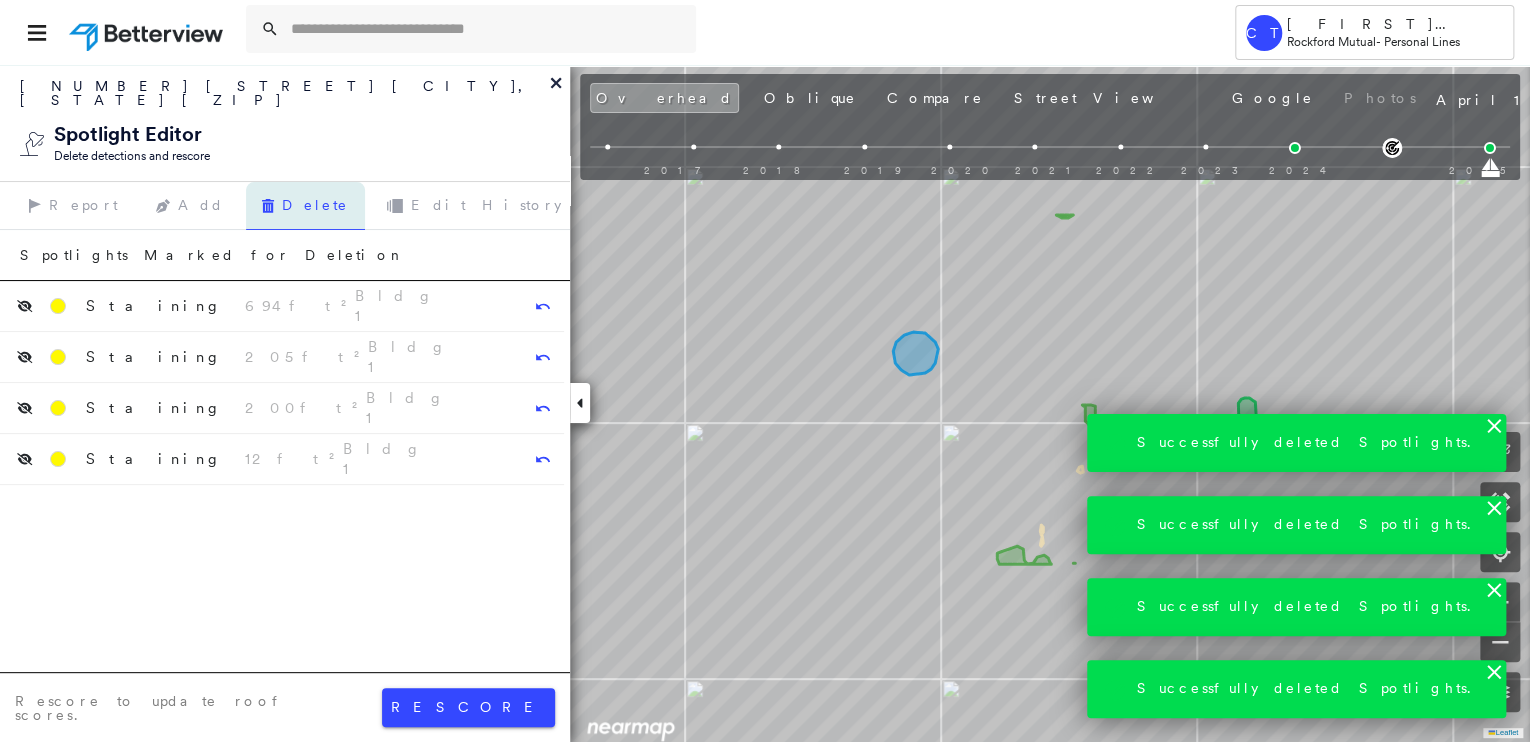 click on "rescore" at bounding box center [468, 707] 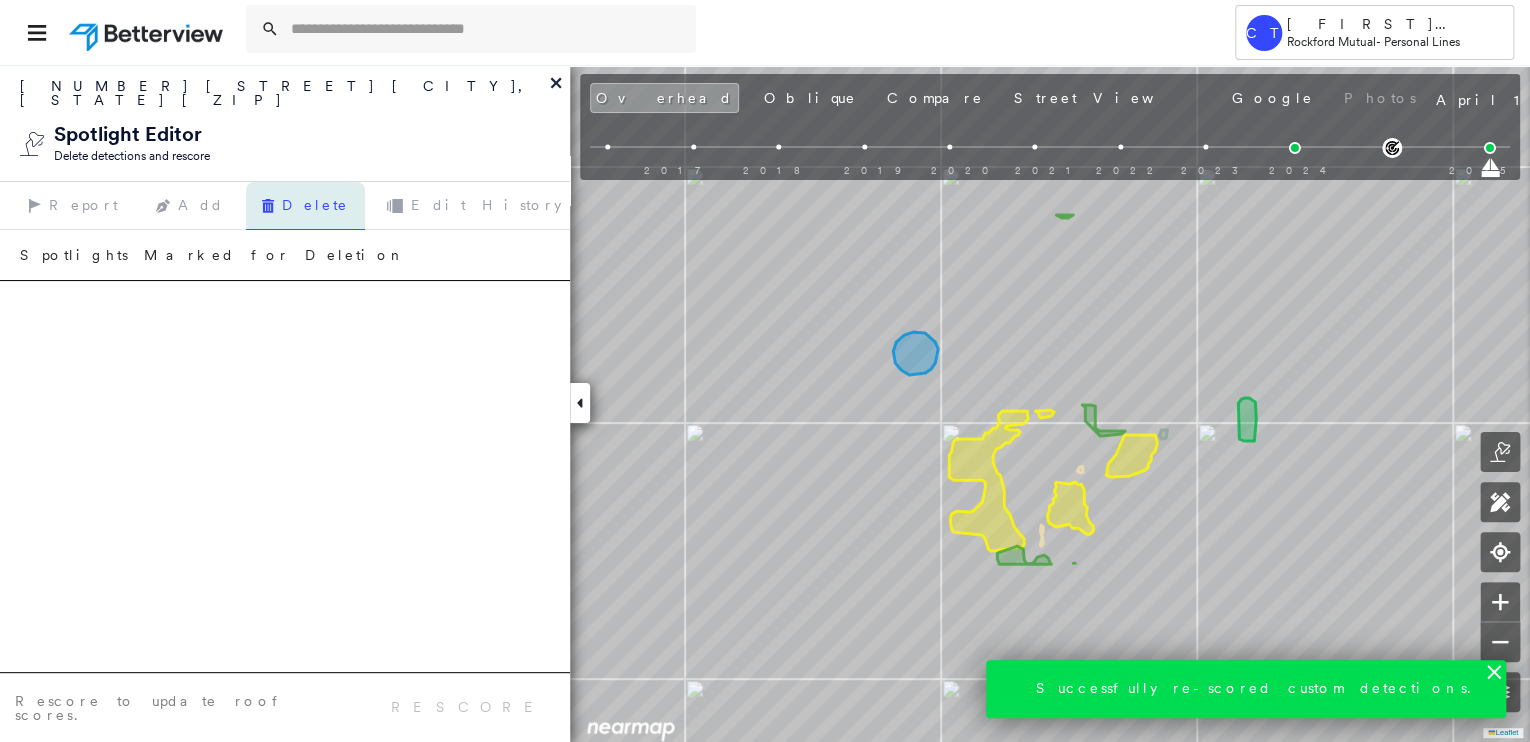 click 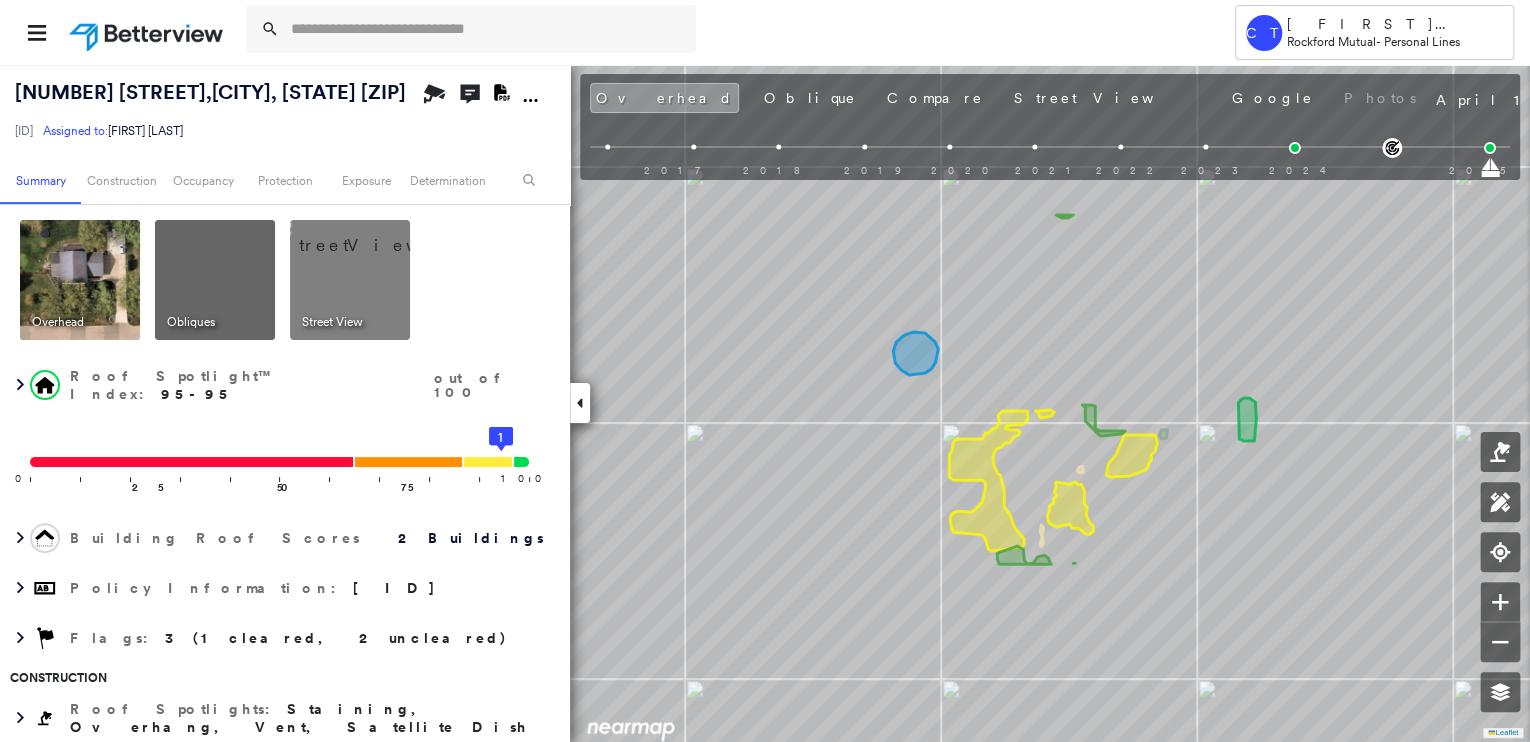 click at bounding box center [374, 235] 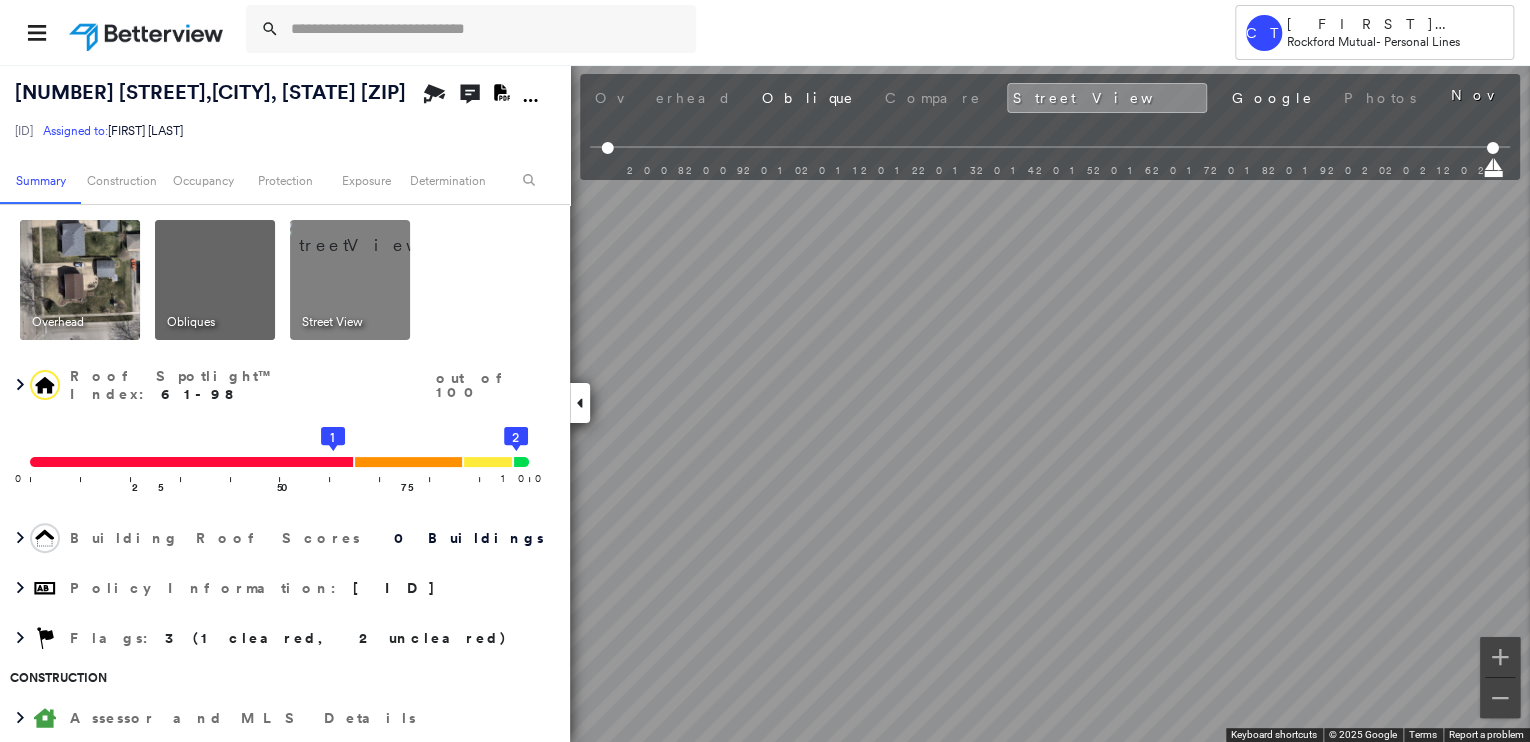 click at bounding box center (80, 280) 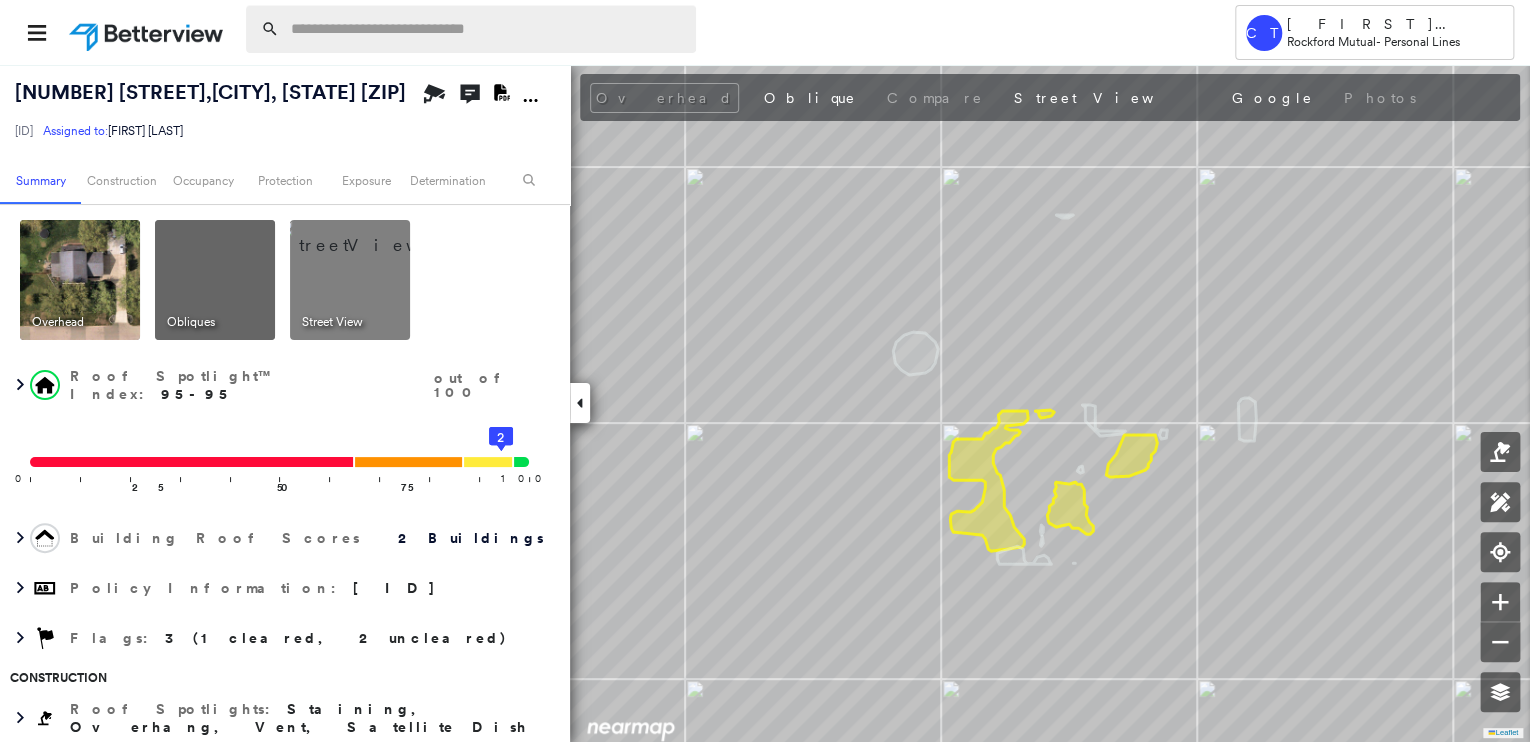 click at bounding box center [487, 29] 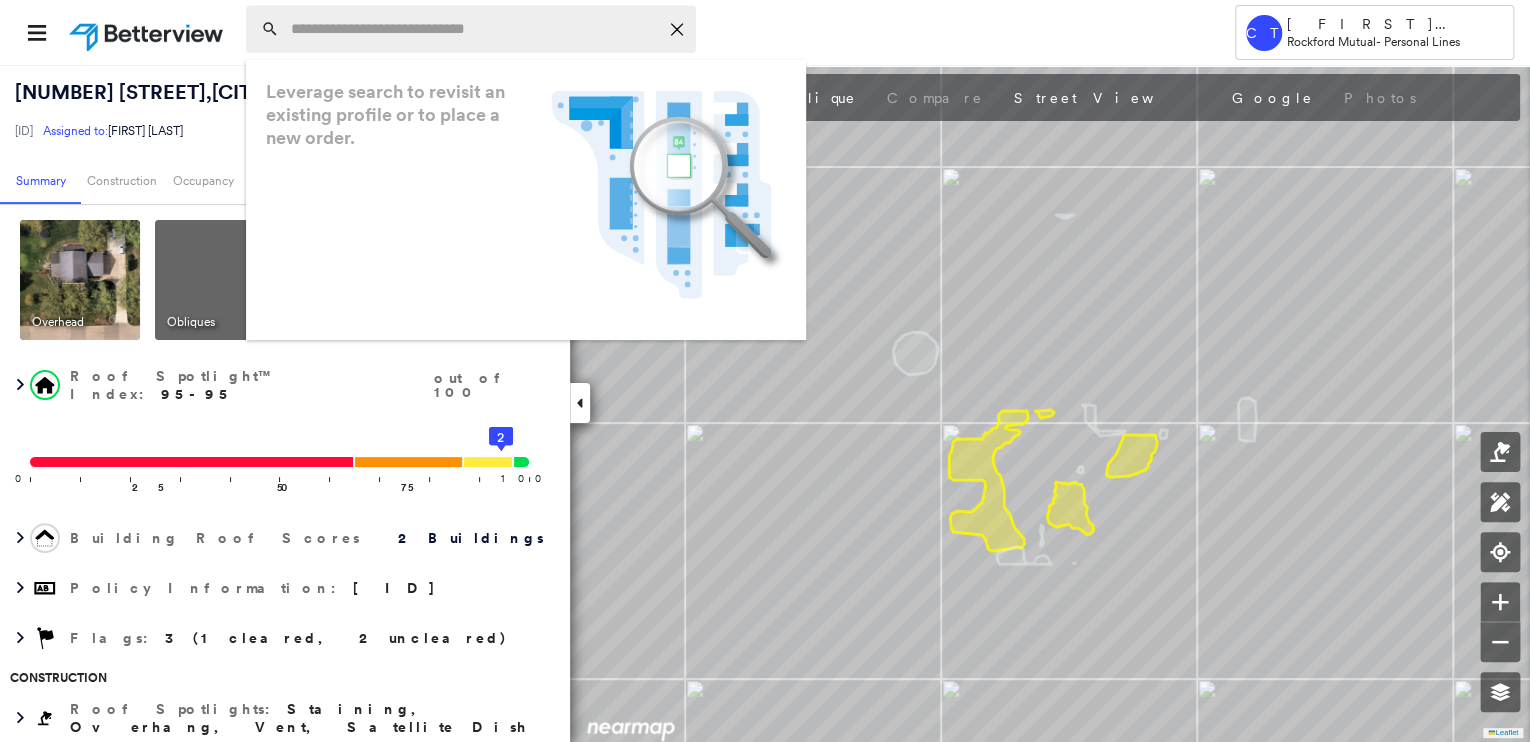 paste on "**********" 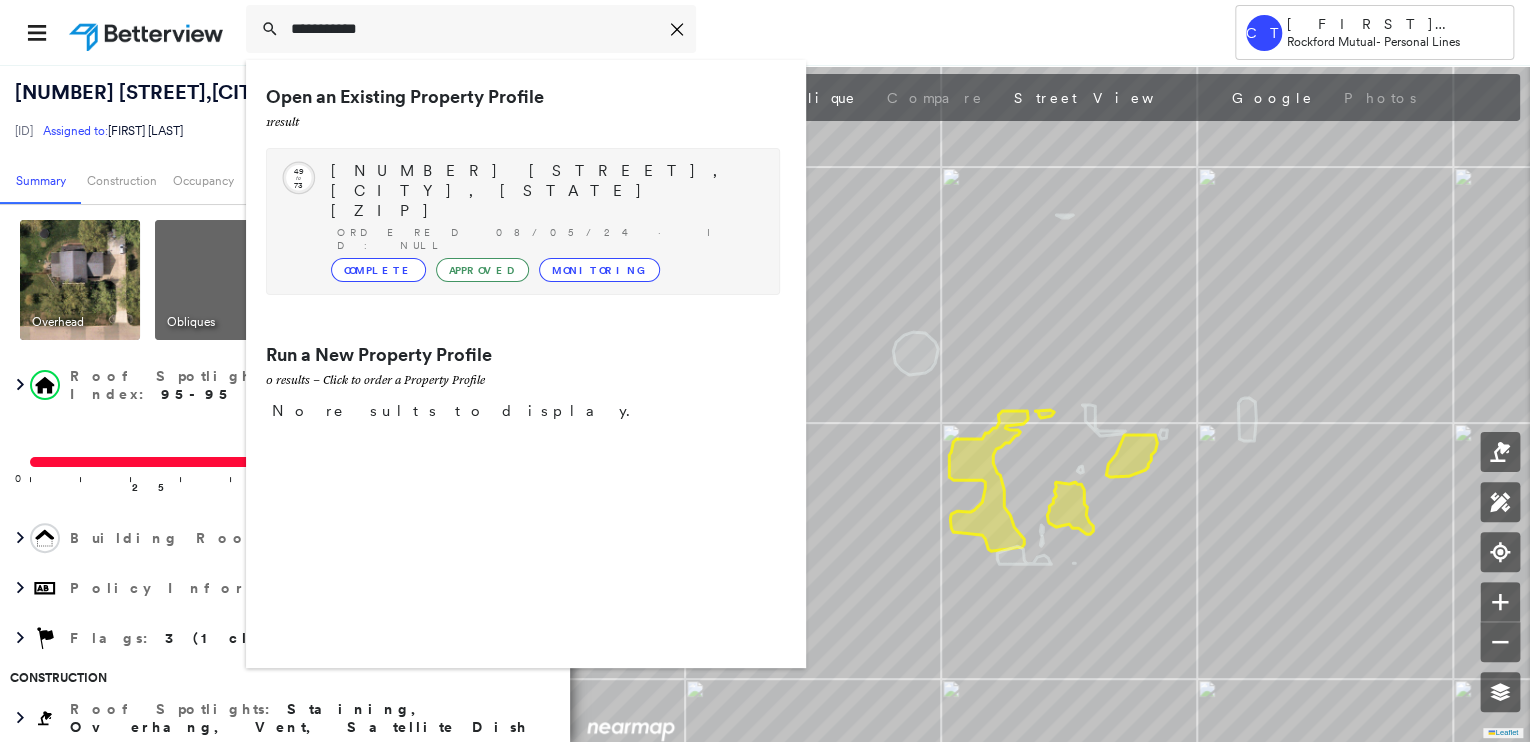 type on "**********" 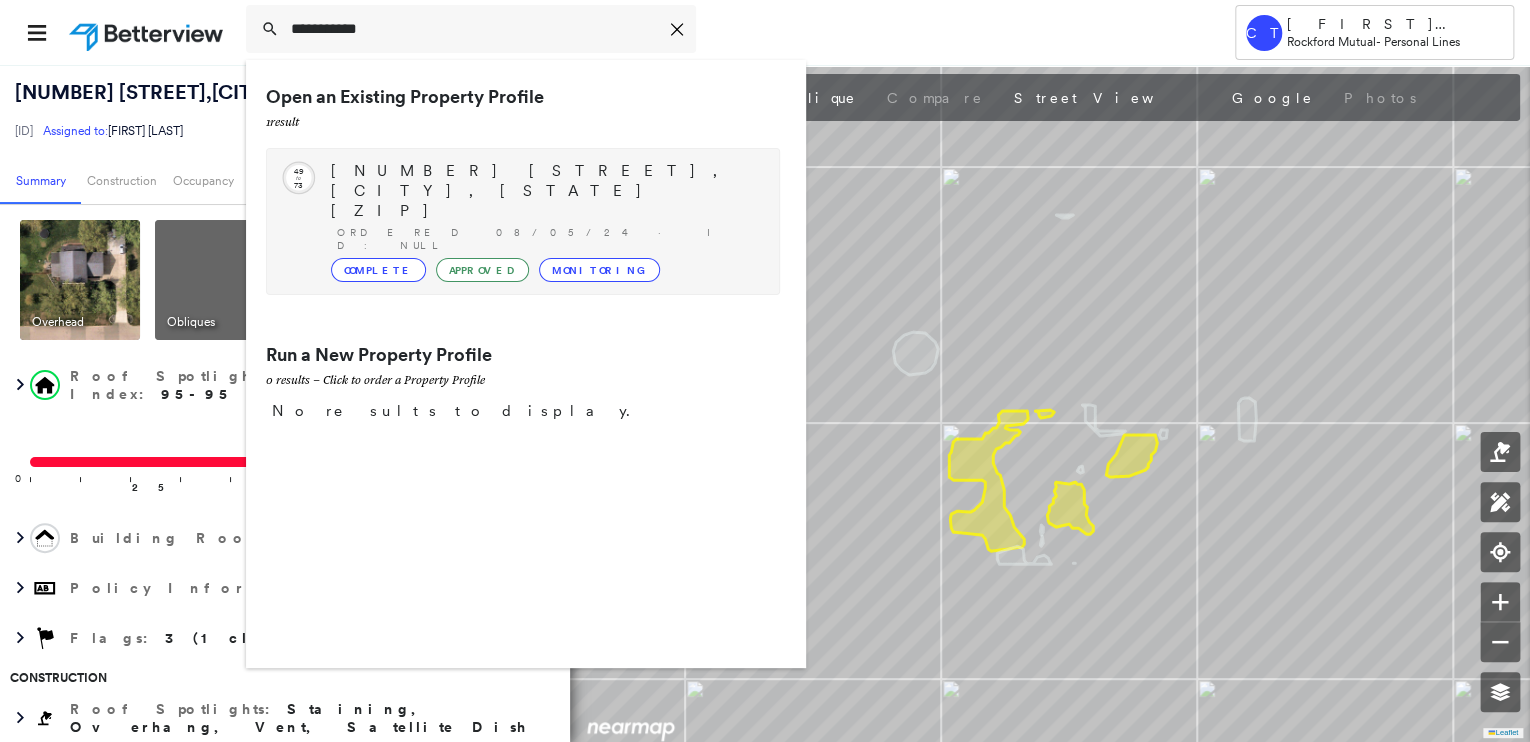 click on "4266 N 74th St, Milwaukee, WI 53216-1051" at bounding box center (545, 191) 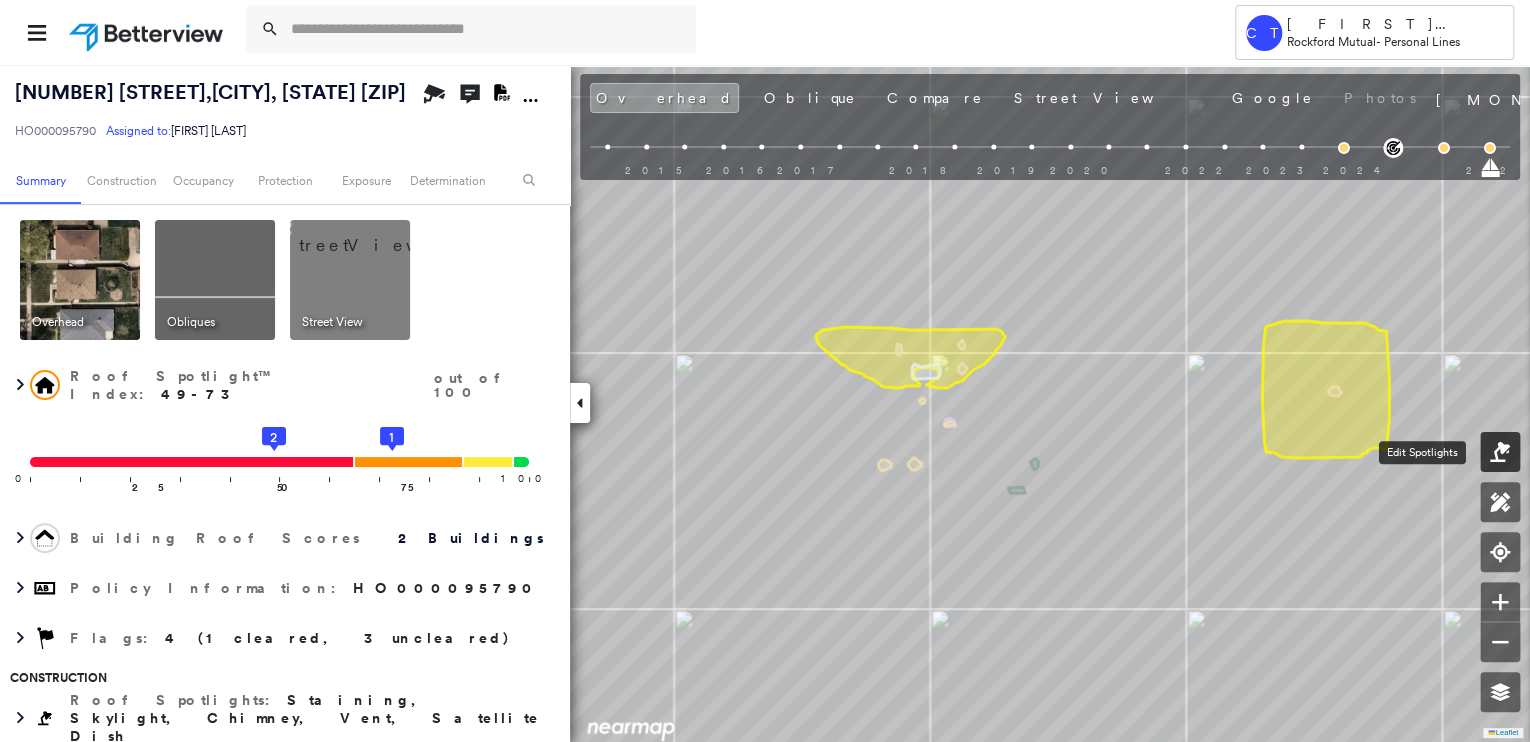 click 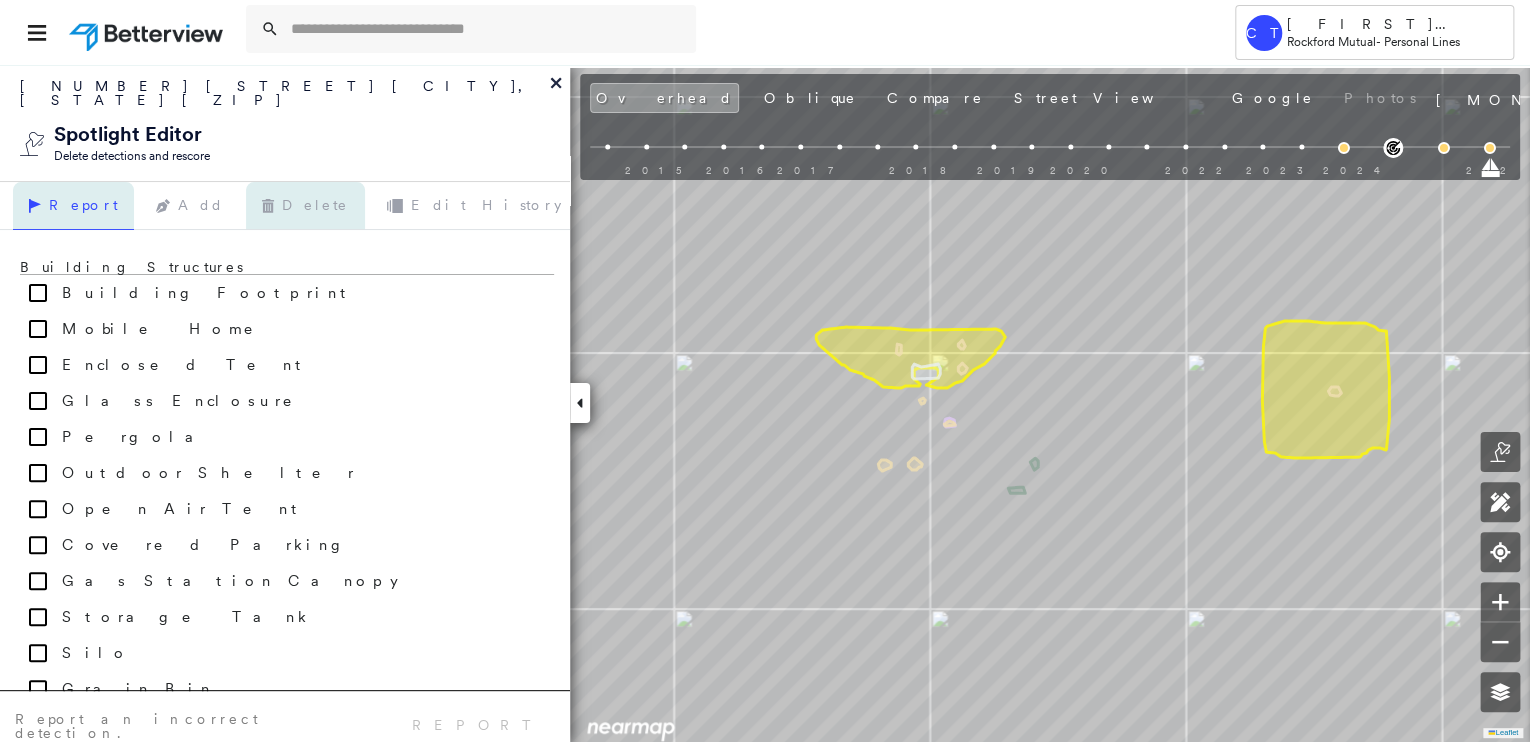 click on "Delete" at bounding box center [305, 206] 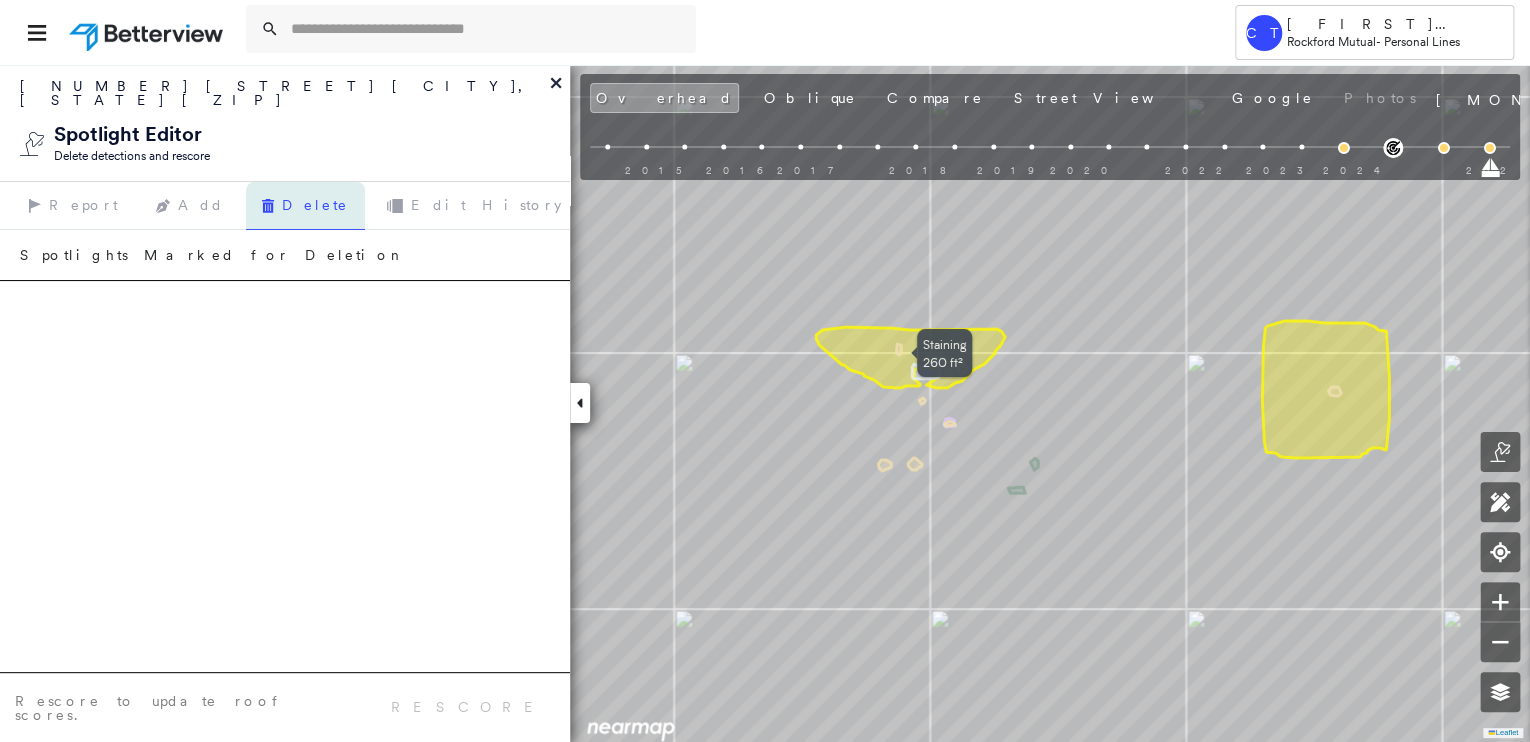 click 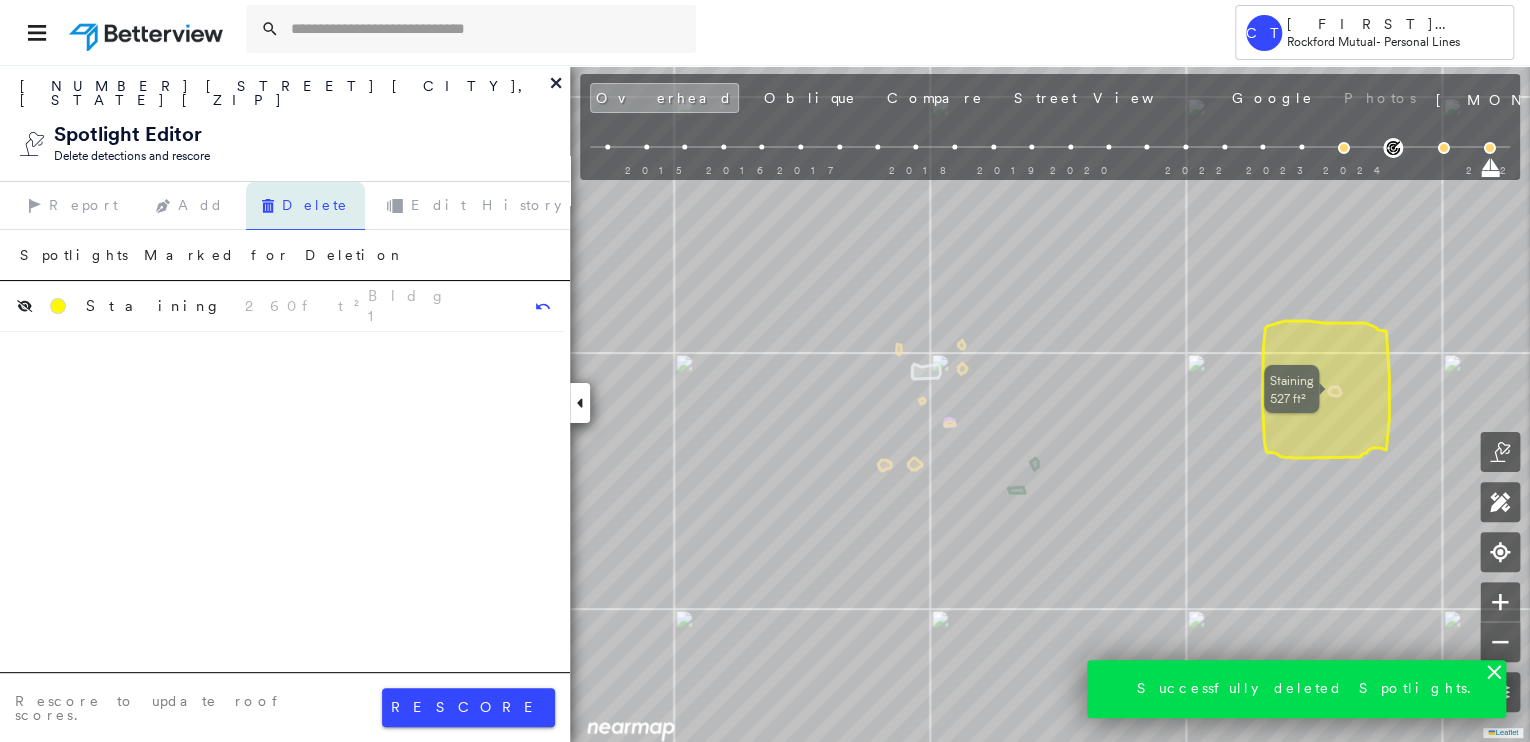 drag, startPoint x: 1312, startPoint y: 392, endPoint x: 1300, endPoint y: 398, distance: 13.416408 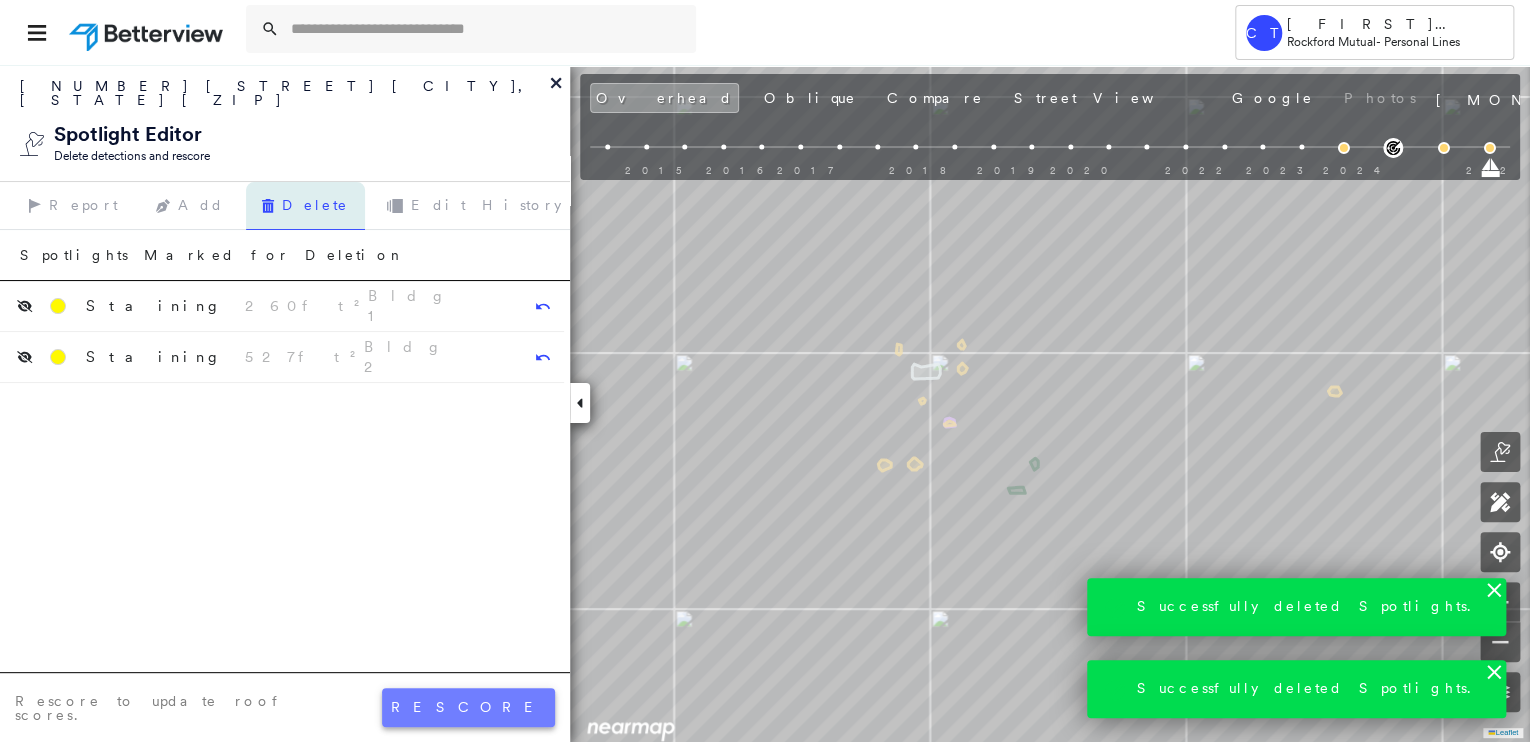click on "rescore" at bounding box center [468, 707] 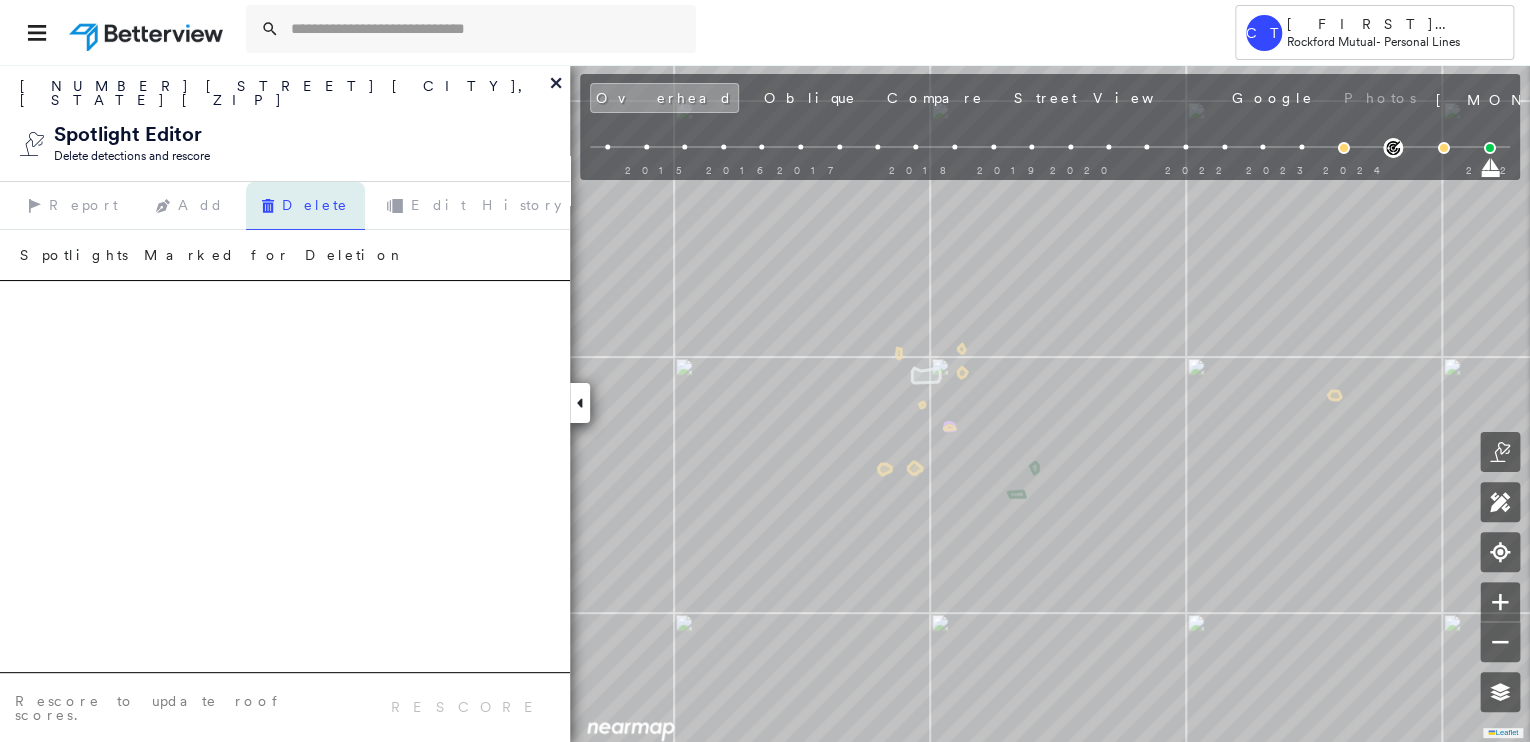 click 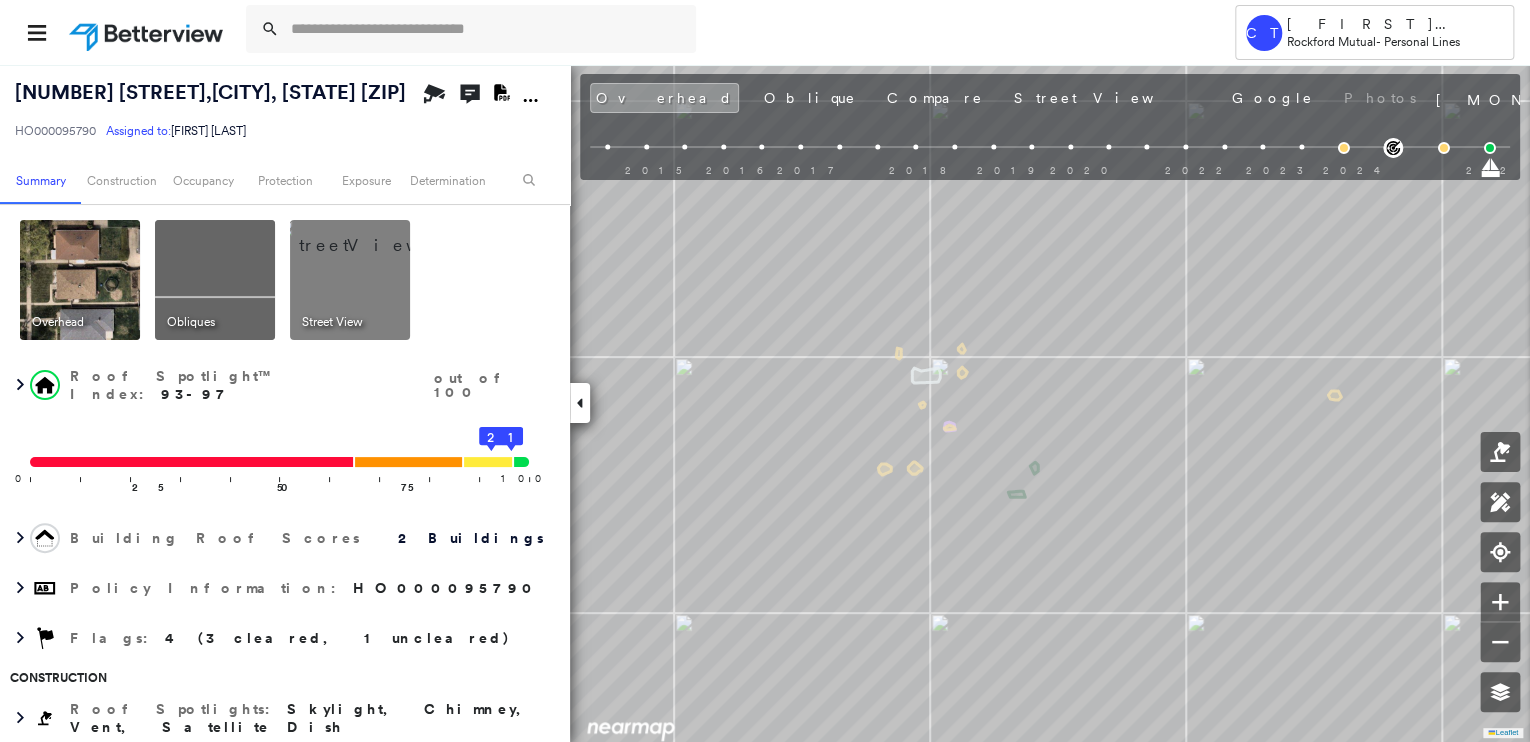 click at bounding box center [80, 280] 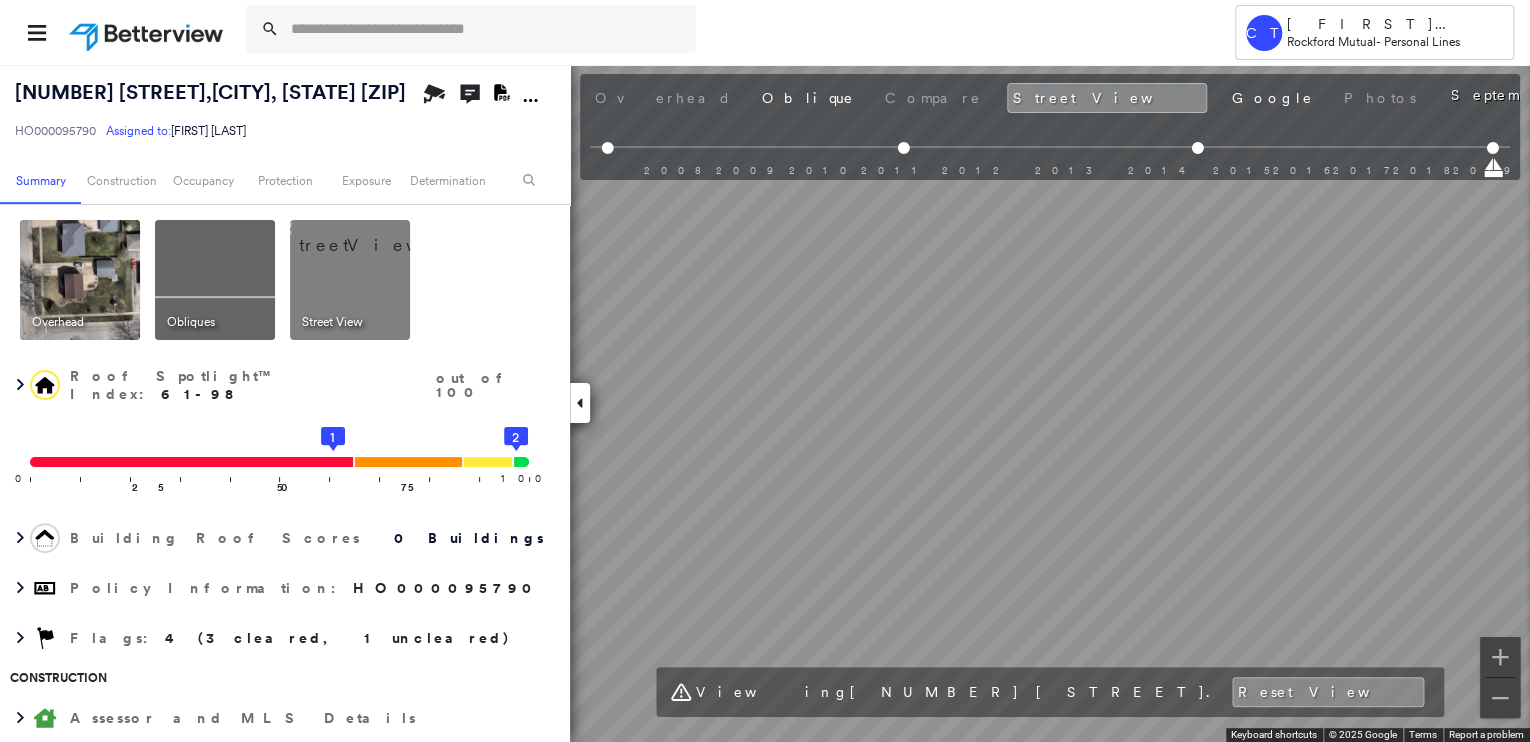 click at bounding box center [215, 280] 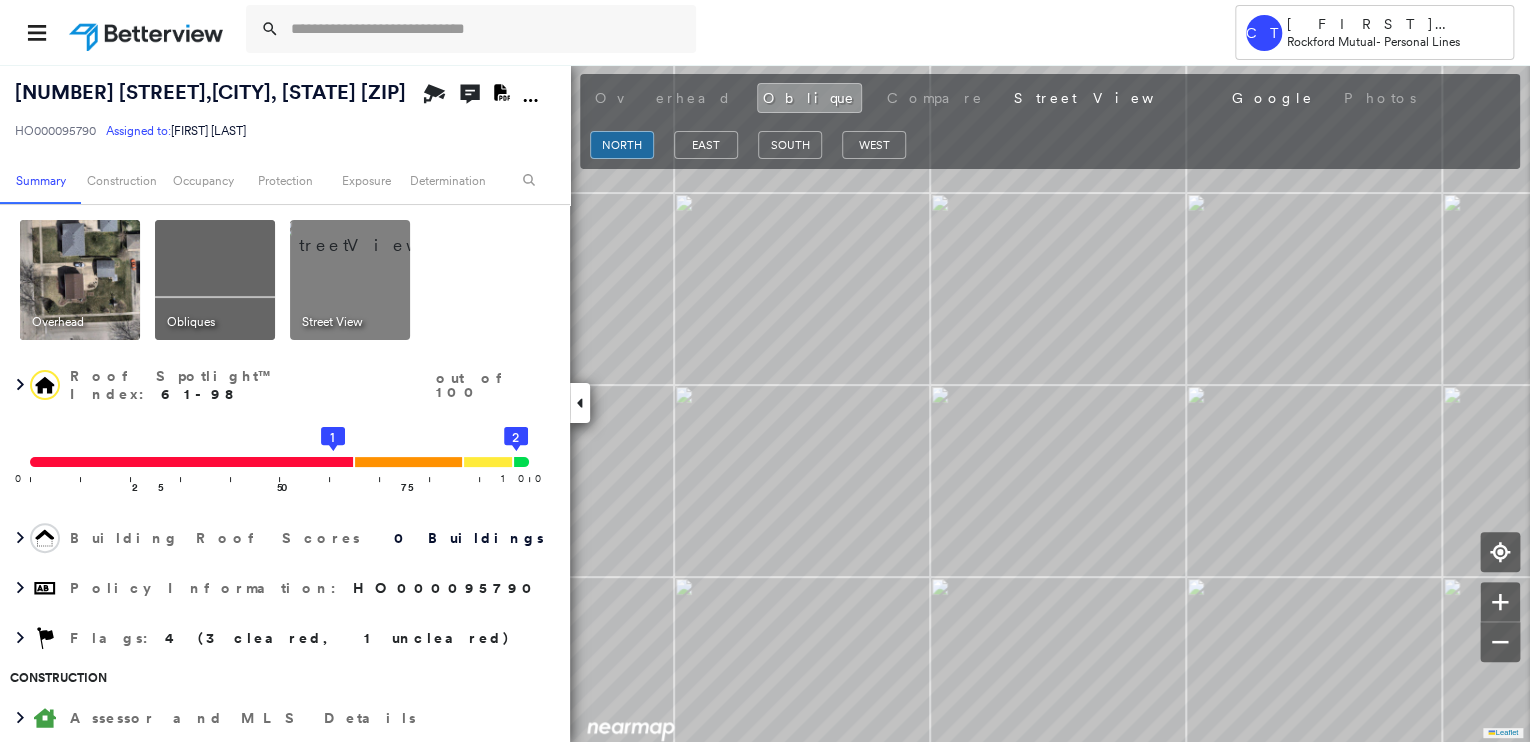 click at bounding box center (80, 280) 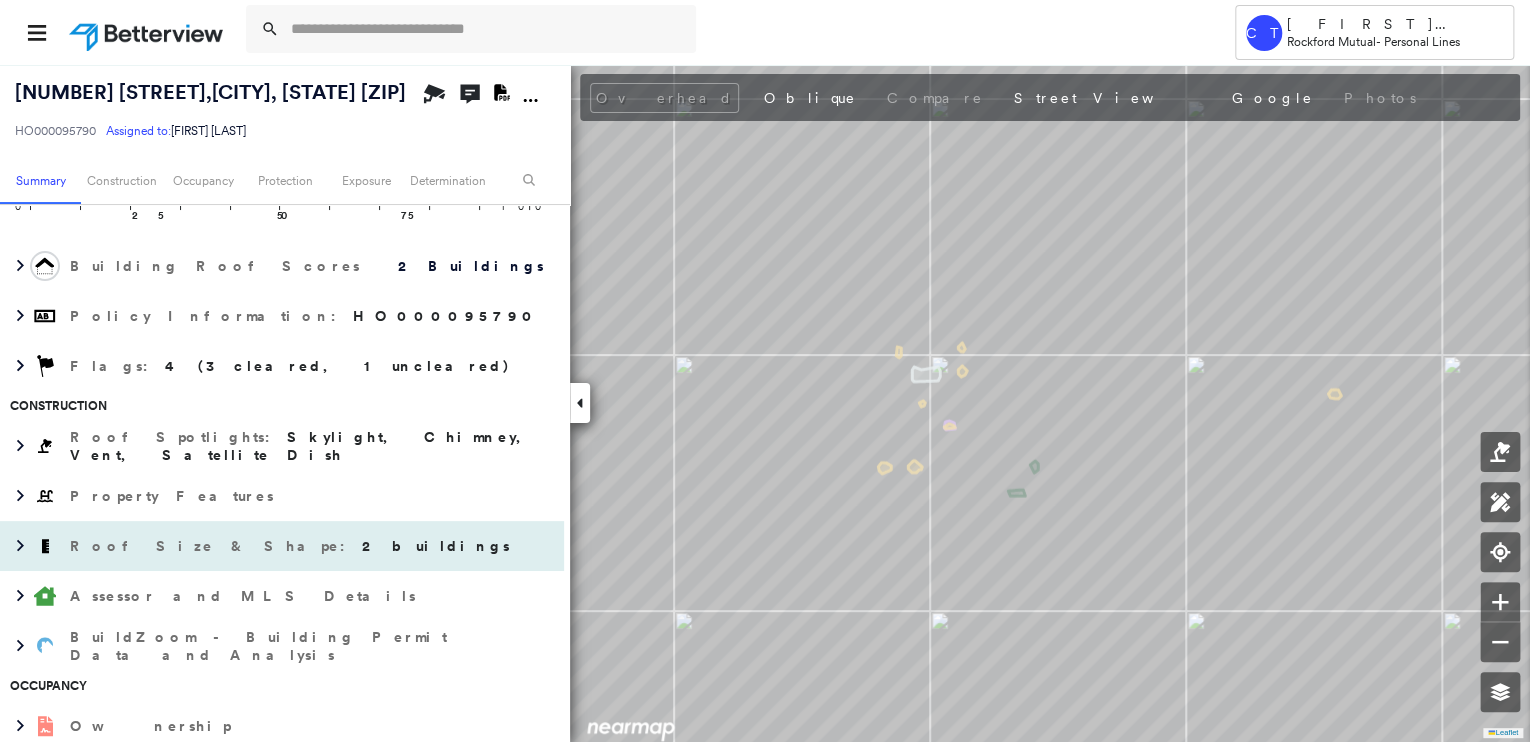 scroll, scrollTop: 320, scrollLeft: 0, axis: vertical 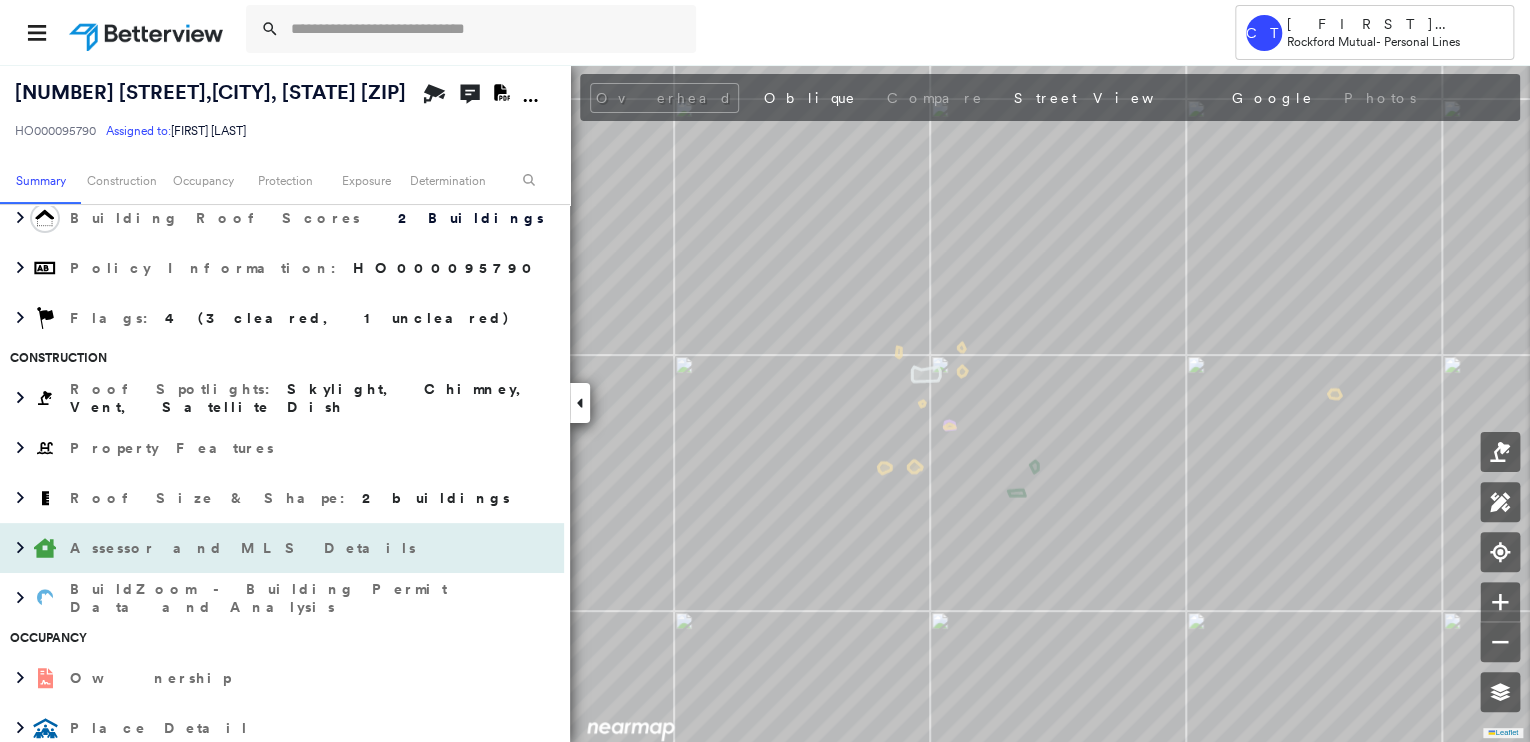 click on "Assessor and MLS Details" at bounding box center [245, 548] 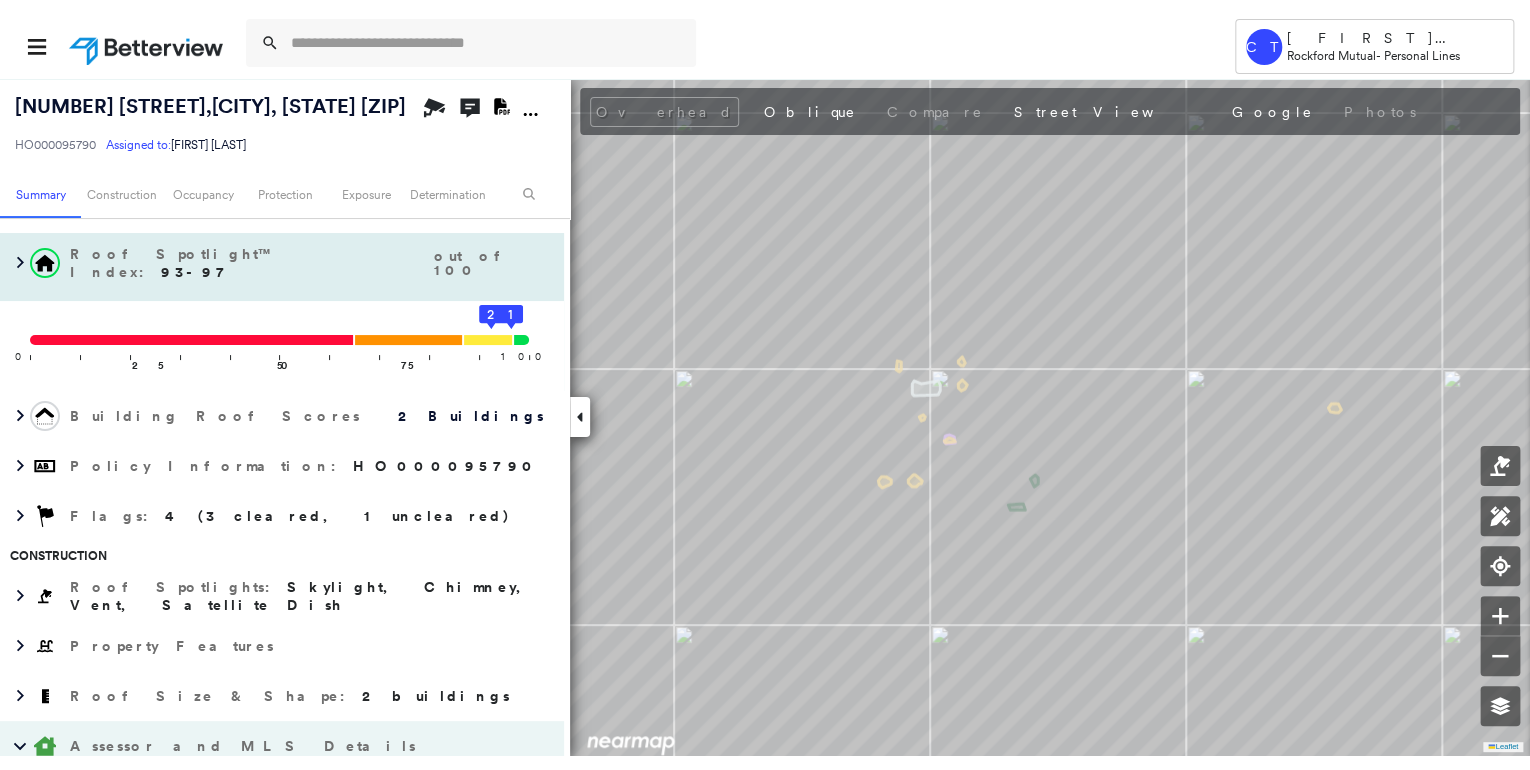 scroll, scrollTop: 0, scrollLeft: 0, axis: both 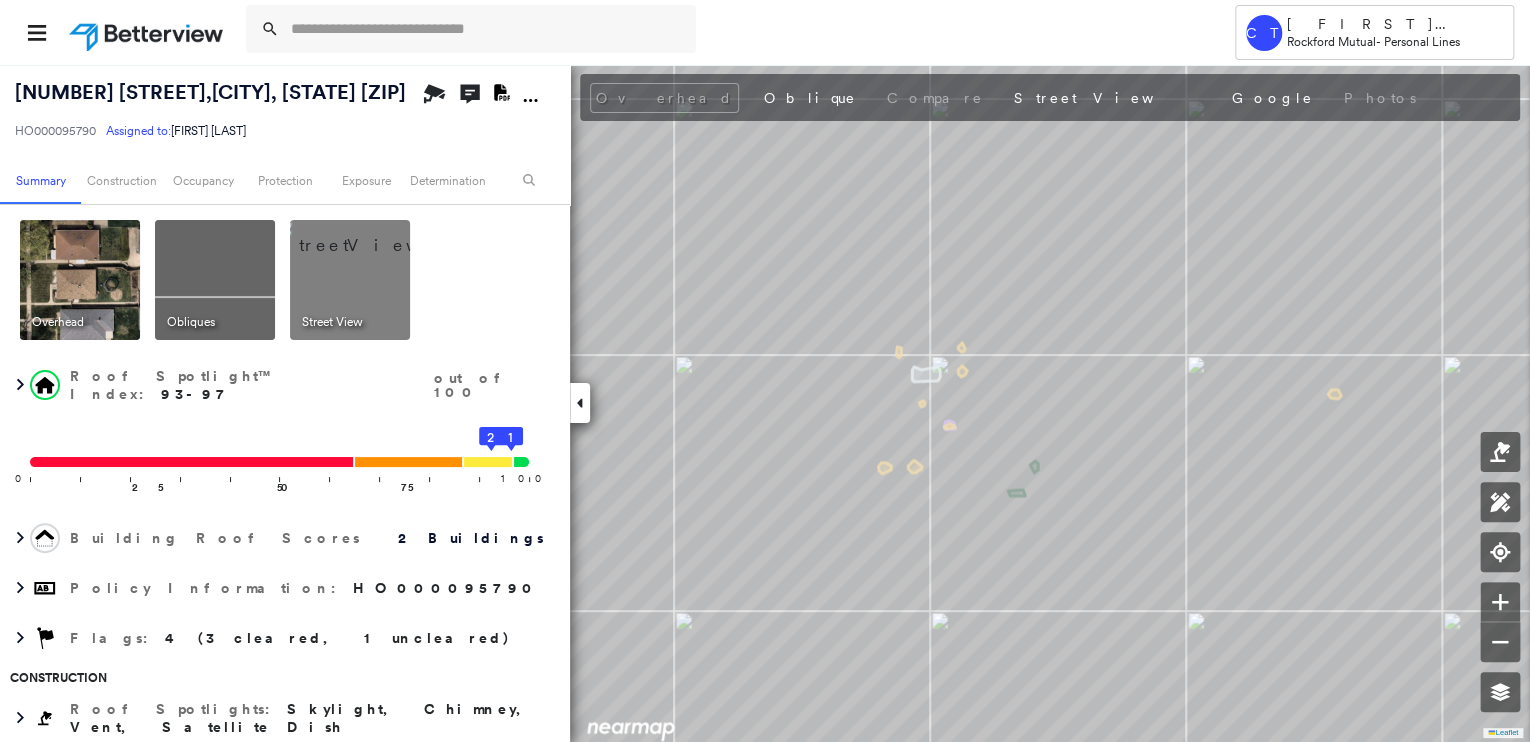click on "CT Camryn Tremper Rockford Mutual  -   Personal Lines" at bounding box center [765, 32] 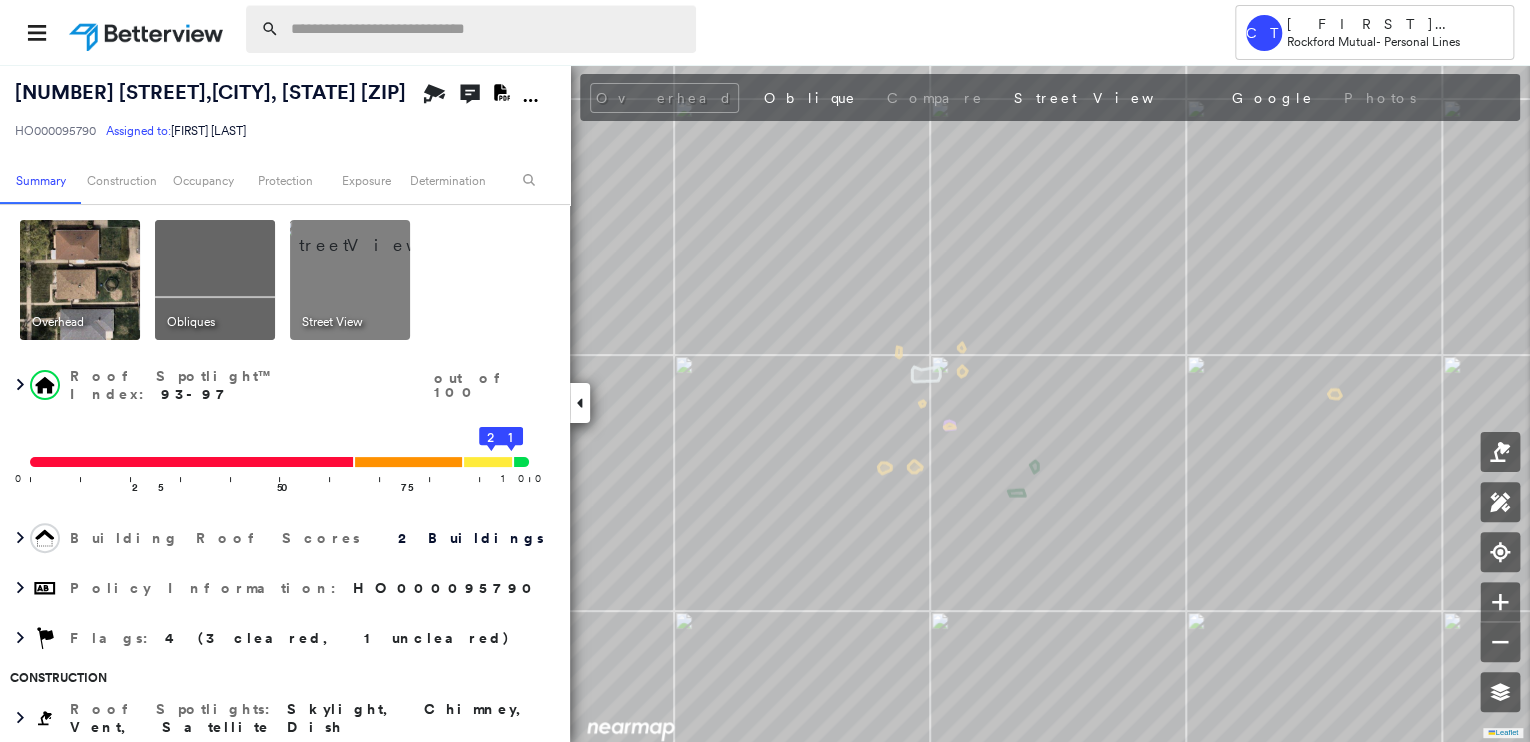 click at bounding box center (487, 29) 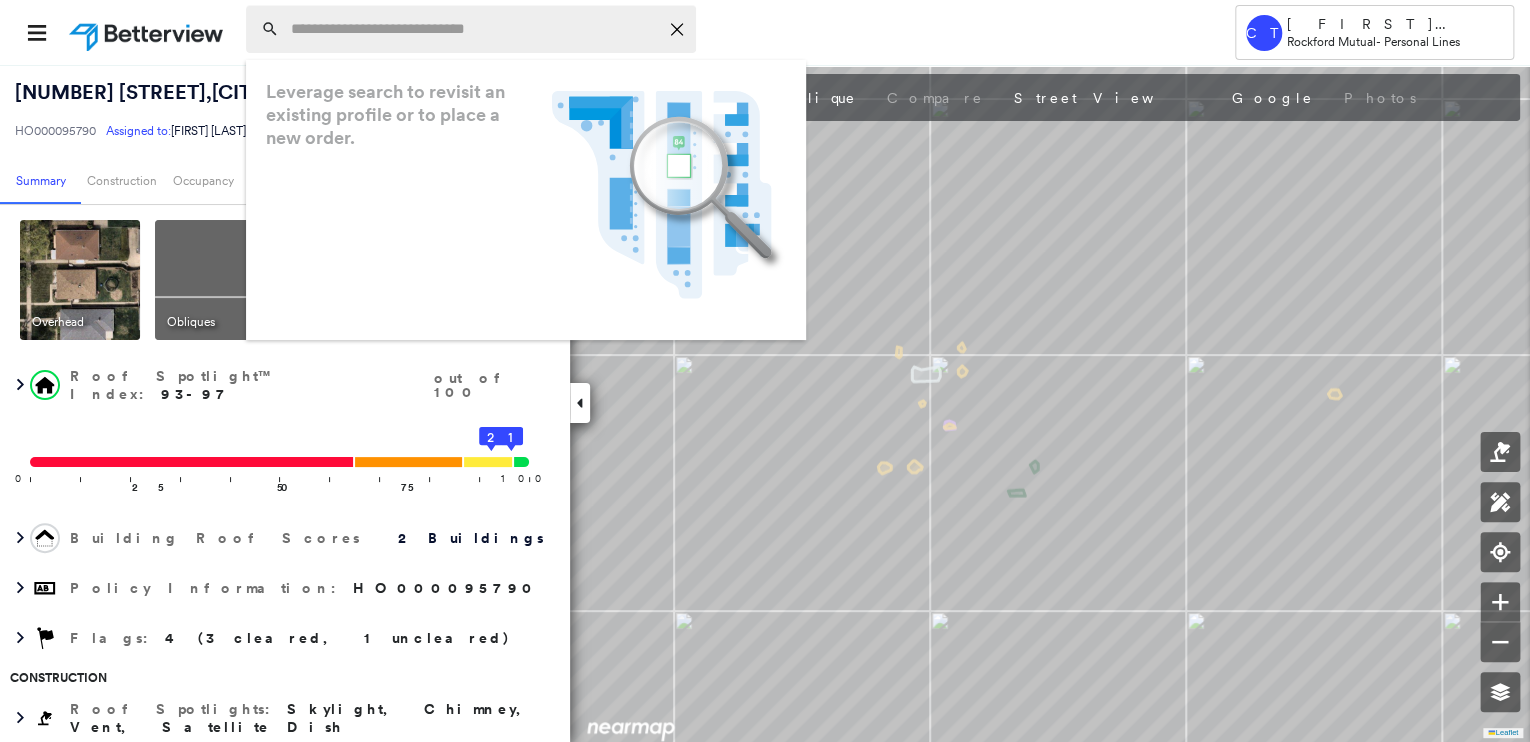 paste on "**********" 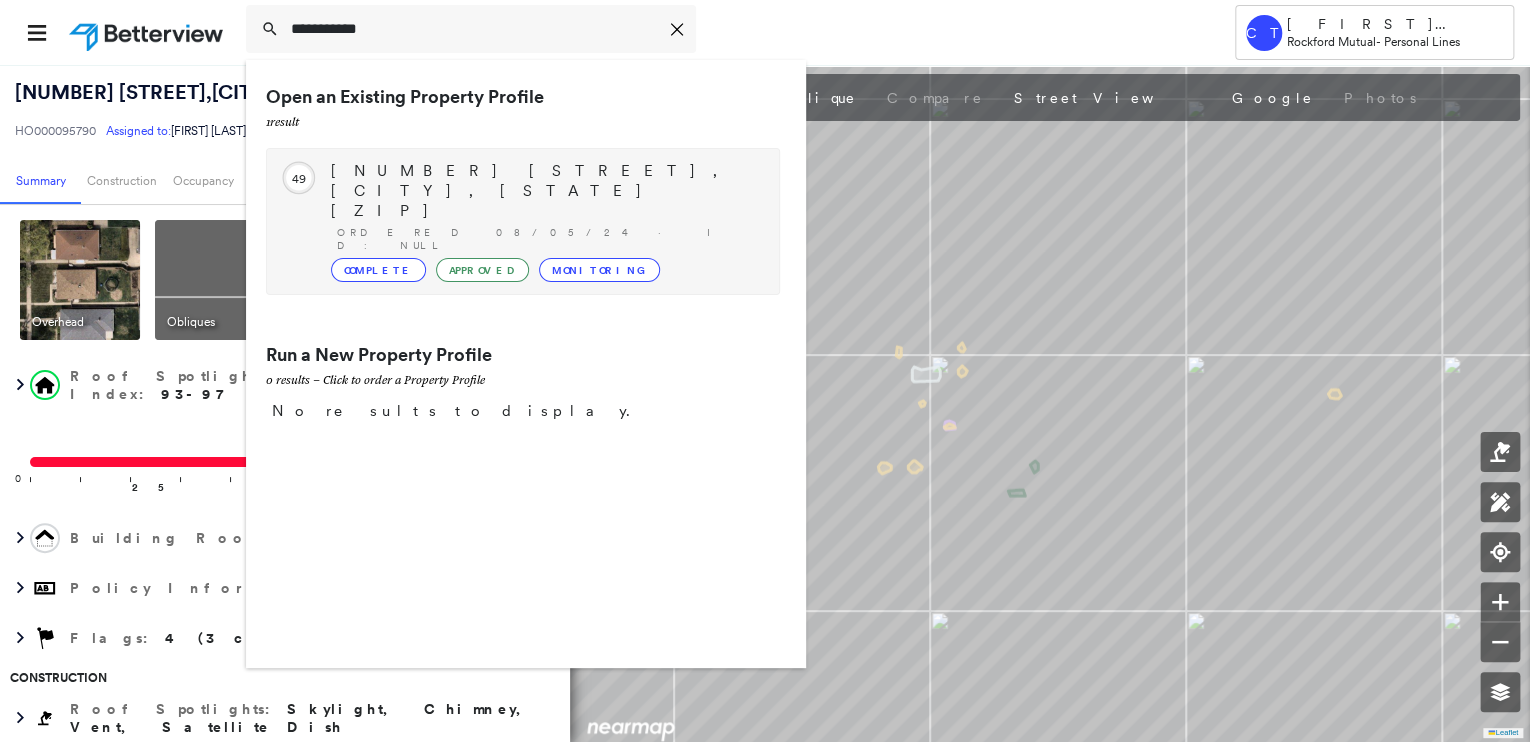 type on "**********" 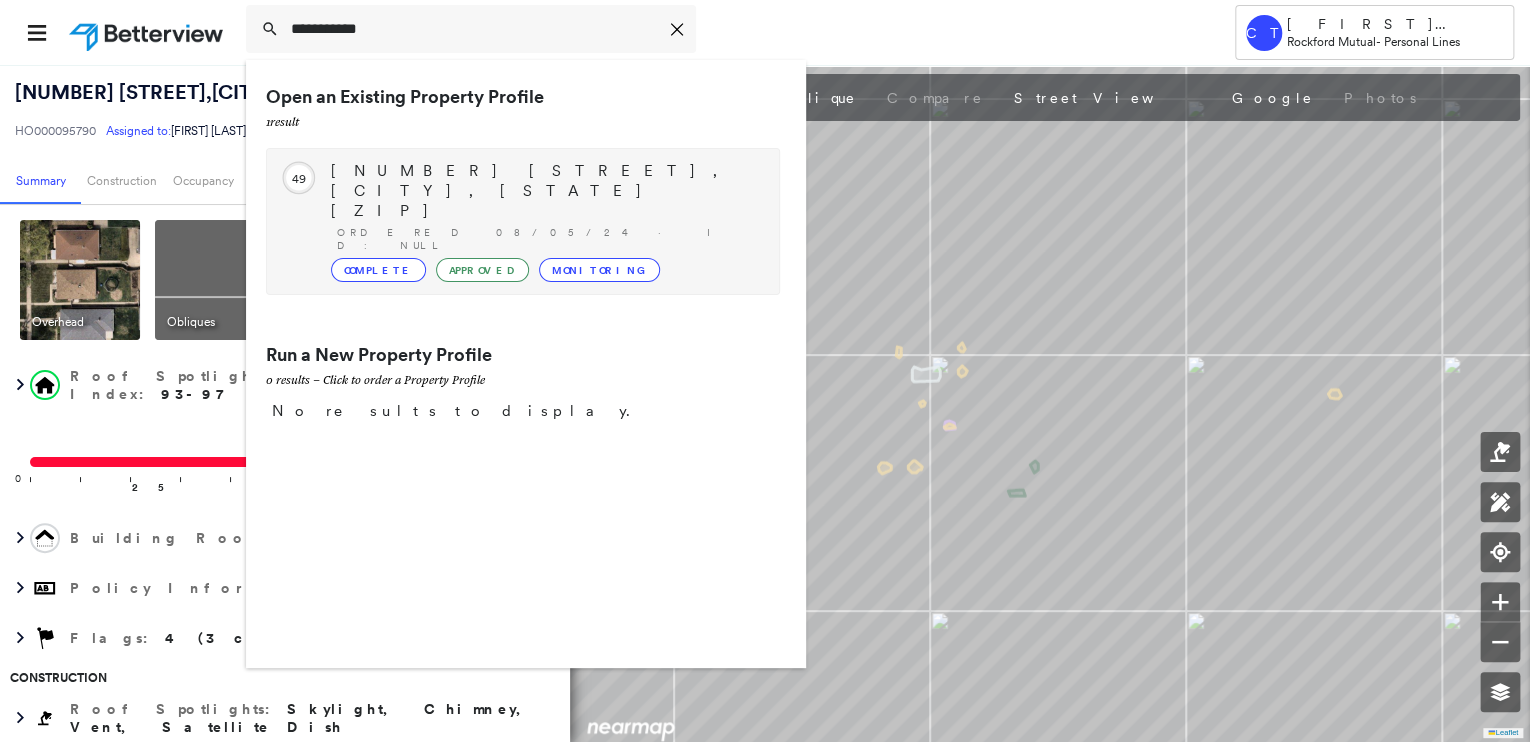 click on "16226 W Creek Dr, Manhattan, IL 60442-9345" at bounding box center [545, 191] 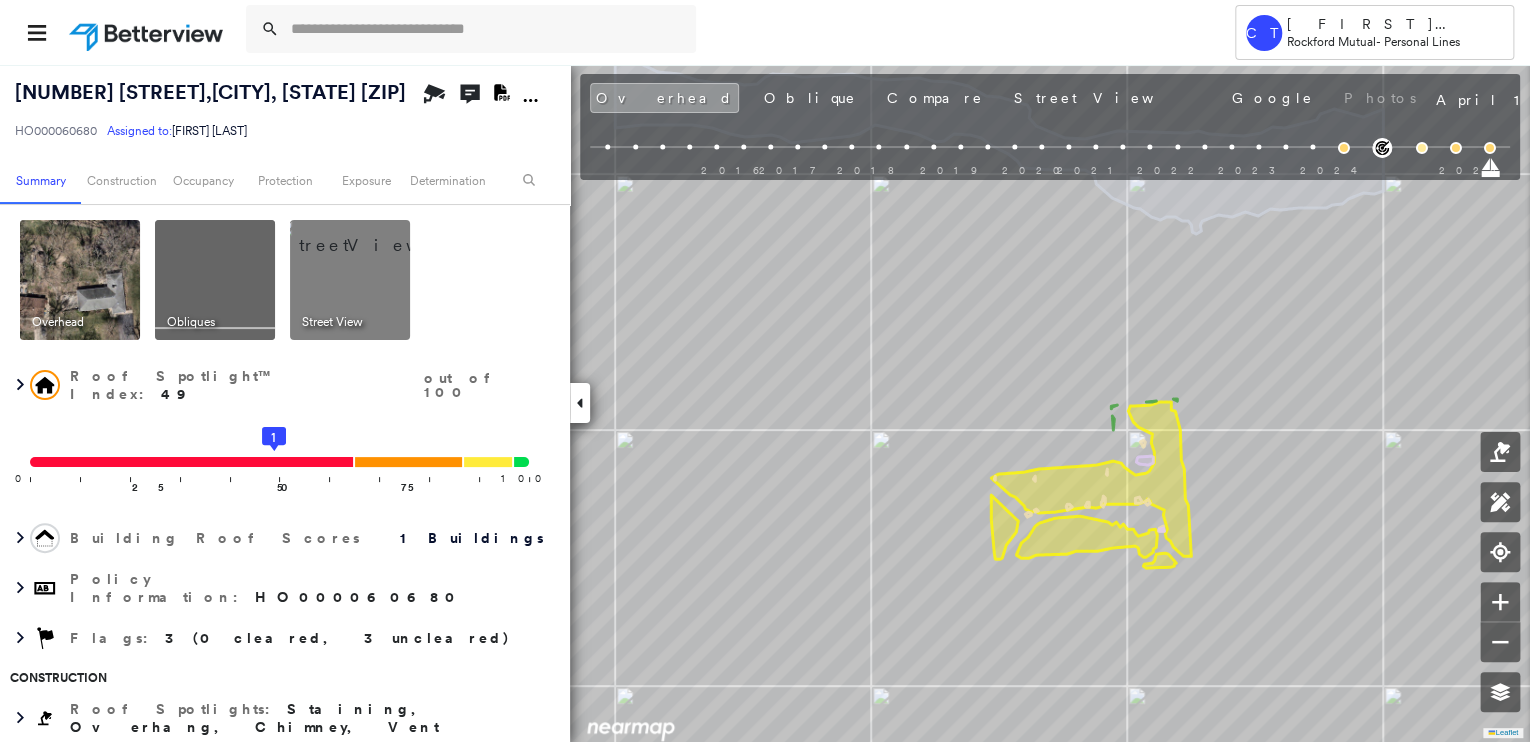 drag, startPoint x: 363, startPoint y: 310, endPoint x: 368, endPoint y: 300, distance: 11.18034 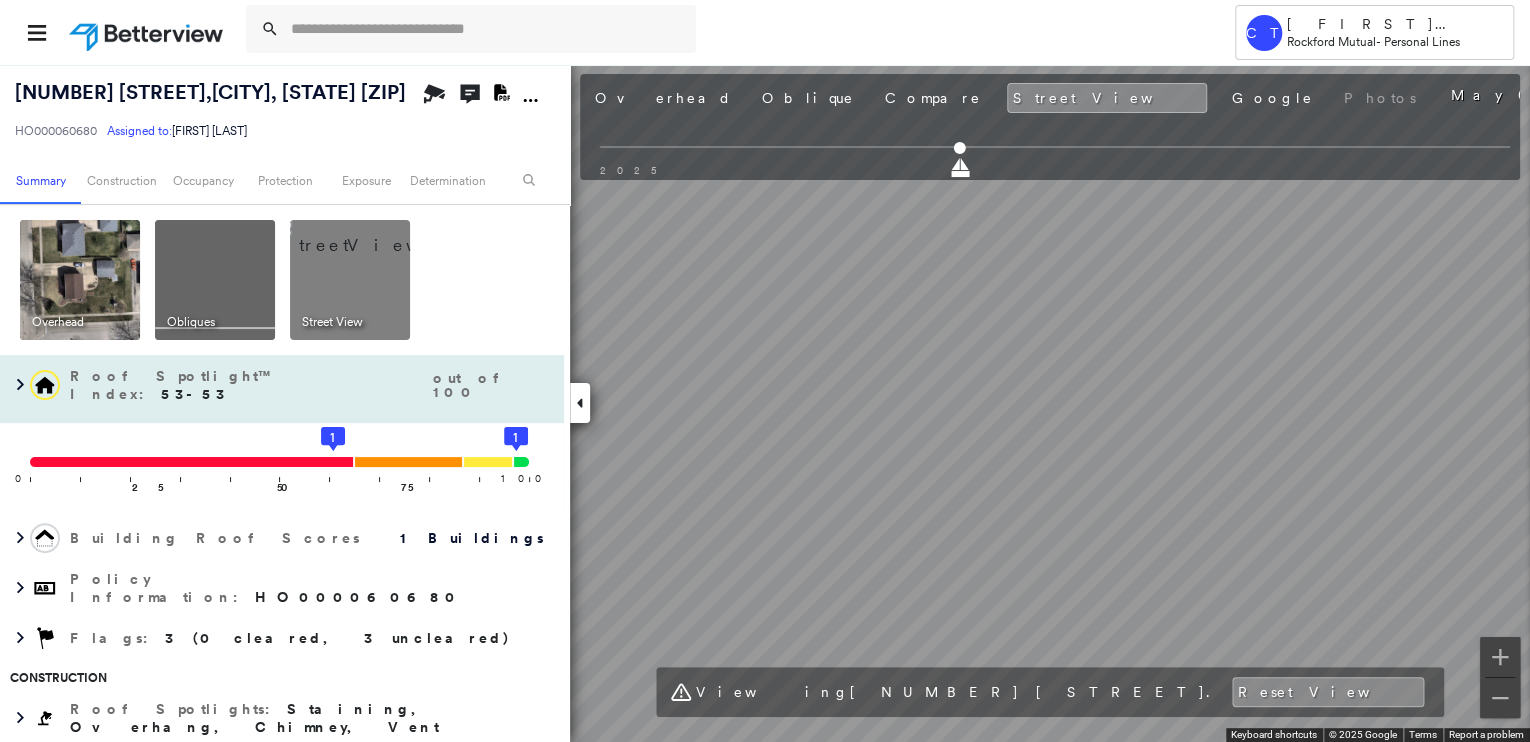 click on "16226 W Creek Dr ,  Manhattan, IL 60442-9345 HO000060680 Assigned to:  Cathy Burhenn Assigned to:  Cathy Burhenn HO000060680 Assigned to:  Cathy Burhenn Open Comments Download PDF Report Summary Construction Occupancy Protection Exposure Determination Overhead Obliques Street View Roof Spotlight™ Index :  53-53 out of 100 0 100 25 50 75 1 1 Building Roof Scores 1 Buildings Policy Information :  HO000060680 Flags :  3 (0 cleared, 3 uncleared) Construction Roof Spotlights :  Staining, Overhang, Chimney, Vent Property Features :  Water Hazard Roof Size & Shape :  1 building  - Hip | Asphalt Shingle Assessor and MLS Details BuildZoom - Building Permit Data and Analysis Occupancy Ownership Place Detail Protection Exposure FEMA Risk Index Additional Perils Determination Flags :  3 (0 cleared, 3 uncleared) Uncleared Flags (3) Cleared Flags  (0) MED Medium Priority Roof Score Flagged 08/05/24 Clear Wear and Damage Flagged 04/28/25 Clear Property Hazards Flagged 04/28/25 Clear Action Taken New Entry History General" at bounding box center (765, 403) 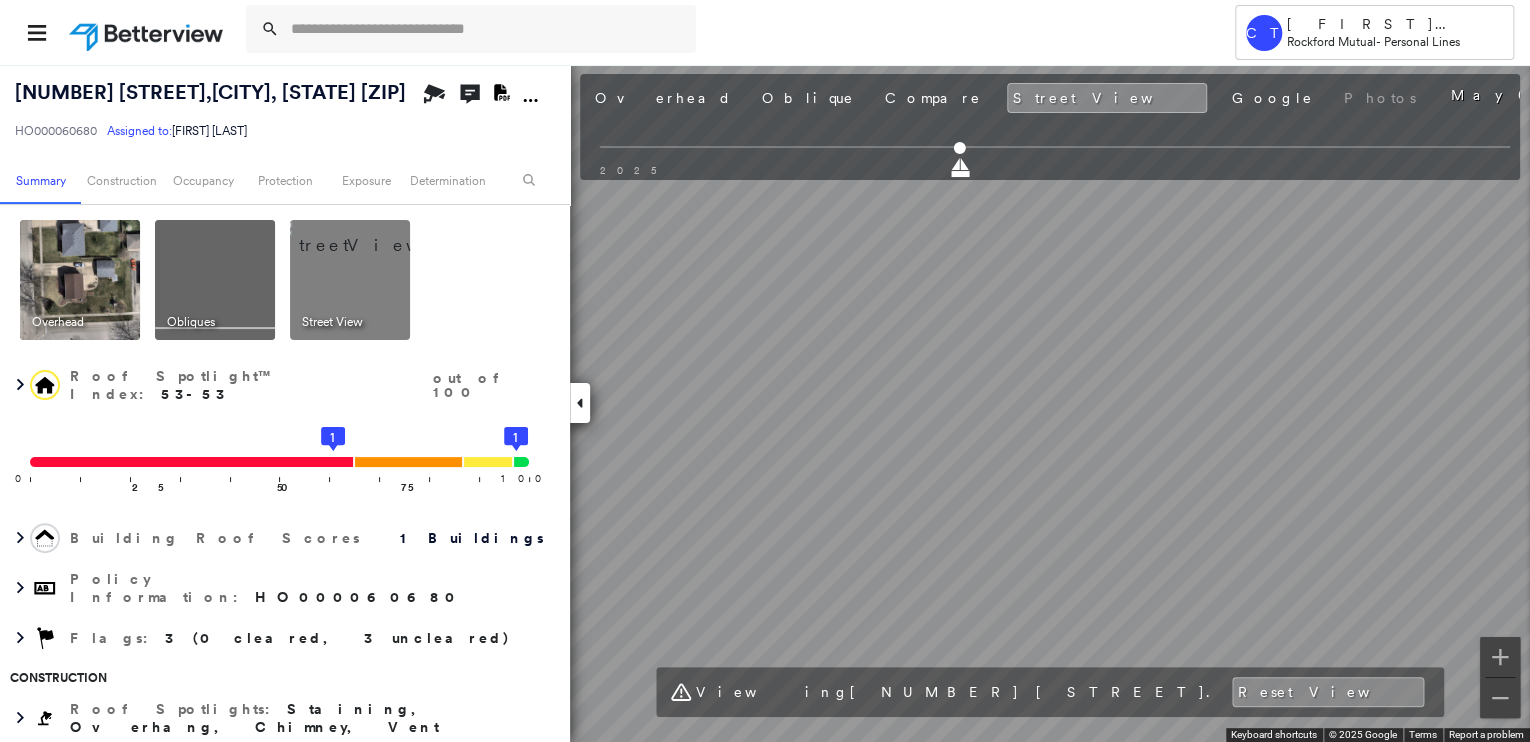 click on "Overhead Obliques Street View" at bounding box center [282, 280] 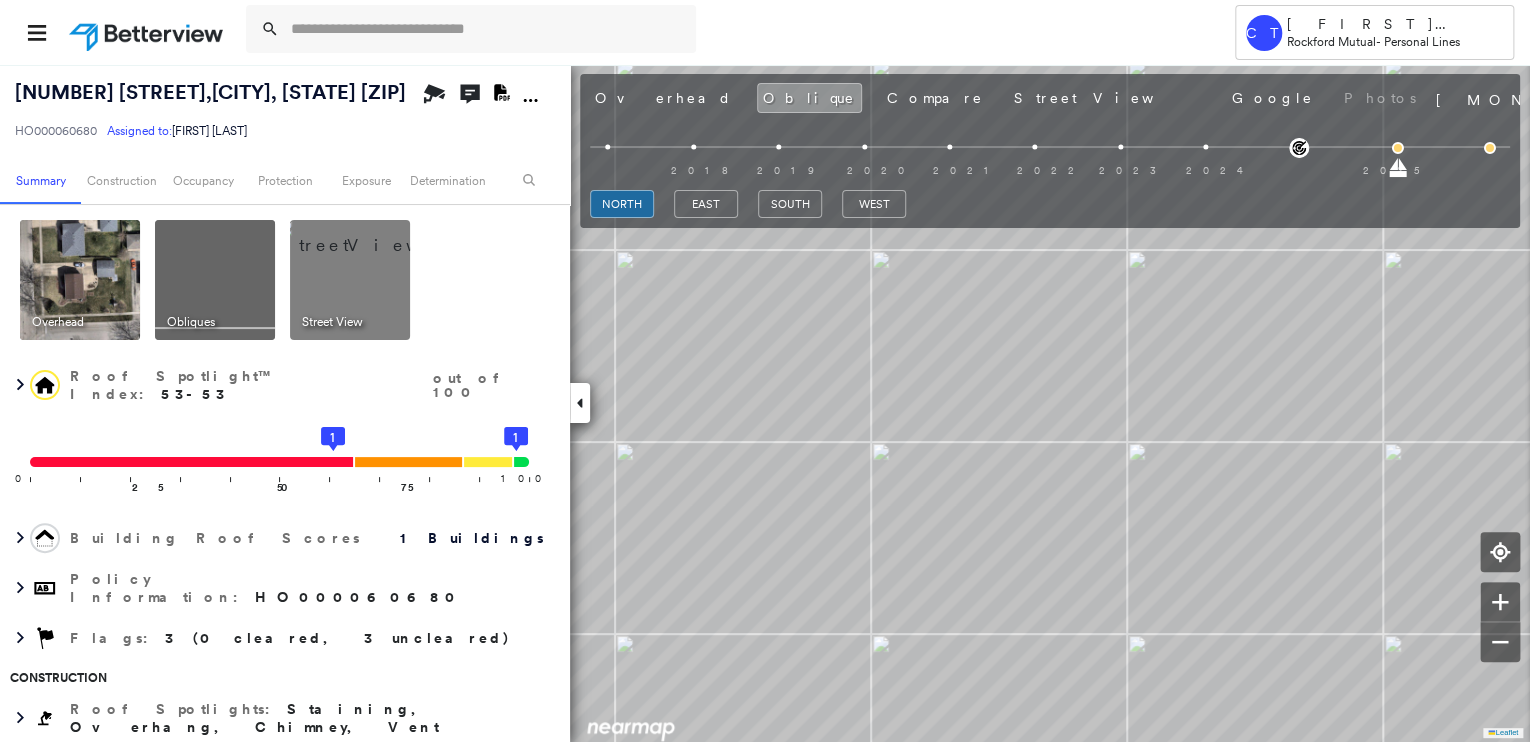 click on "north east south west" at bounding box center (1050, 204) 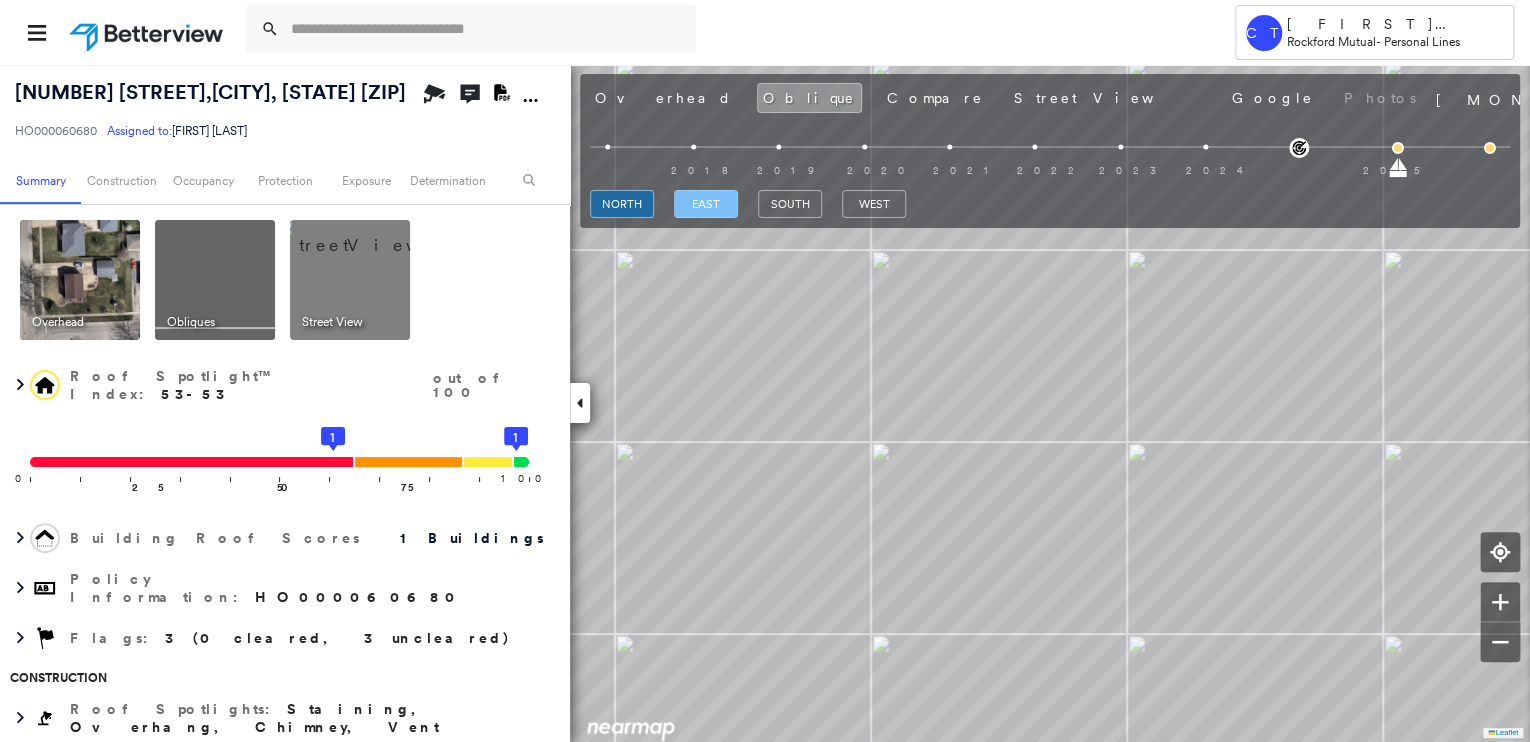 click on "east" at bounding box center (706, 204) 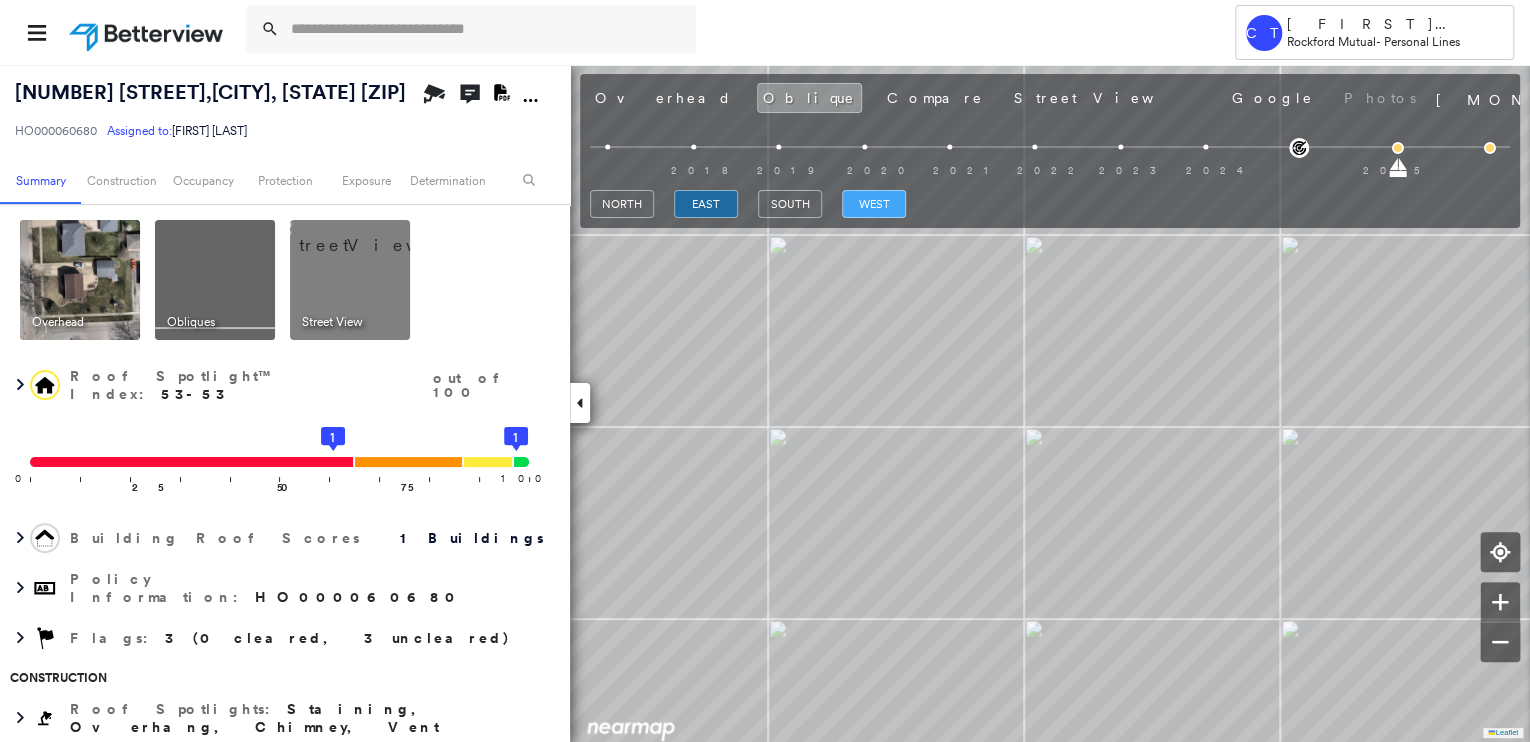 drag, startPoint x: 788, startPoint y: 209, endPoint x: 868, endPoint y: 200, distance: 80.50466 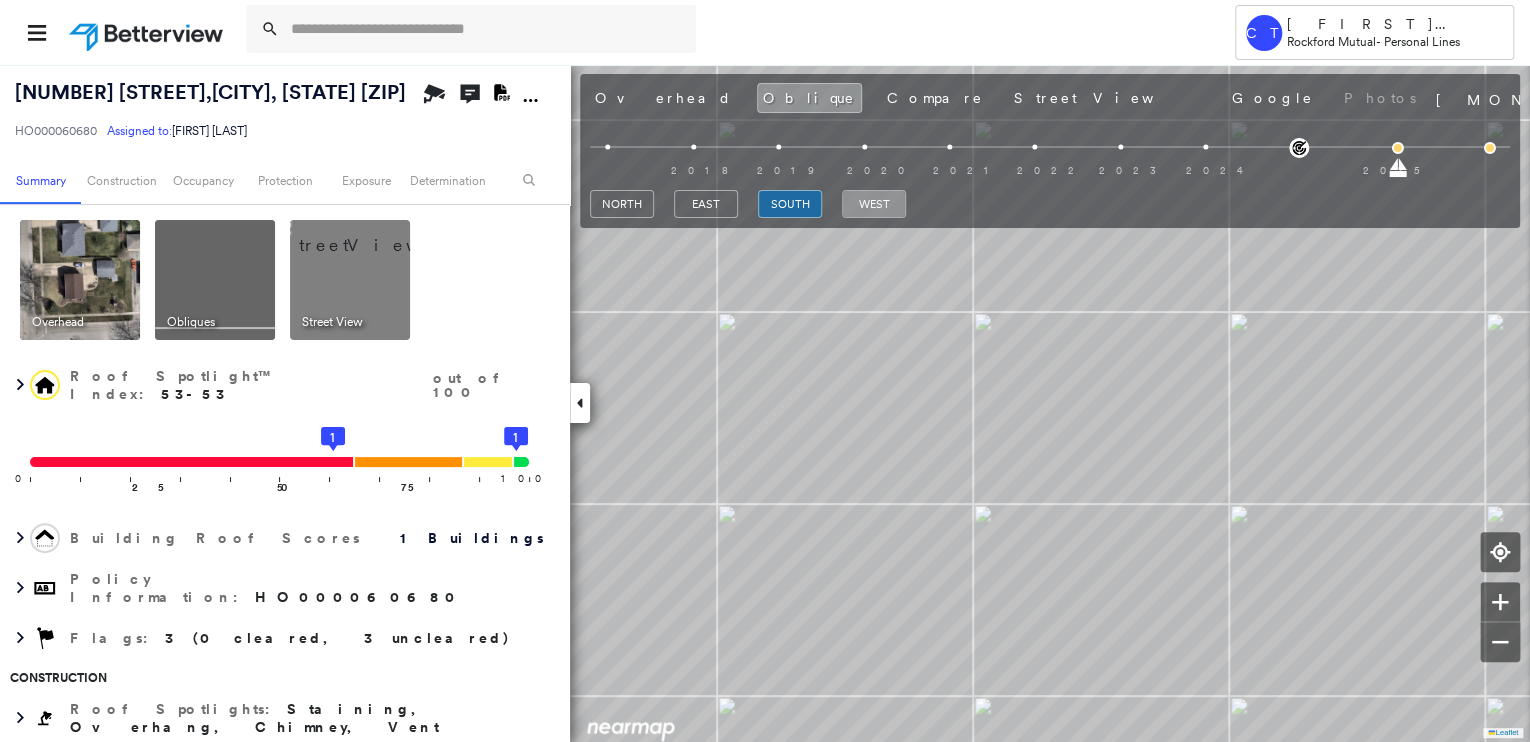 drag, startPoint x: 871, startPoint y: 202, endPoint x: 563, endPoint y: 264, distance: 314.17828 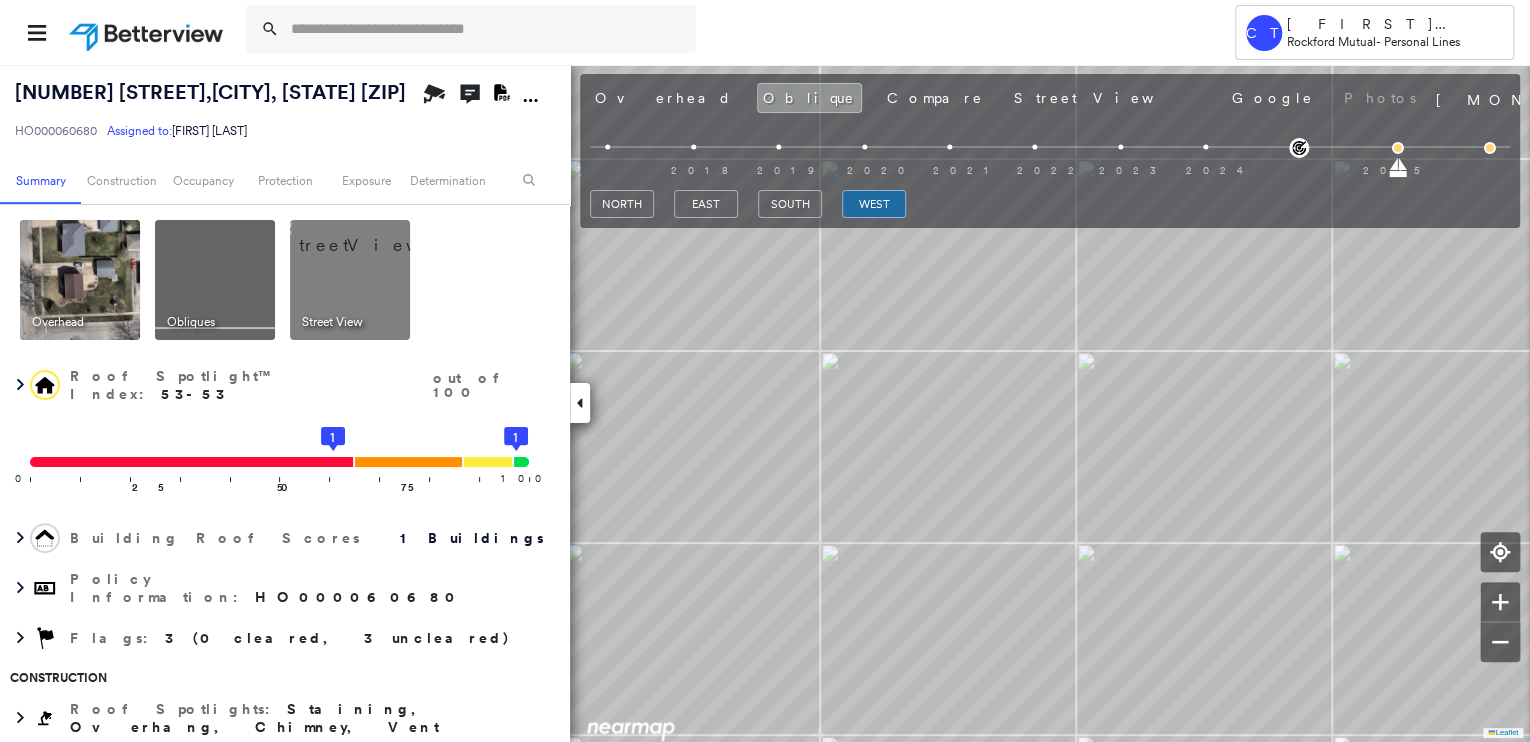 click at bounding box center [80, 280] 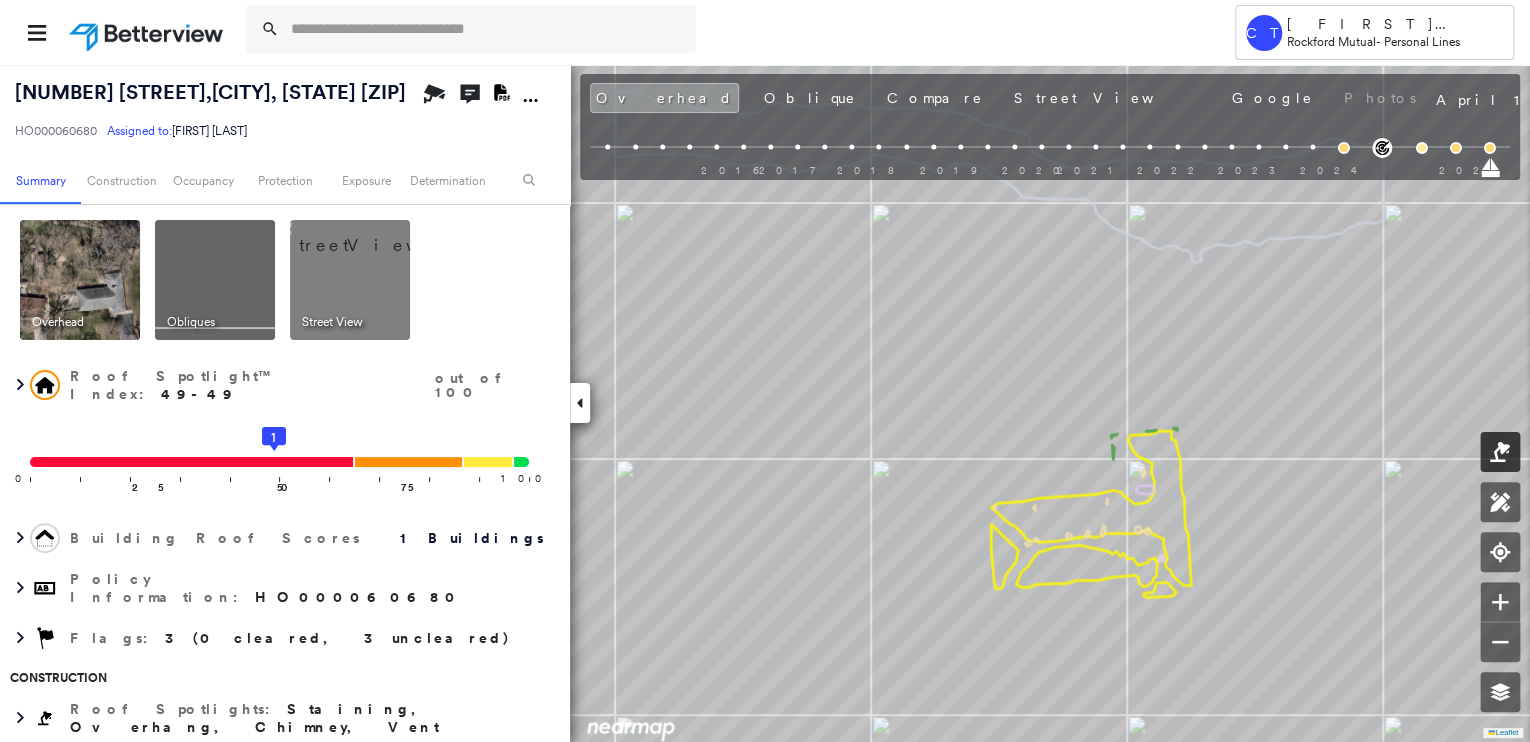 click at bounding box center [1500, 452] 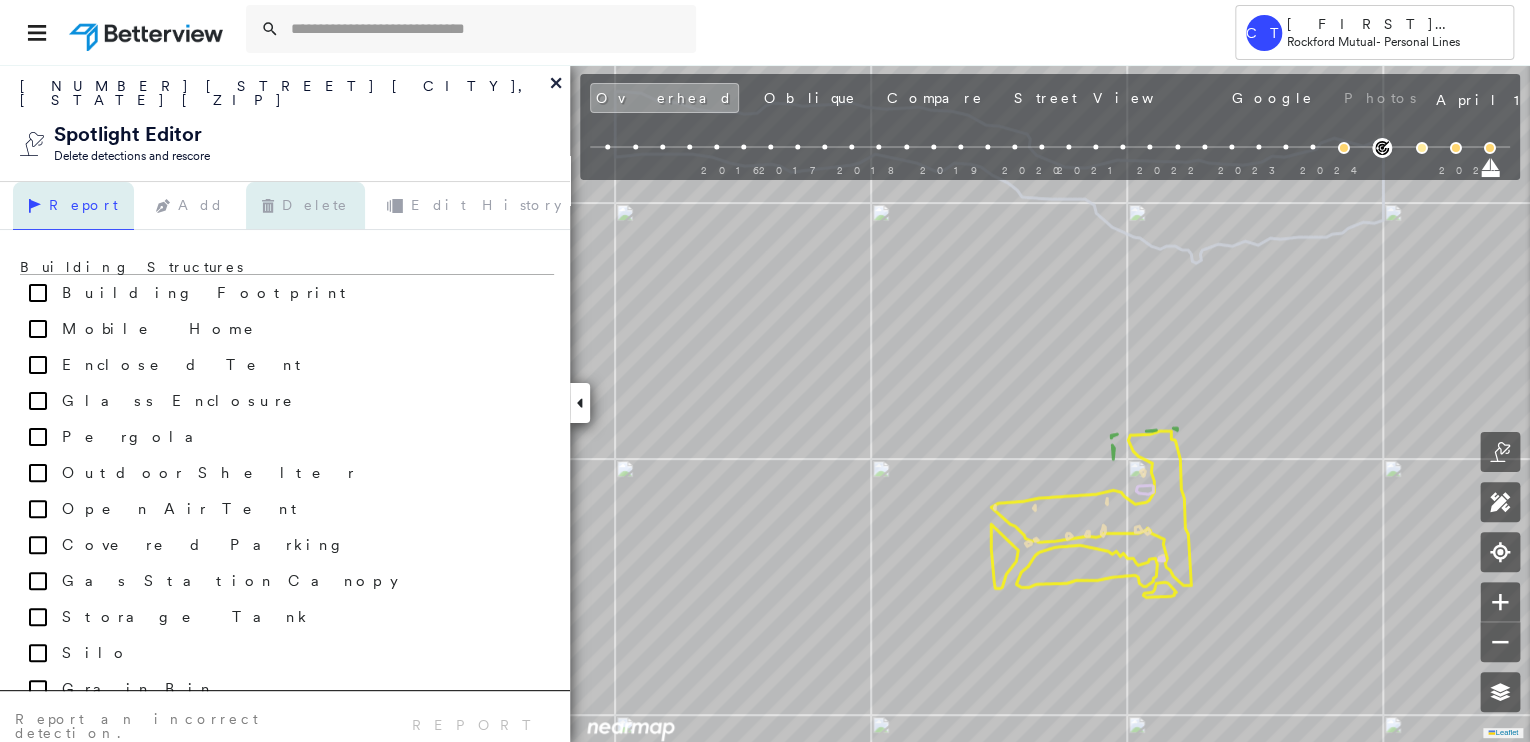 click on "Delete" at bounding box center [305, 206] 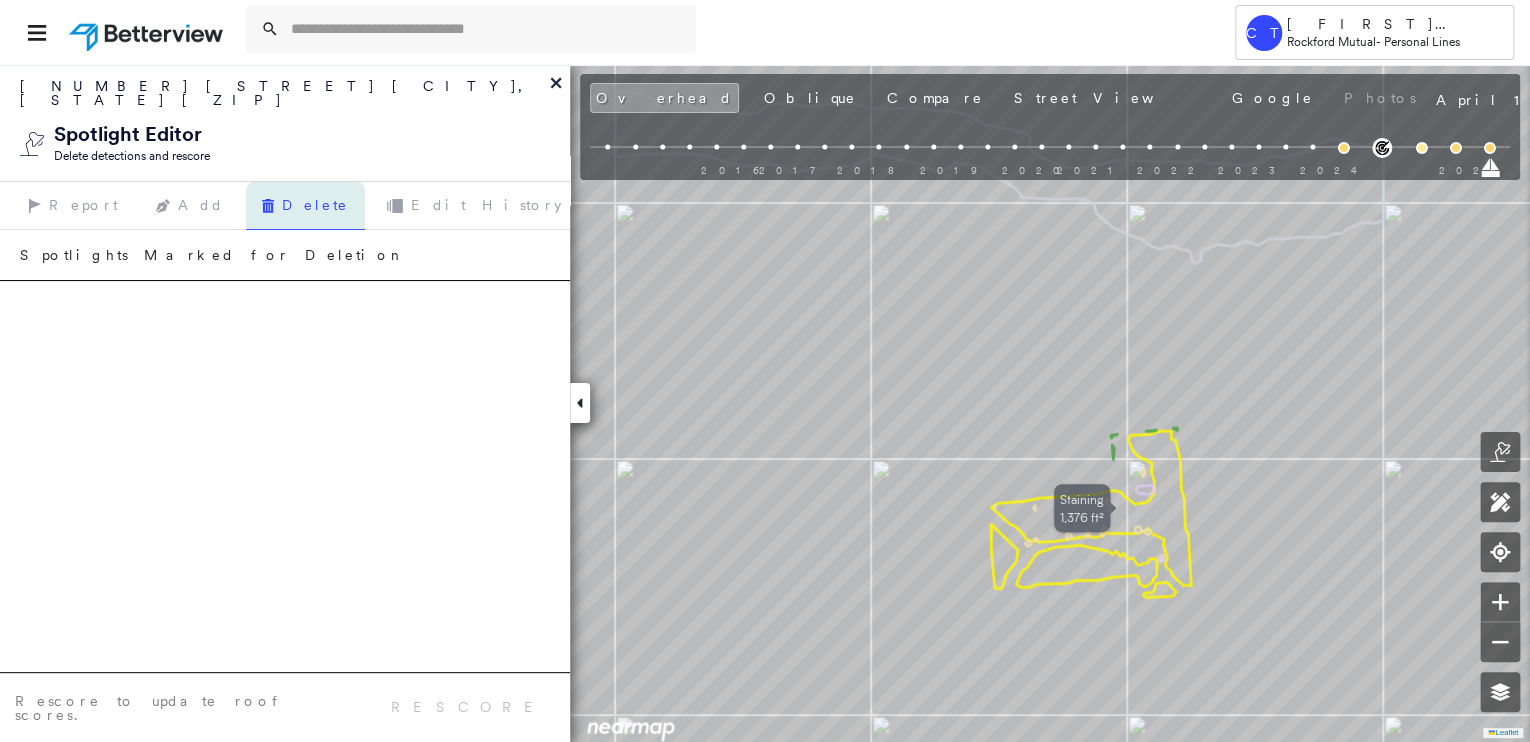 click 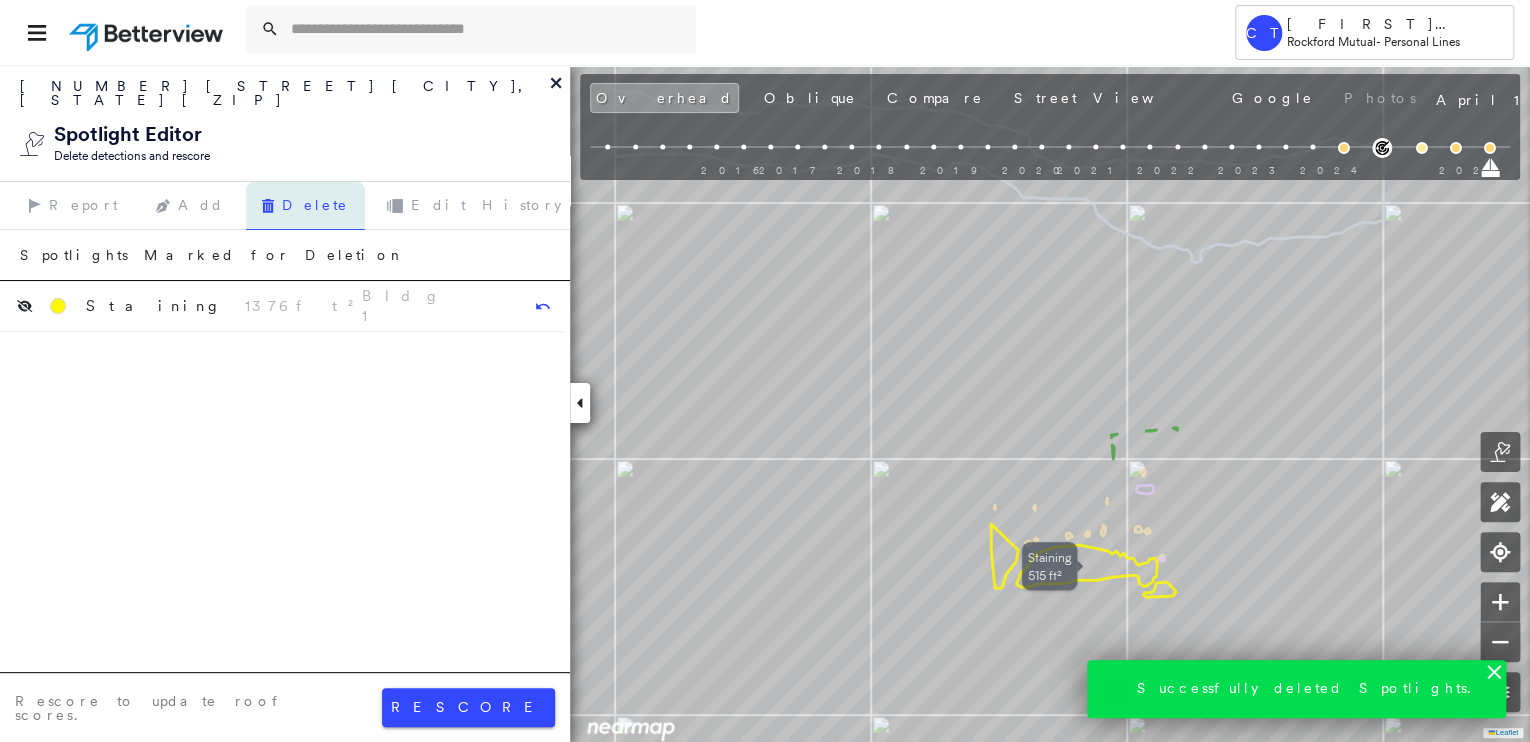 click 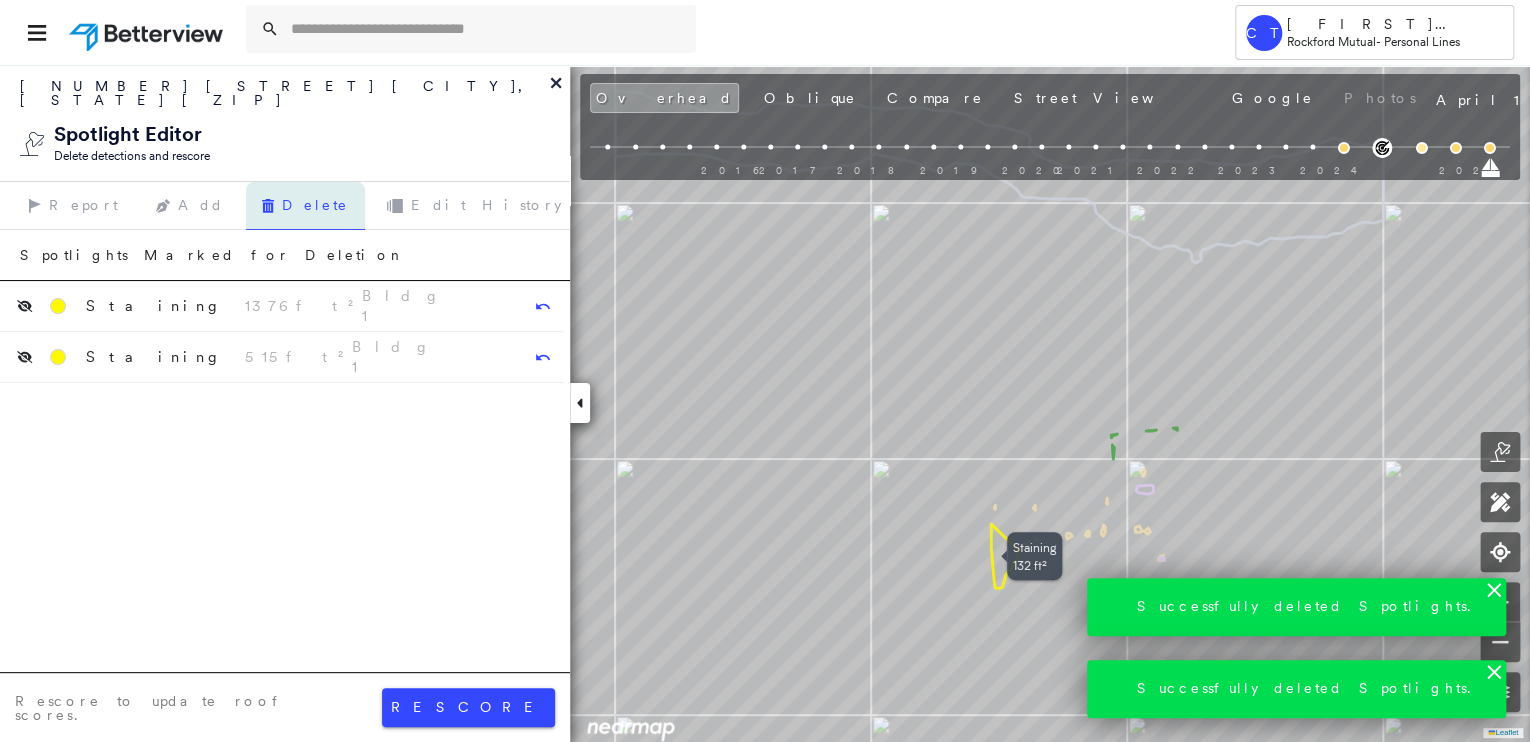 click 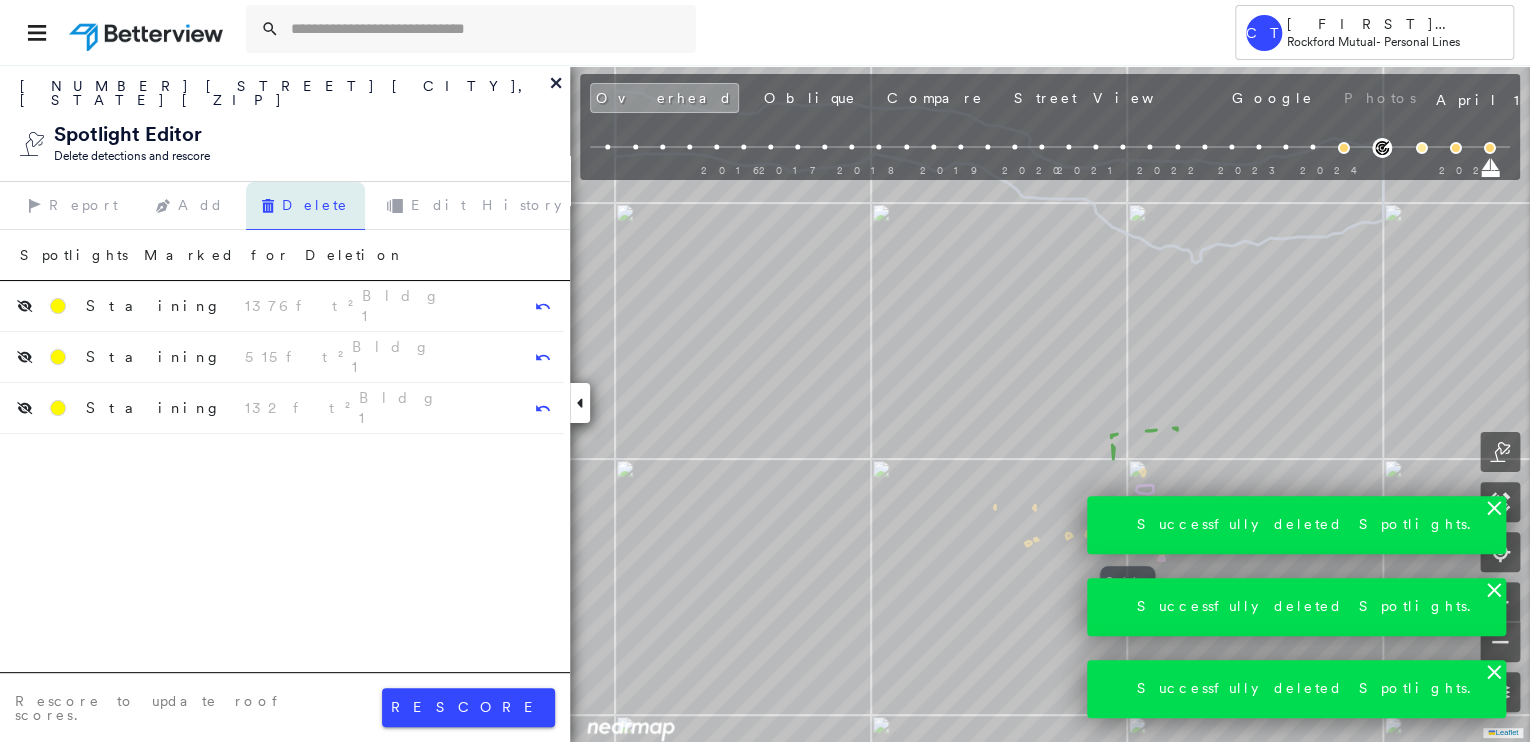 click 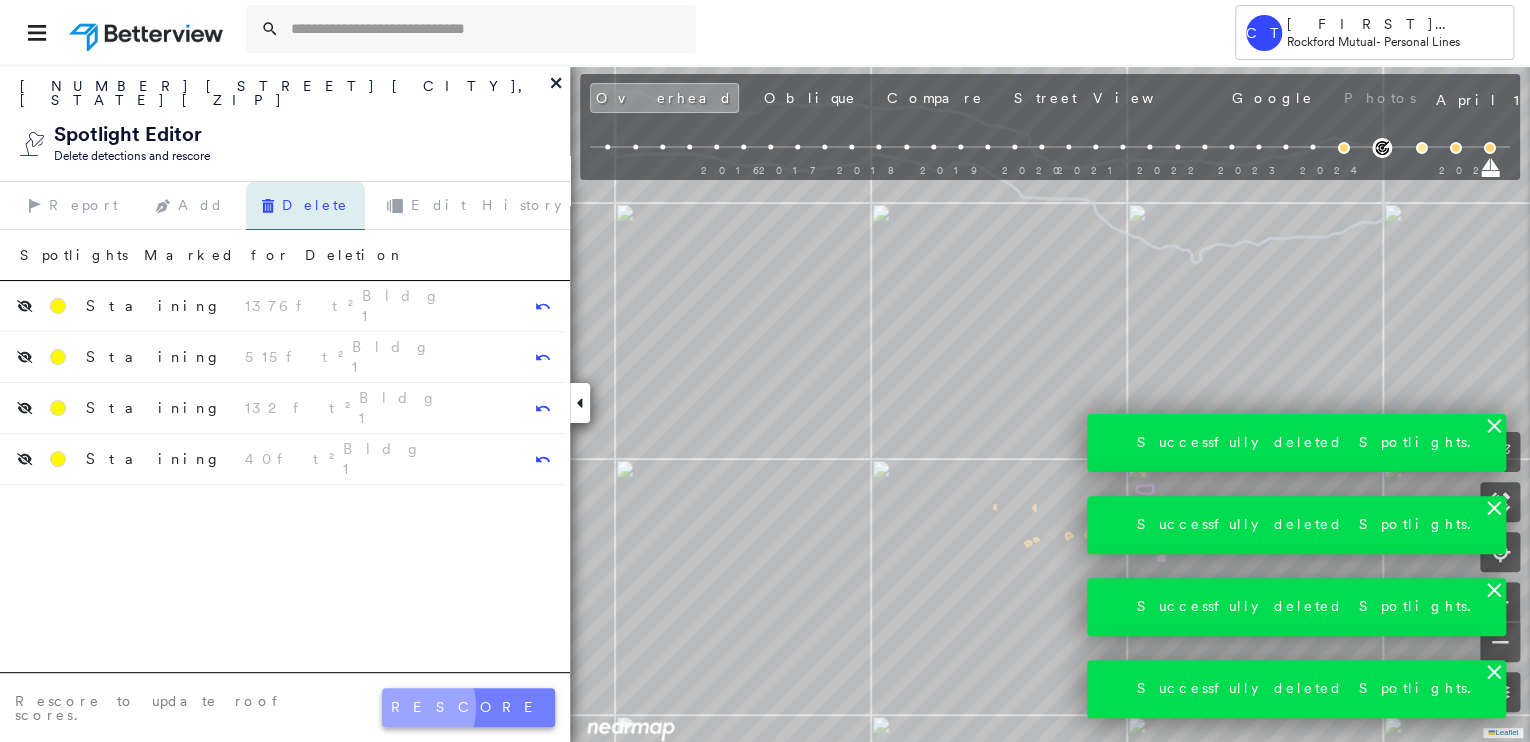 click on "rescore" at bounding box center (468, 707) 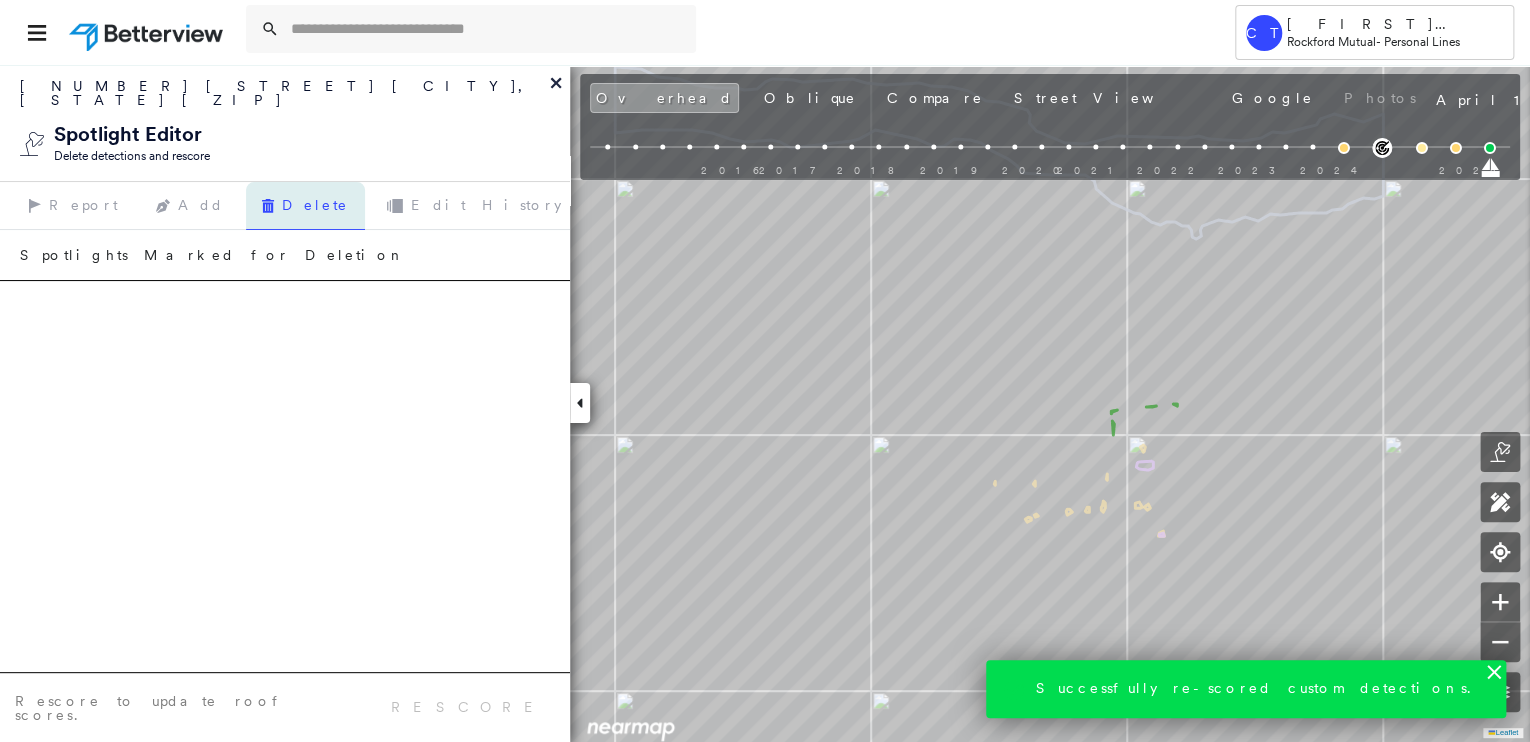 click 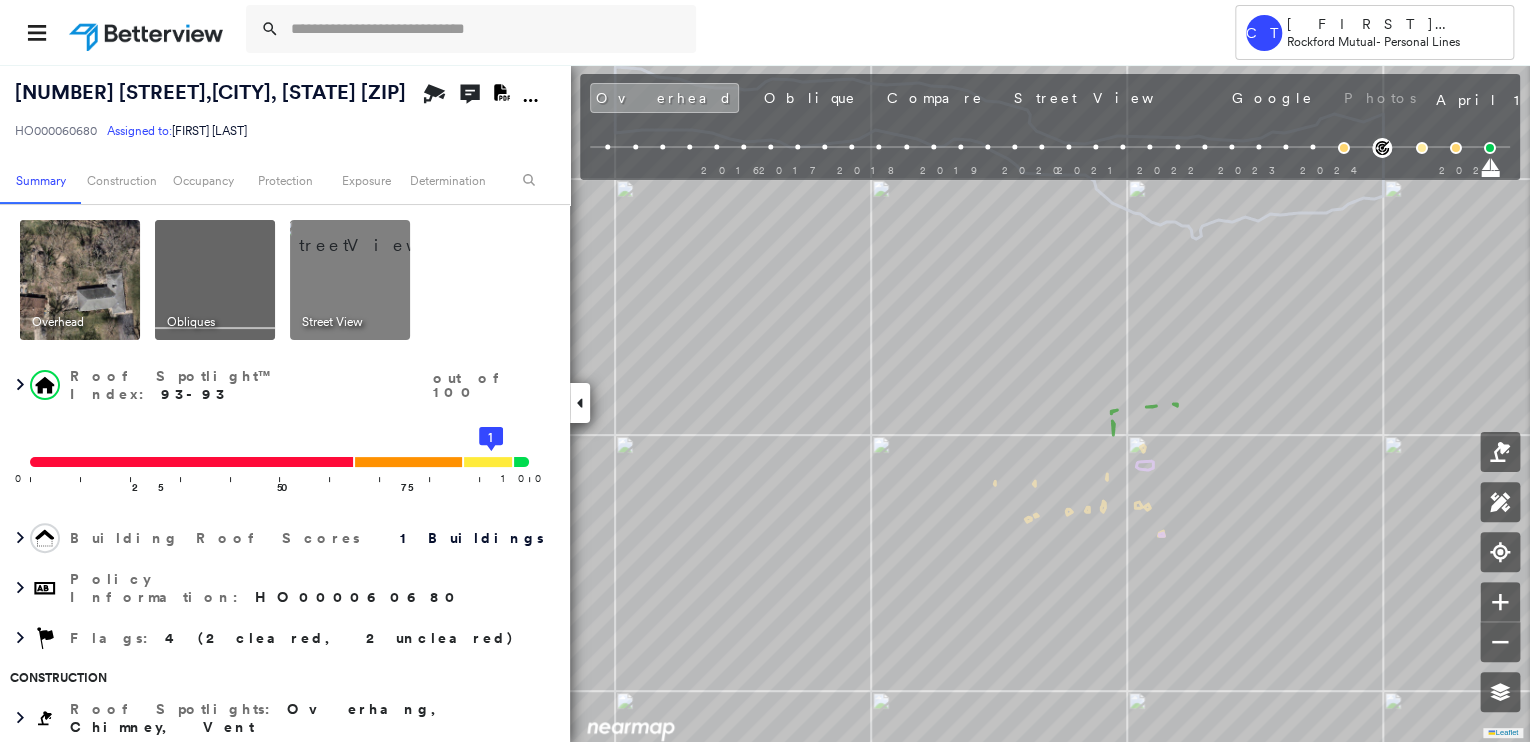 click at bounding box center [374, 235] 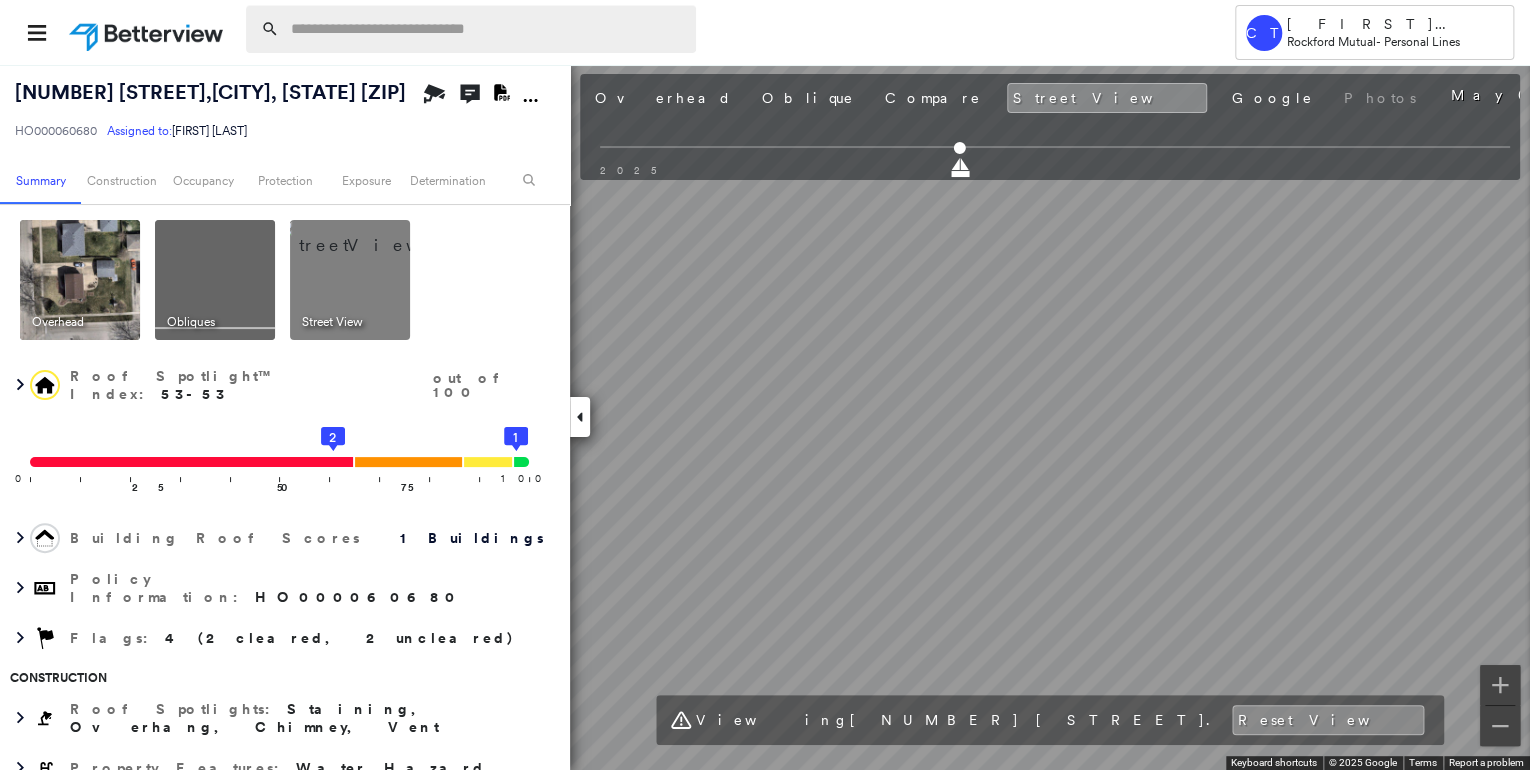 click at bounding box center (487, 29) 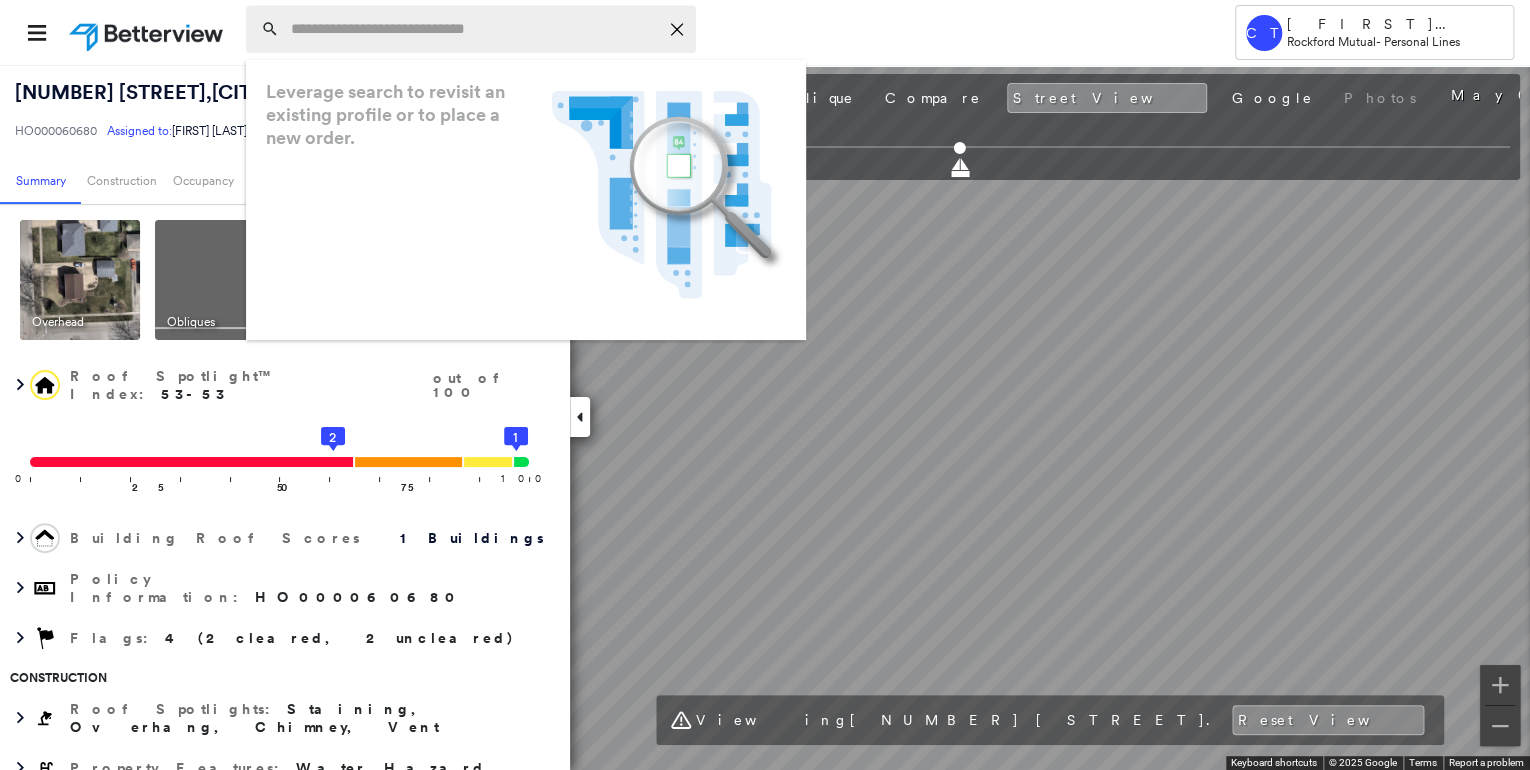 paste on "**********" 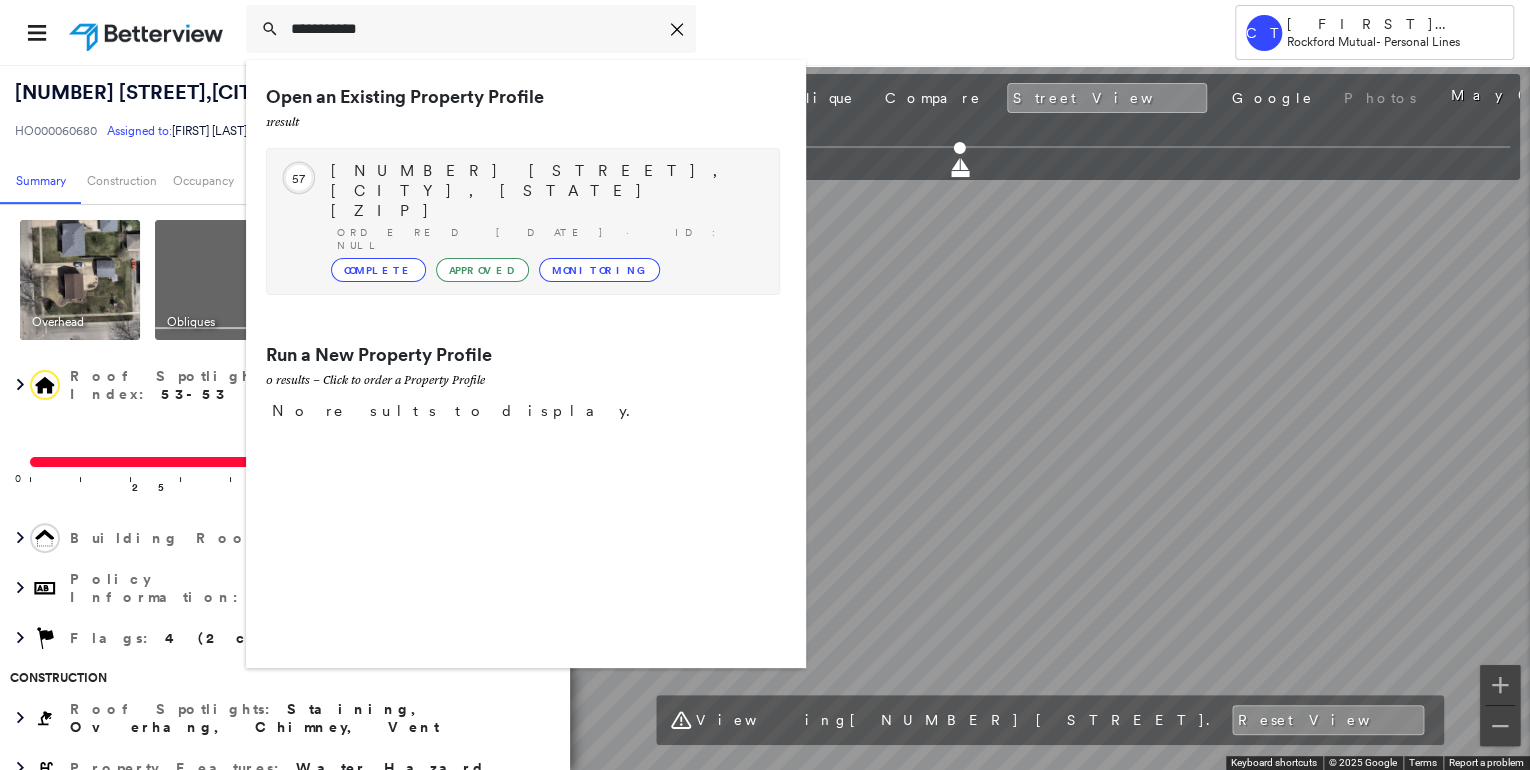 type on "**********" 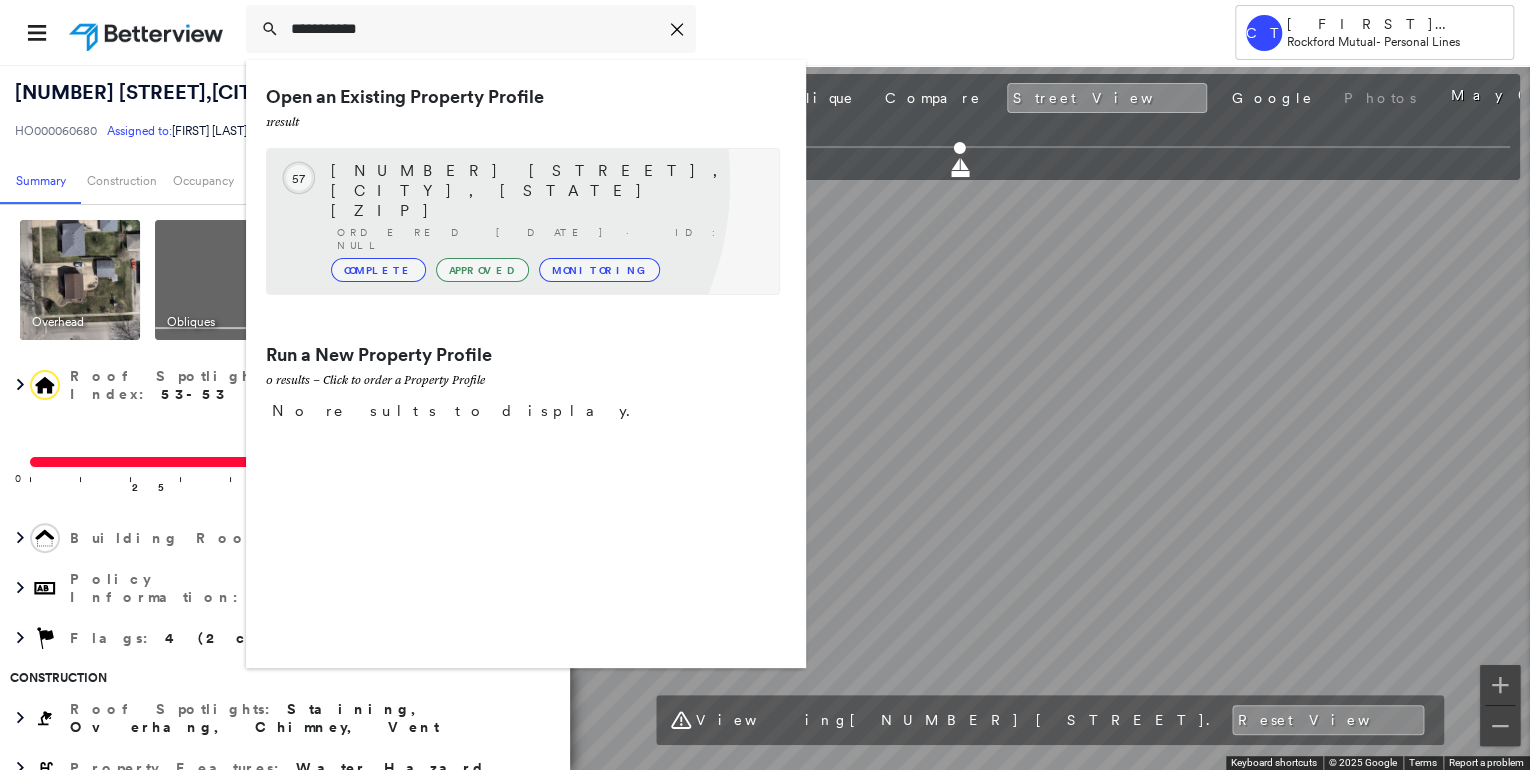 click on "410 Hawthorne Ave, Rockford, IL 61108-1927 Ordered 12/10/24 · ID: null Complete Approved Monitoring" at bounding box center [545, 221] 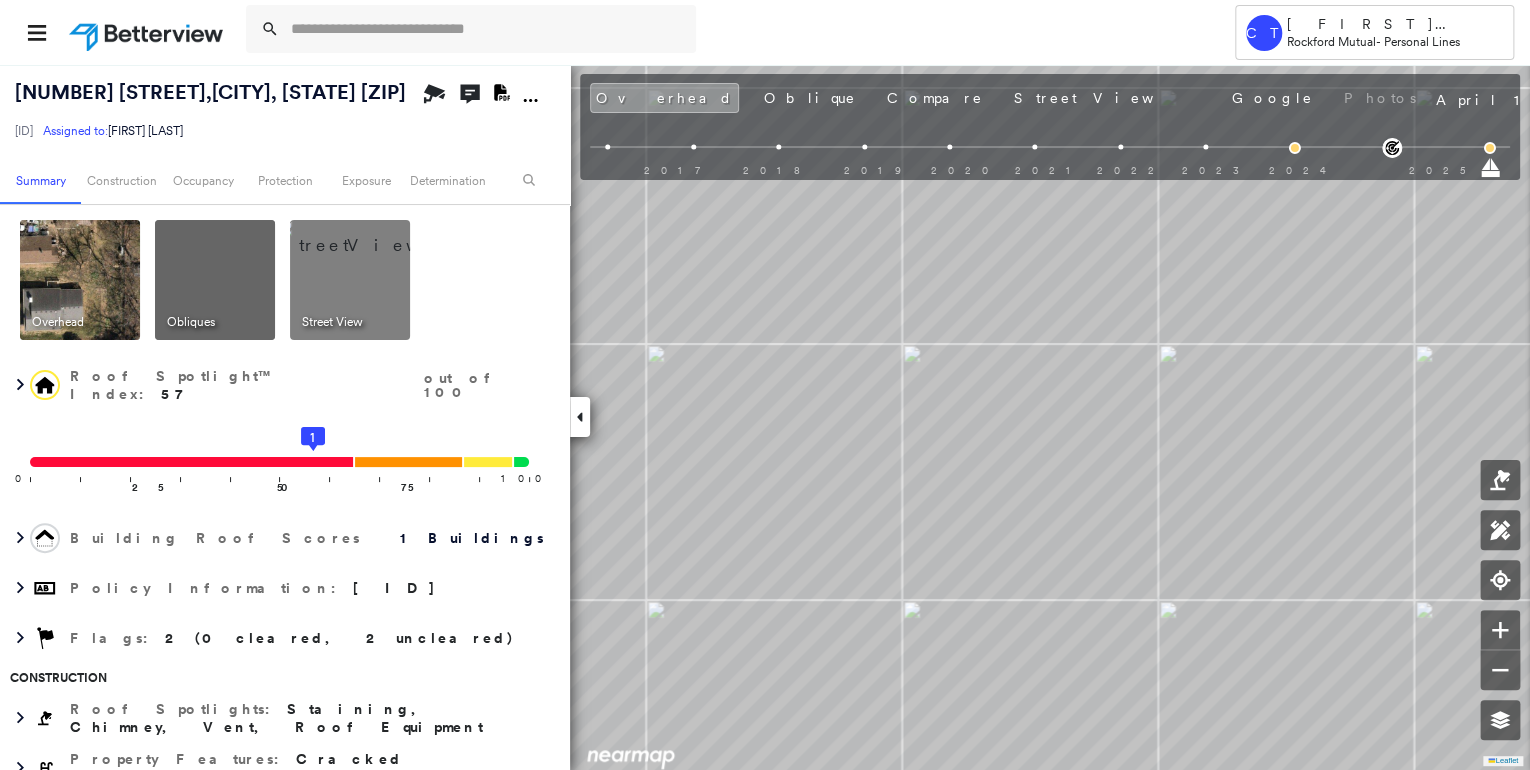 click on "Overhead Obliques Street View" at bounding box center [282, 280] 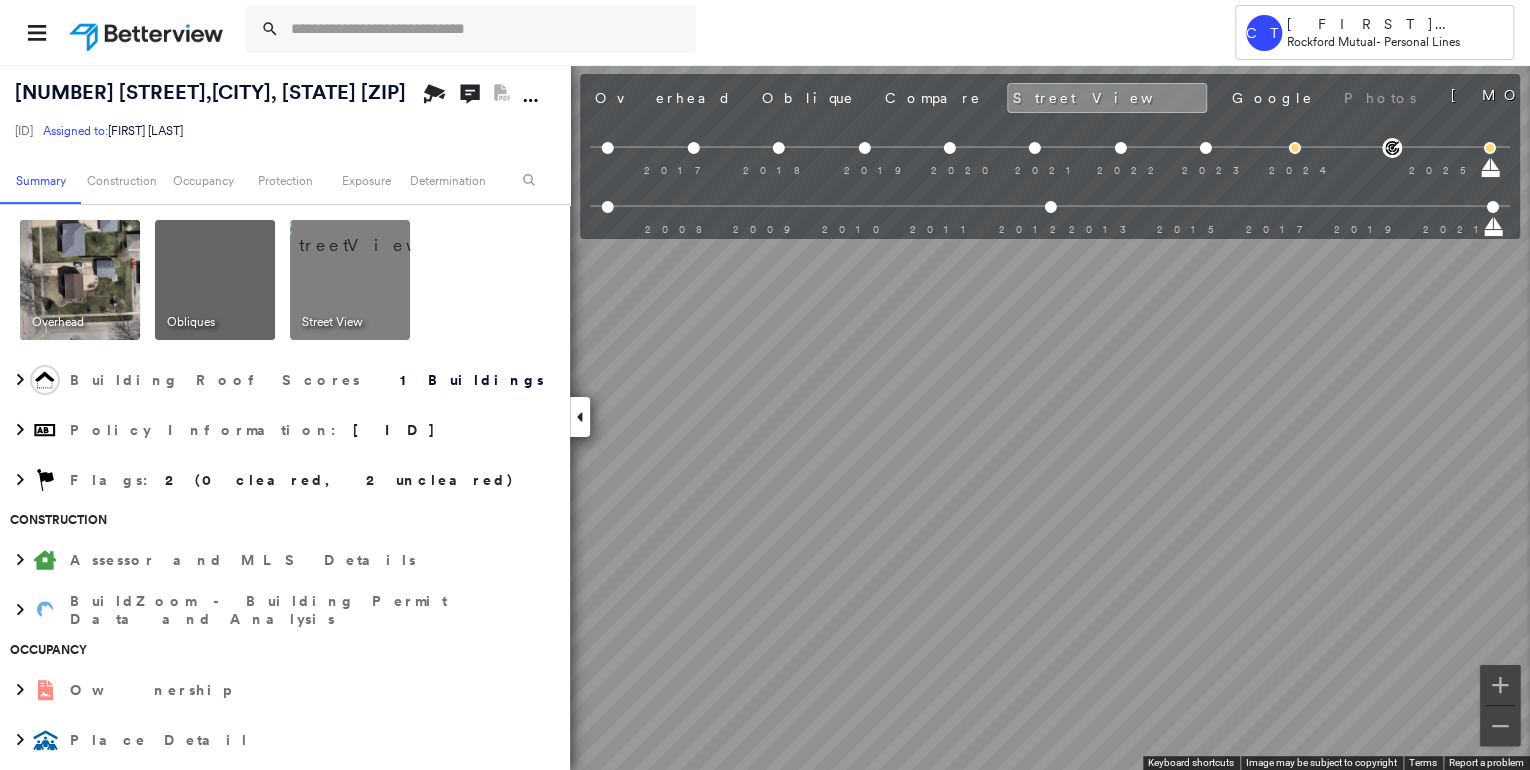 click at bounding box center [374, 235] 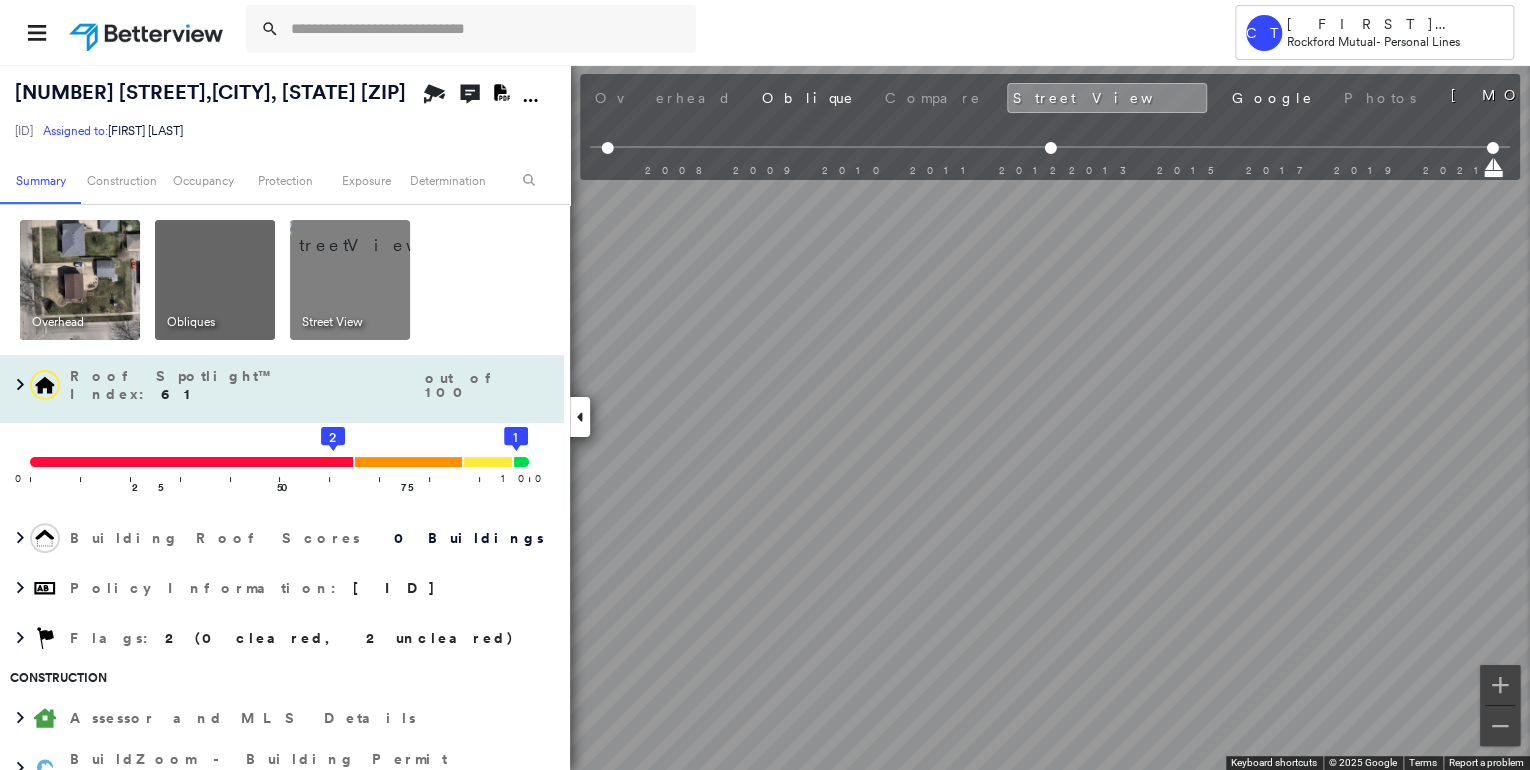 click on "410 Hawthorne Ave ,  Rockford, IL 61108-1927 HO000101283 Assigned to:  Camryn Tremper Assigned to:  Camryn Tremper HO000101283 Assigned to:  Camryn Tremper Open Comments Download PDF Report Summary Construction Occupancy Protection Exposure Determination Overhead Obliques Street View Roof Spotlight™ Index :  61 out of 100 0 100 25 50 75 2 1 Building Roof Scores 0 Buildings Policy Information :  HO000101283 Flags :  2 (0 cleared, 2 uncleared) Construction Assessor and MLS Details BuildZoom - Building Permit Data and Analysis Occupancy Ownership Place Detail Protection Exposure FEMA Risk Index Additional Perils Determination Flags :  2 (0 cleared, 2 uncleared) Uncleared Flags (2) Cleared Flags  (0) MED Medium Priority Roof Score Flagged 12/10/24 Clear Wear and Damage Flagged 04/28/25 Clear Action Taken New Entry History Quote/New Business Terms & Conditions Added ACV Endorsement Added Cosmetic Endorsement Inspection/Loss Control Report Information Added to Inspection Survey Onsite Inspection Ordered General" at bounding box center [765, 417] 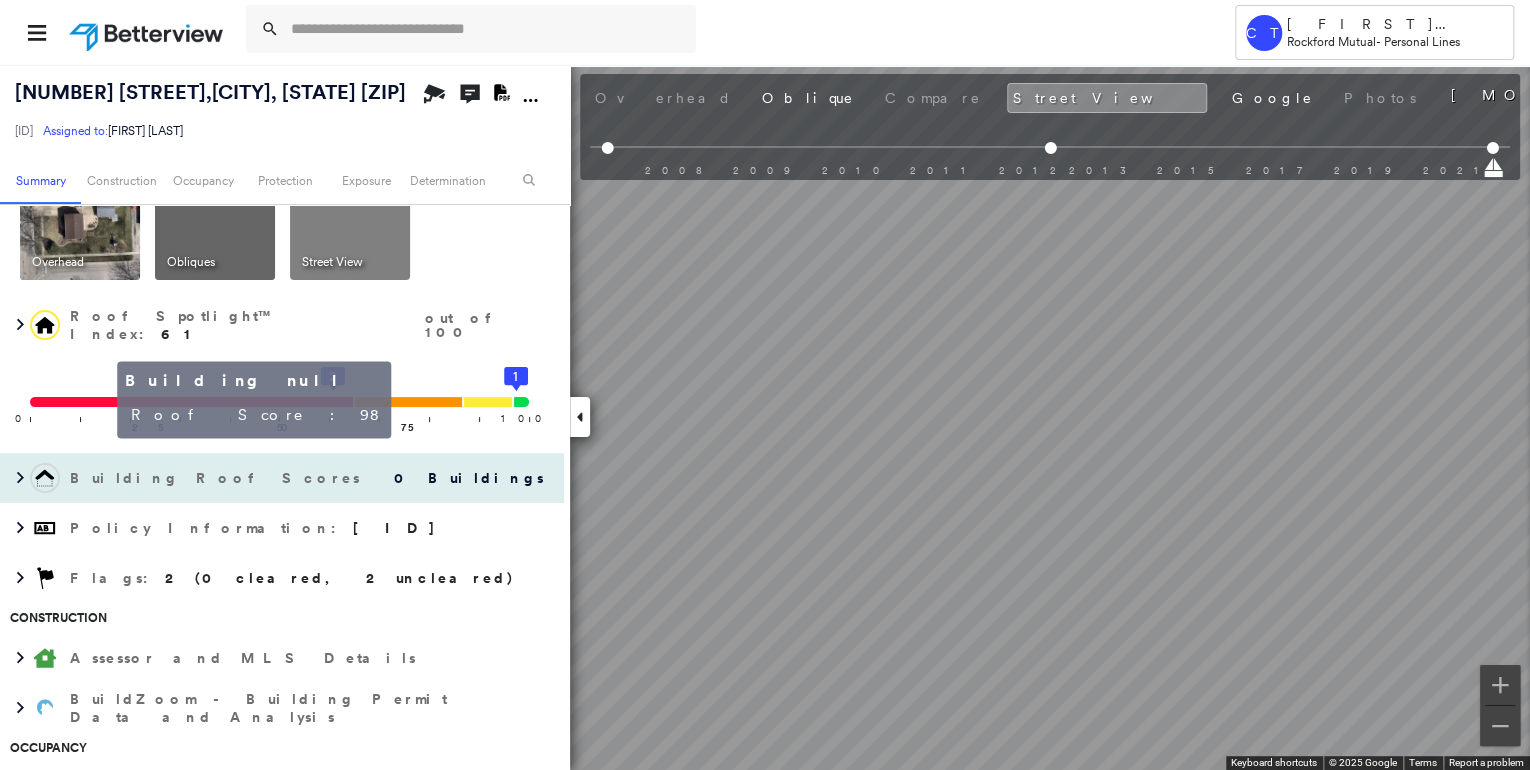 scroll, scrollTop: 80, scrollLeft: 0, axis: vertical 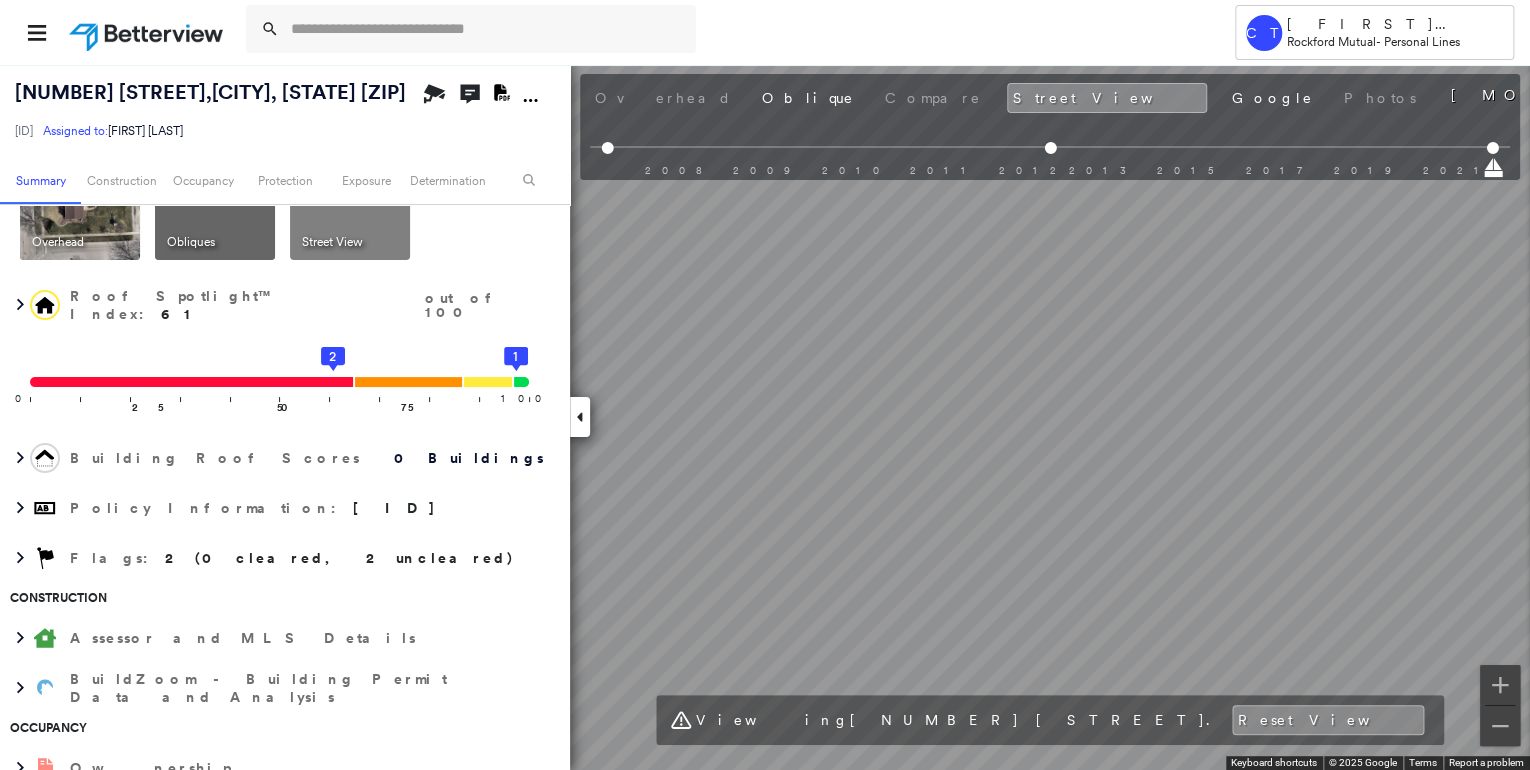 click at bounding box center [80, 200] 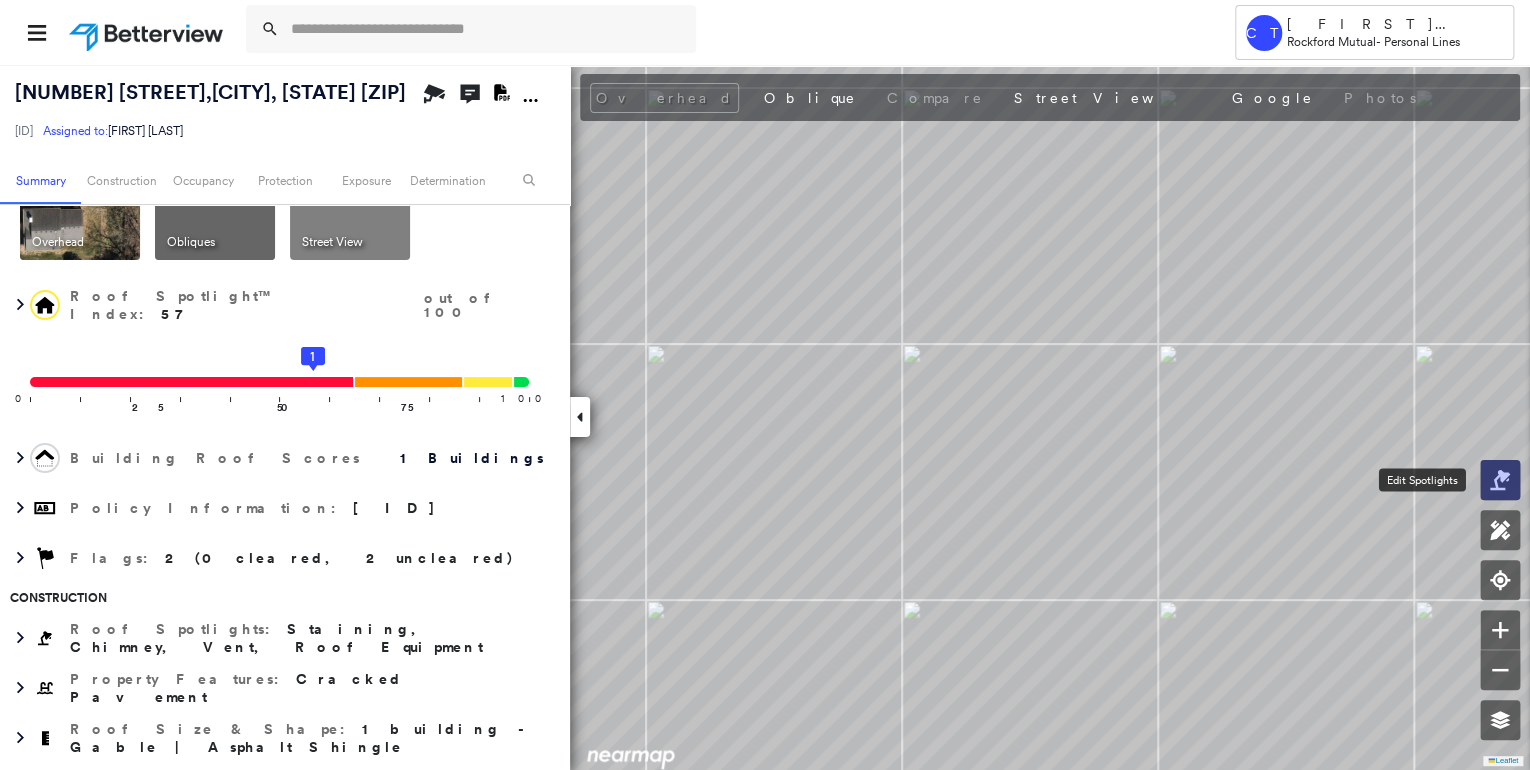 click at bounding box center [1500, 480] 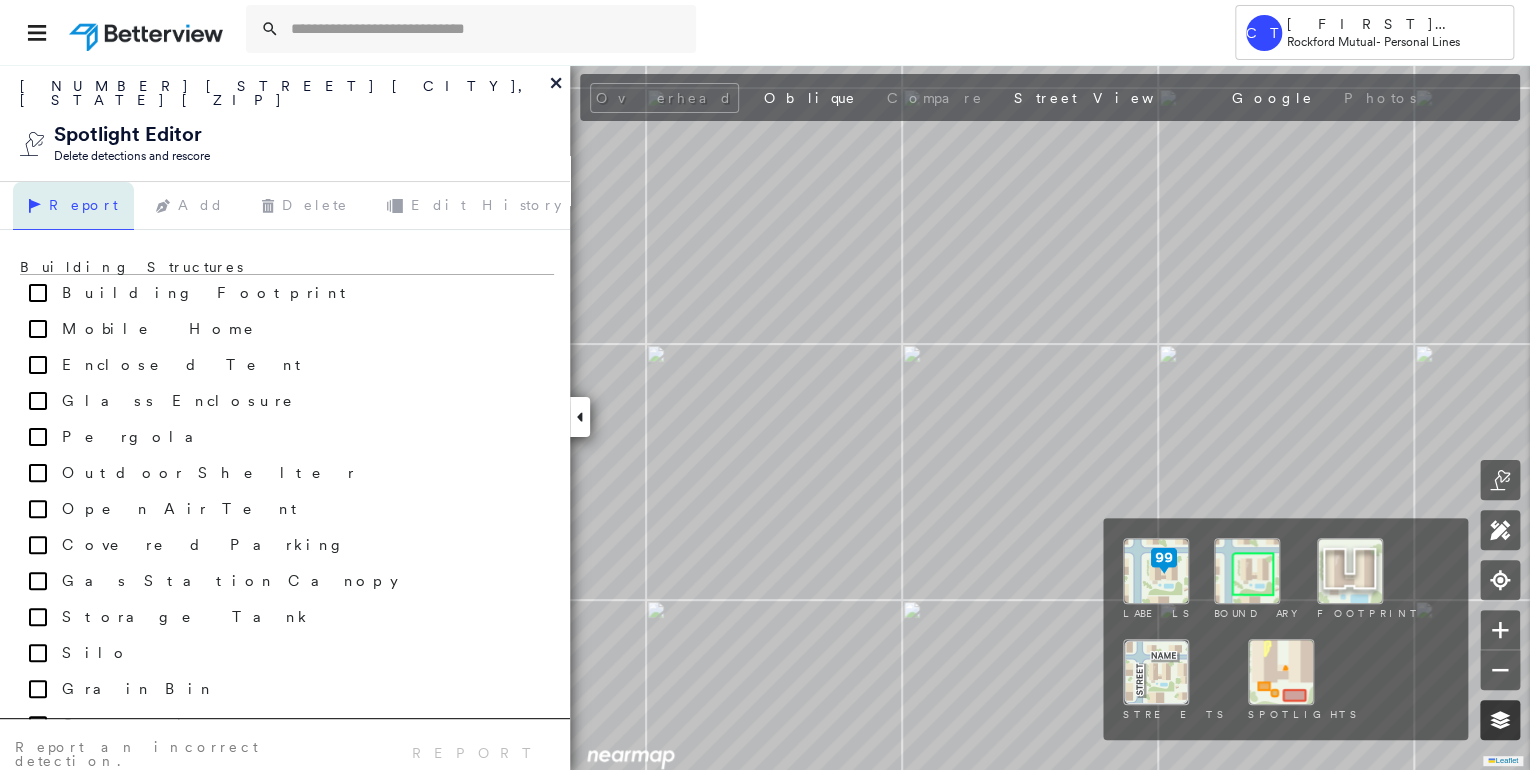 click at bounding box center (1500, 720) 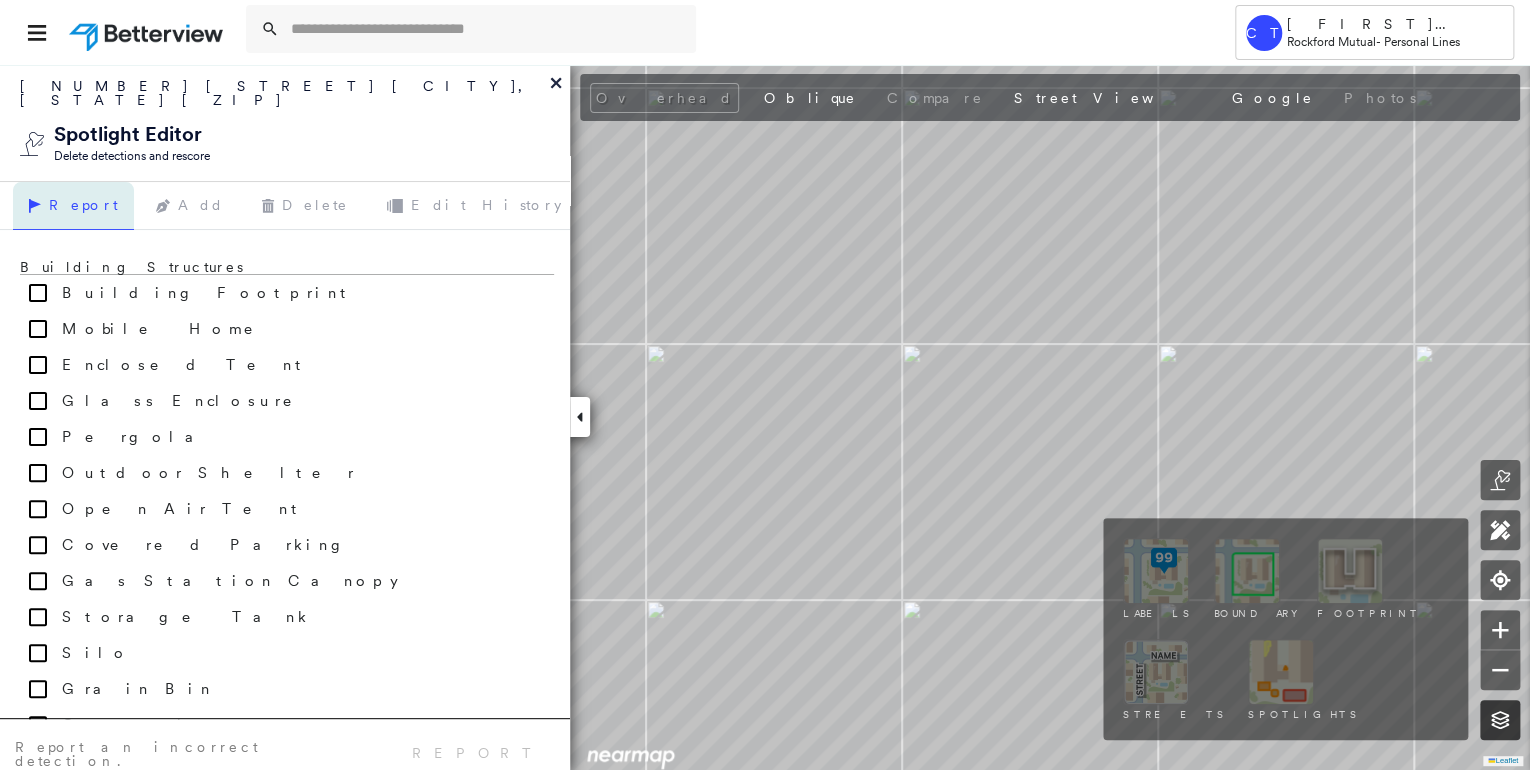 click at bounding box center (1500, 720) 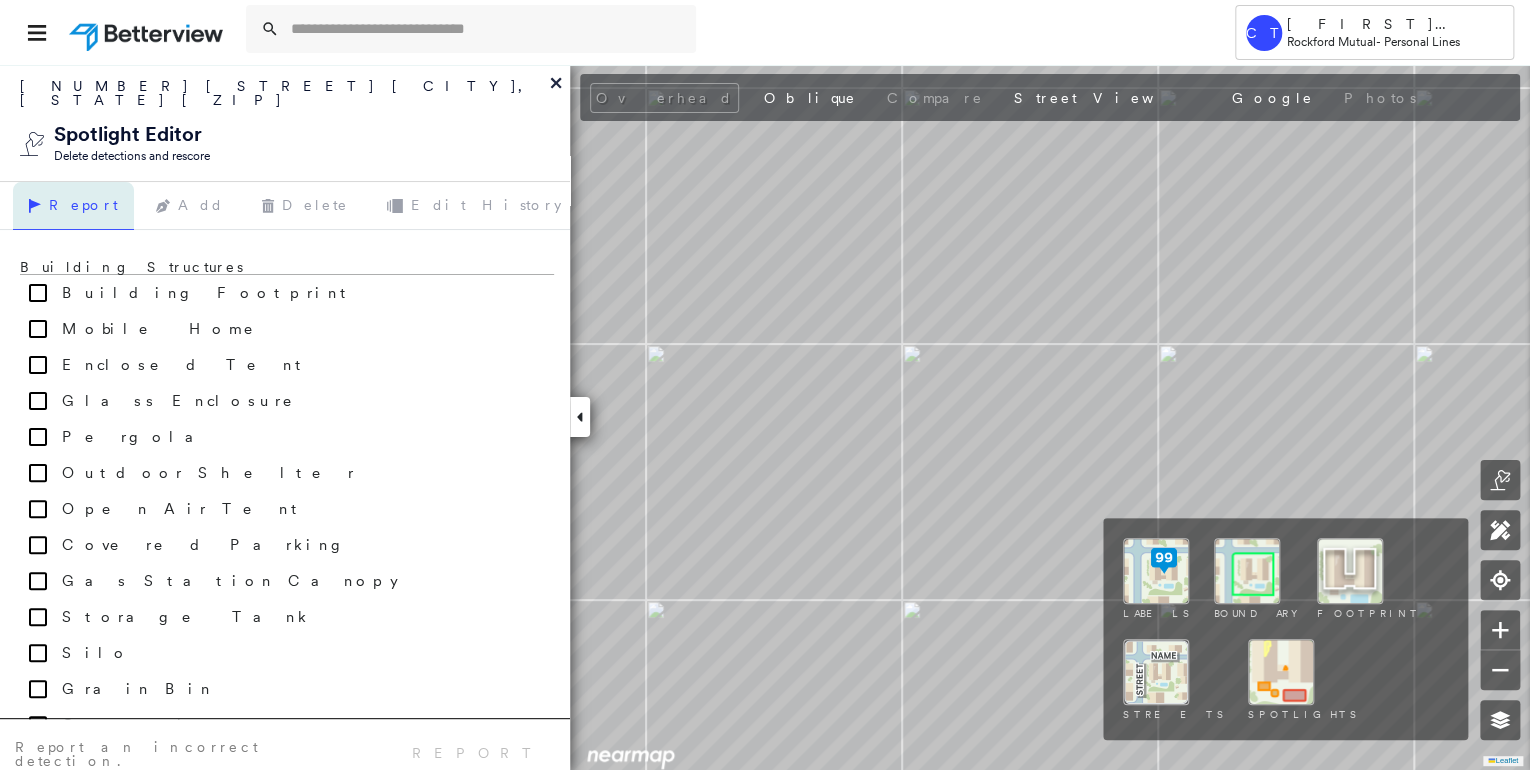 click at bounding box center (1281, 672) 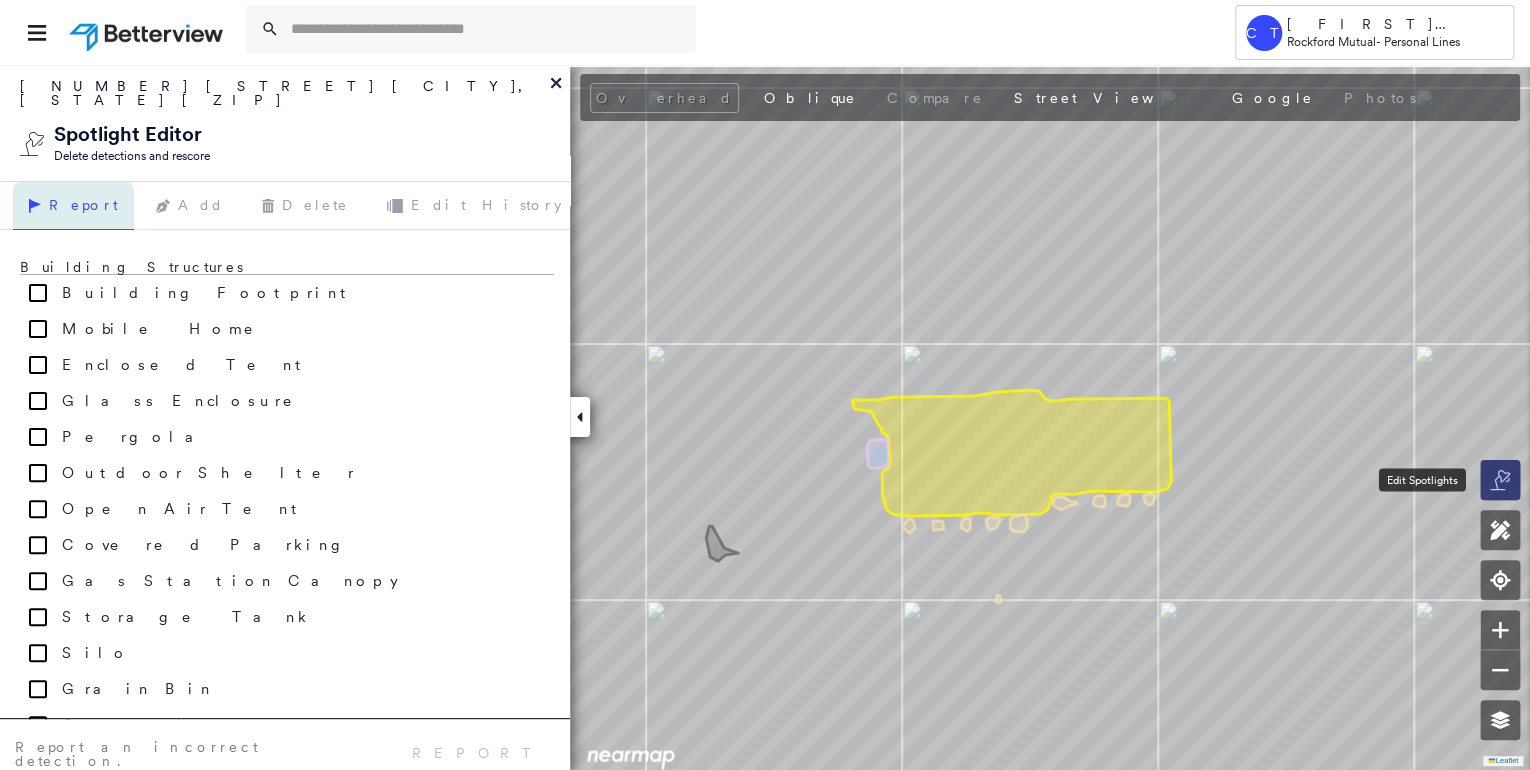 click 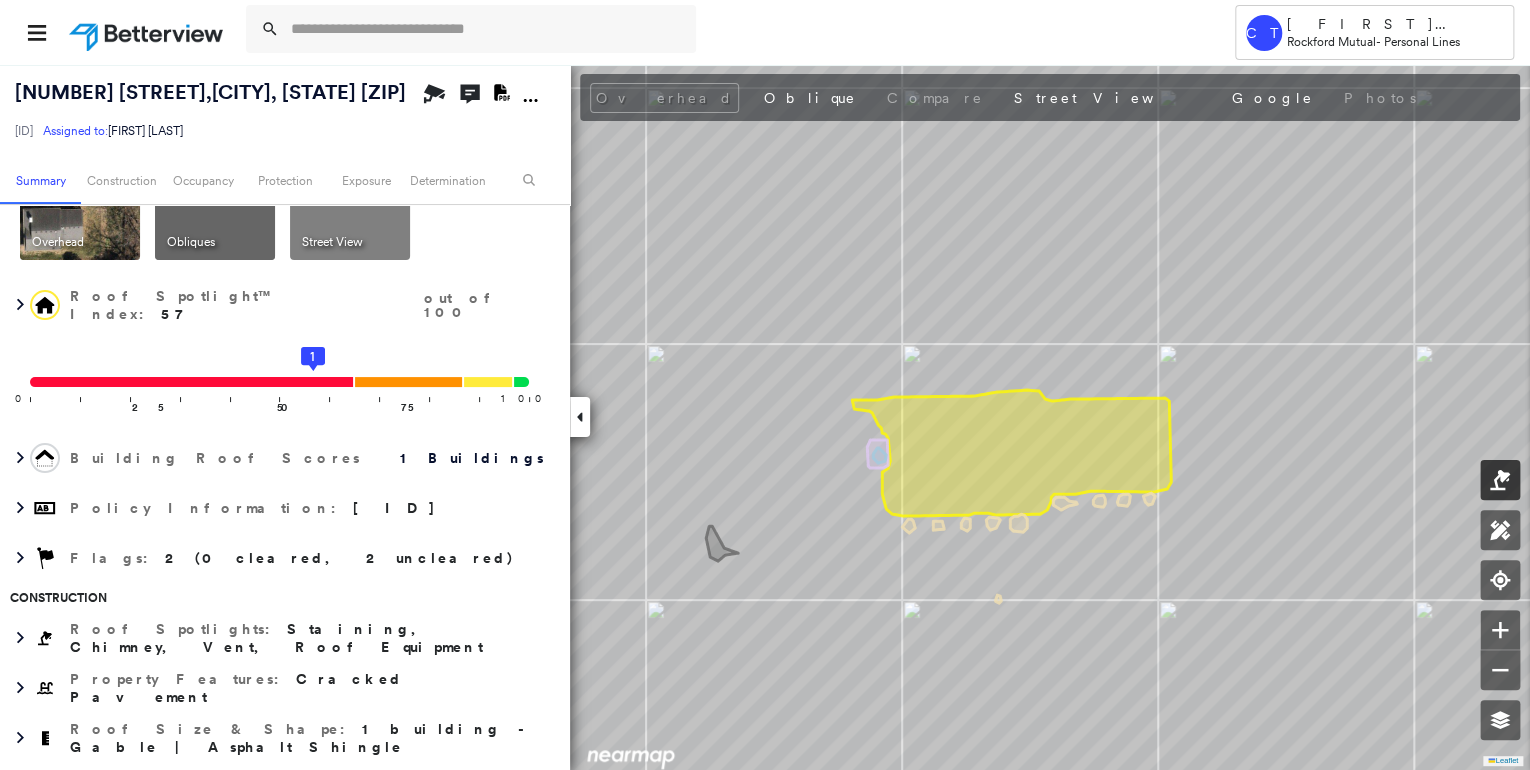 click at bounding box center [1500, 480] 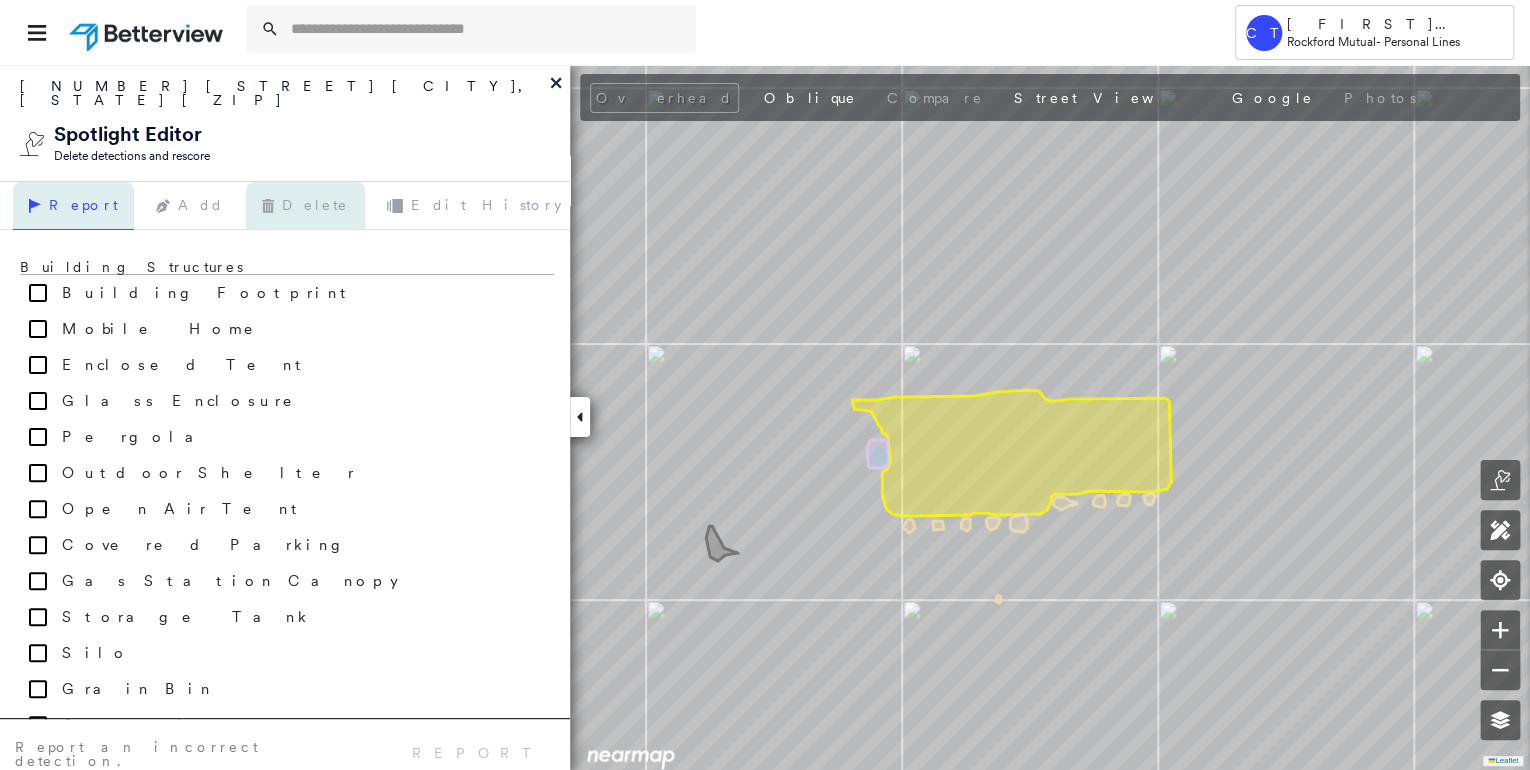 click on "Delete" at bounding box center (305, 206) 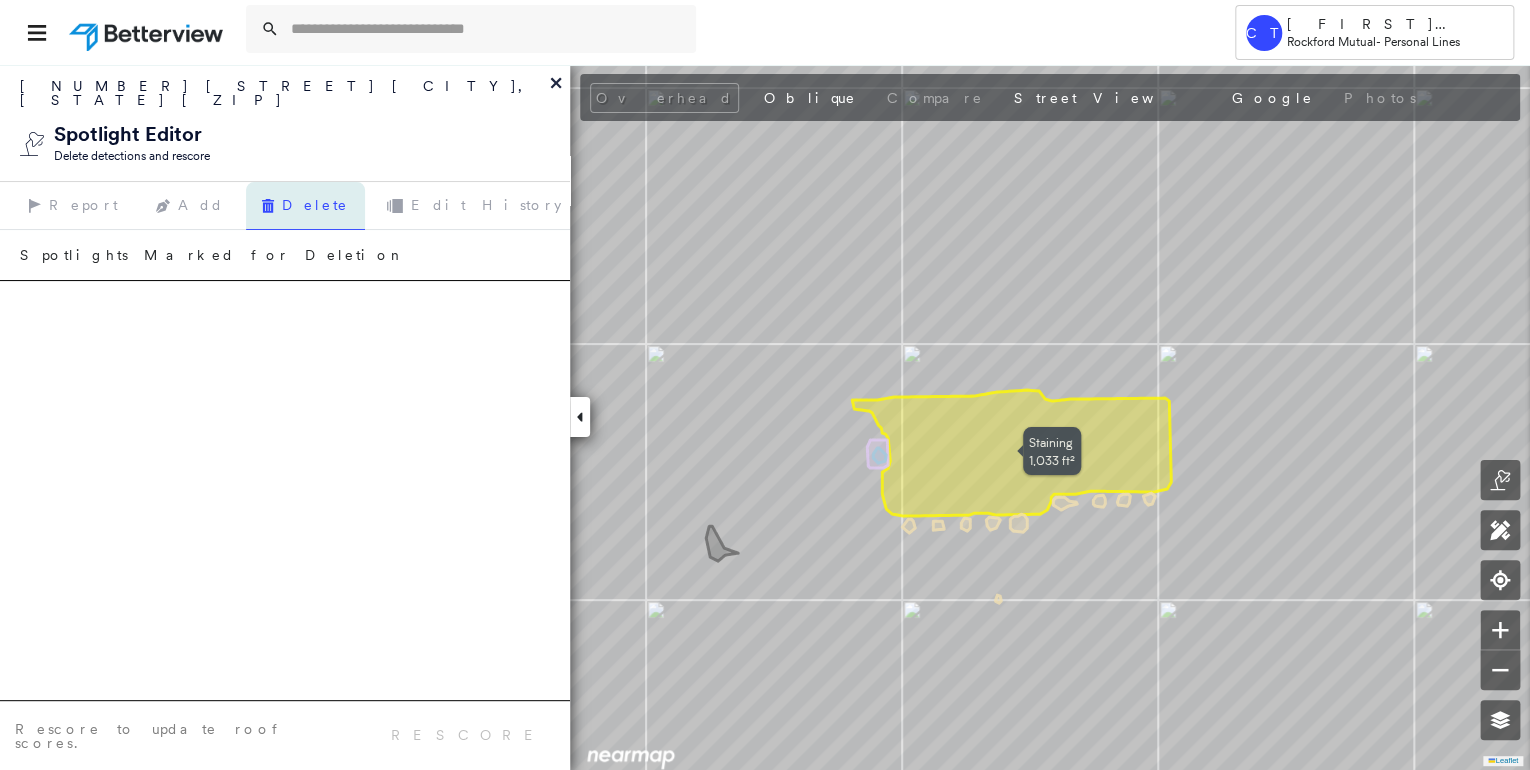 click 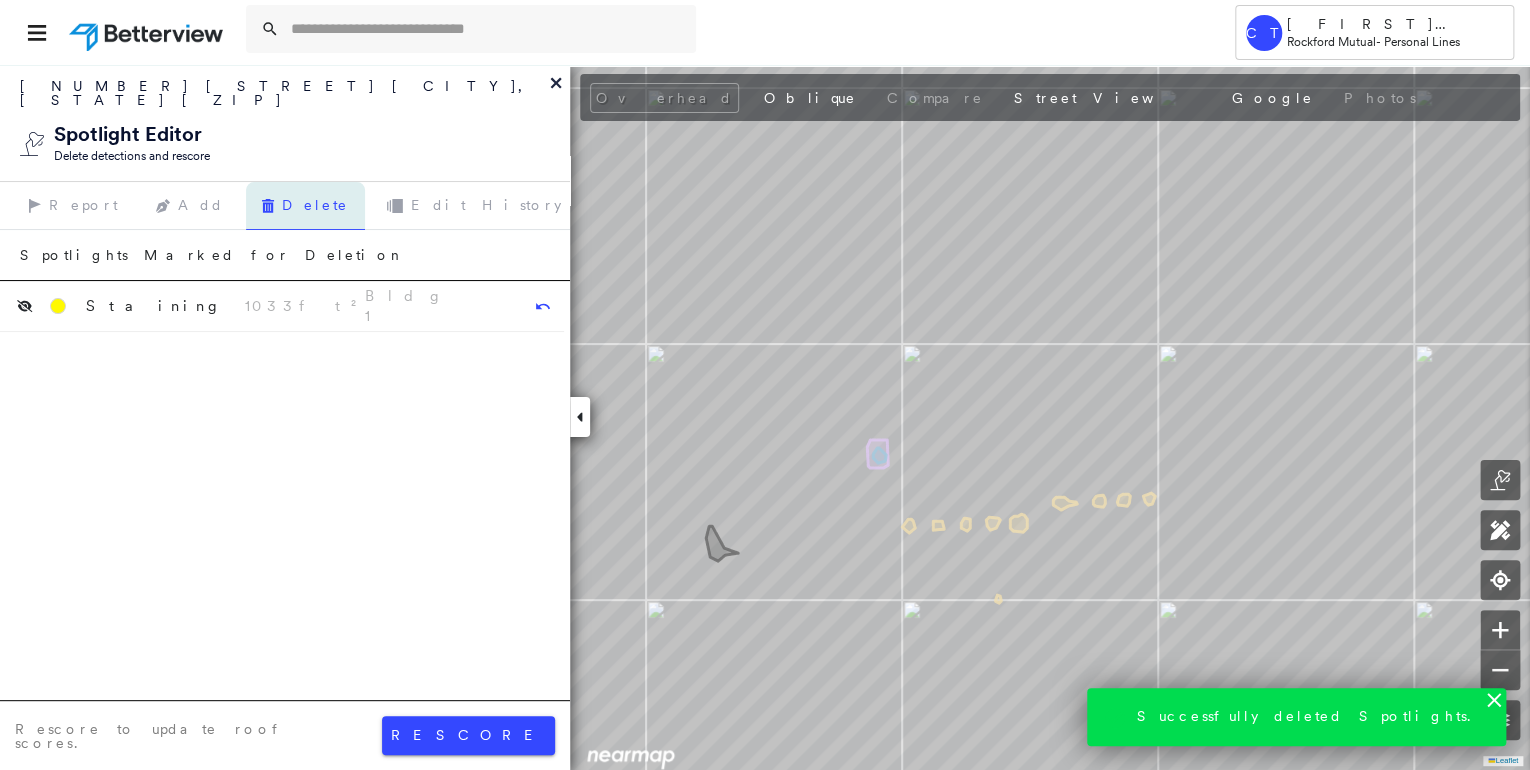 scroll, scrollTop: 130, scrollLeft: 0, axis: vertical 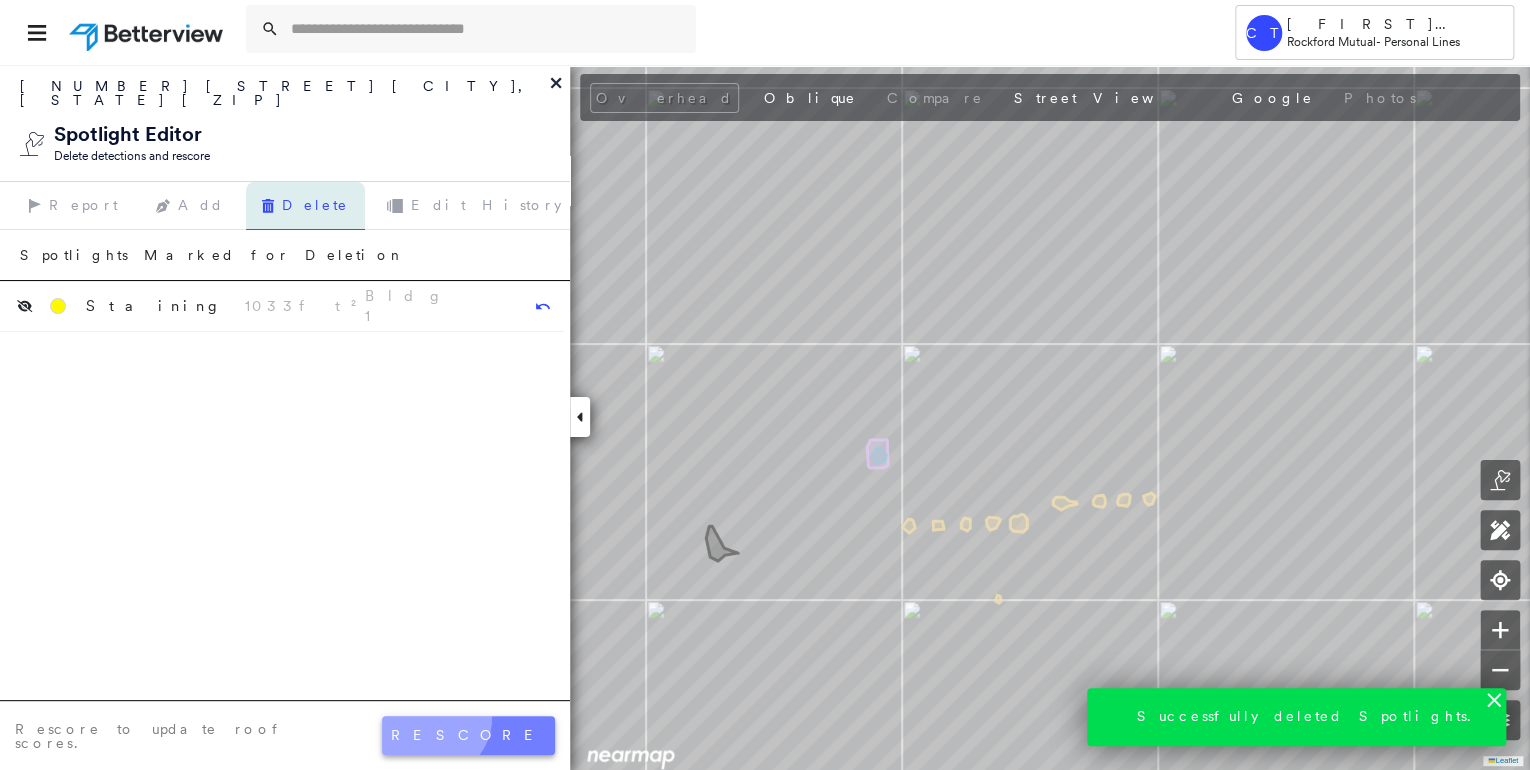 click on "rescore" at bounding box center (468, 735) 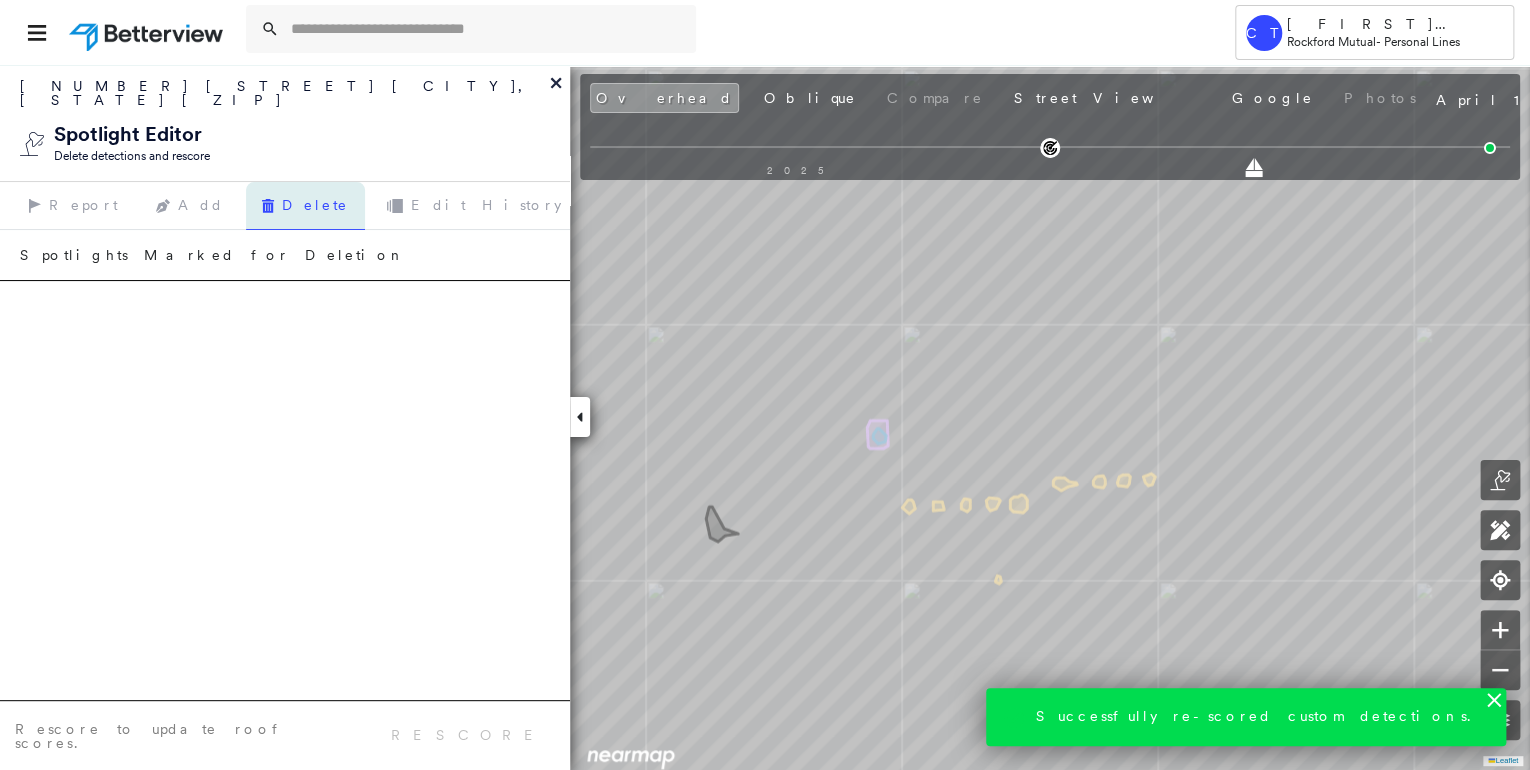scroll, scrollTop: 80, scrollLeft: 0, axis: vertical 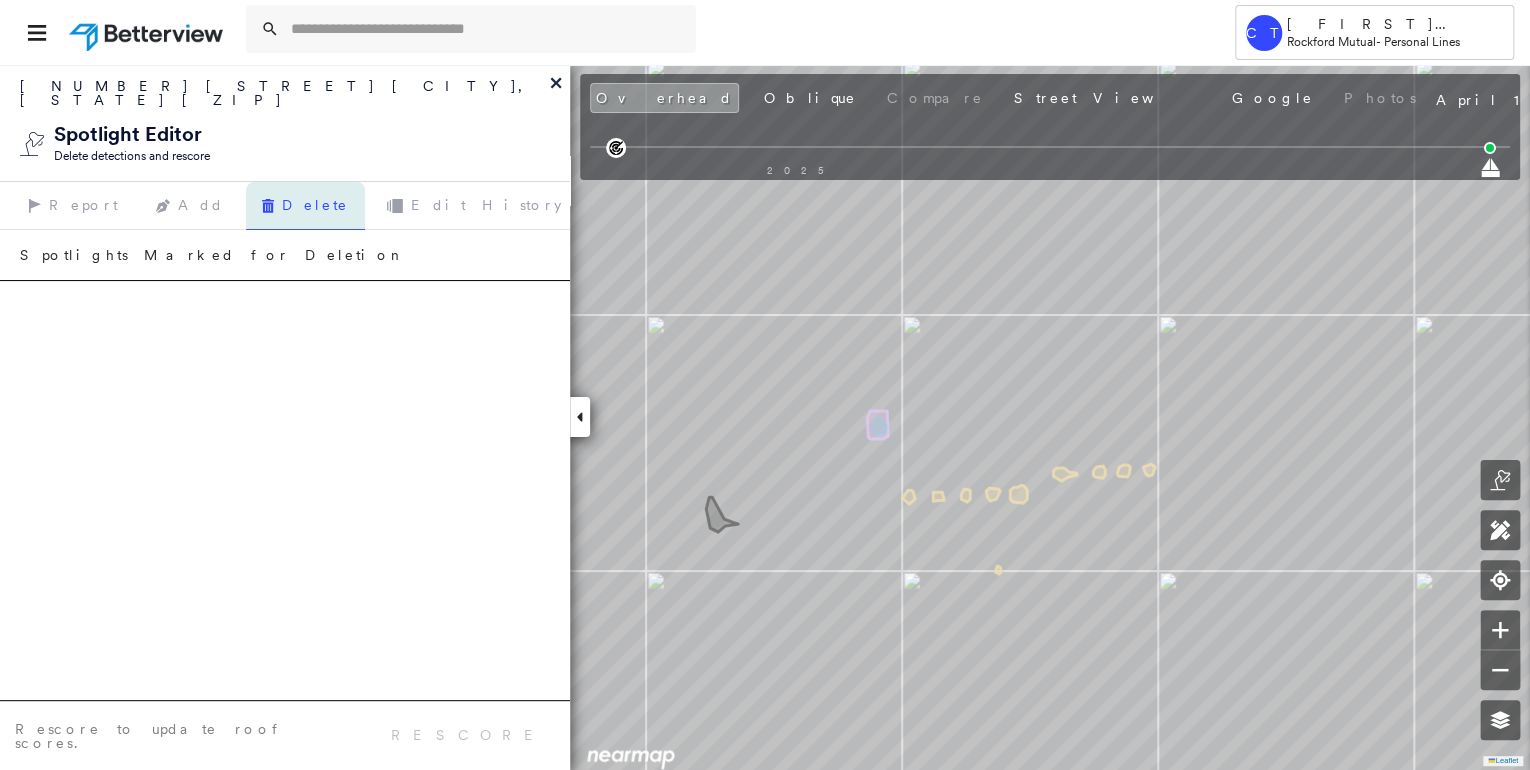click 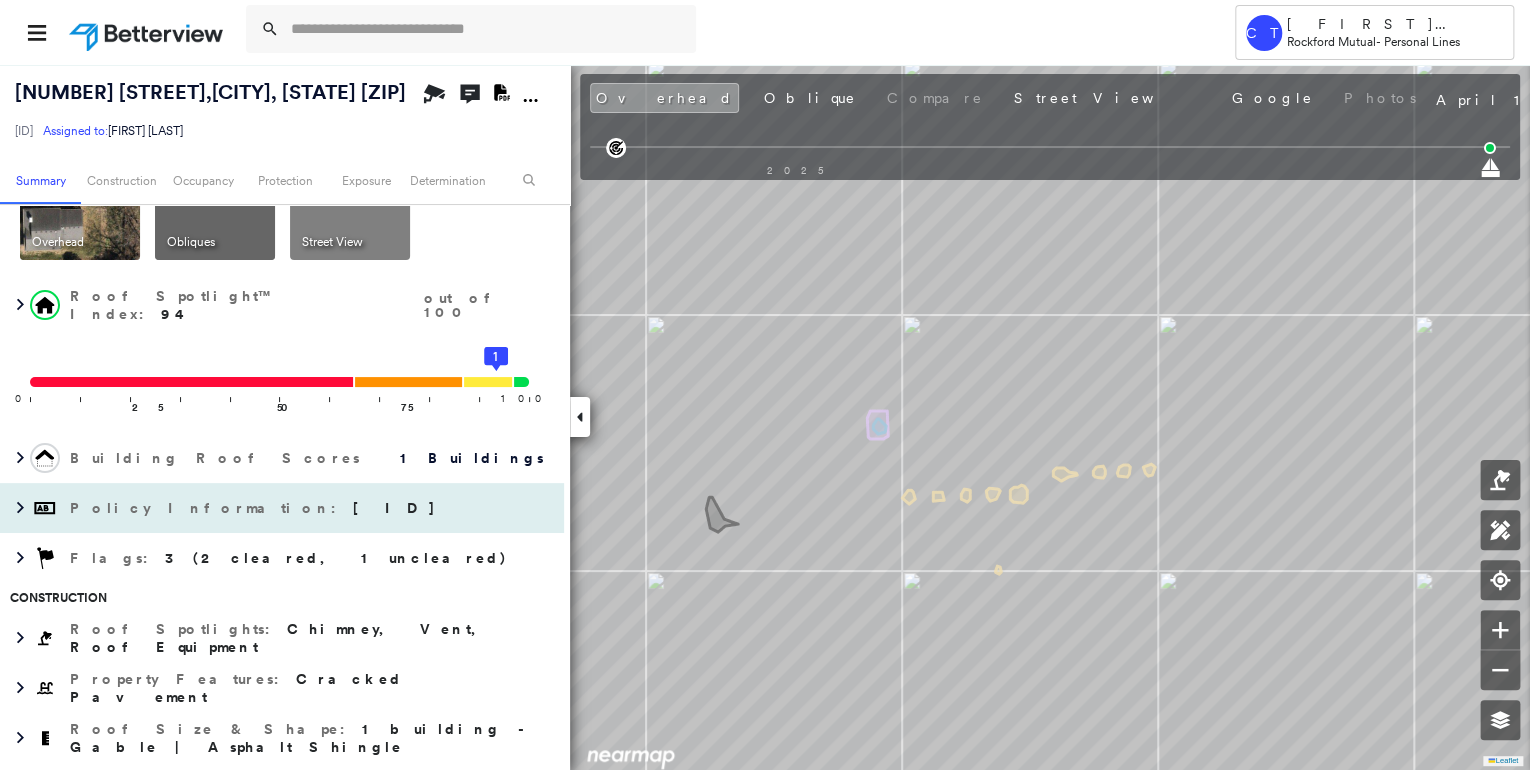 scroll, scrollTop: 240, scrollLeft: 0, axis: vertical 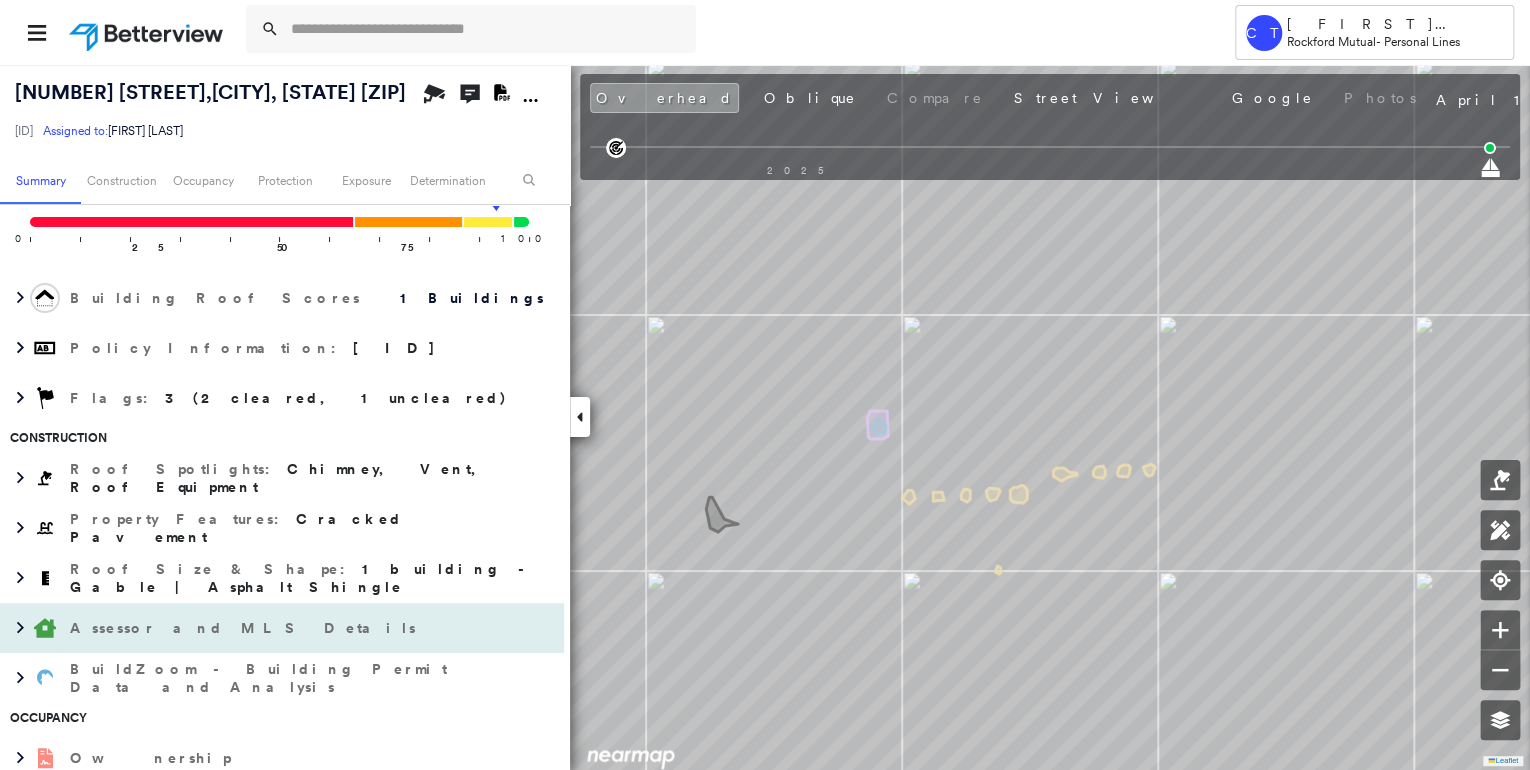 click on "Assessor and MLS Details" at bounding box center (262, 628) 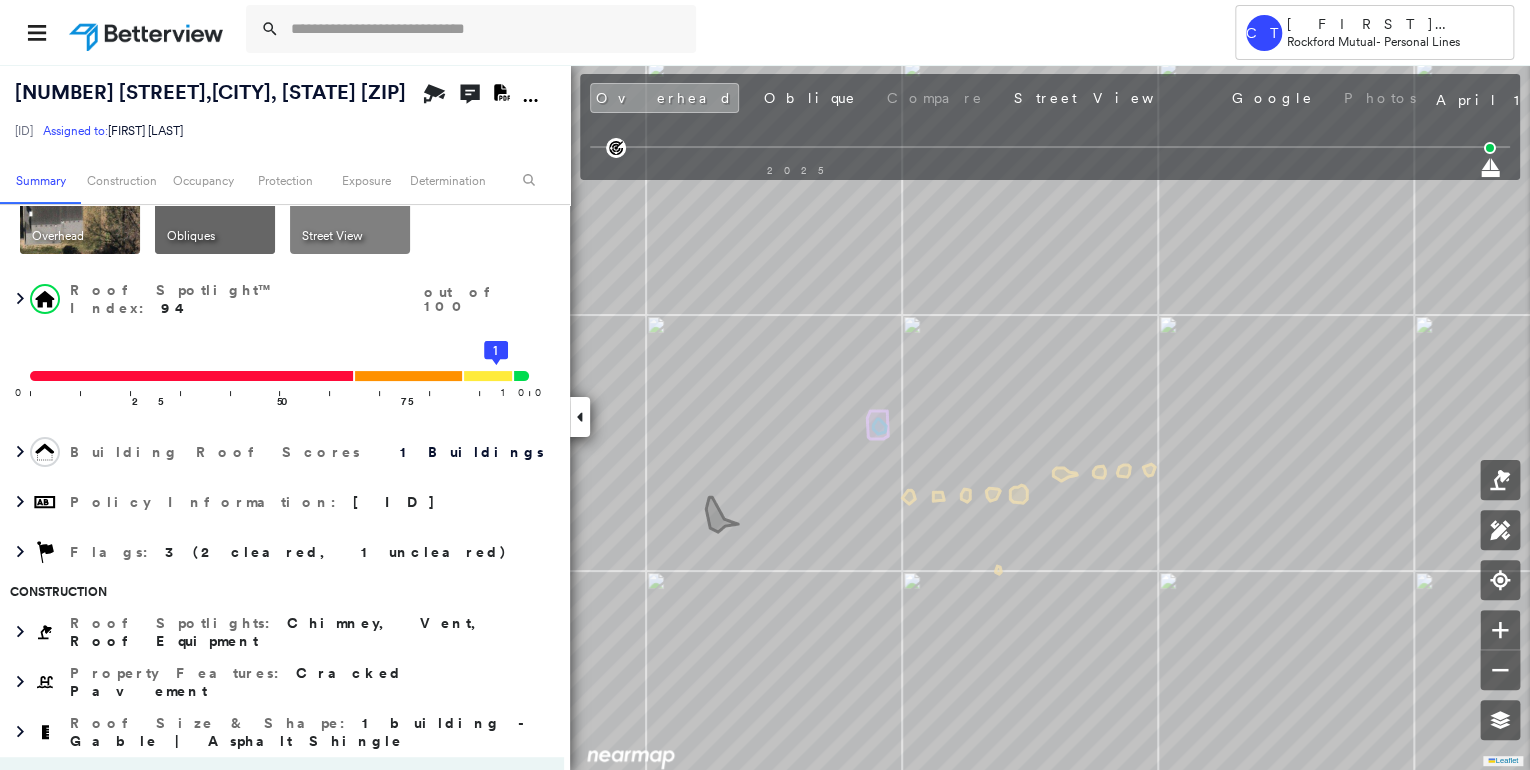 scroll, scrollTop: 0, scrollLeft: 0, axis: both 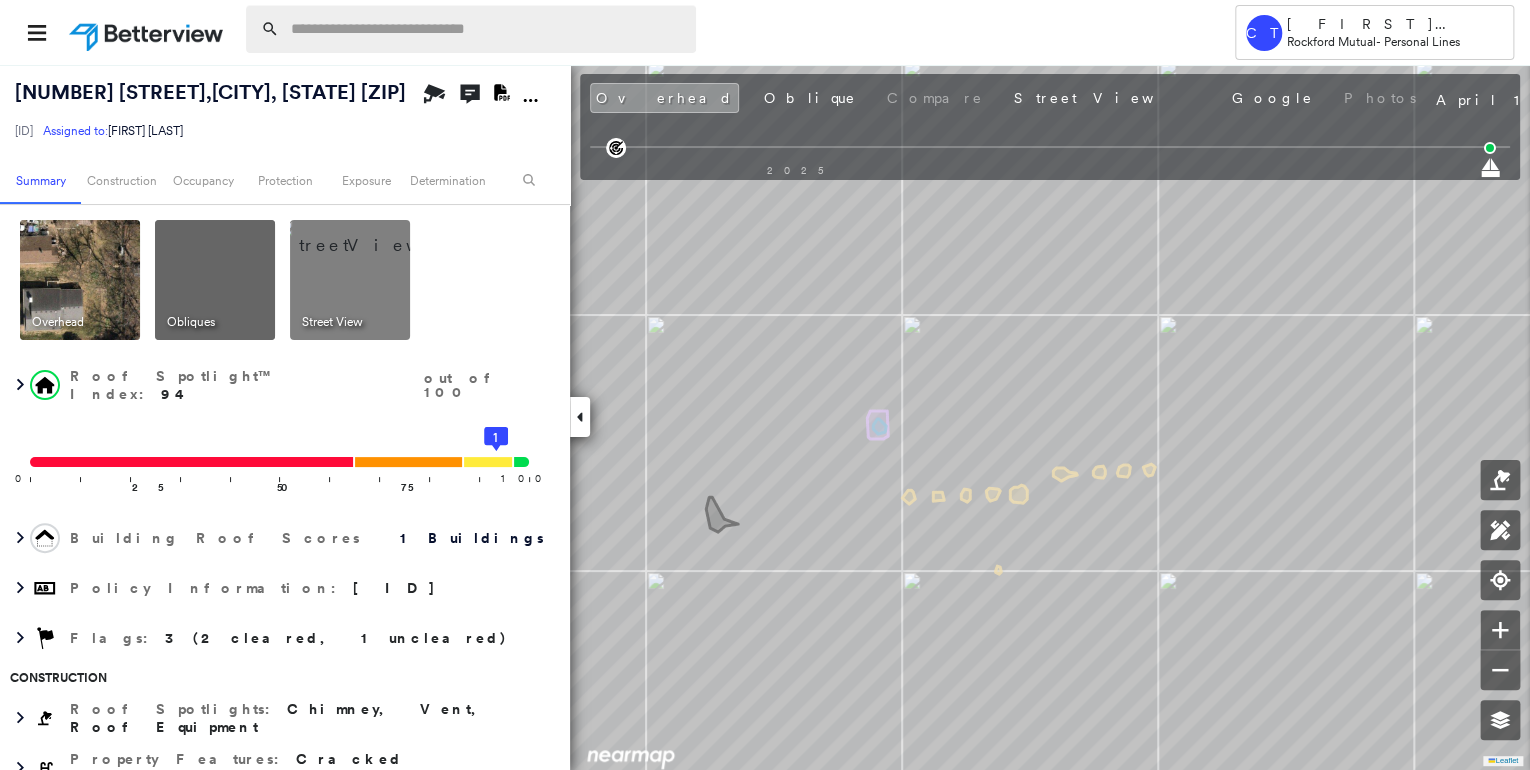 click at bounding box center (487, 29) 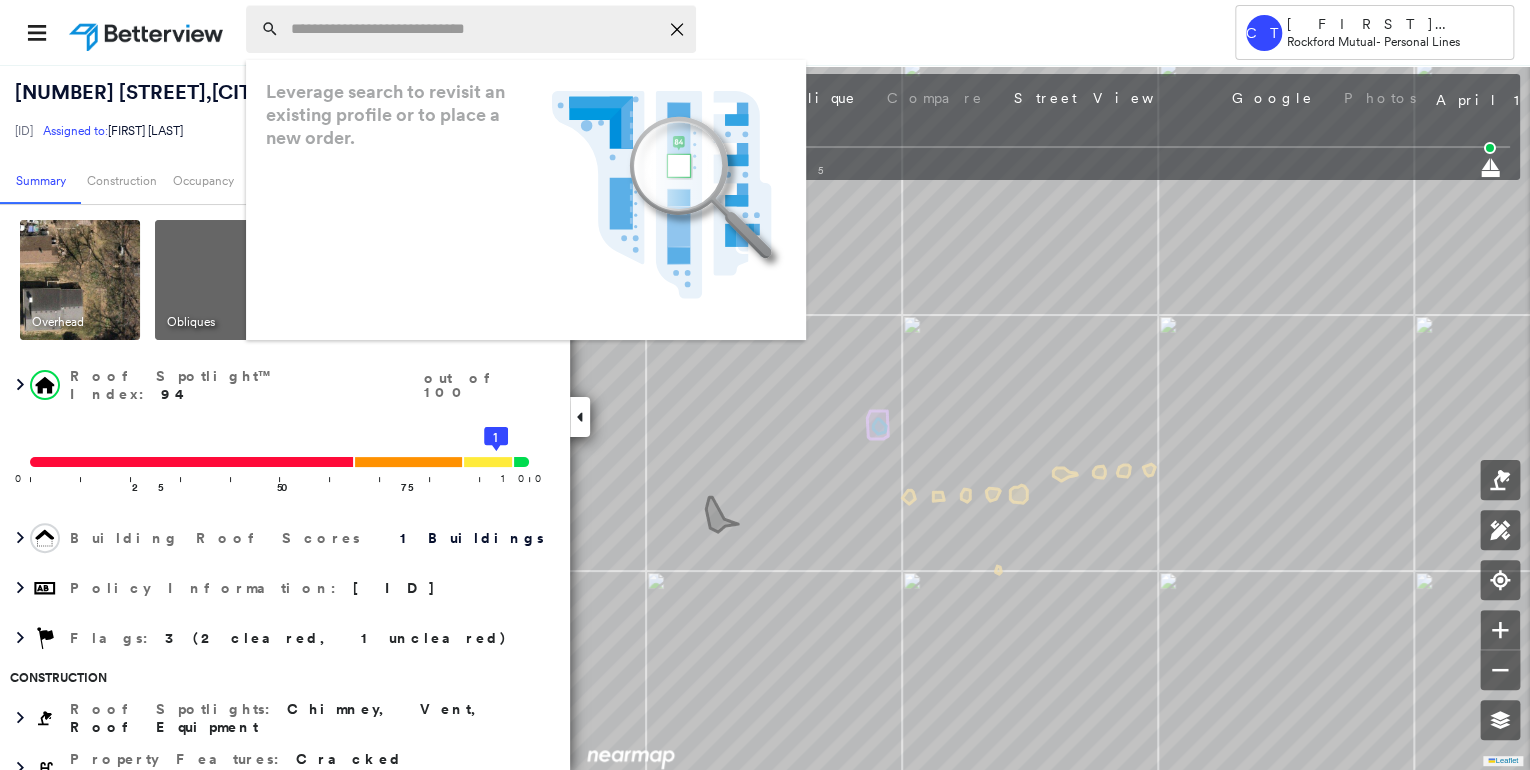paste on "**********" 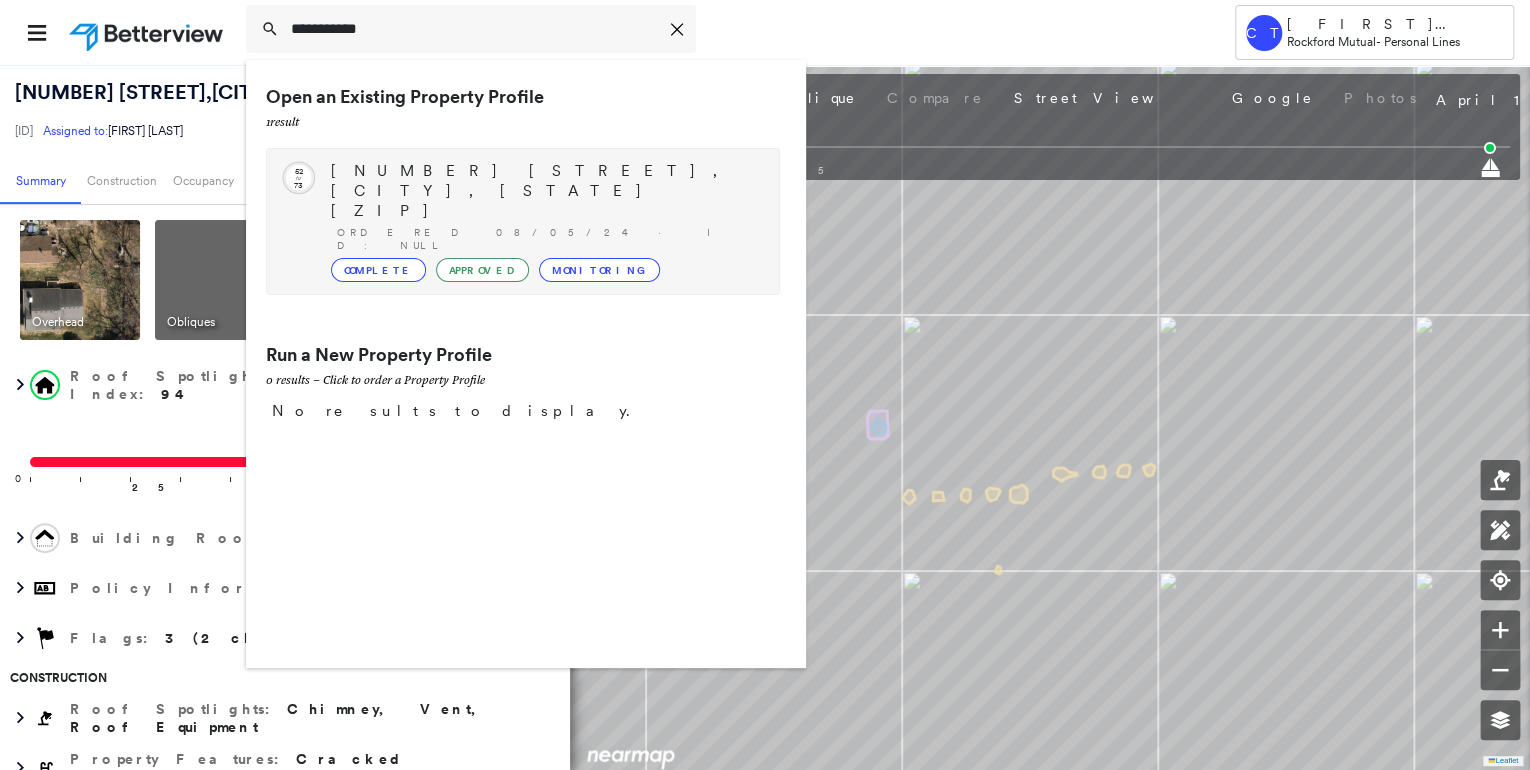 type on "**********" 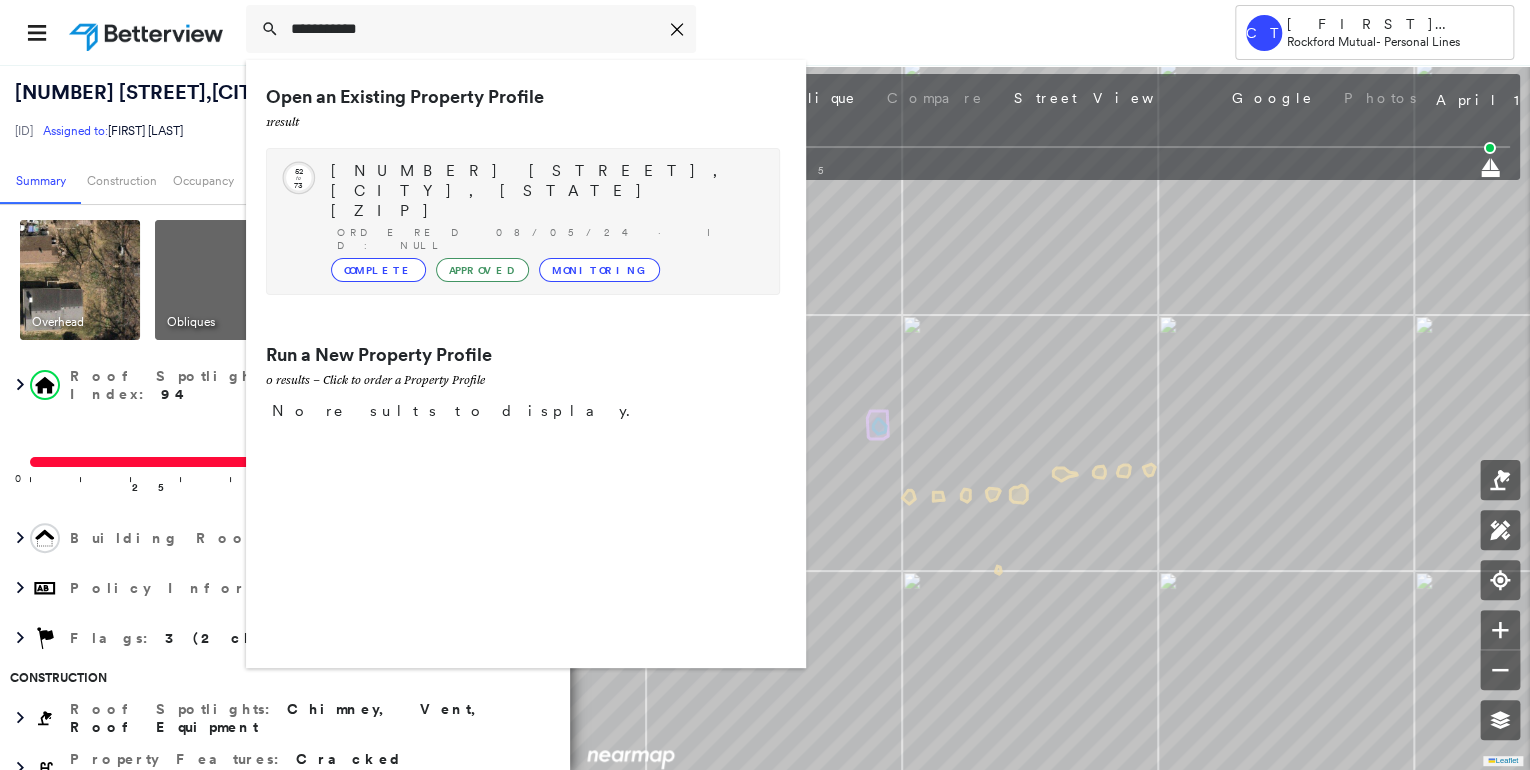 click on "66 Jordan Dr, Bourbonnais, IL 60914-1108" at bounding box center (545, 191) 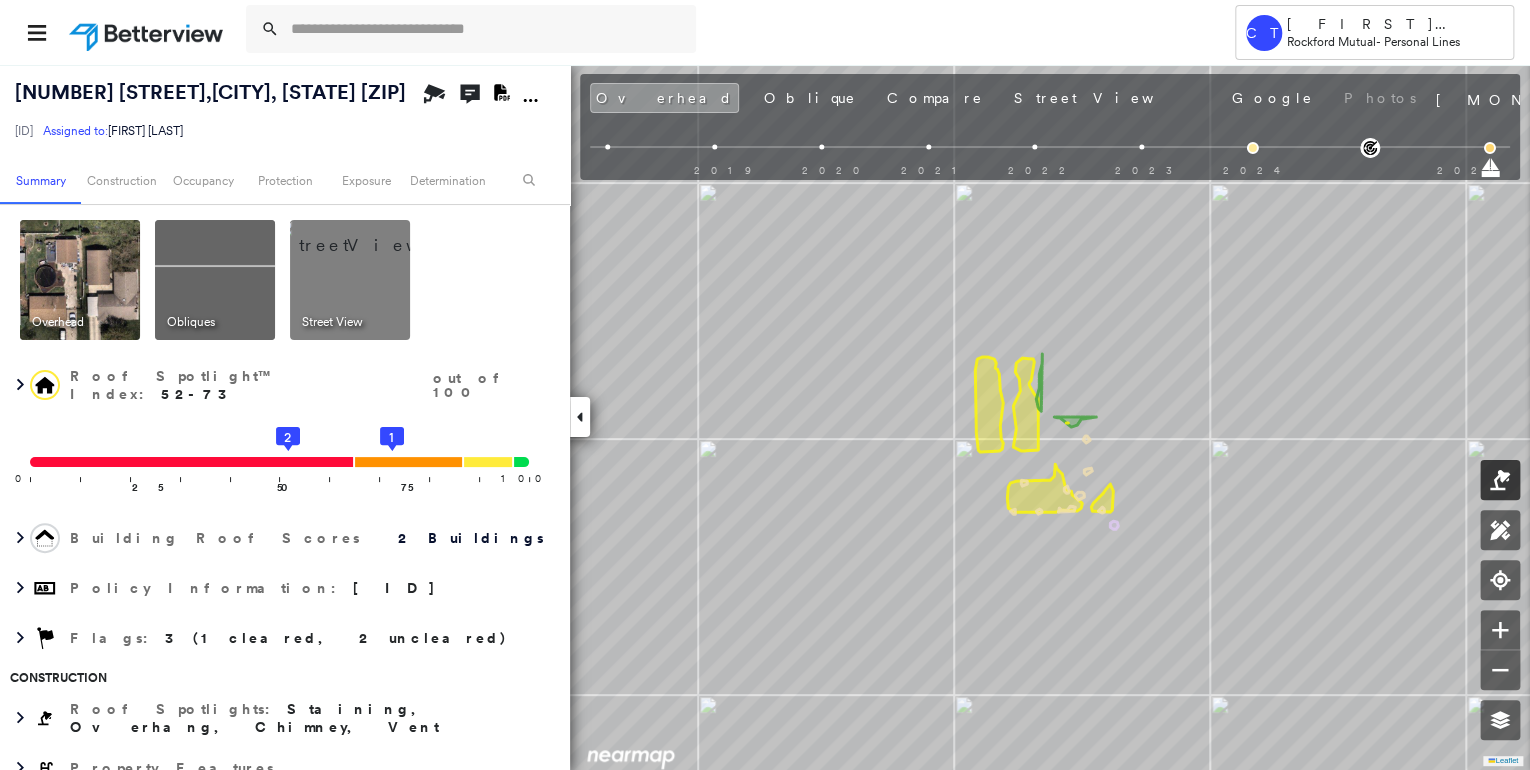 click at bounding box center [1500, 480] 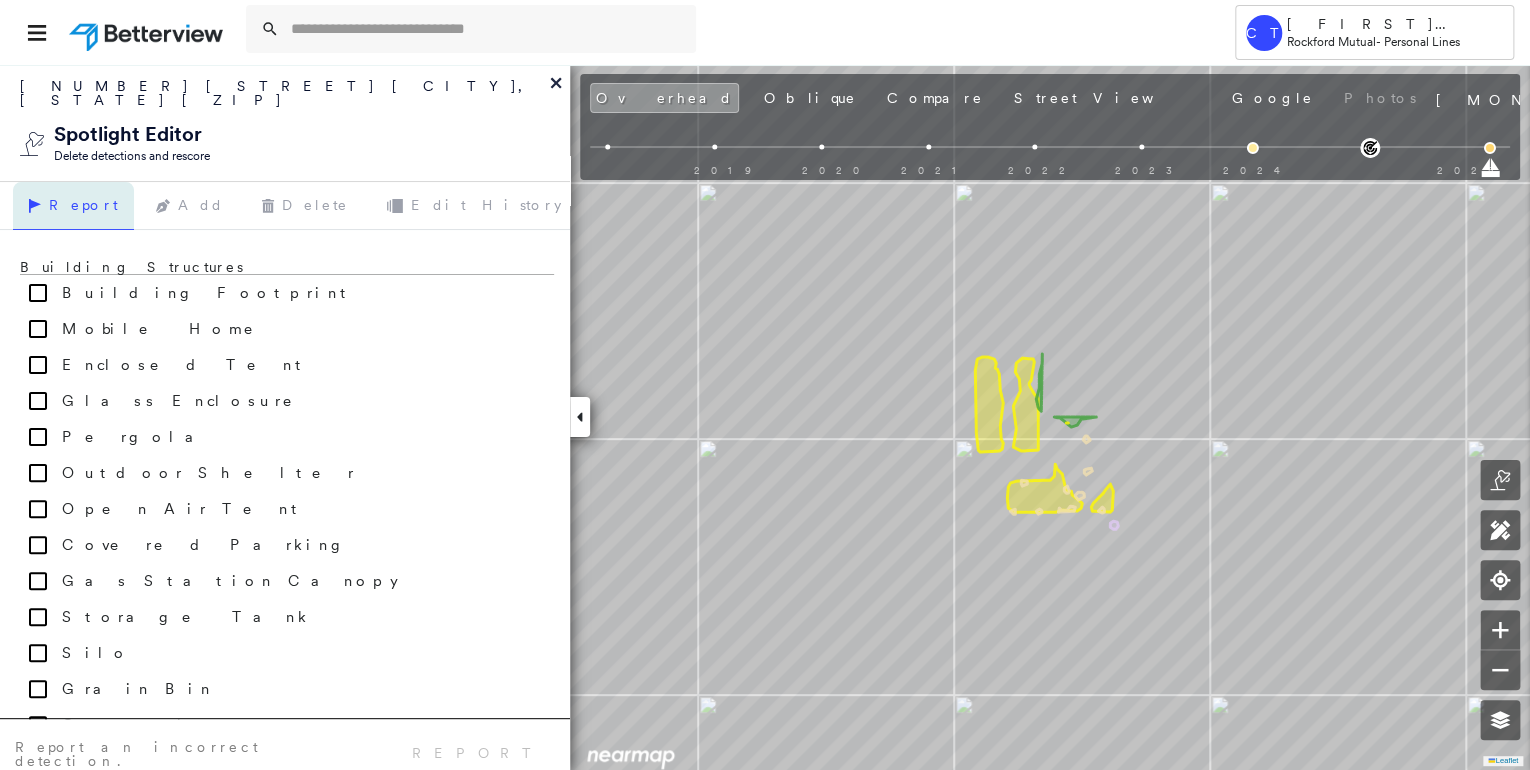 click on "Building Structures Building Footprint Mobile Home Enclosed Tent Glass Enclosure Pergola Outdoor Shelter Open Air Tent Covered Parking Gas Station Canopy Storage Tank Silo Grain Bin Greenhouse Classification Shape Material Cat Damage Roof Age Land Use Overhang Vegetation Water Hazard Baseball Field Basketball Court Bridge Concrete Area Cropland Deck Dirt Dock Driveway Fence Garden Gravel Maintained Lawn Other Athletic Field Overgrown Lawn Parking Lot Patio Pasture Rock Roadway Sand Sidewalk Snow Stadium Stone Tennis Court Unhealthy Lawn Utility Structure Volleyball Court Diving Board Water Slide Pool Concrete Slab Lawn Grass Natural Surface Soft Natural Surface Hard Hard Surface Natural Pervious Surface Road Drivable Surface Raised Car Park Power Line Overhang Leaf Off Tree Overhang Maladies Rust Tarp Ponding Patching Staining Exposed Deck Exposed Underlayment Missing Shingles Structural Damage General Wear Worn Shingles Tile Or Shingle Staining Roof Debris Missing Asphalt Shingles Building Damage By Tree" at bounding box center (285, 474) 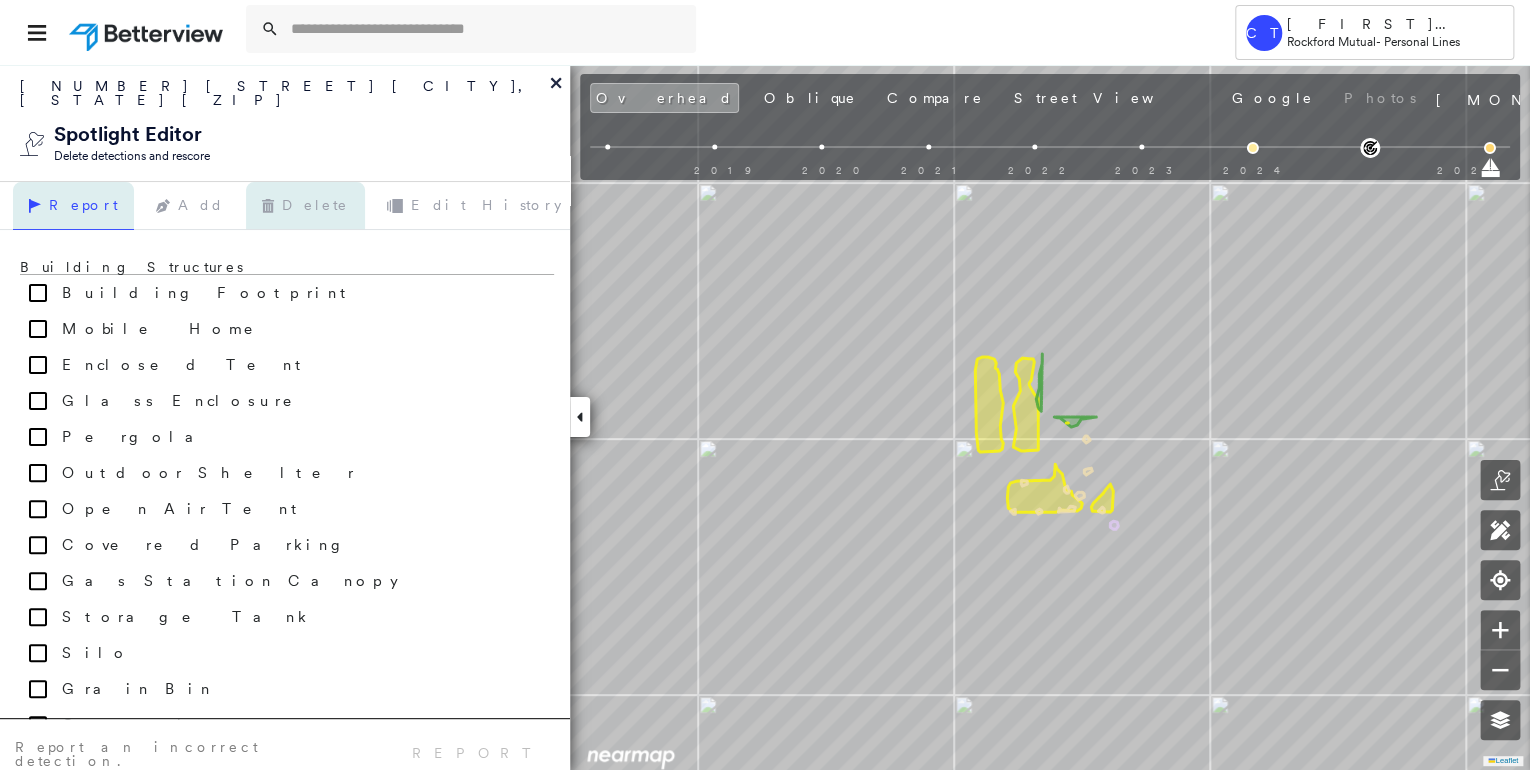 click on "Delete" at bounding box center (305, 206) 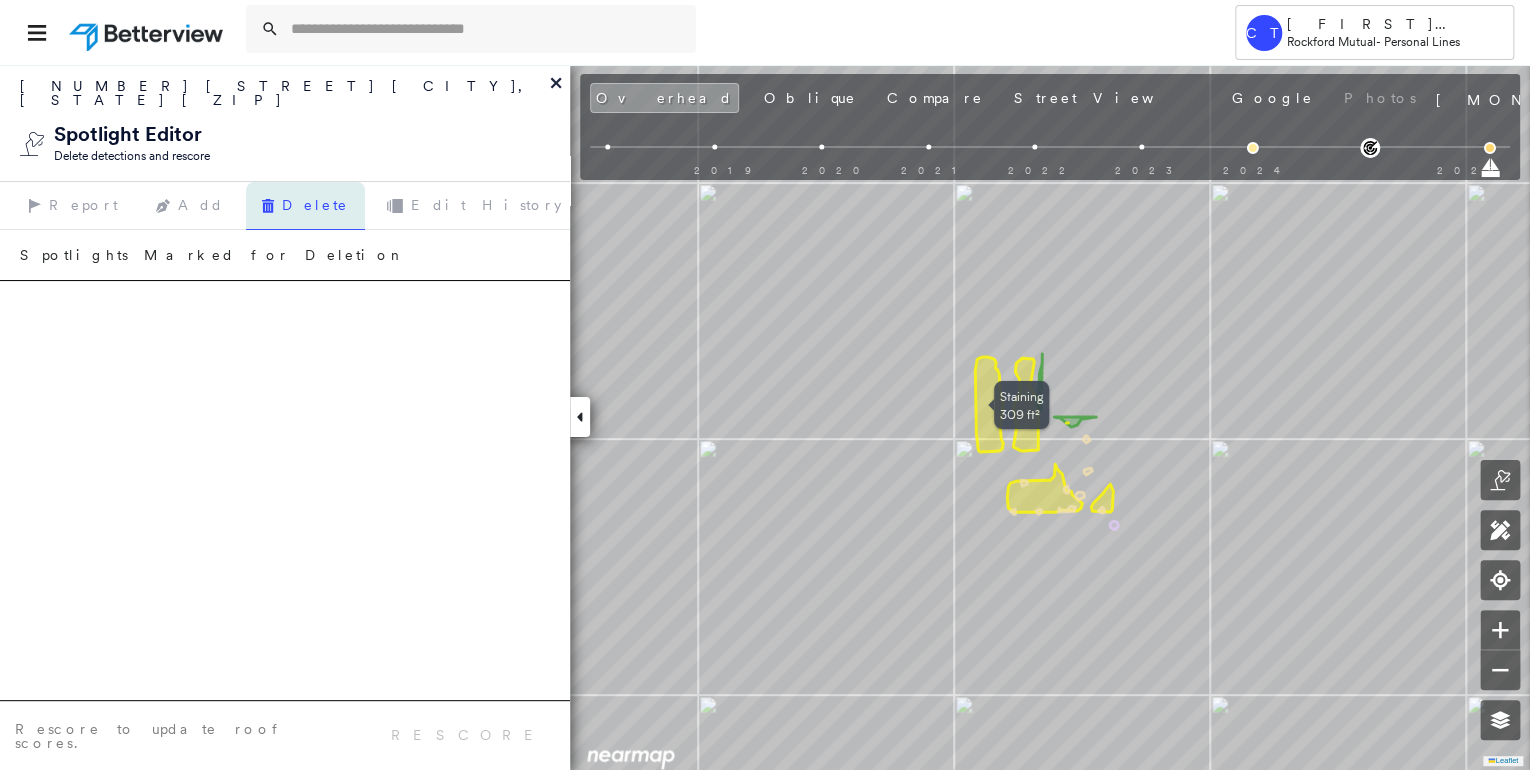 click 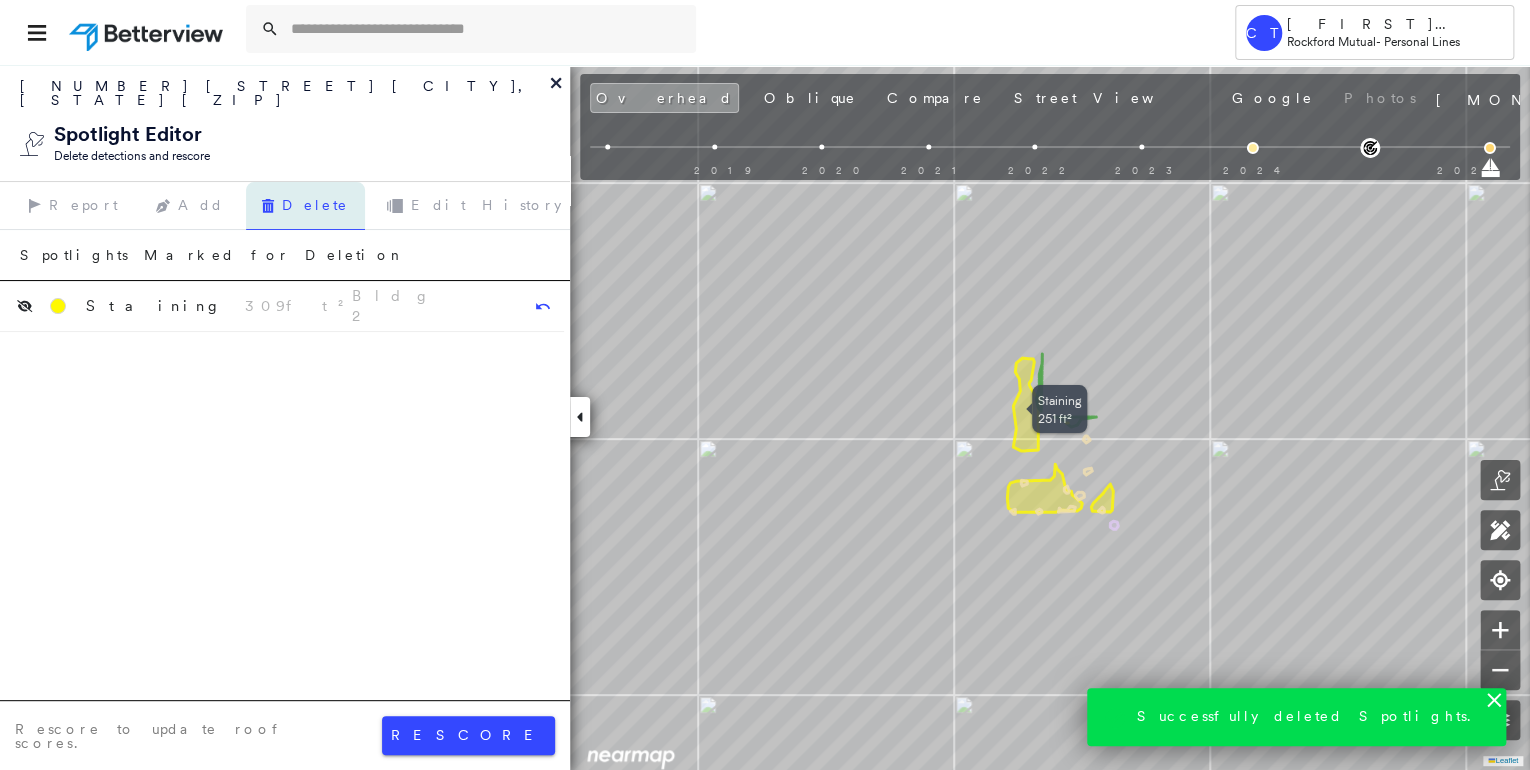 click 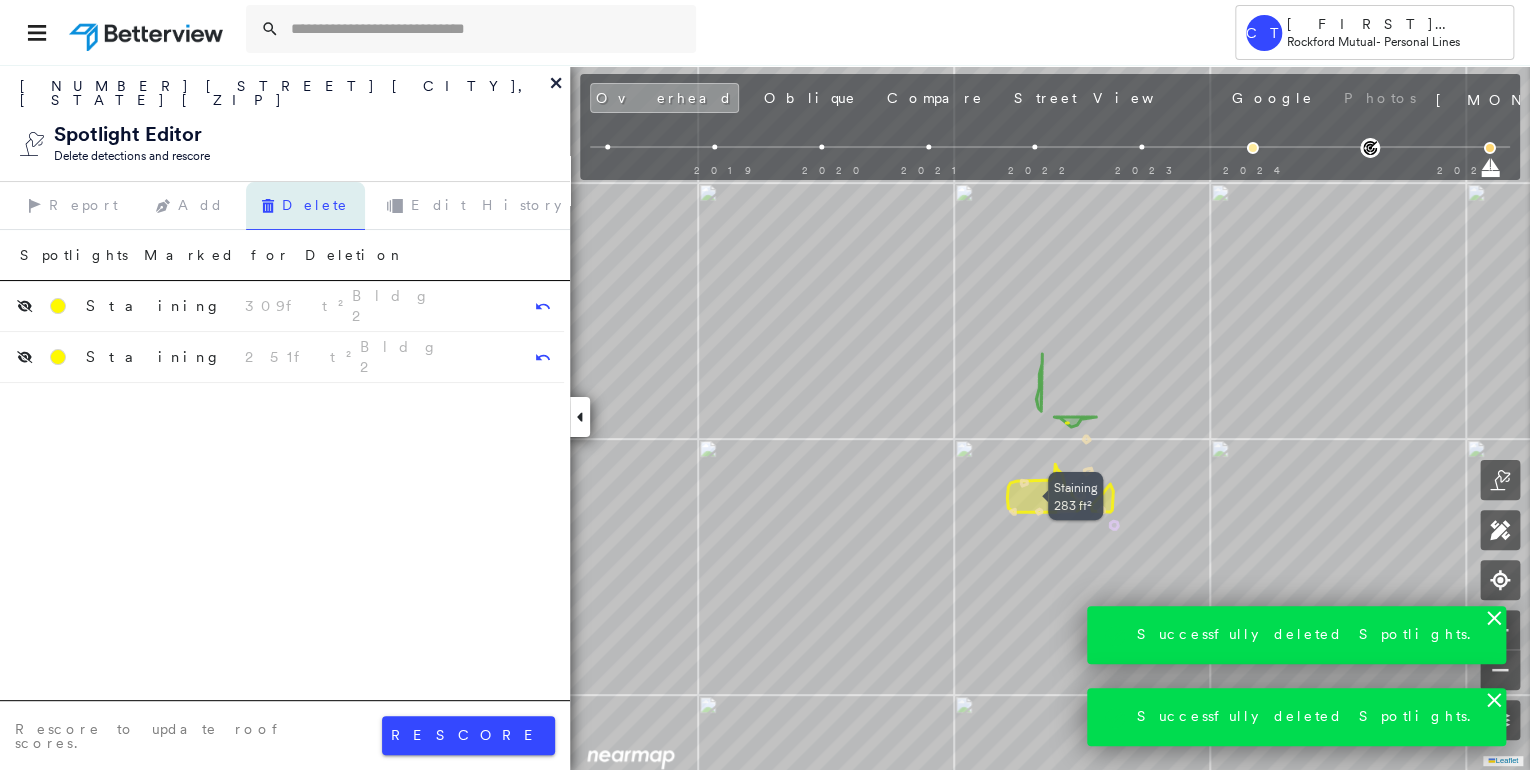 click 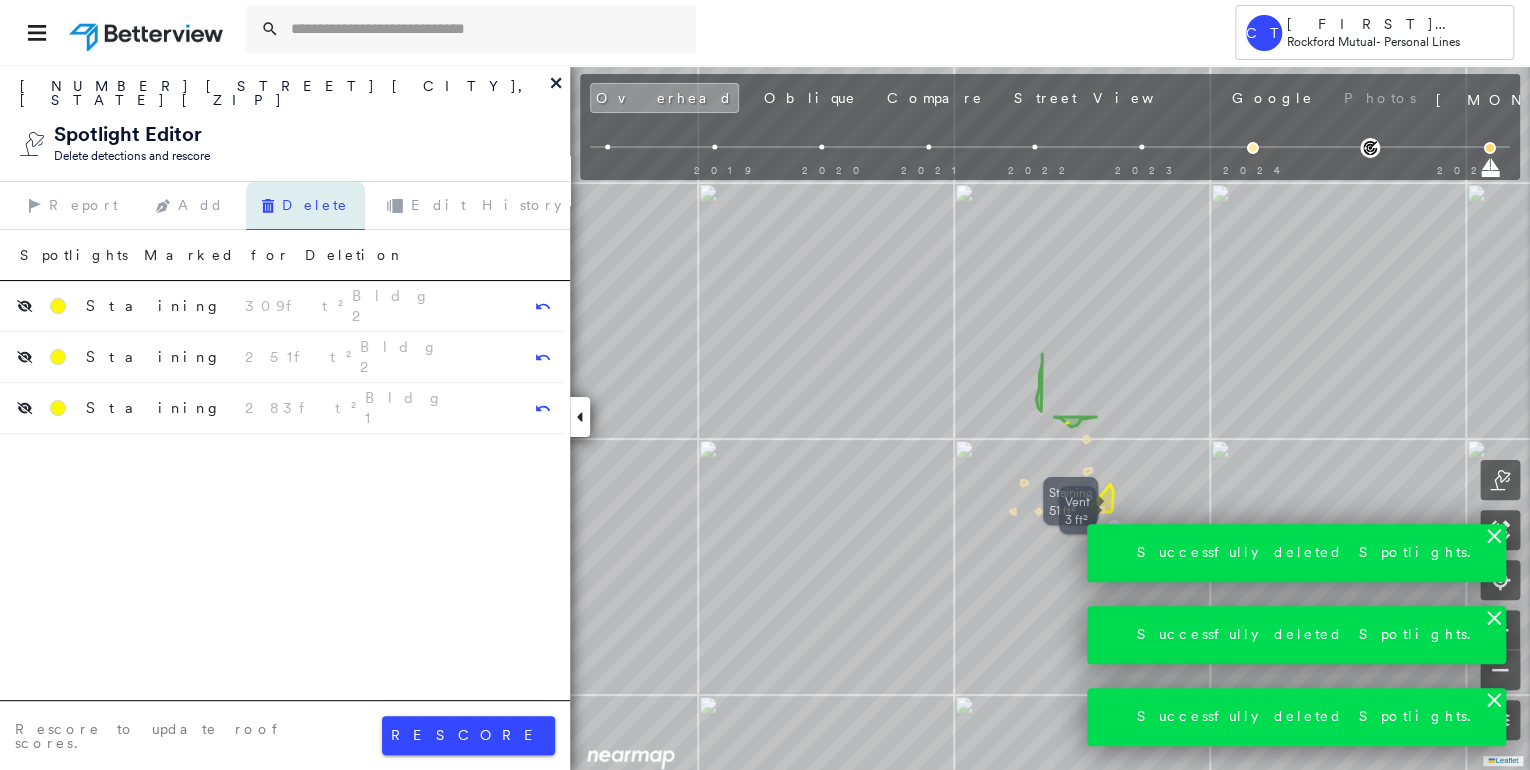 drag, startPoint x: 1103, startPoint y: 508, endPoint x: 1093, endPoint y: 504, distance: 10.770329 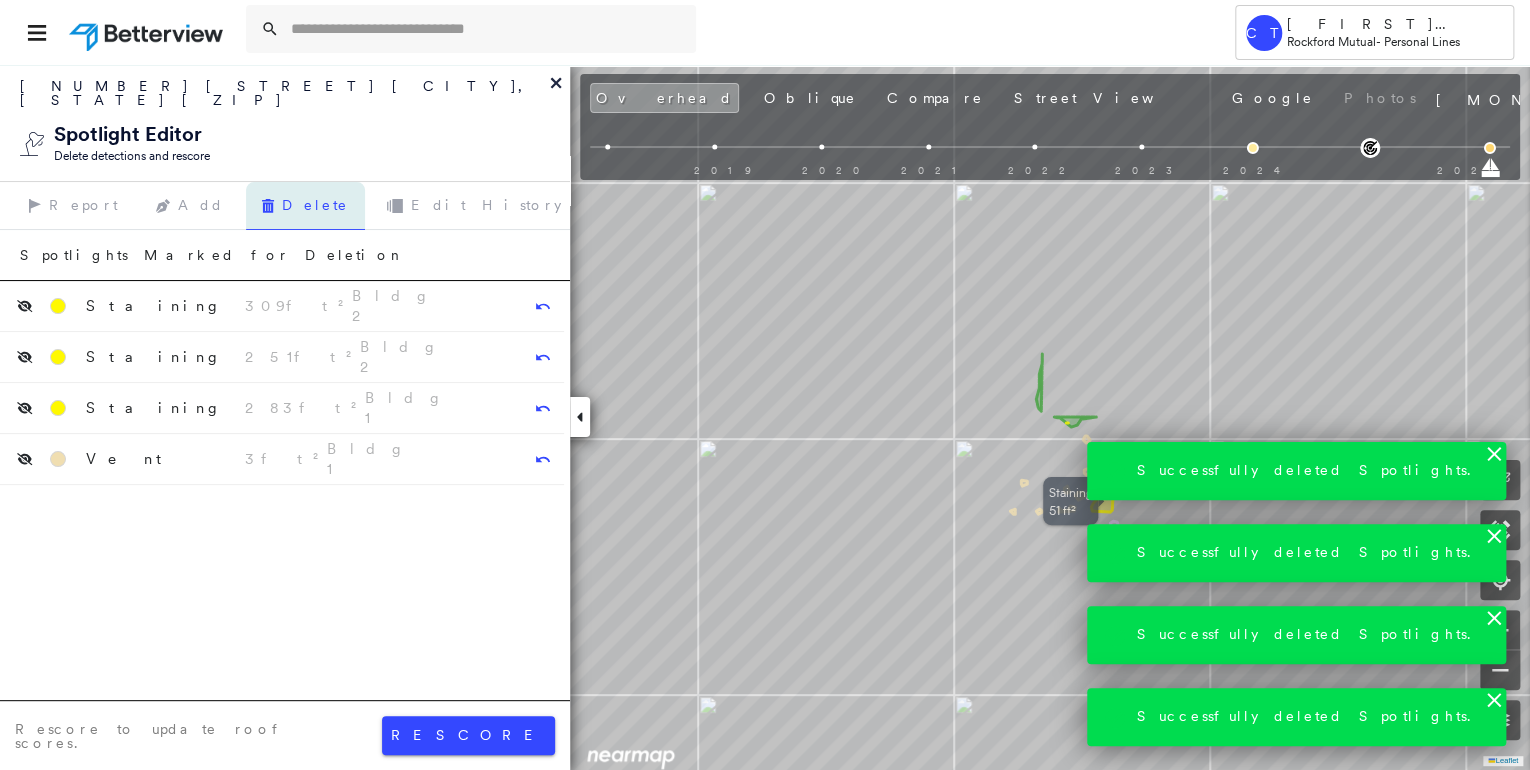 click 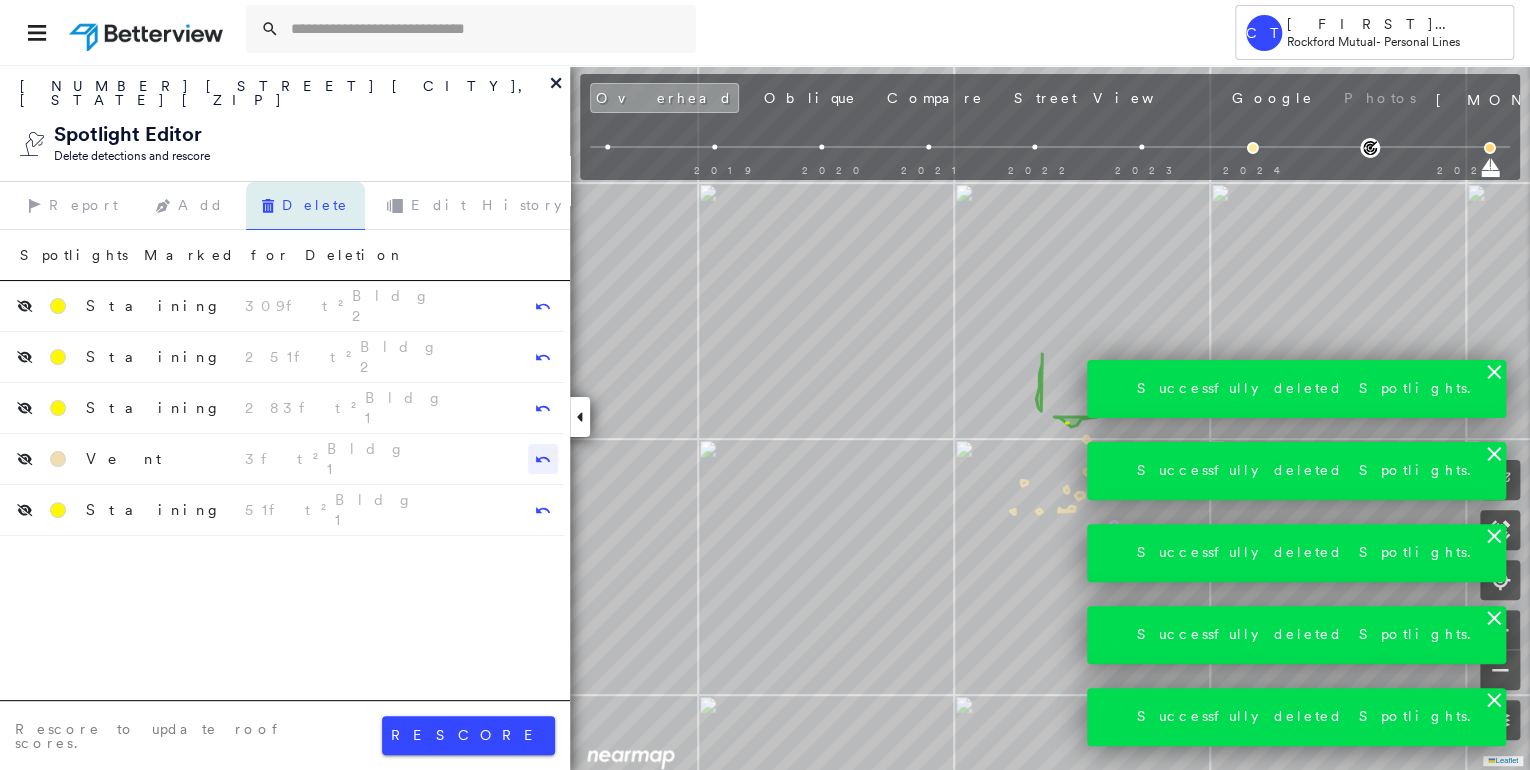 click 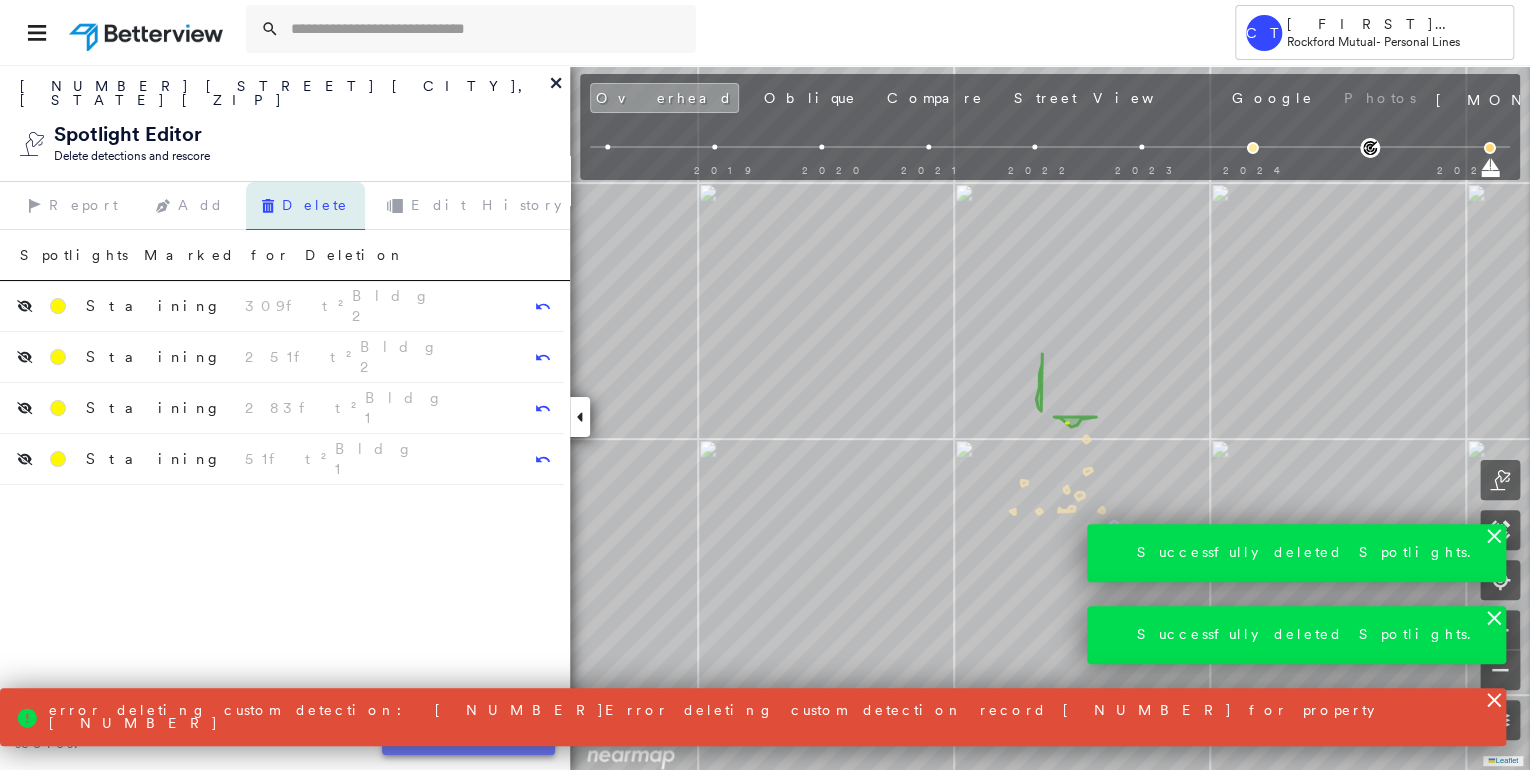 click on "rescore" at bounding box center [468, 735] 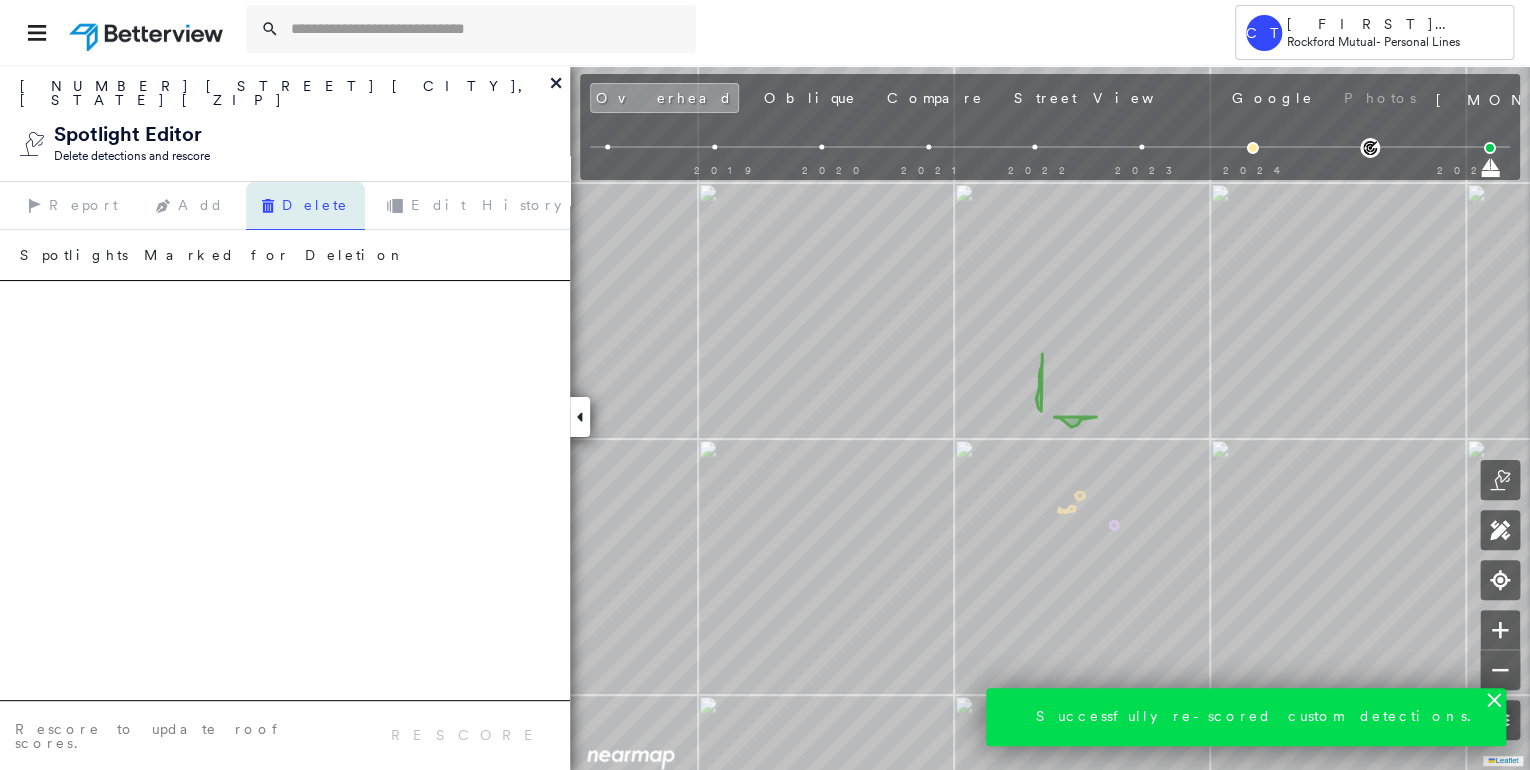 click 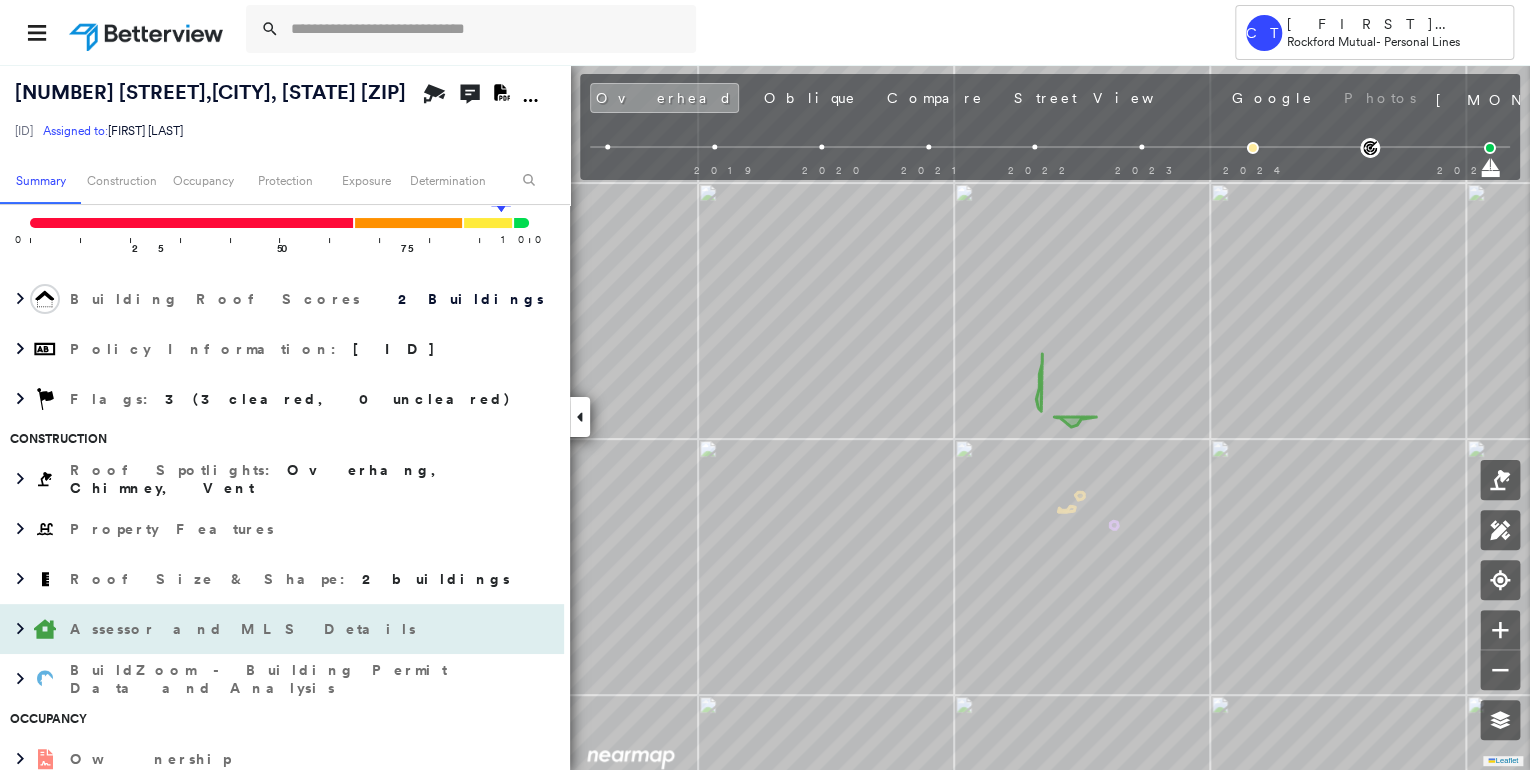 scroll, scrollTop: 240, scrollLeft: 0, axis: vertical 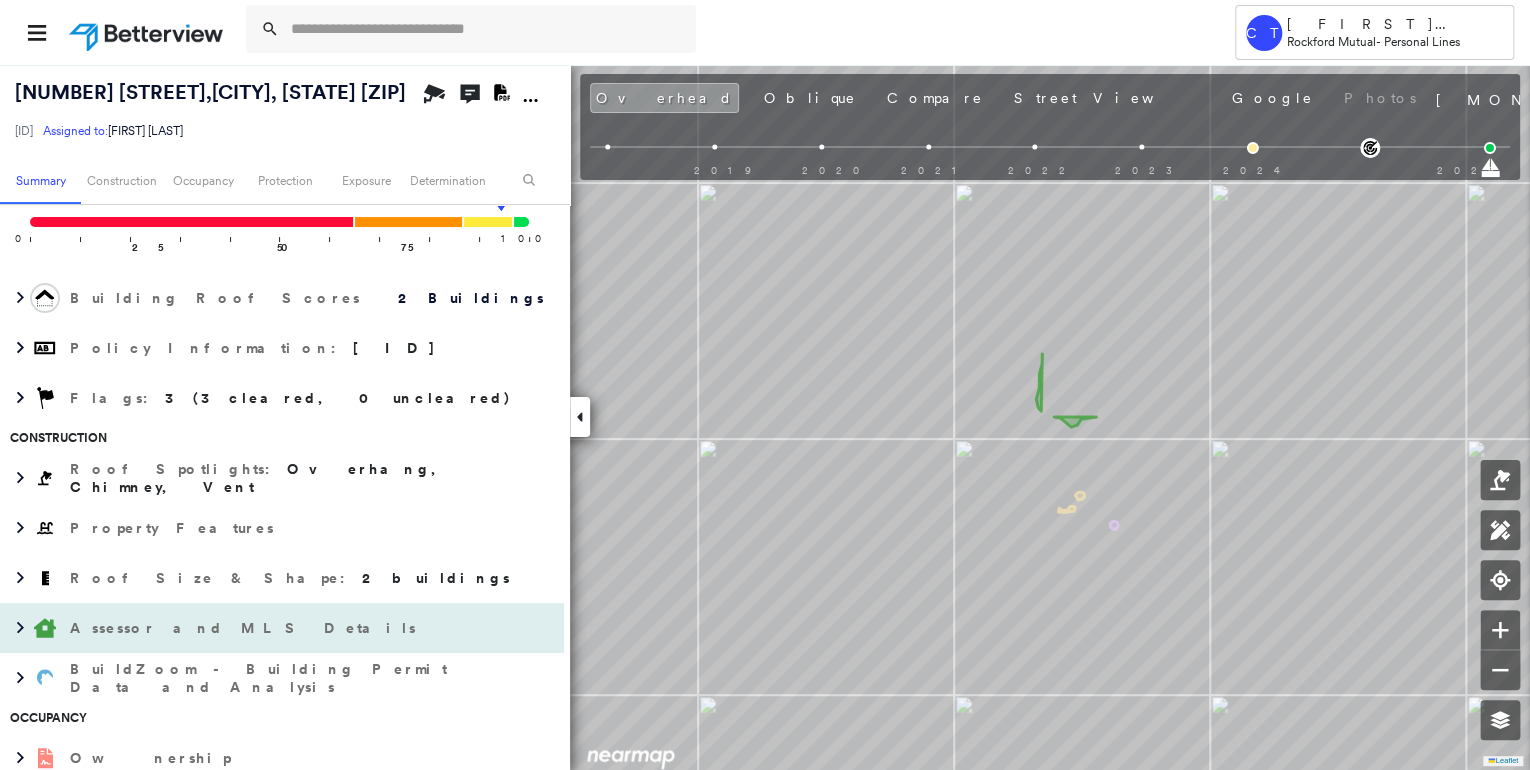 click on "Assessor and MLS Details" at bounding box center (262, 628) 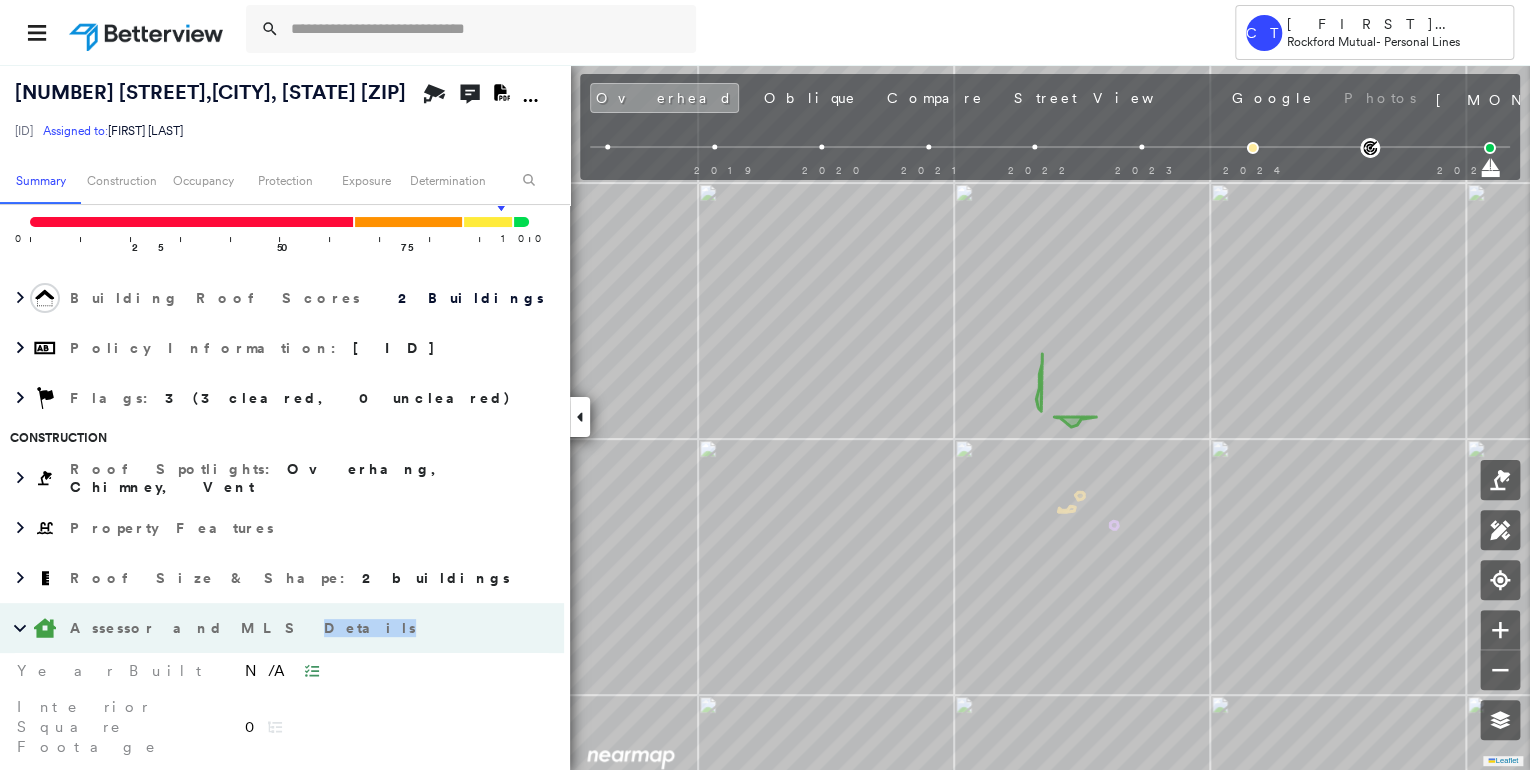 click on "Assessor and MLS Details" at bounding box center (262, 628) 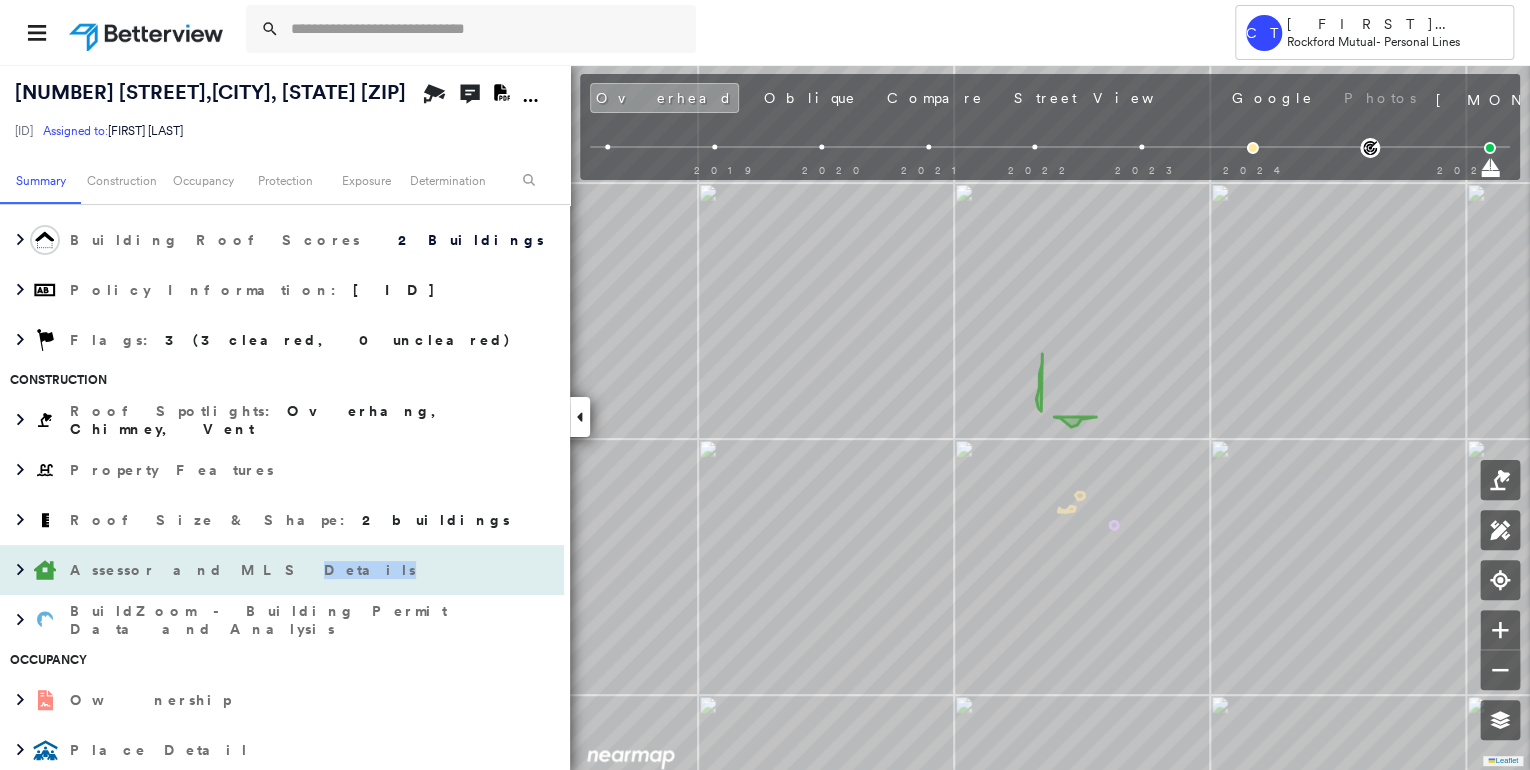 scroll, scrollTop: 320, scrollLeft: 0, axis: vertical 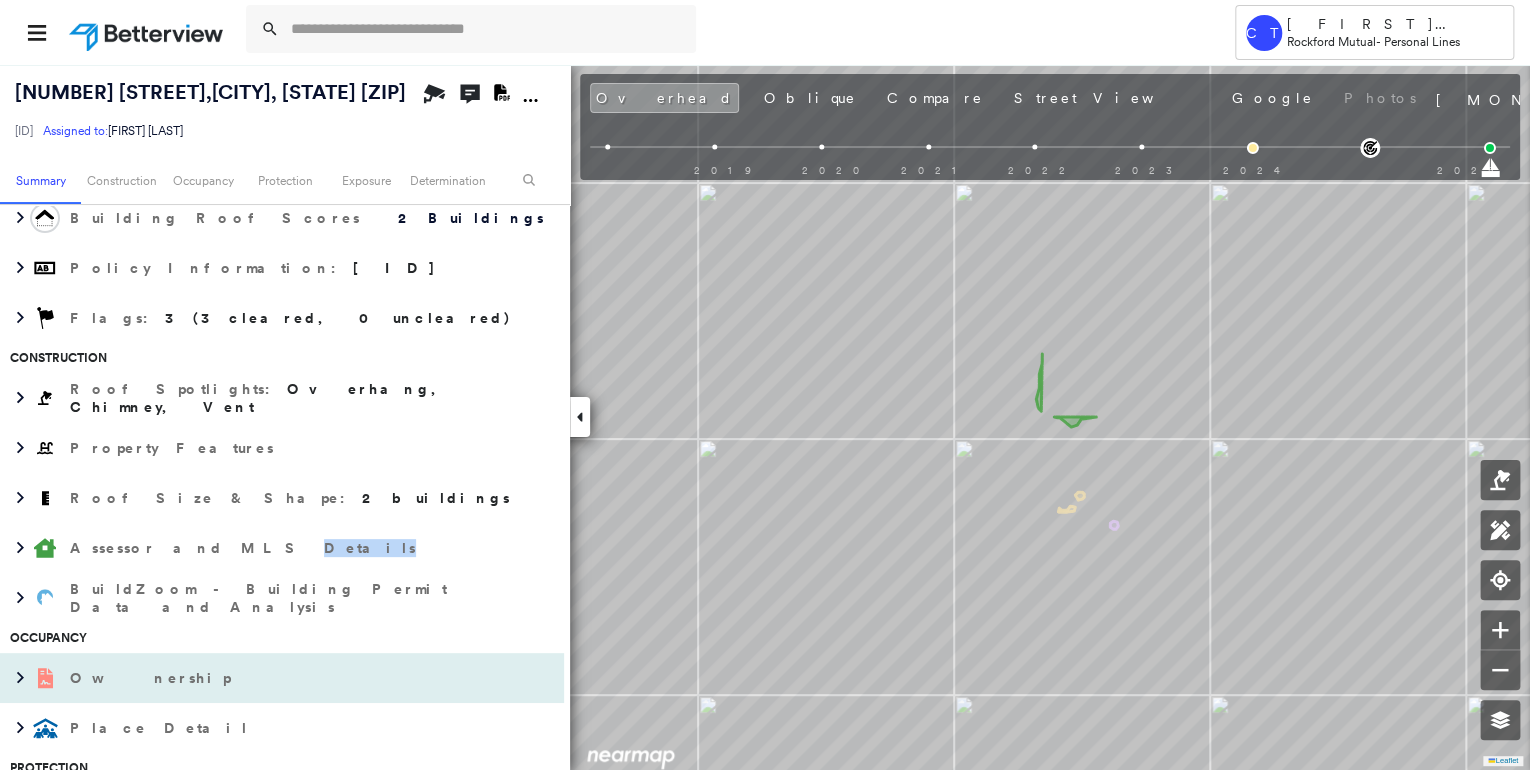 click on "Ownership" at bounding box center (152, 678) 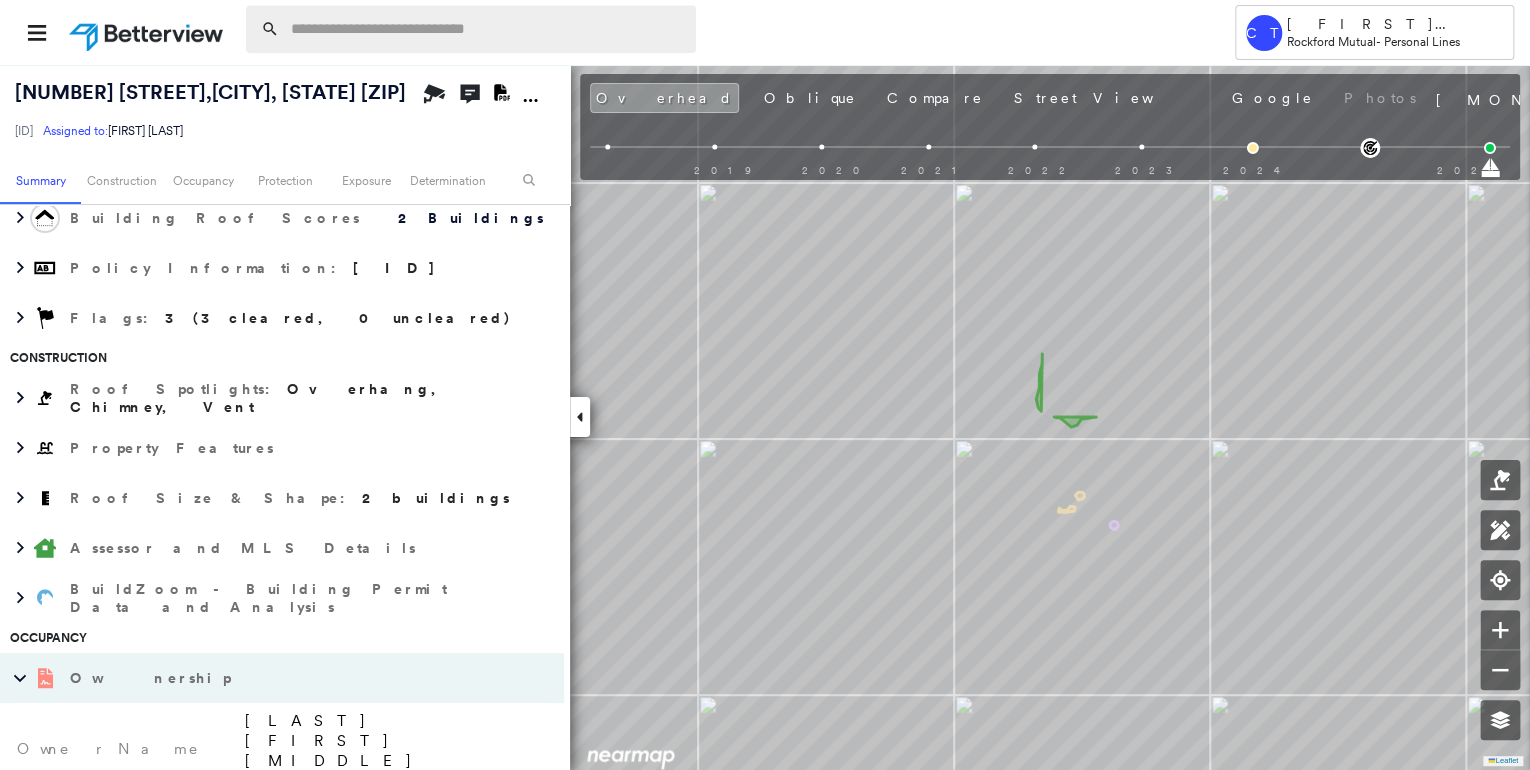 click at bounding box center [487, 29] 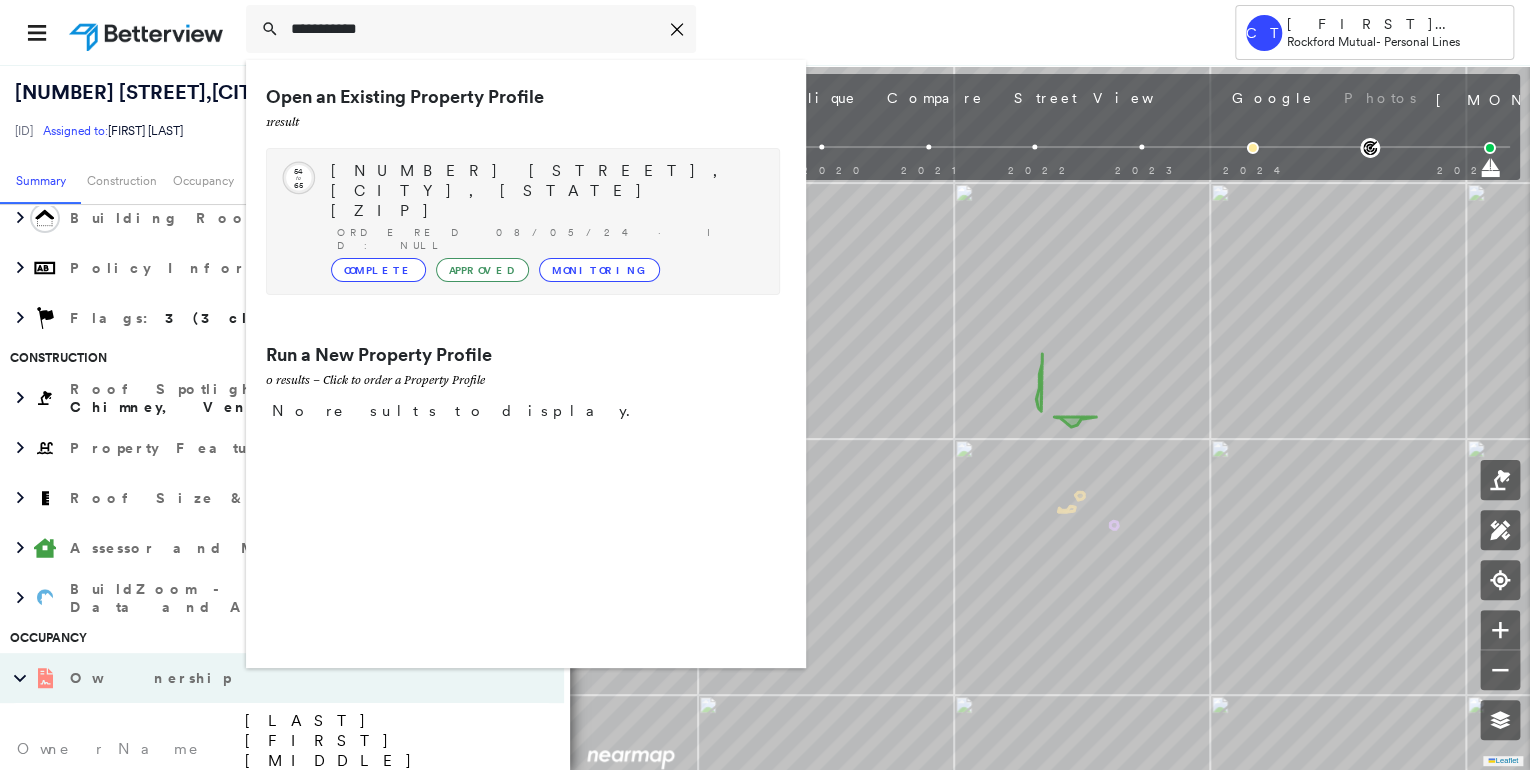 type on "**********" 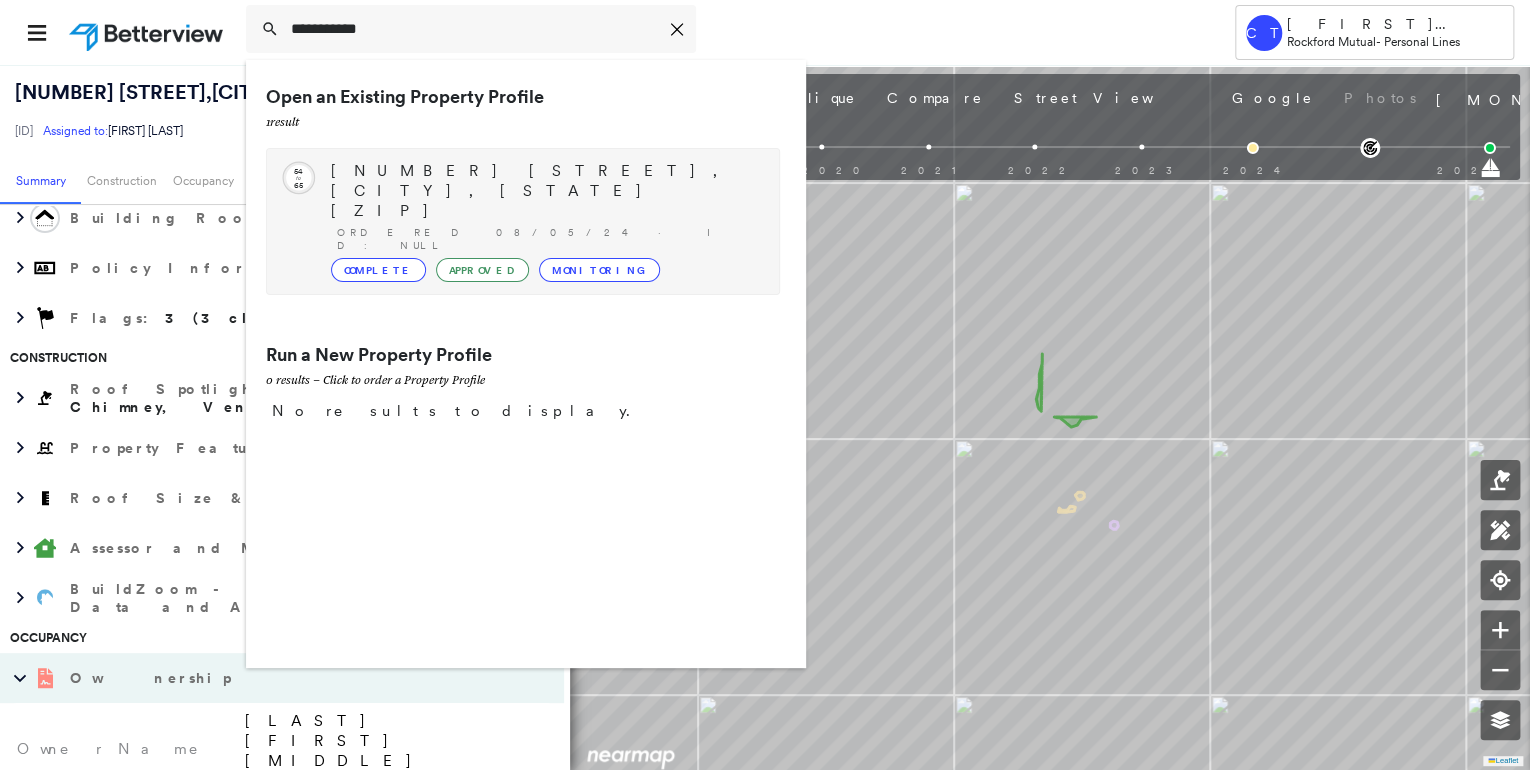 click on "W207S8250 Hillendale Dr, Muskego, WI 53150-9189" at bounding box center [545, 191] 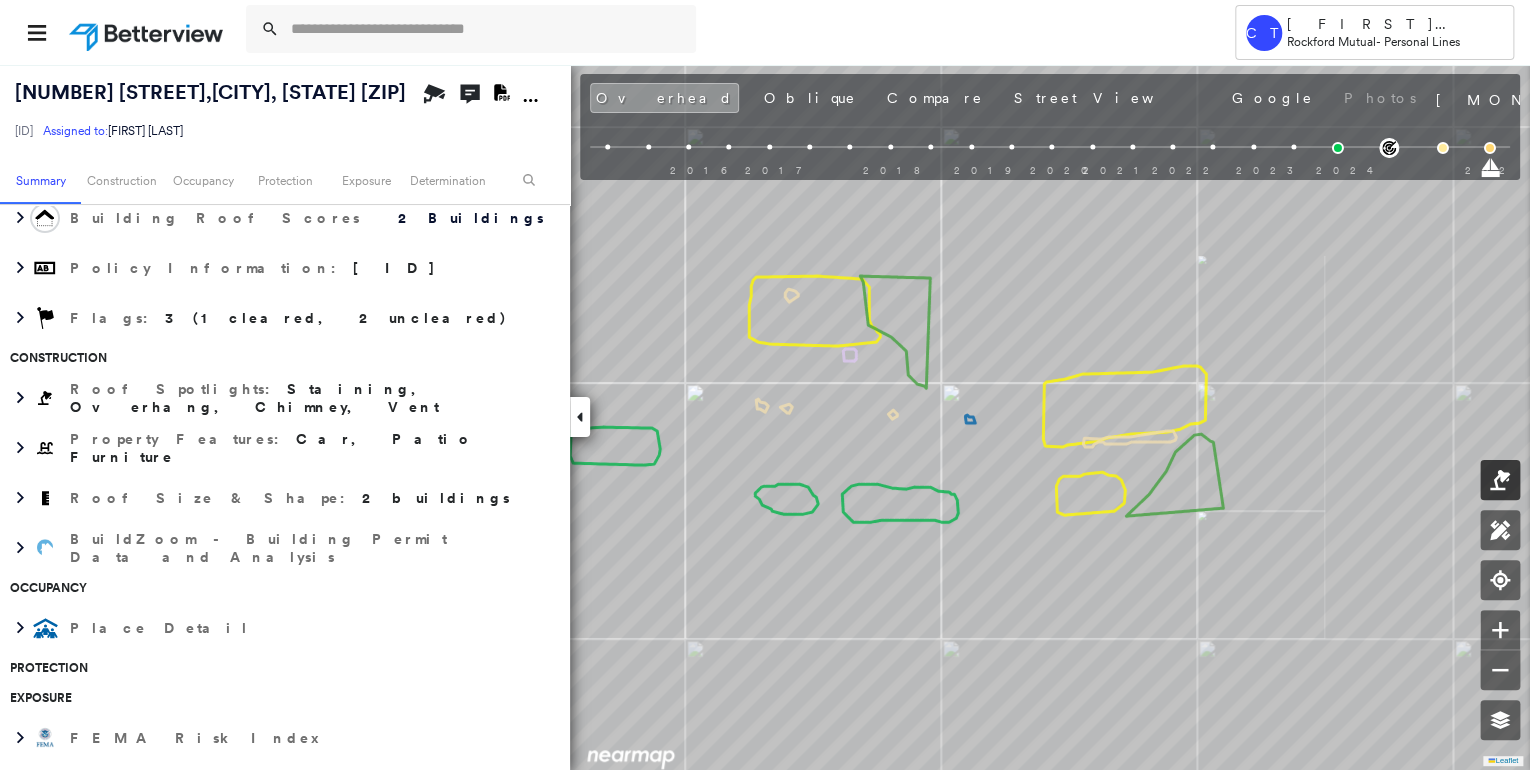 click at bounding box center [1500, 480] 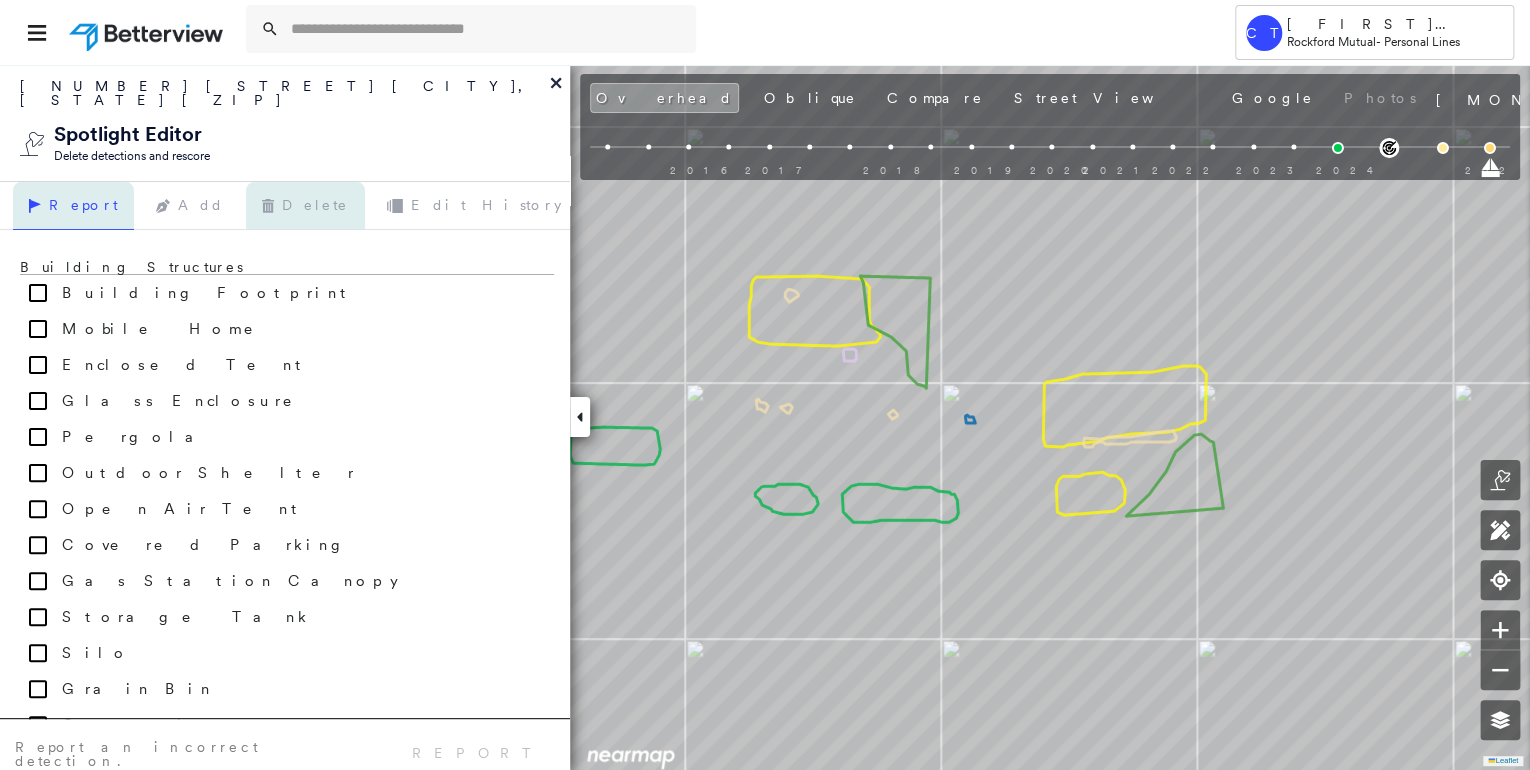 click on "Delete" at bounding box center (305, 206) 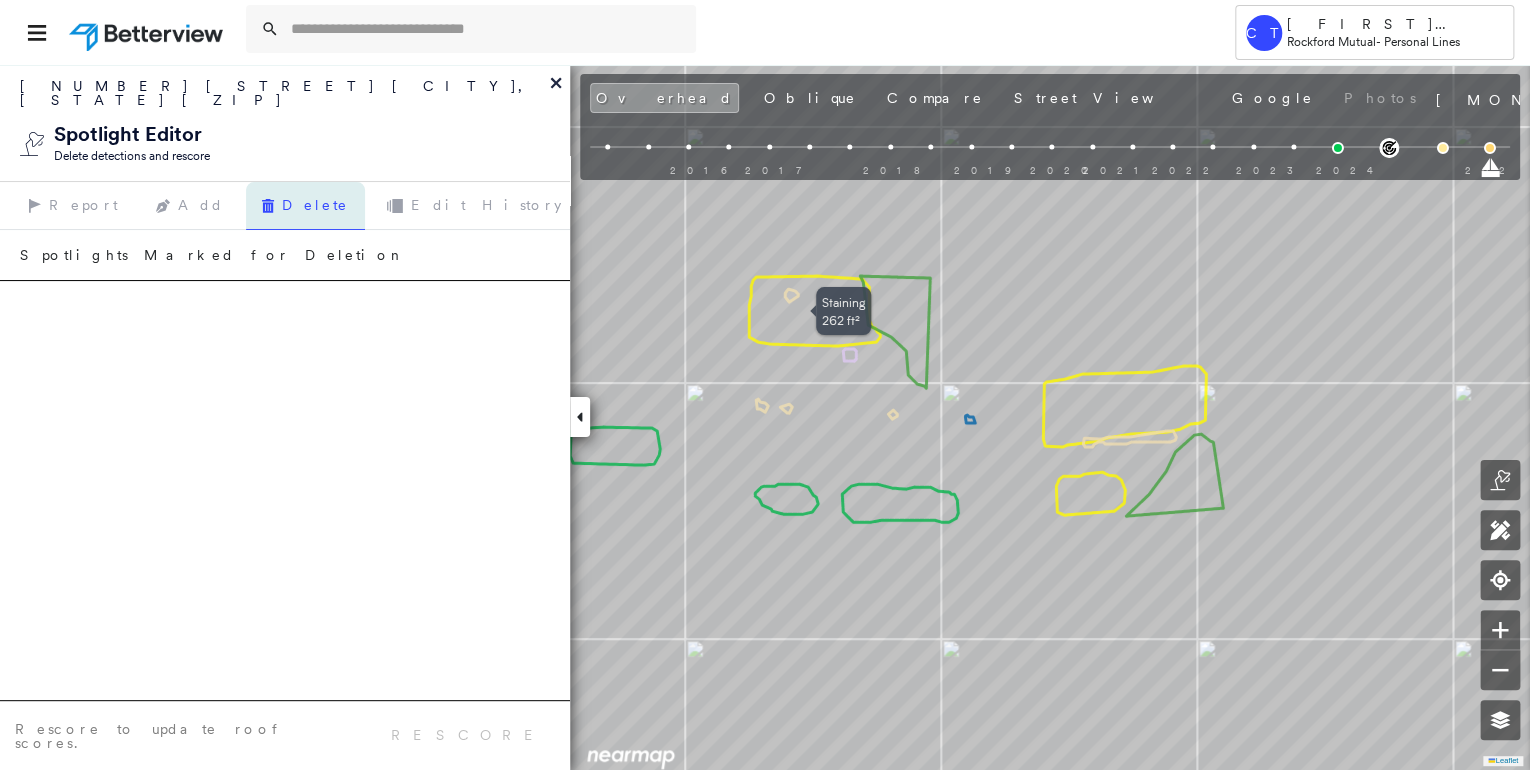 click 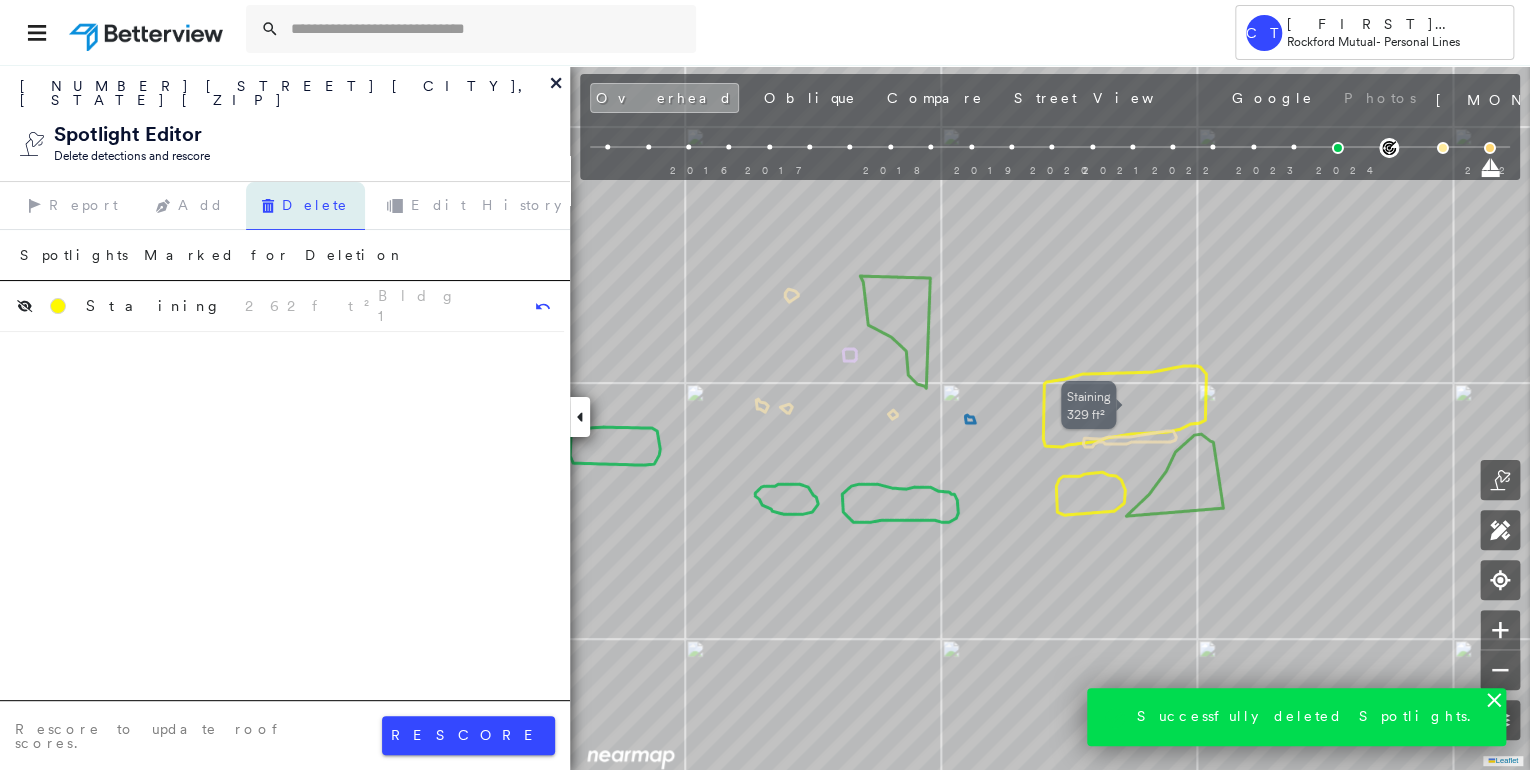 click 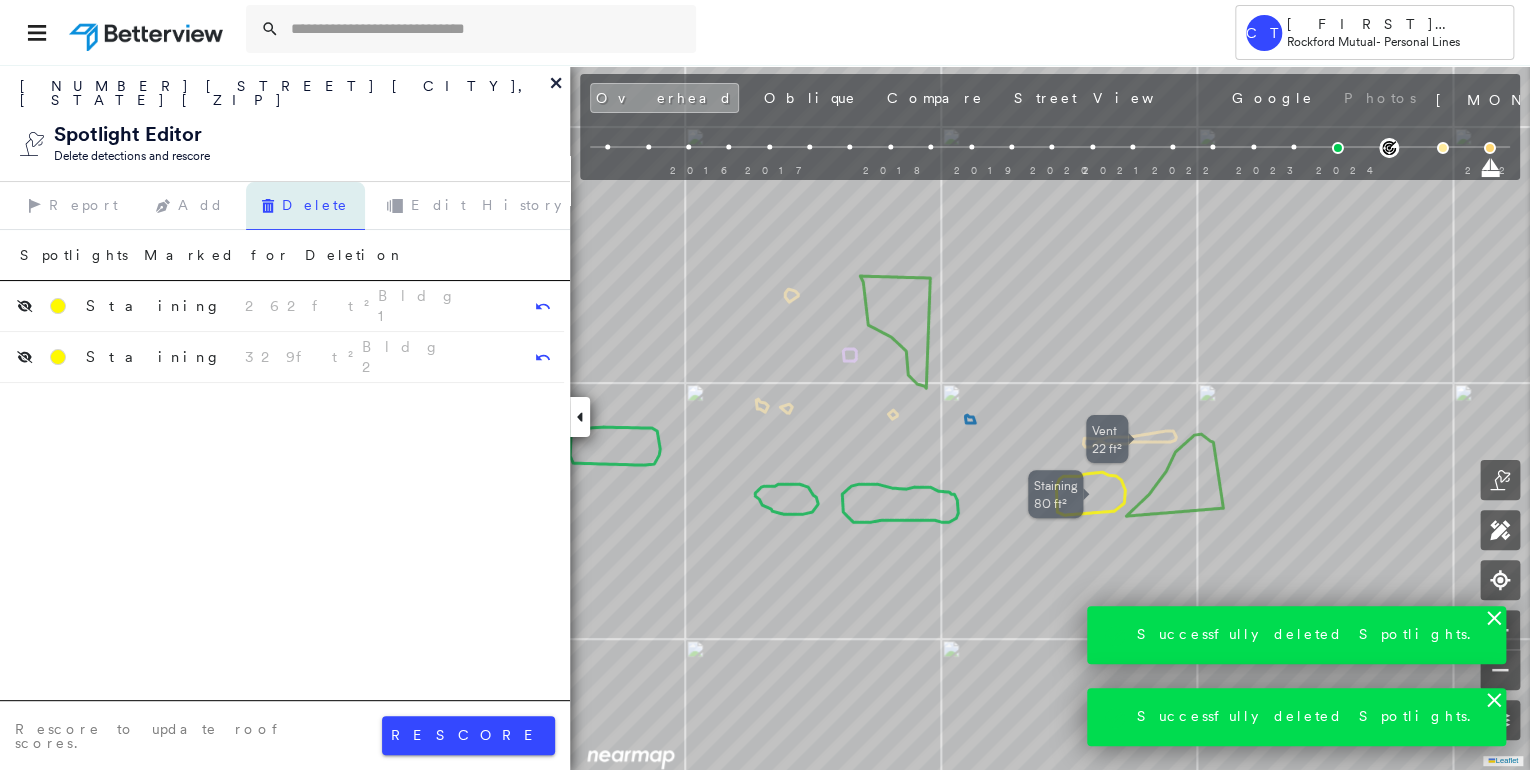 click 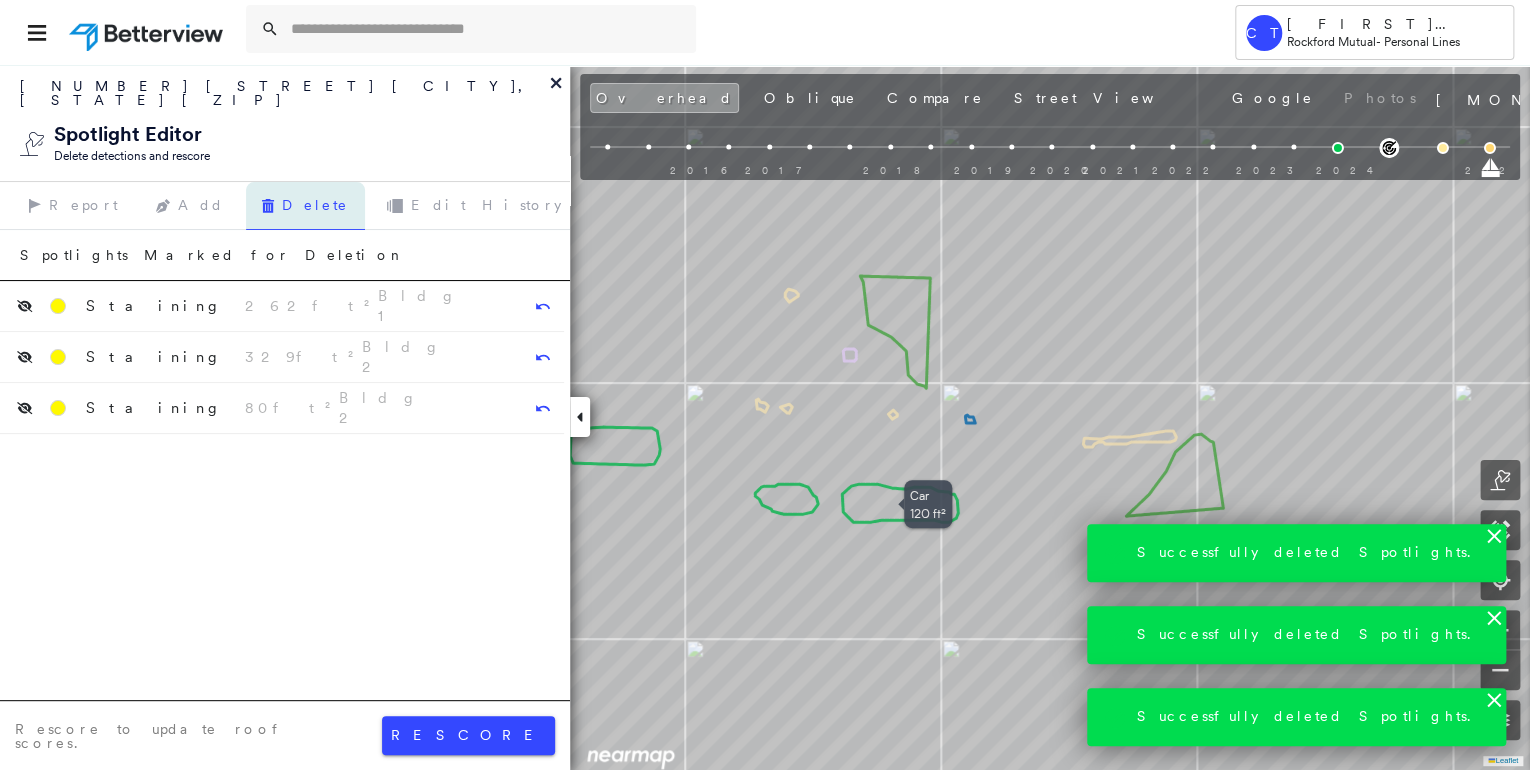 click 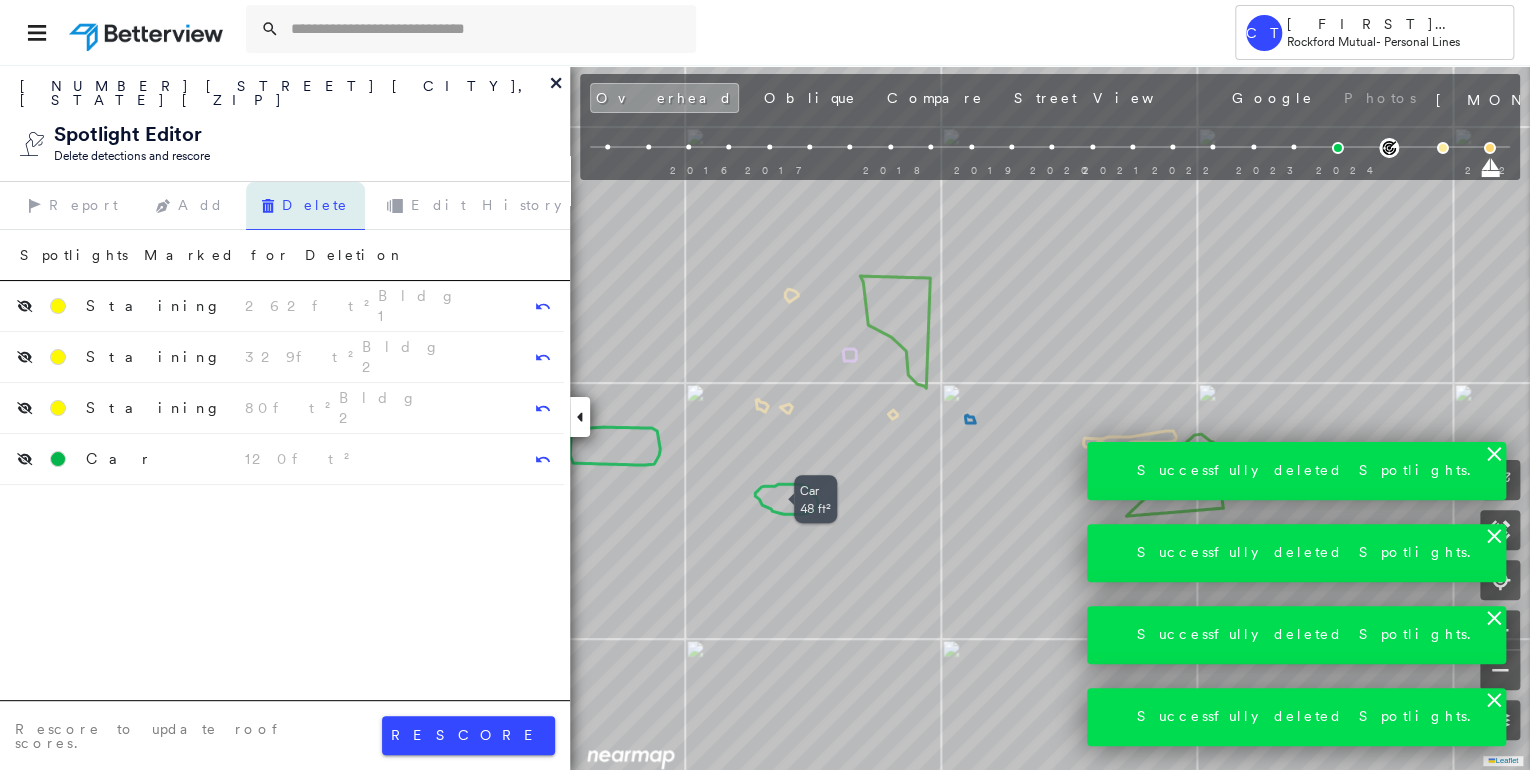 drag, startPoint x: 802, startPoint y: 500, endPoint x: 791, endPoint y: 496, distance: 11.7046995 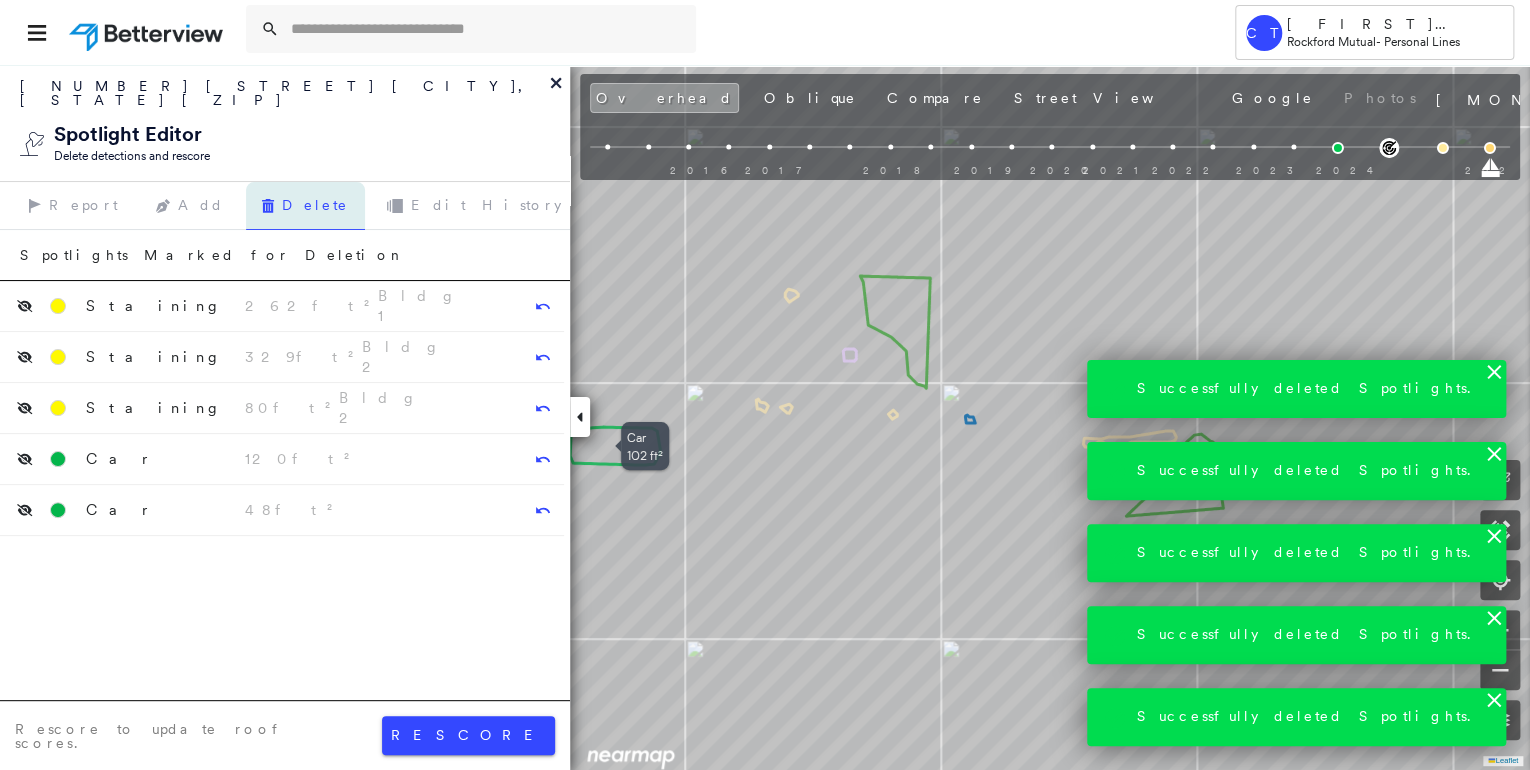 click 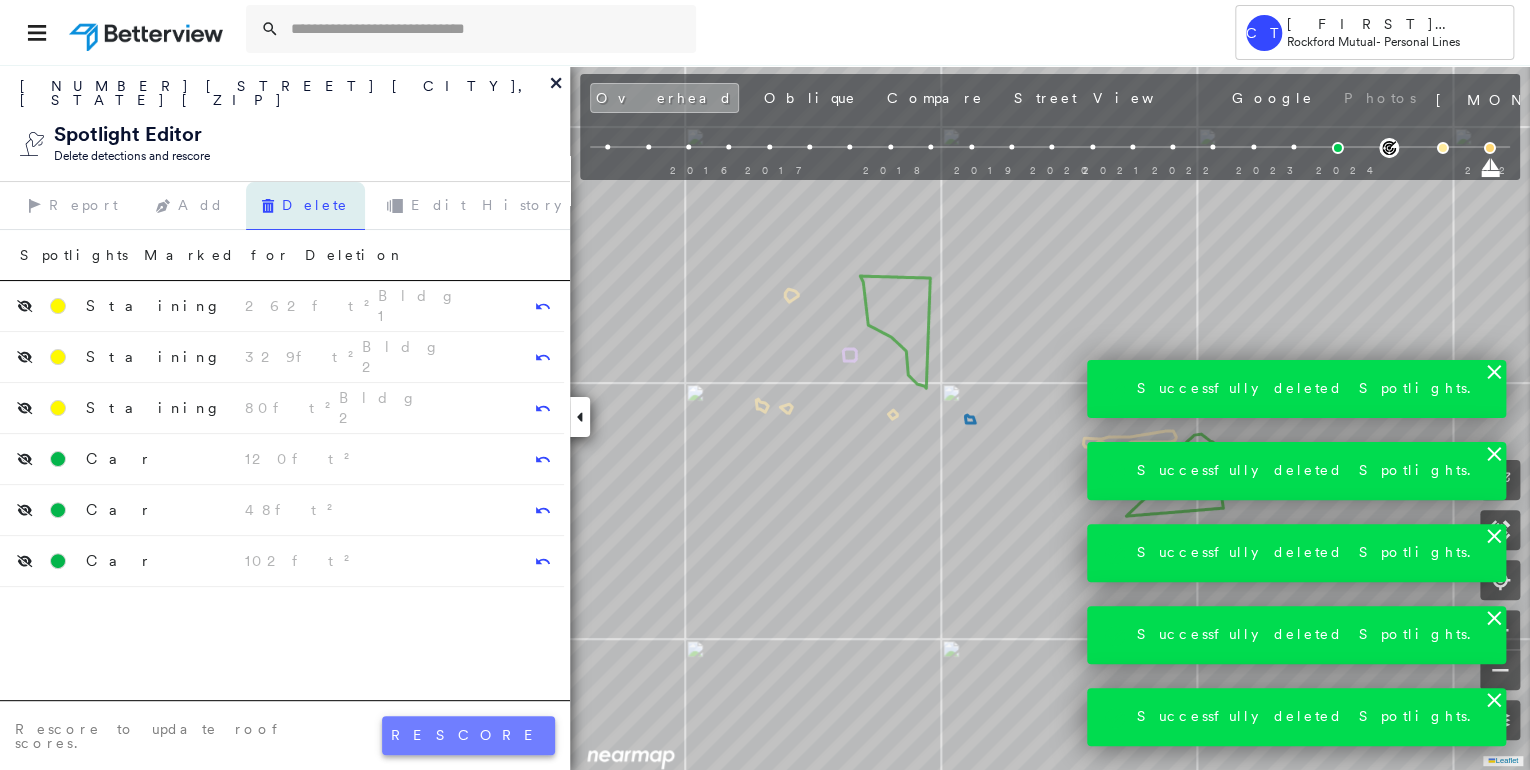 click on "rescore" at bounding box center [468, 735] 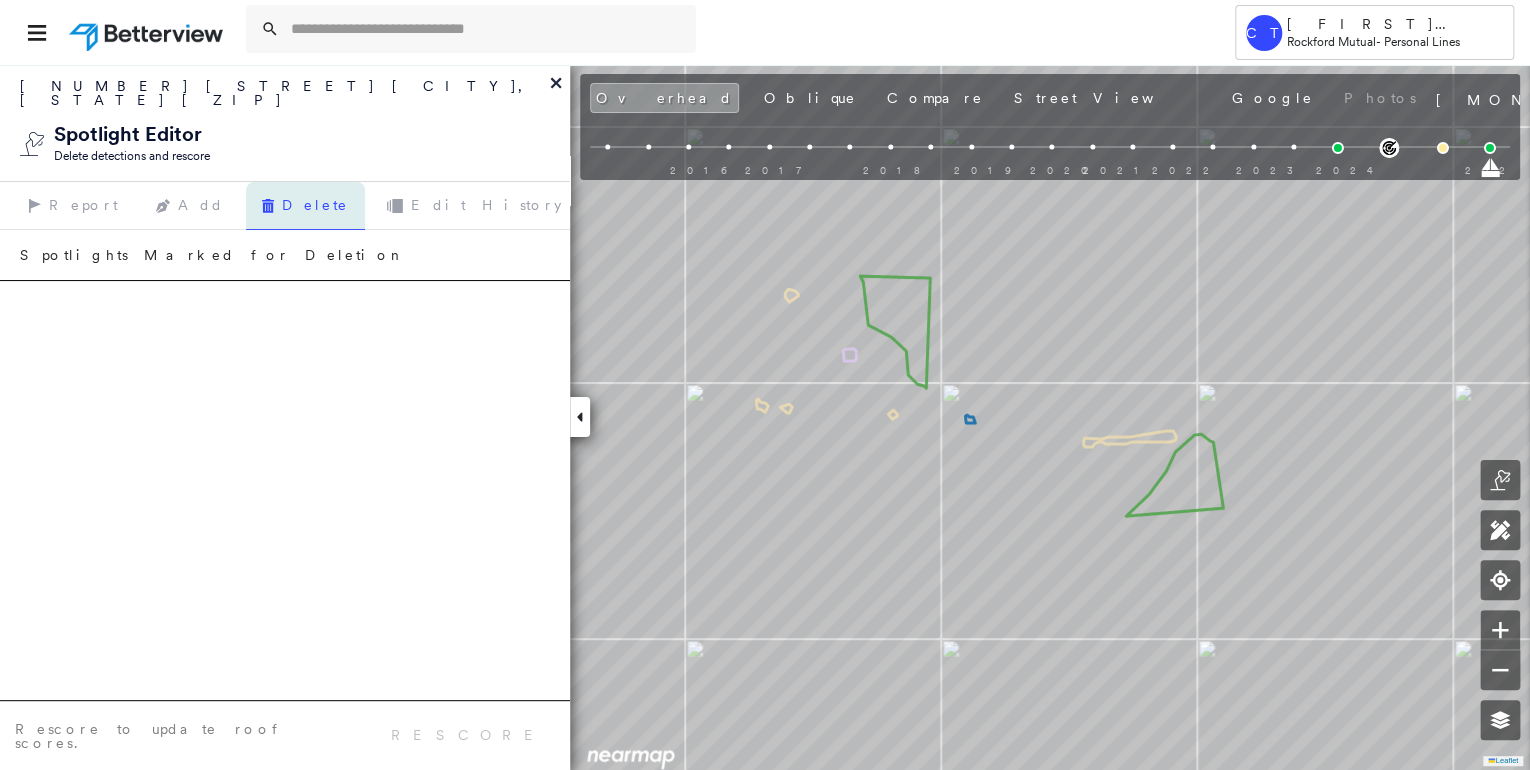 click 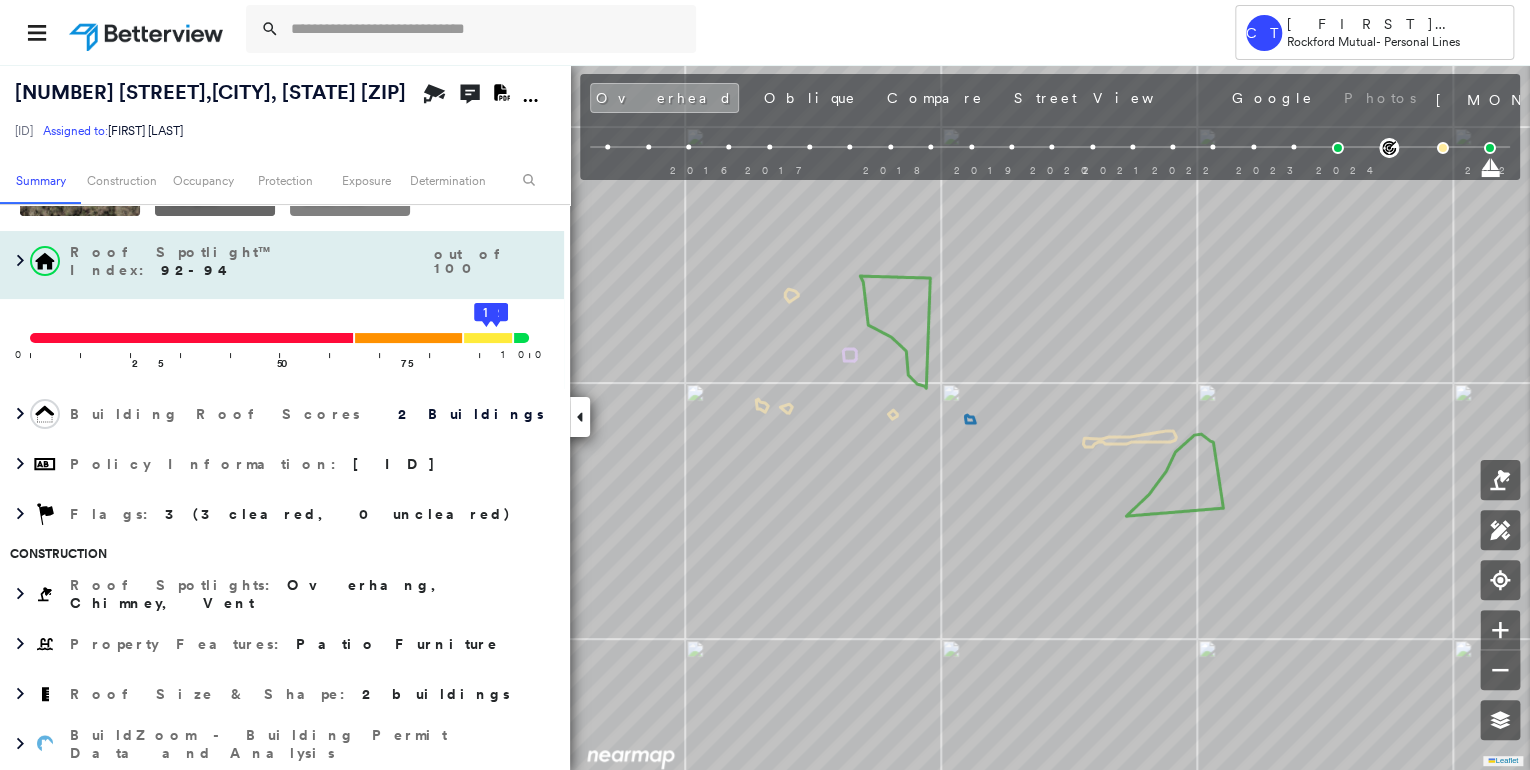scroll, scrollTop: 0, scrollLeft: 0, axis: both 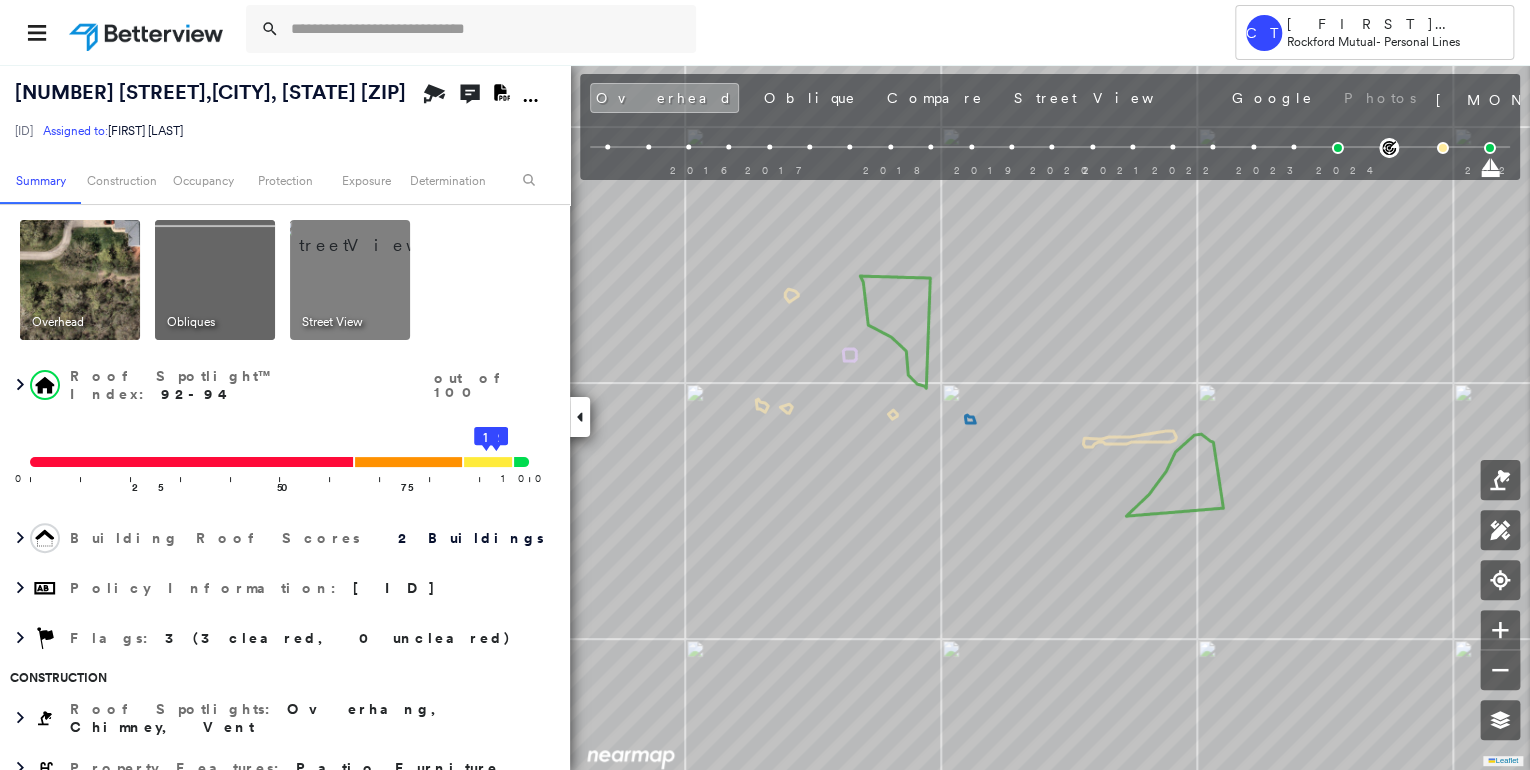 click at bounding box center (374, 235) 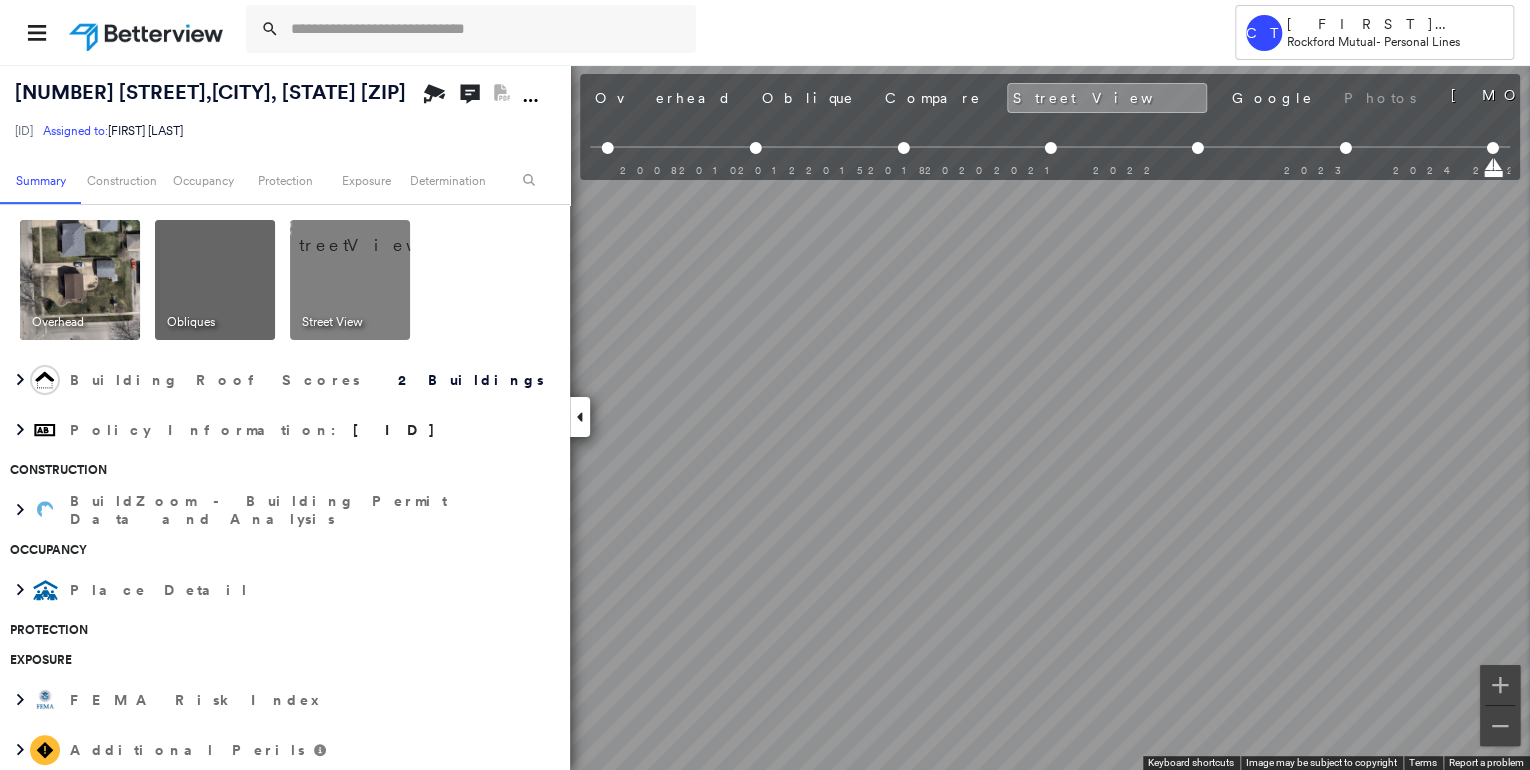 click at bounding box center (374, 235) 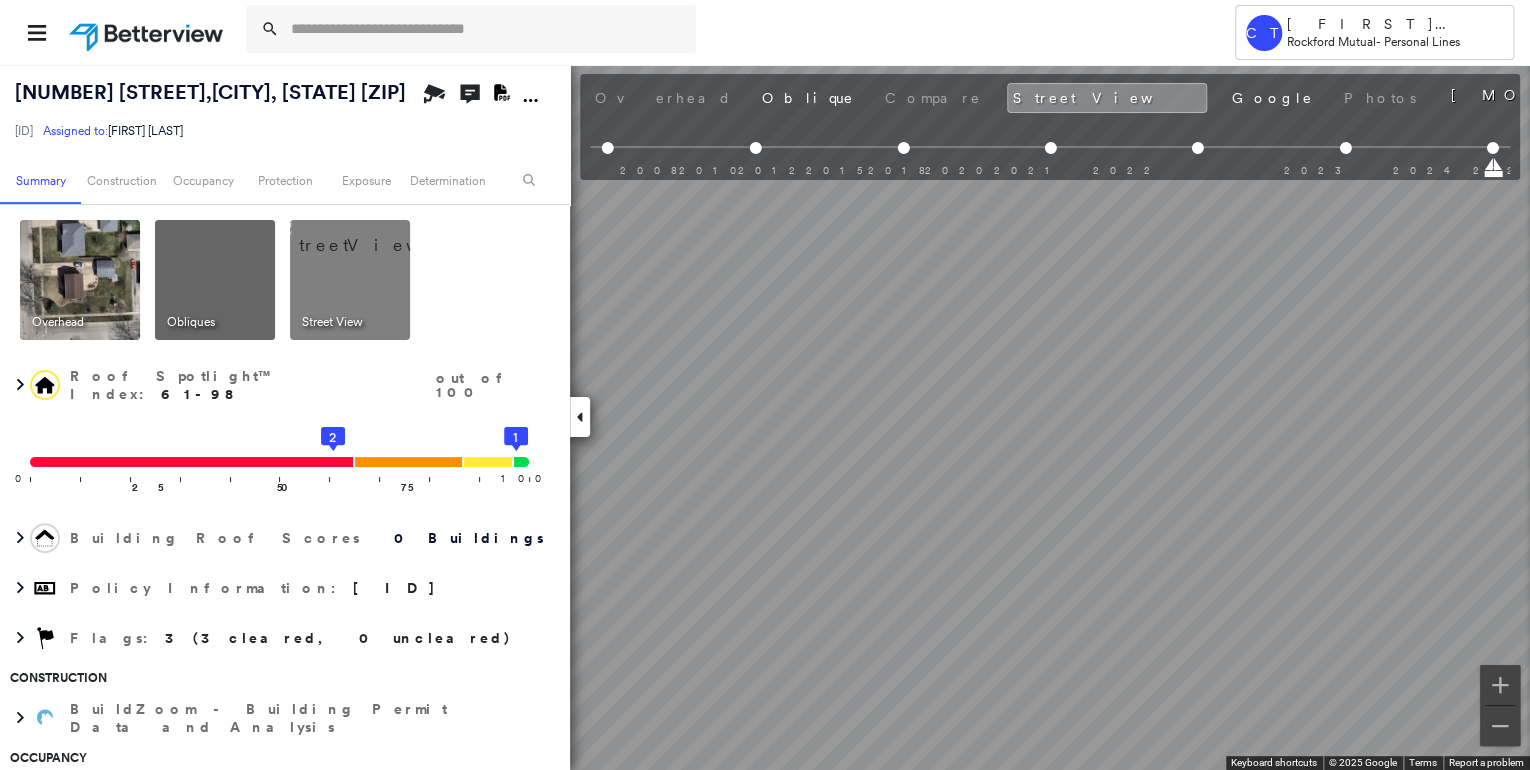 scroll, scrollTop: 0, scrollLeft: 236, axis: horizontal 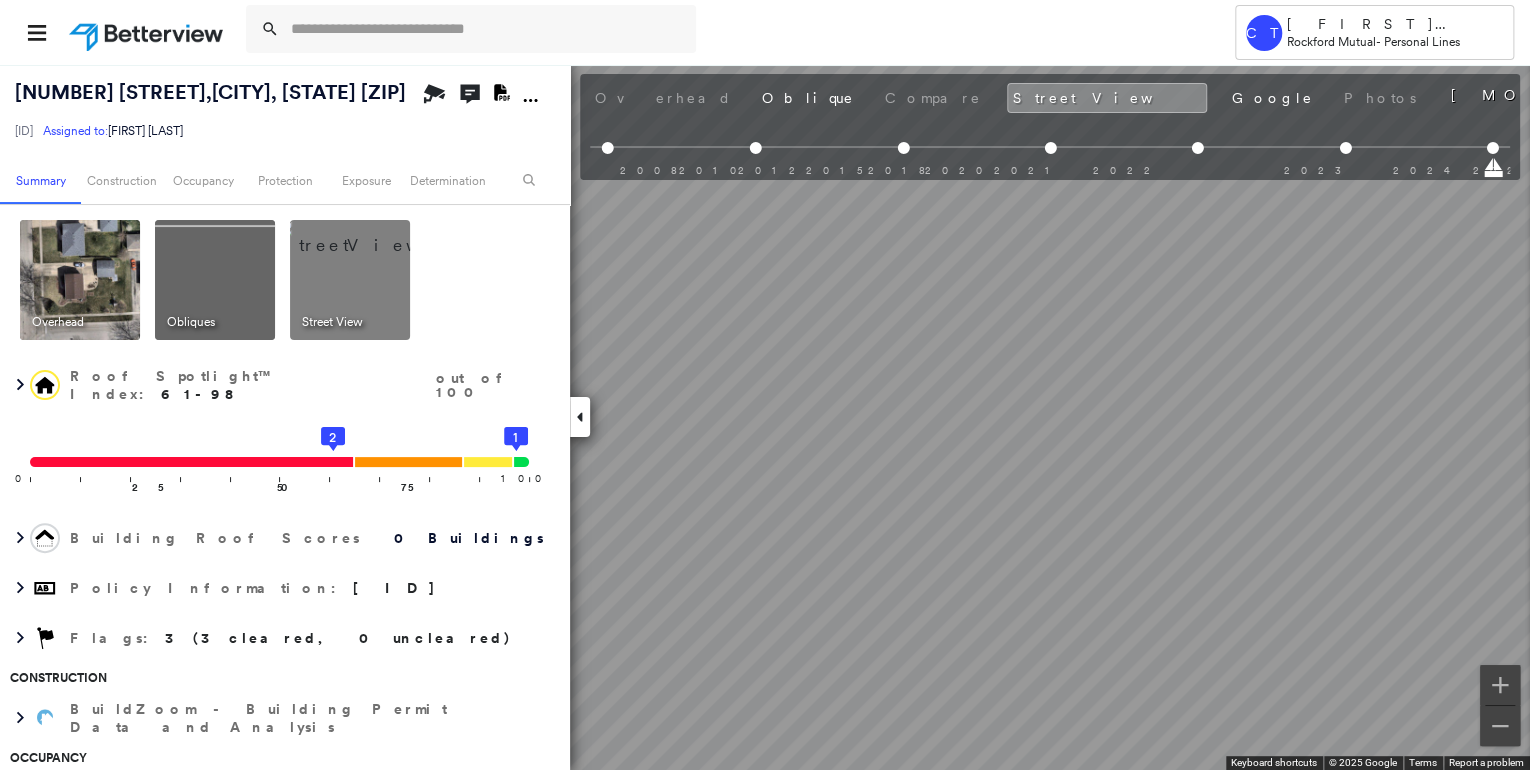 click at bounding box center (80, 280) 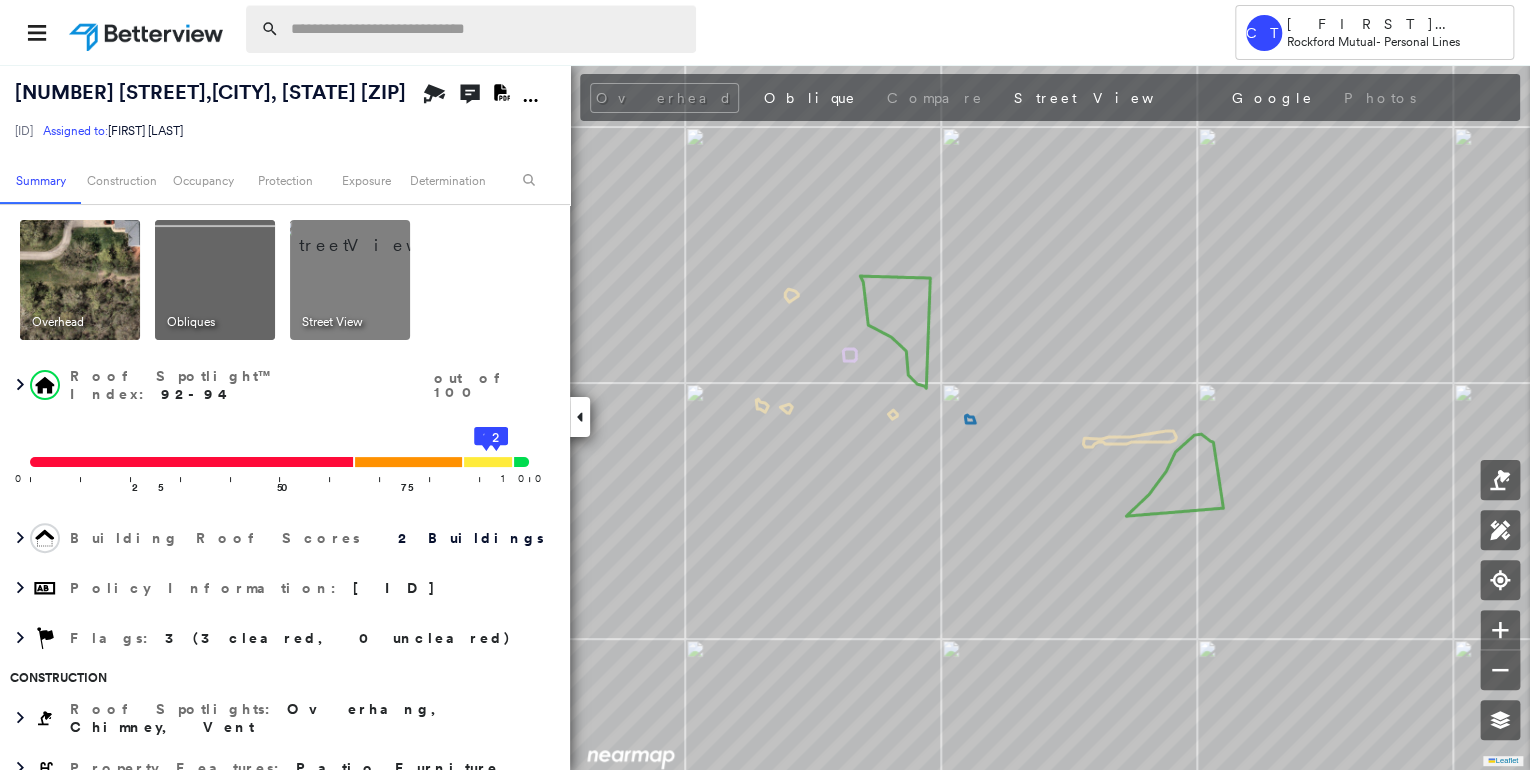 click at bounding box center [487, 29] 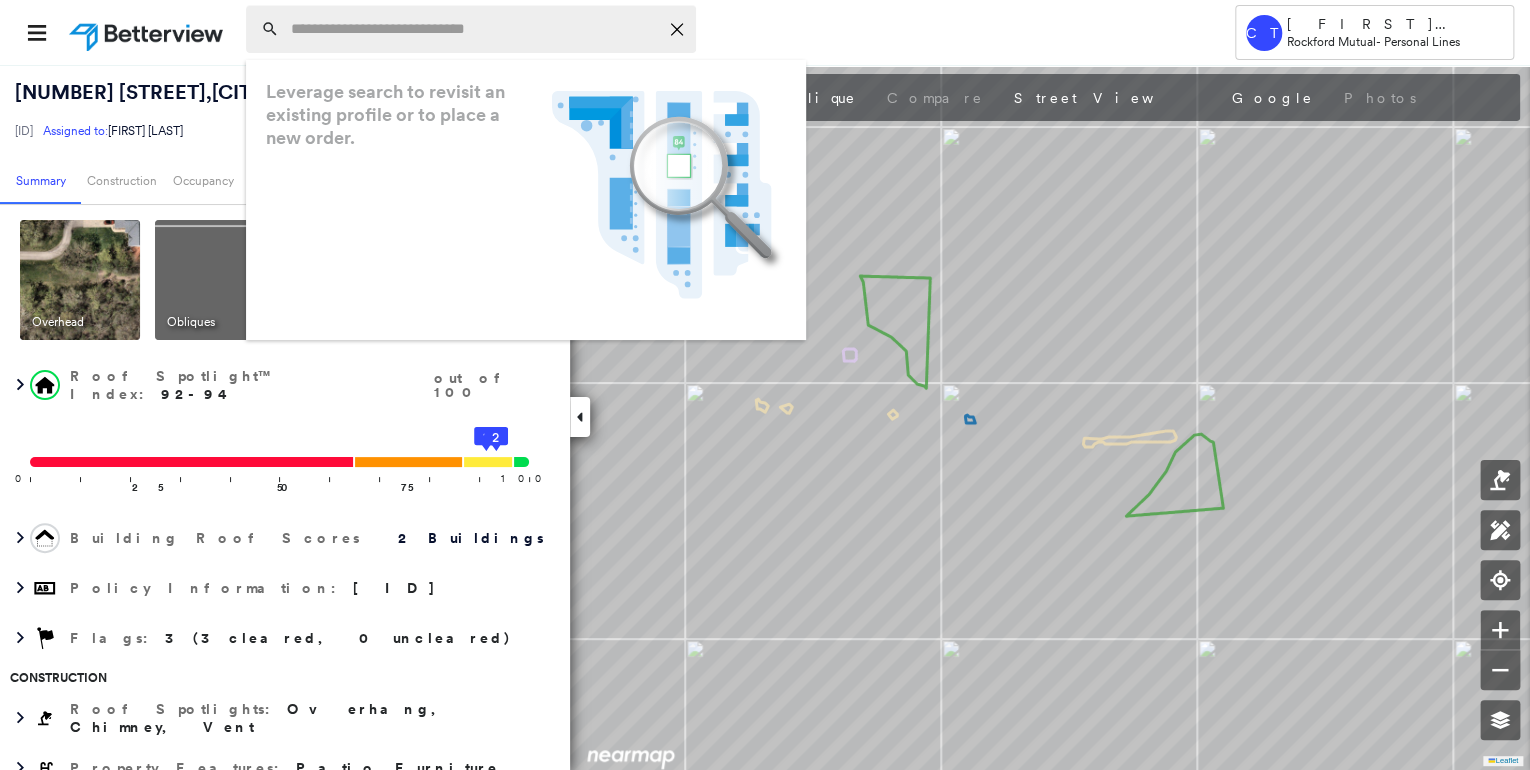 paste on "**********" 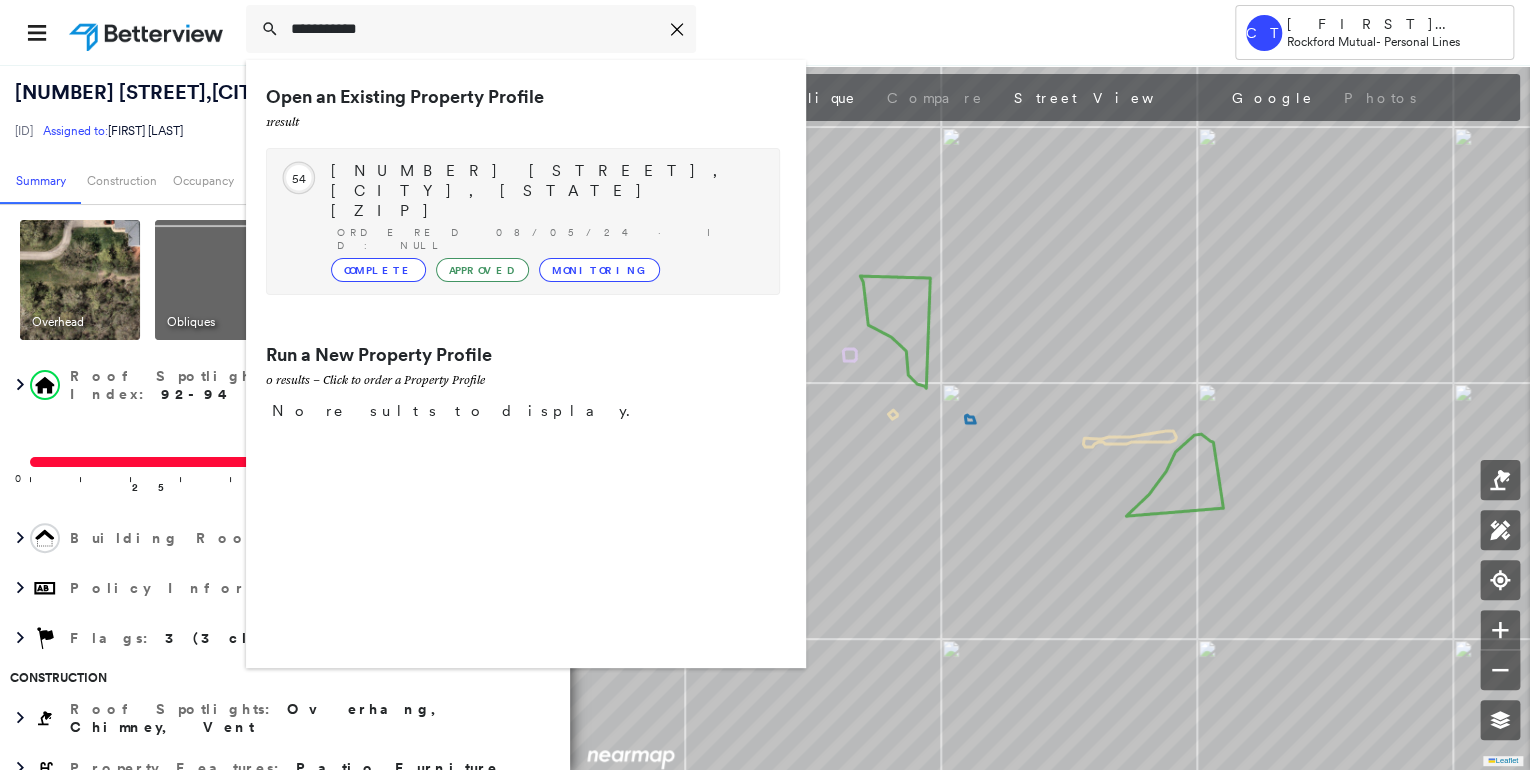 type on "**********" 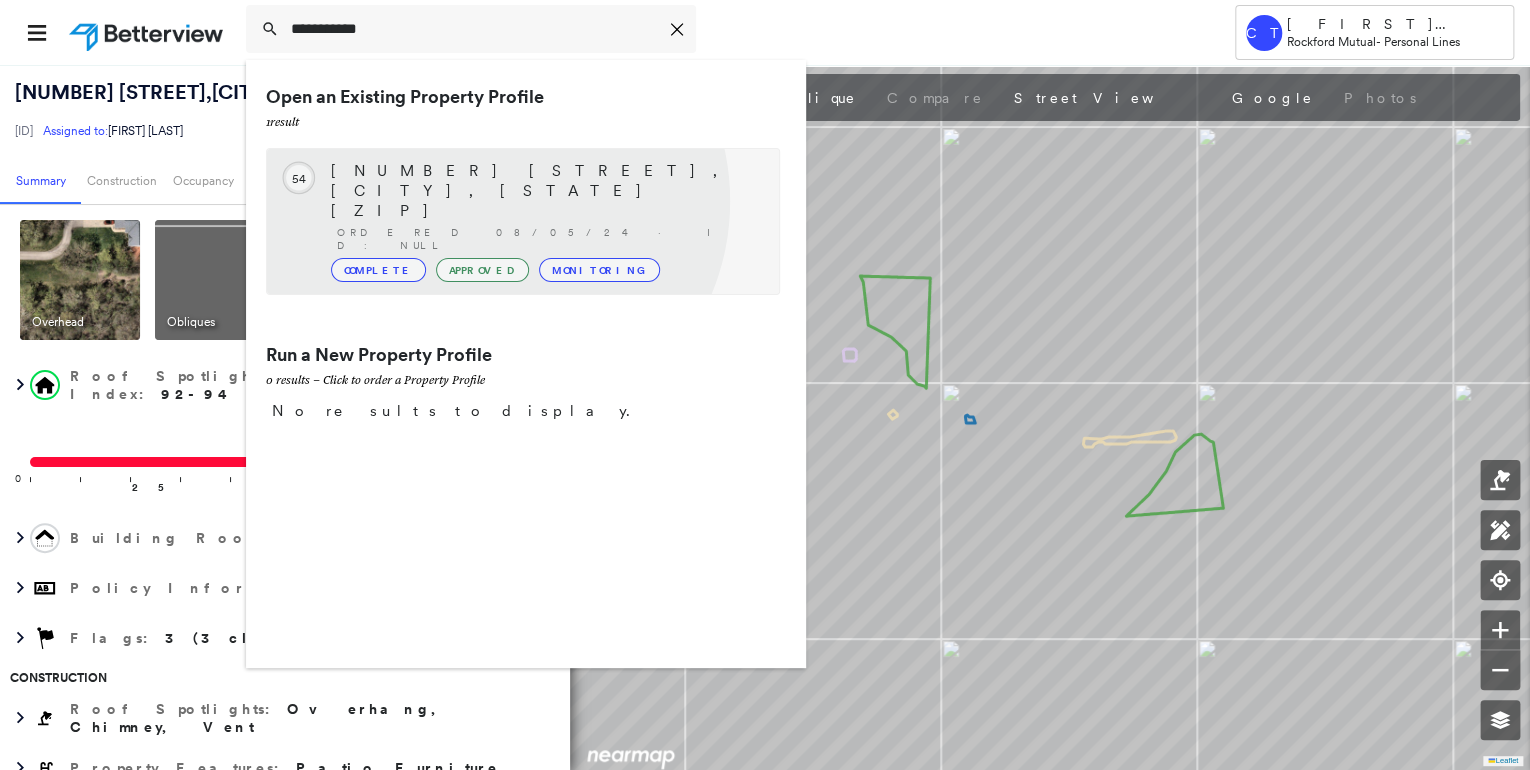 click on "420 Wintree Ln, New Lenox, IL 60451-1548 Ordered 08/05/24 · ID: null Complete Approved Monitoring" at bounding box center (545, 221) 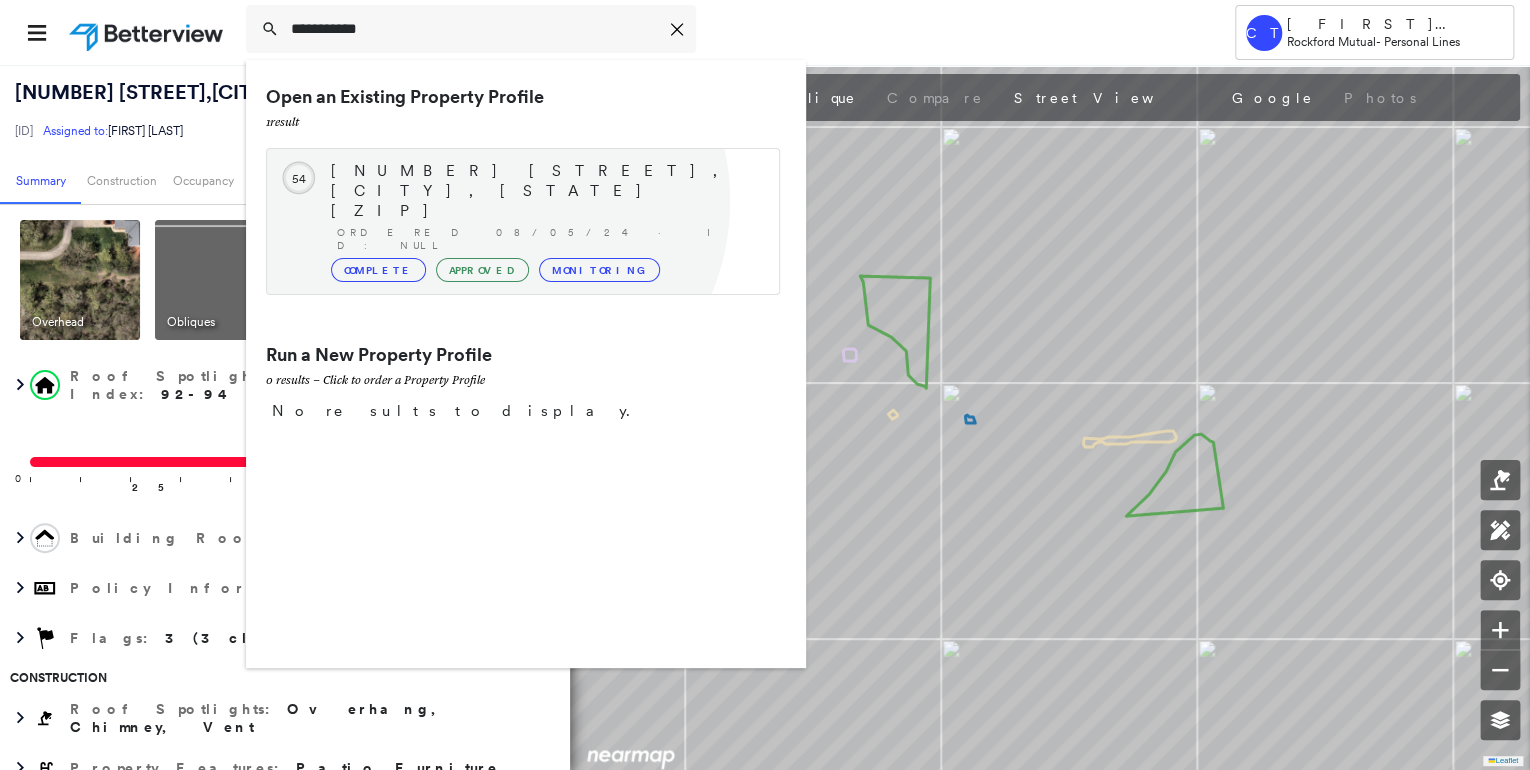 type 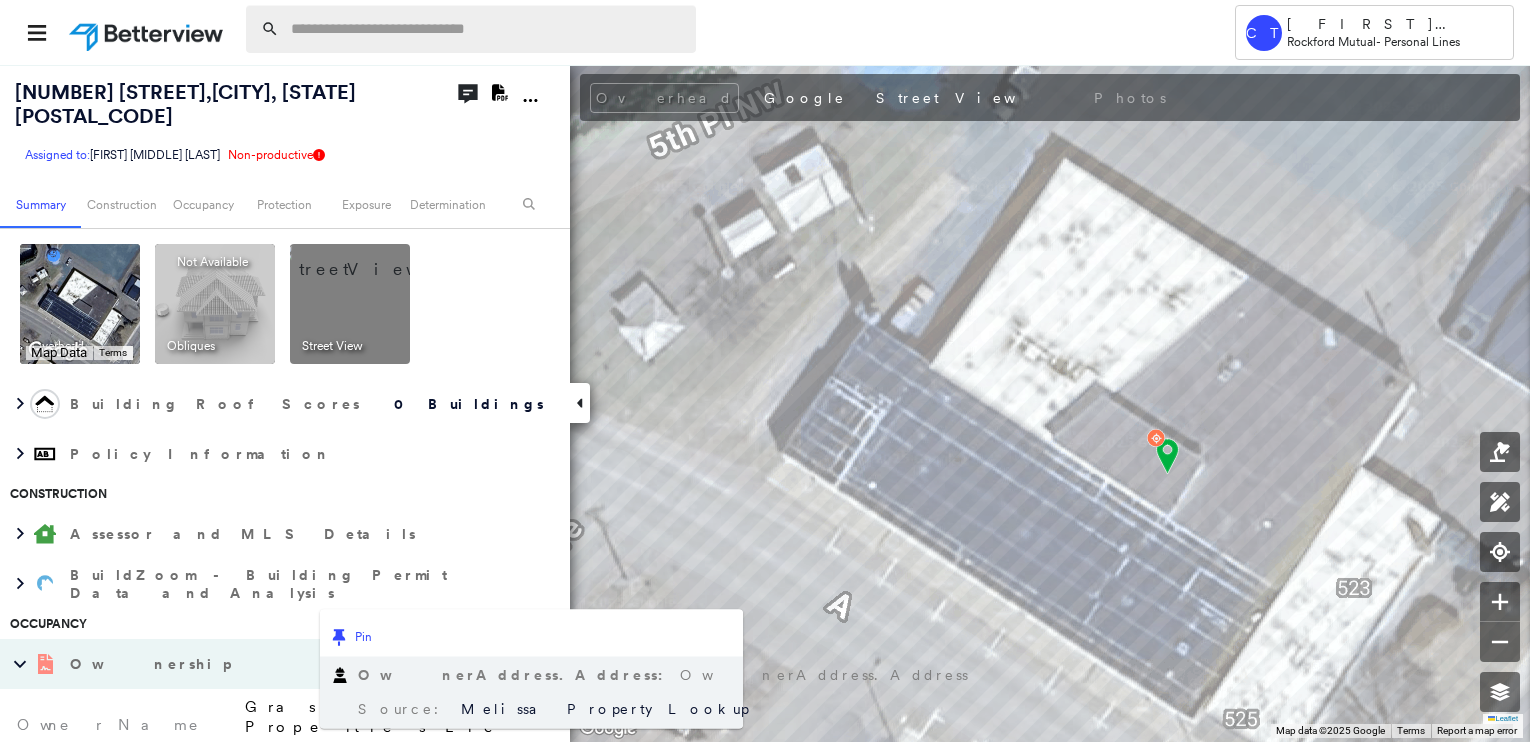 scroll, scrollTop: 0, scrollLeft: 0, axis: both 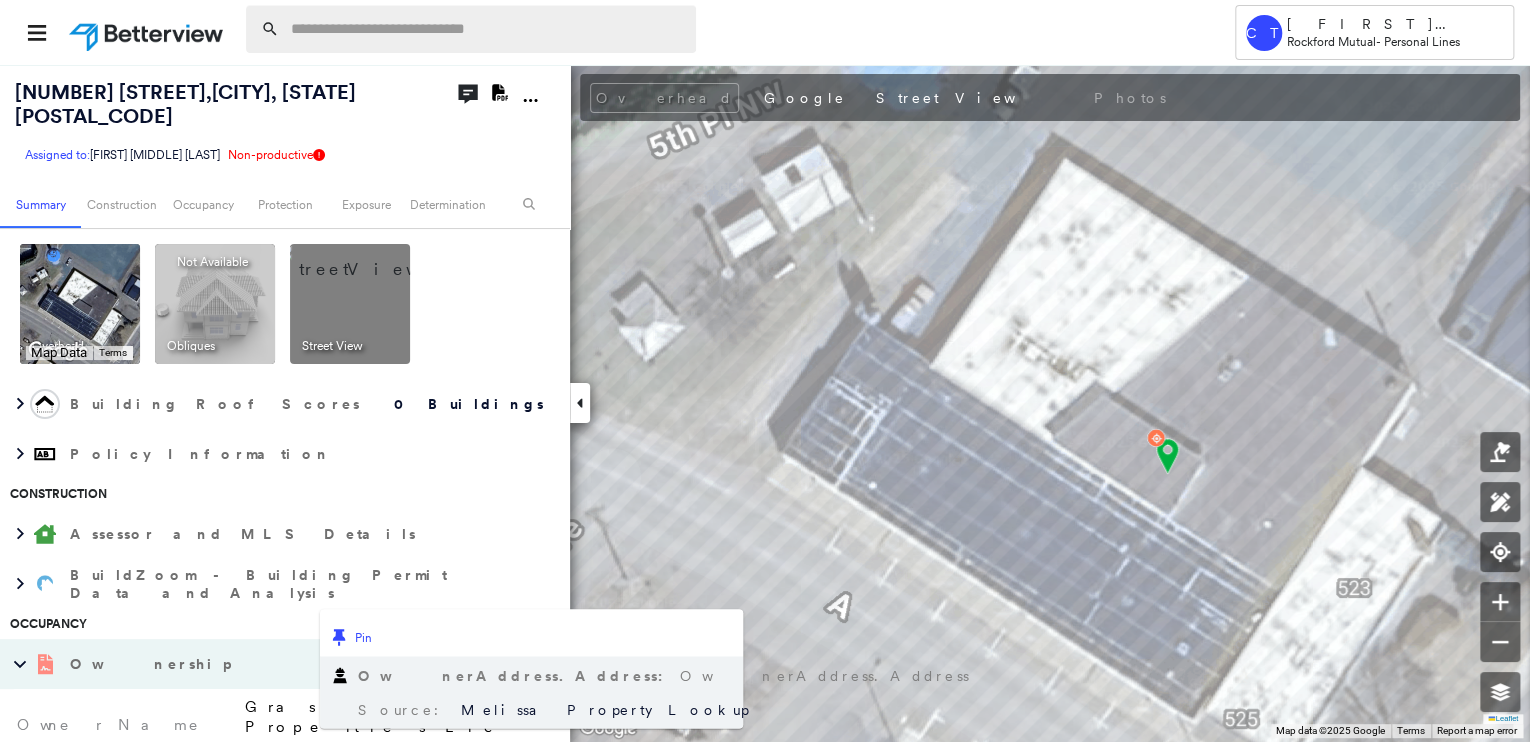 click at bounding box center (487, 29) 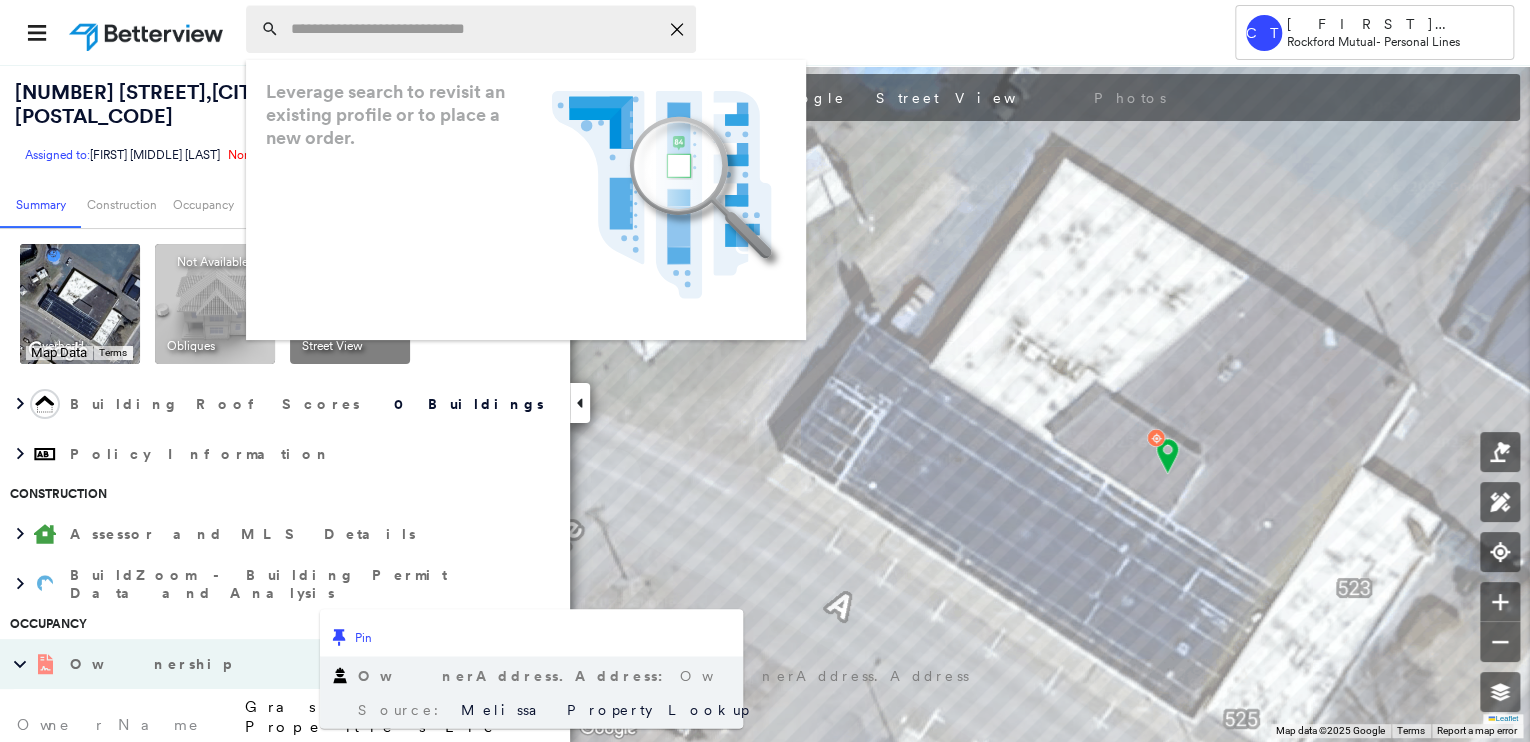 paste on "**********" 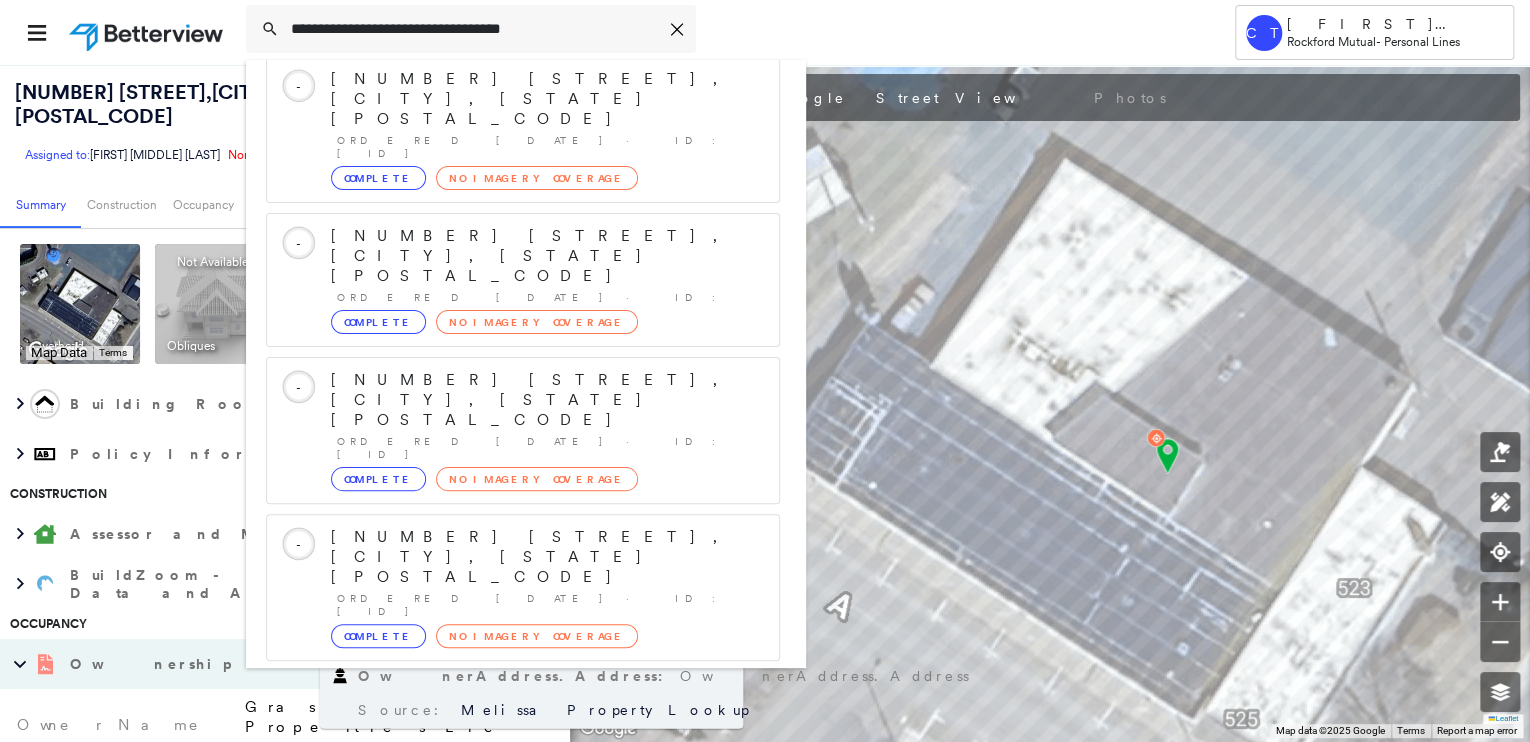 scroll, scrollTop: 208, scrollLeft: 0, axis: vertical 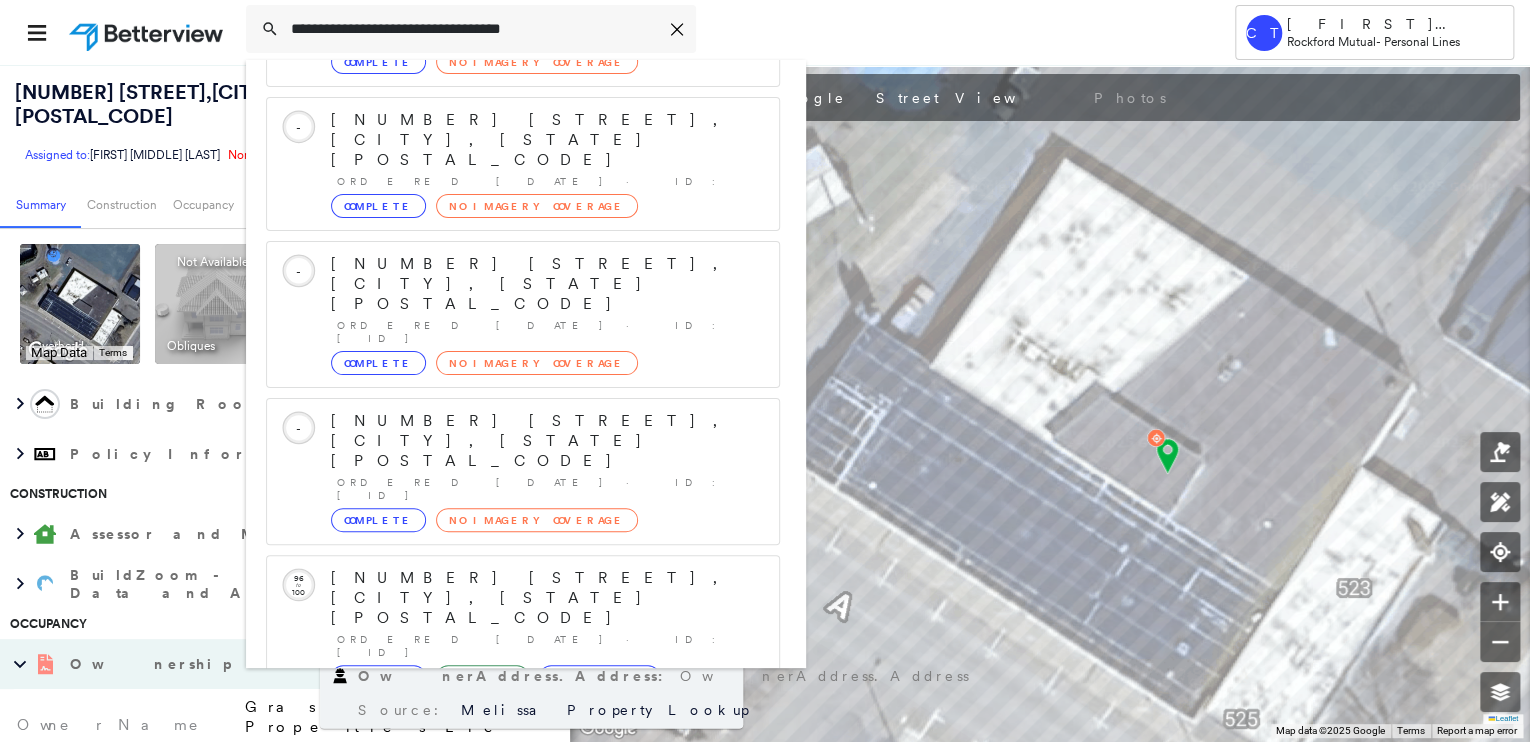 type on "**********" 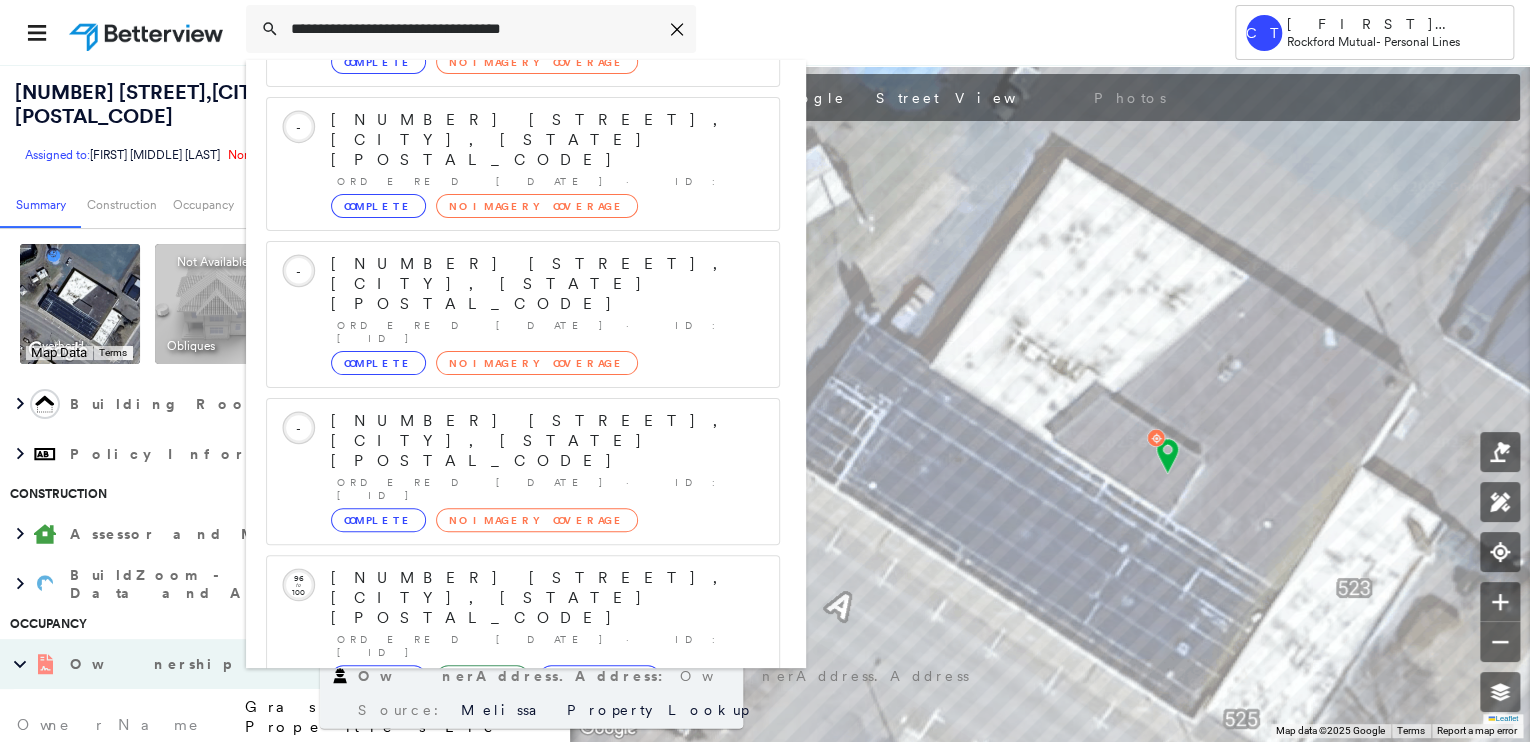 click on "3740 Spooner Ave, Altoona, WI 54720" at bounding box center (501, 890) 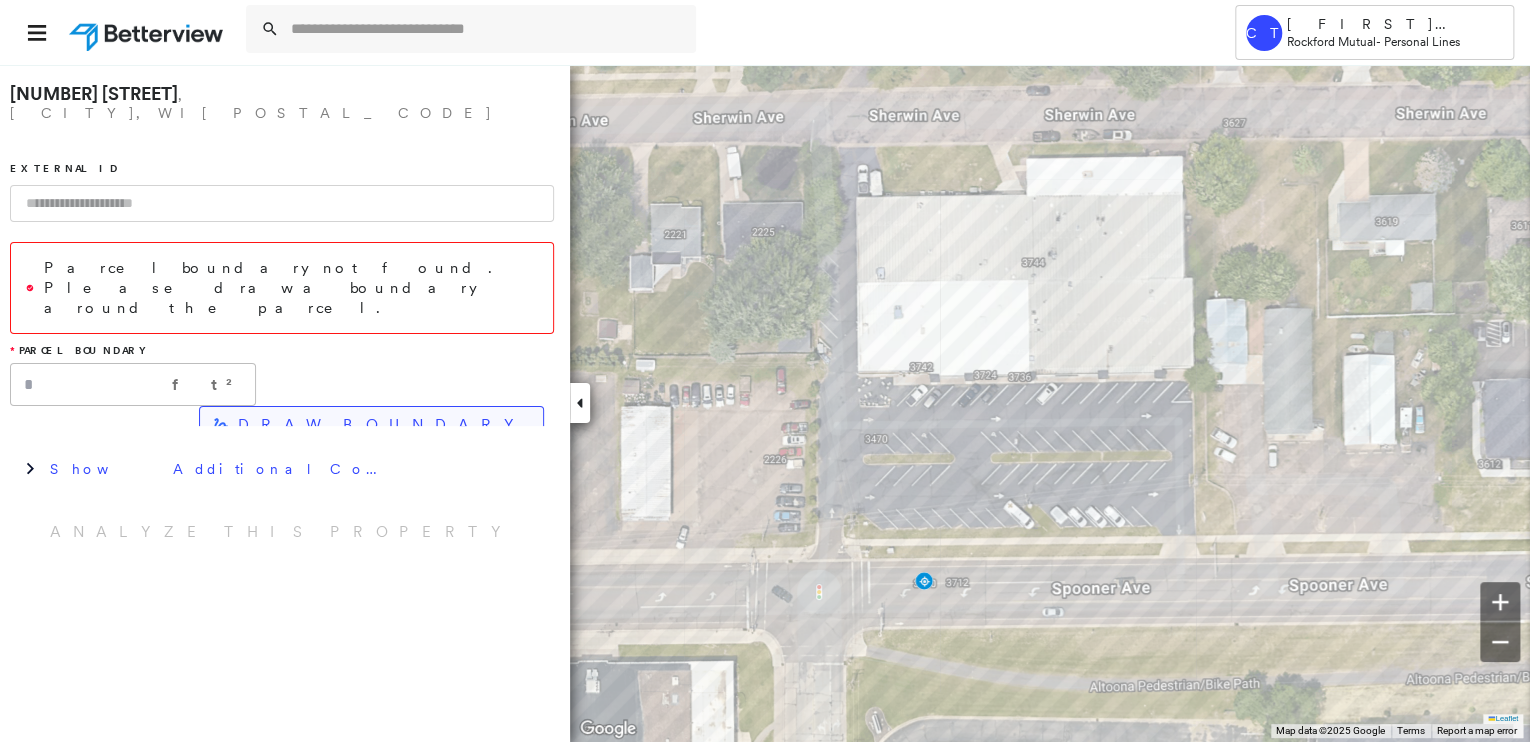 click on "DRAW BOUNDARY" at bounding box center (382, 425) 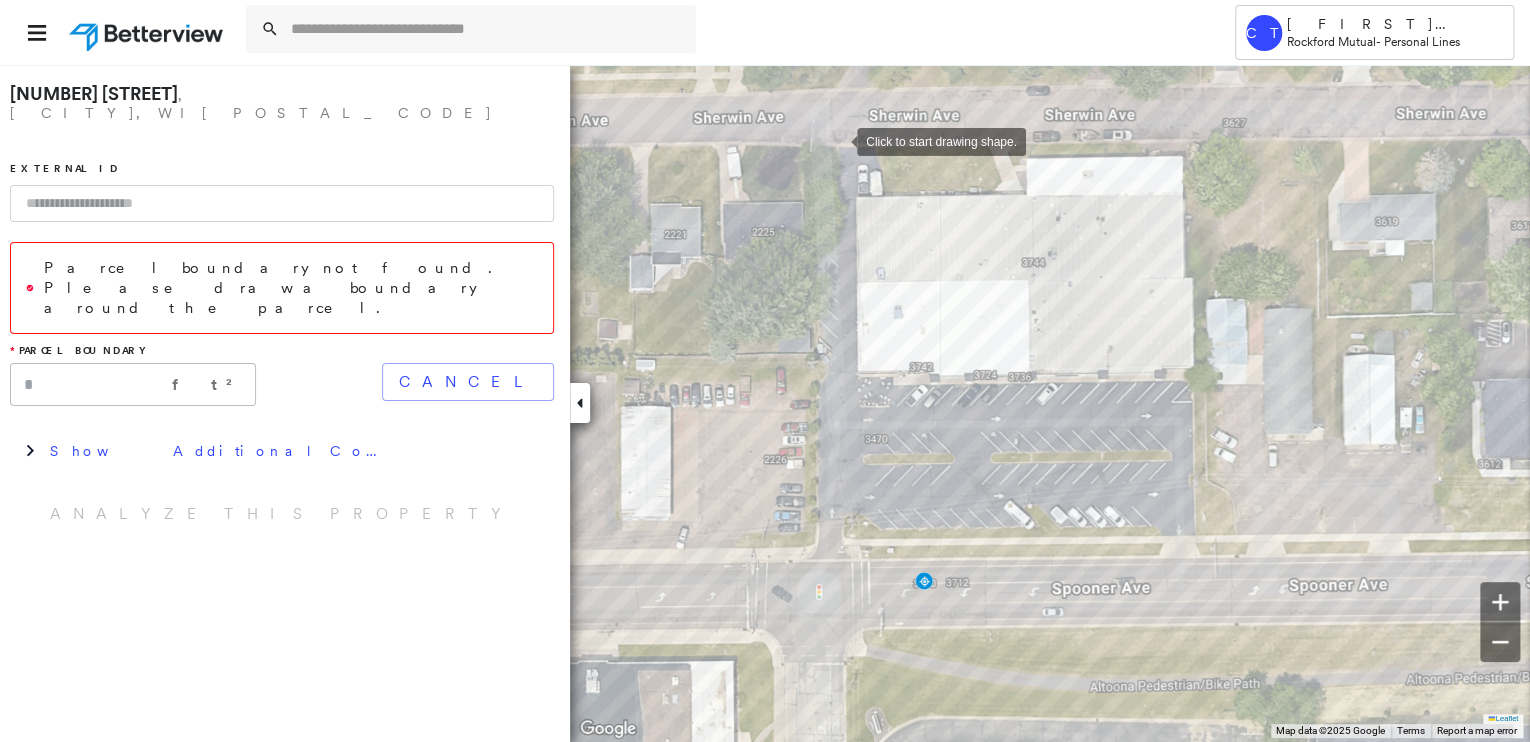 click at bounding box center (837, 140) 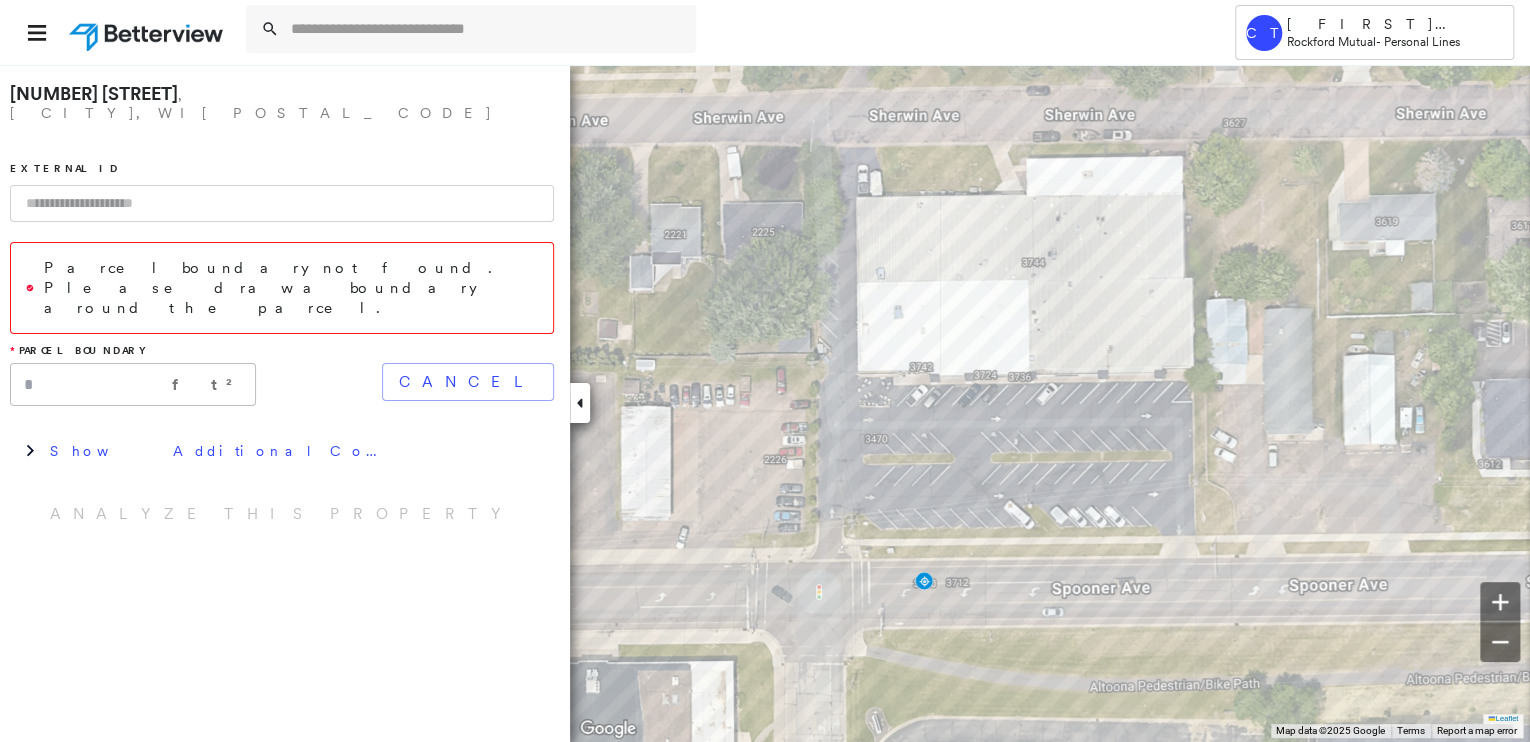 click on "Parcel boundary not found. Please draw a boundary around the parcel." at bounding box center (291, 288) 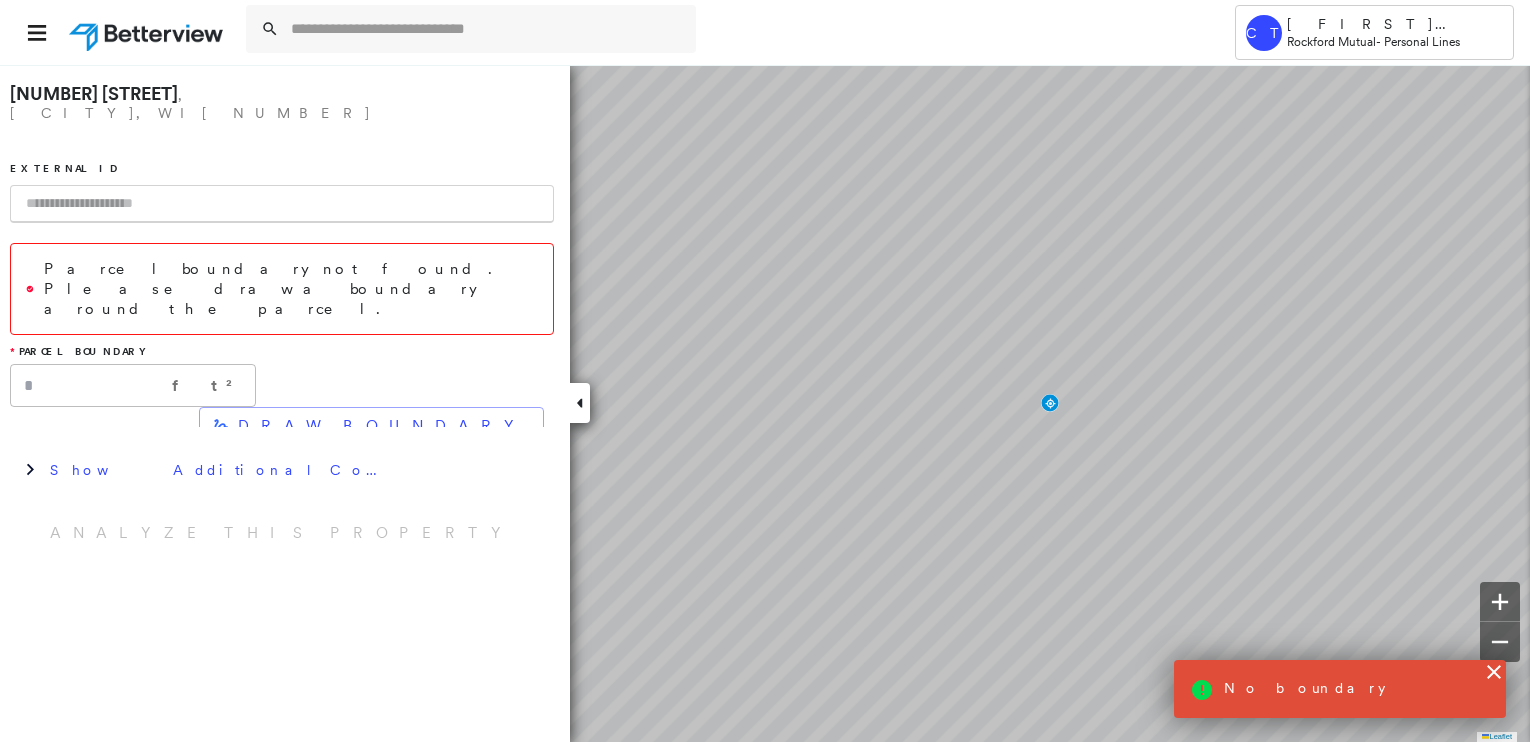 scroll, scrollTop: 0, scrollLeft: 0, axis: both 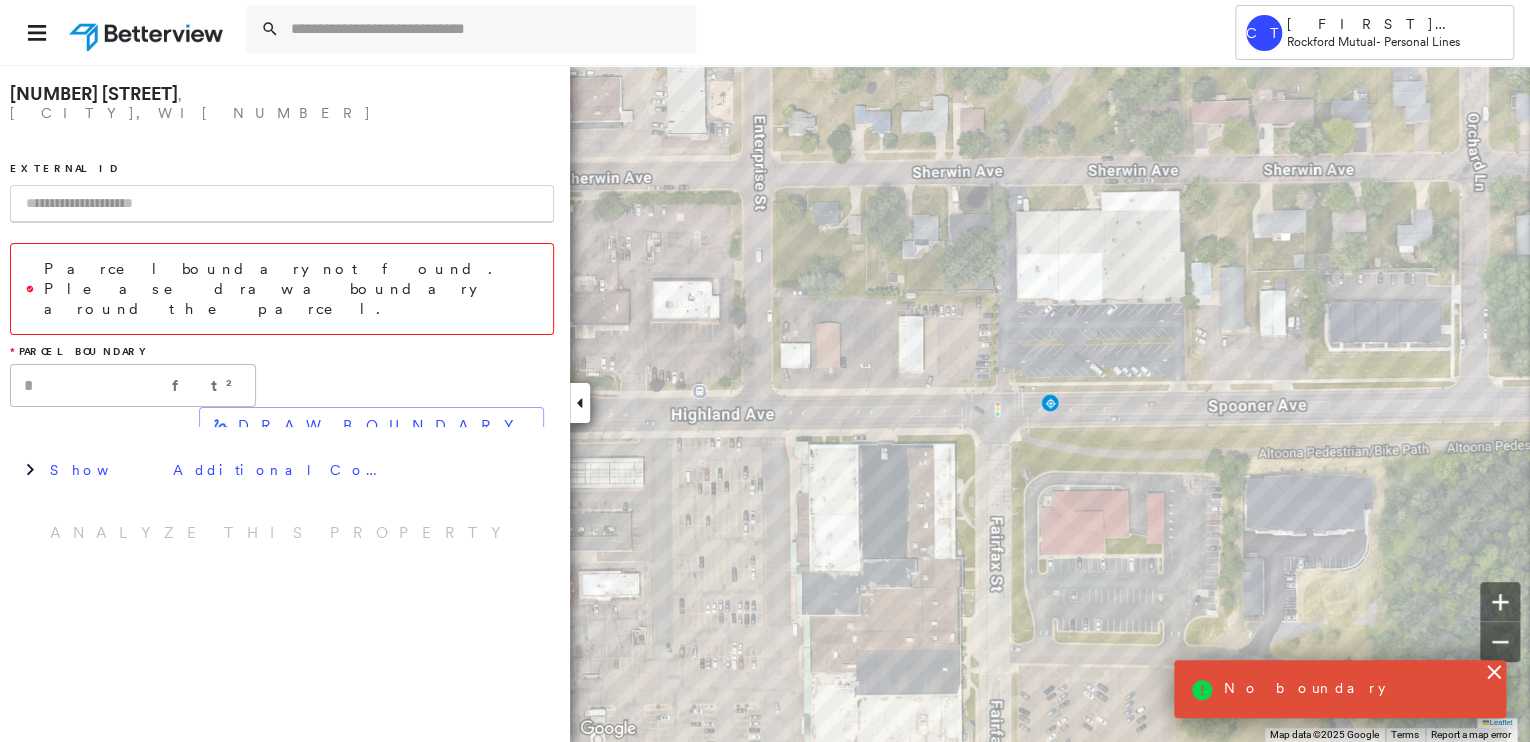 click on "DRAW BOUNDARY" at bounding box center (382, 426) 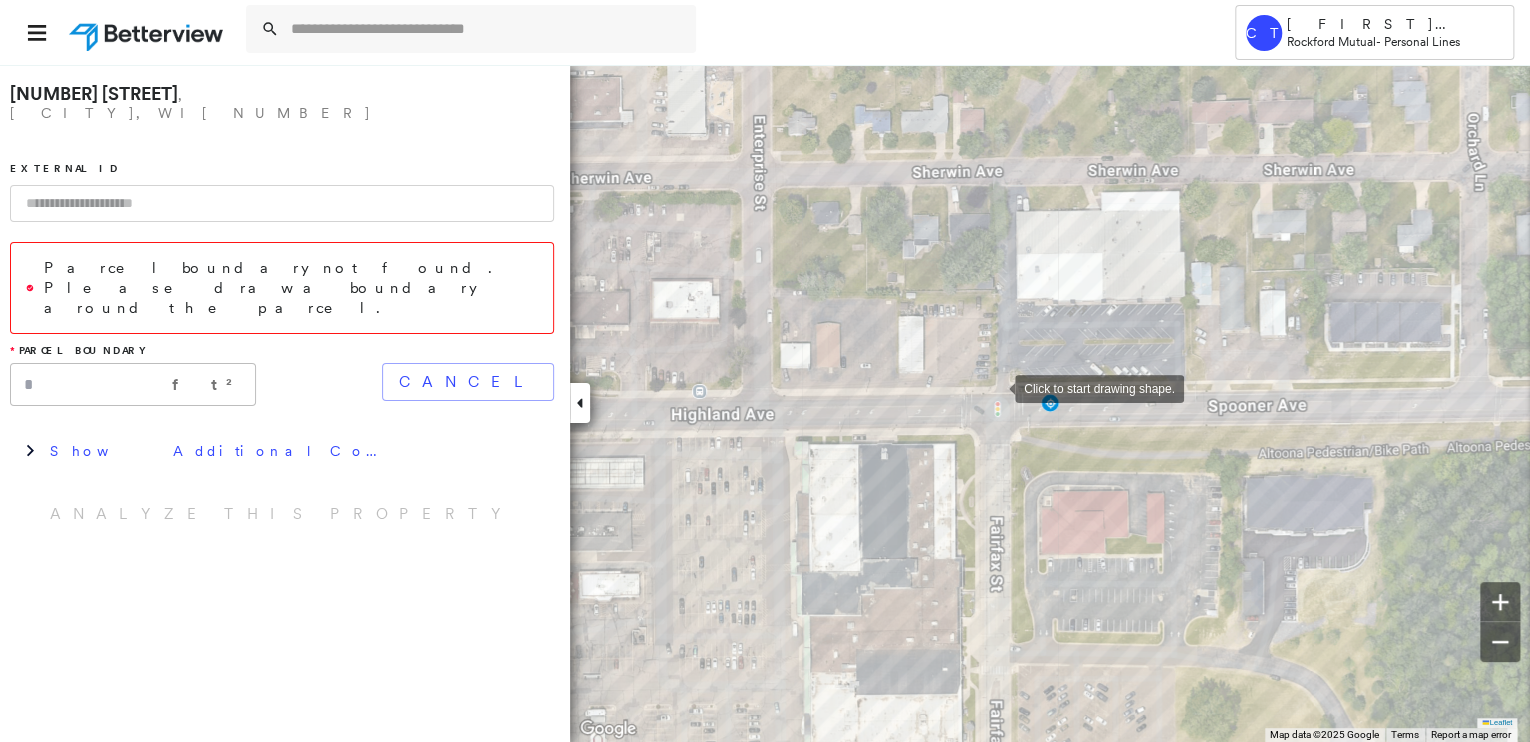 click at bounding box center (995, 387) 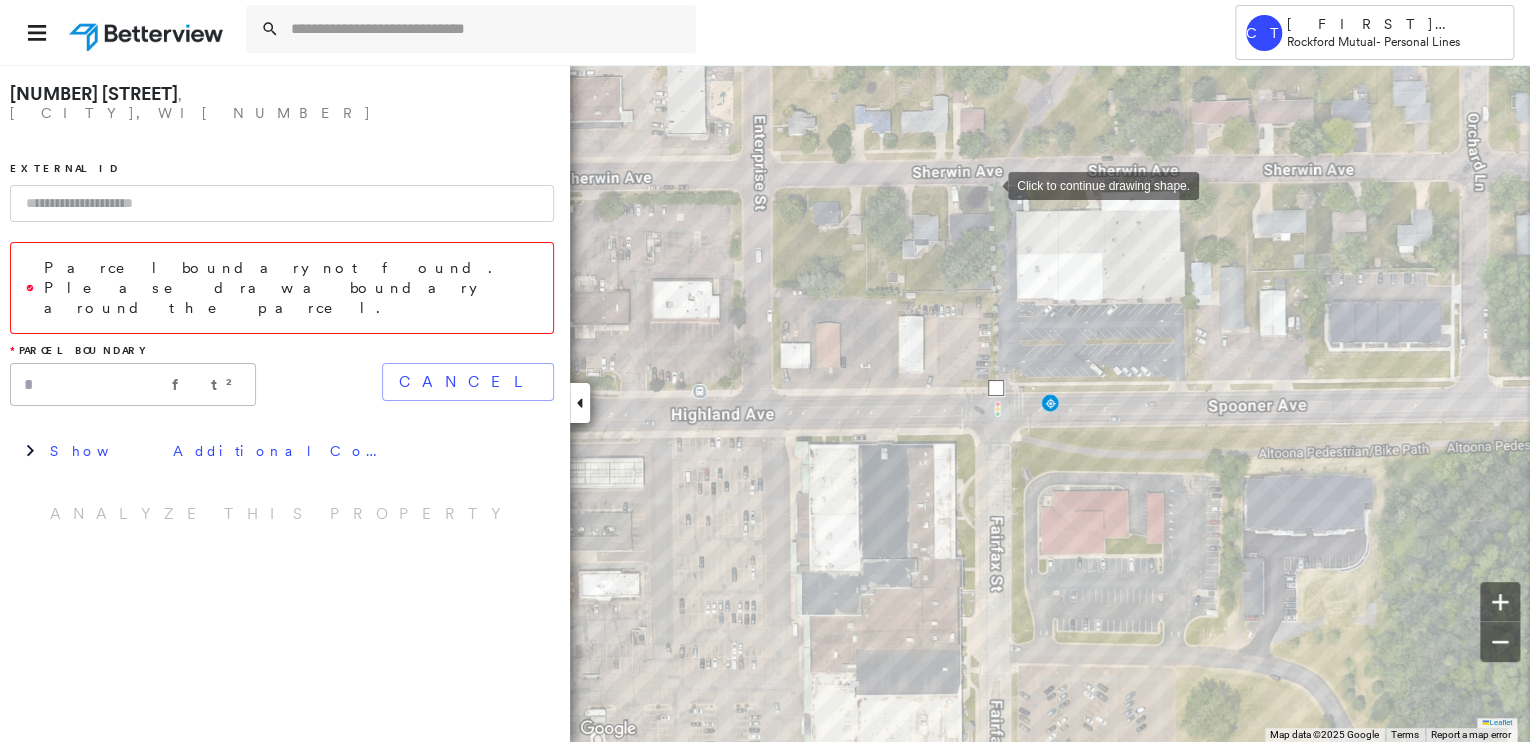 click at bounding box center [988, 184] 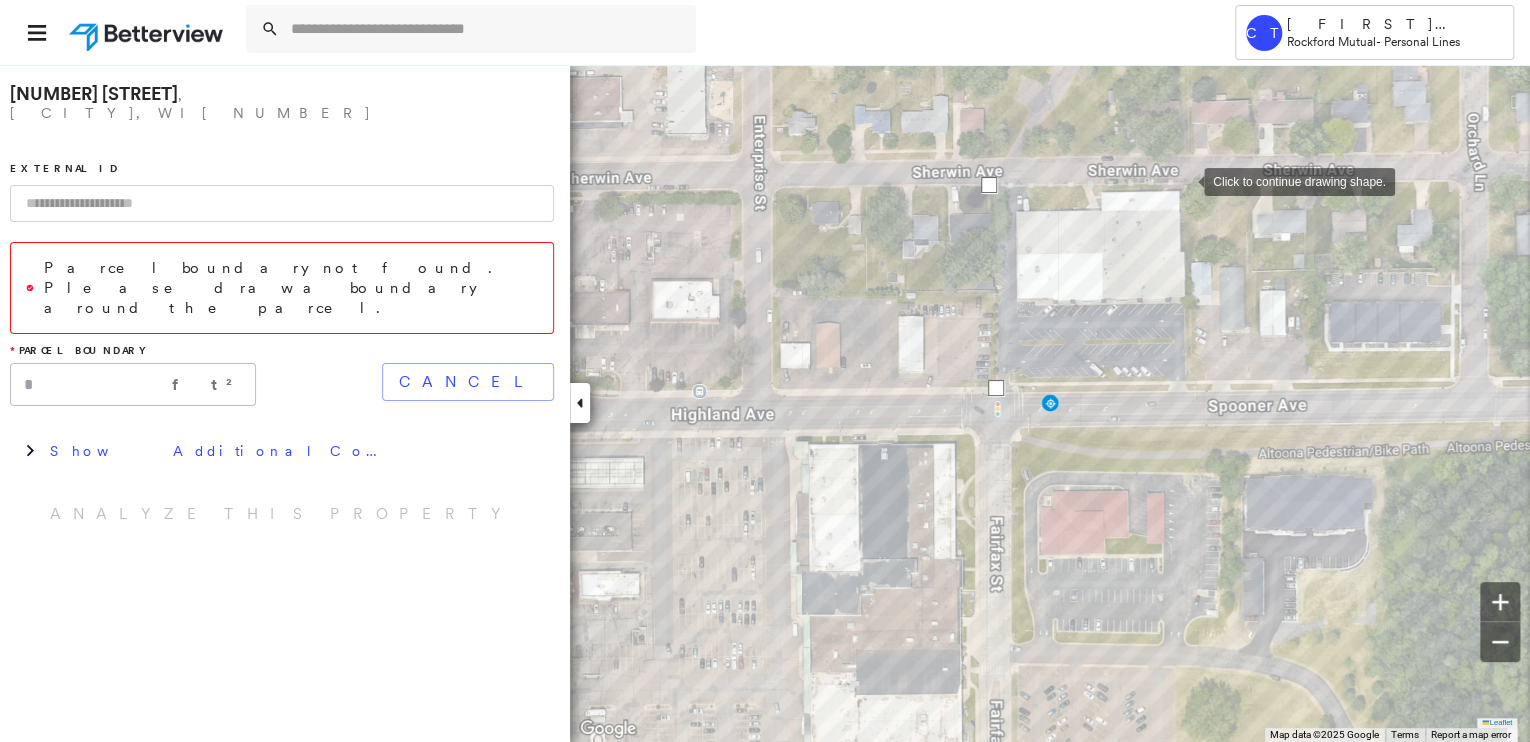 click at bounding box center (1184, 180) 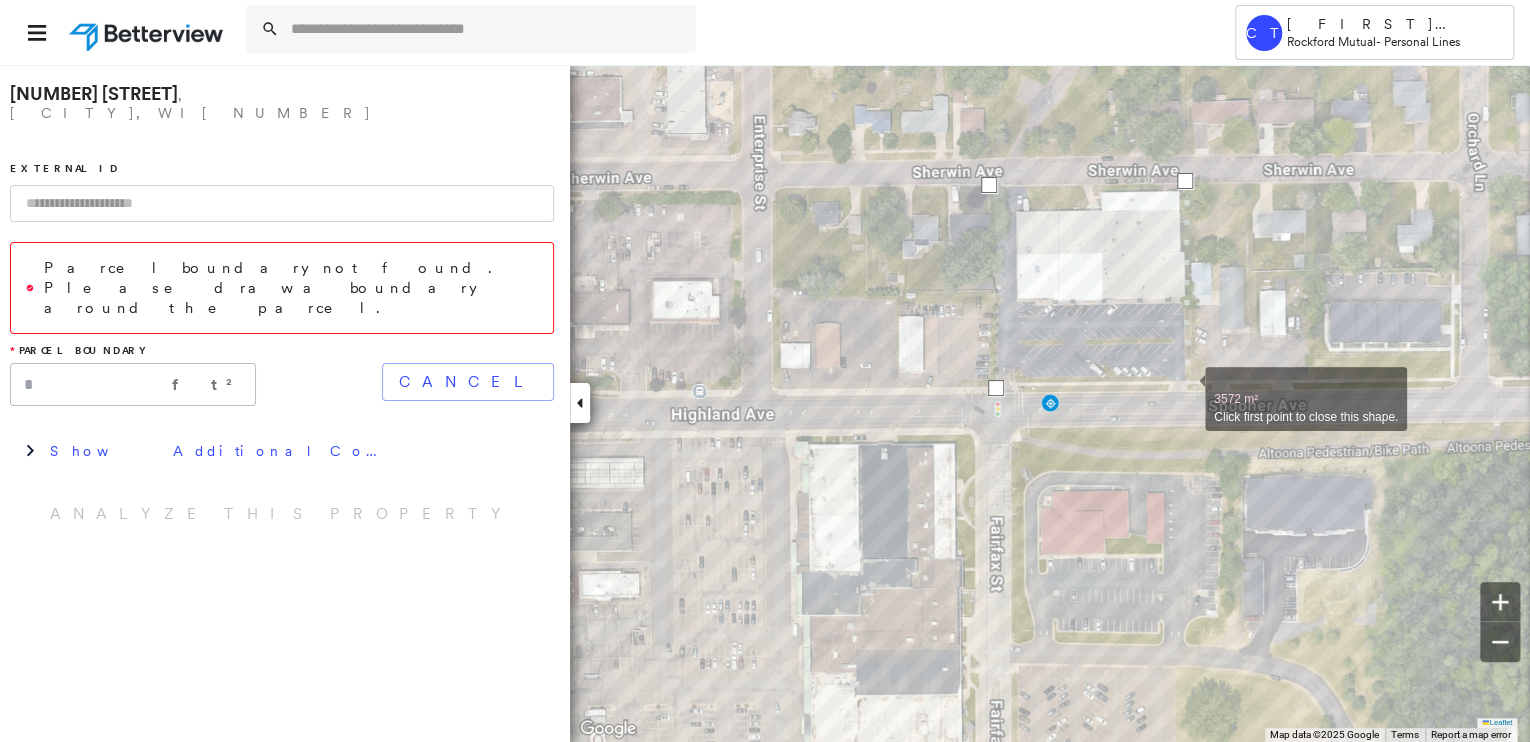 click at bounding box center [1185, 388] 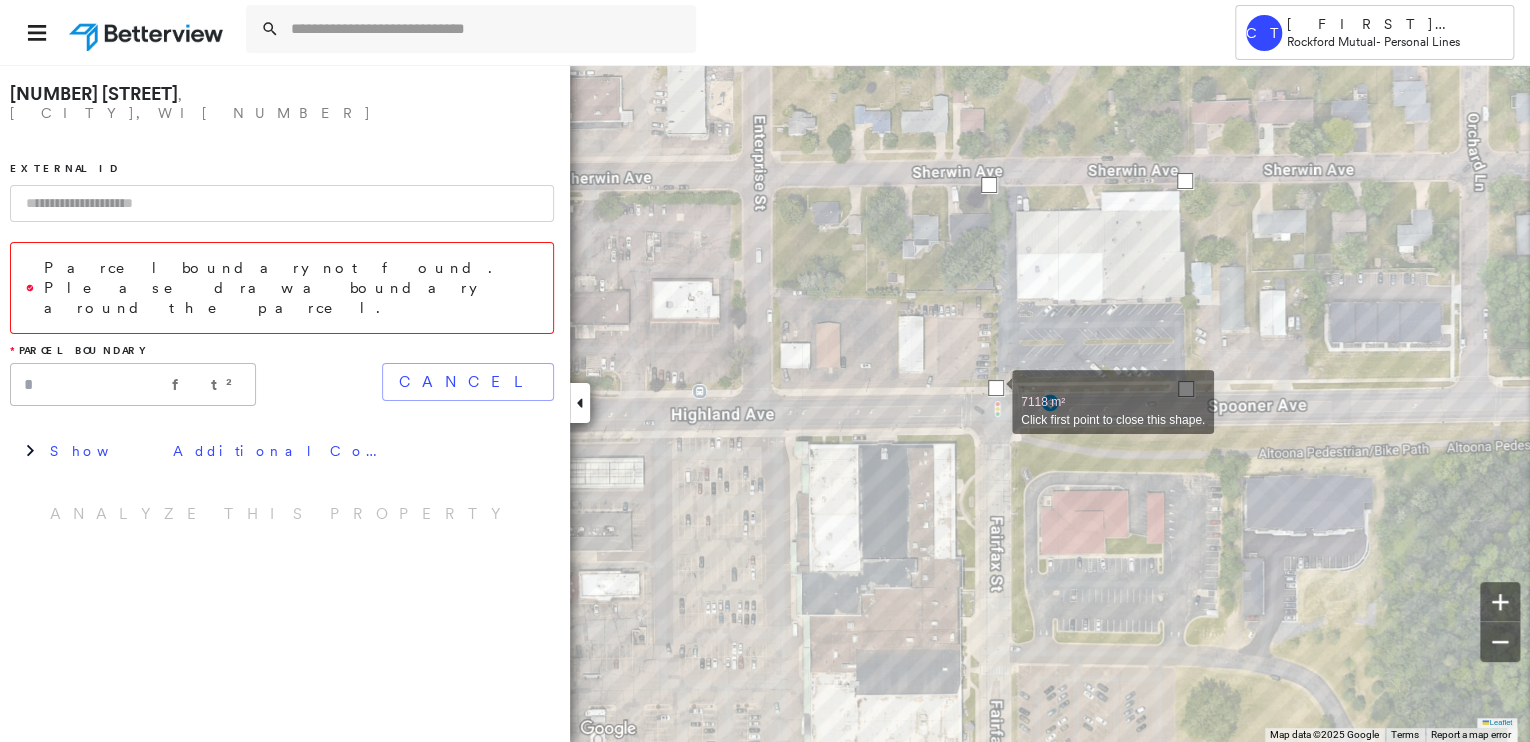 click at bounding box center [996, 388] 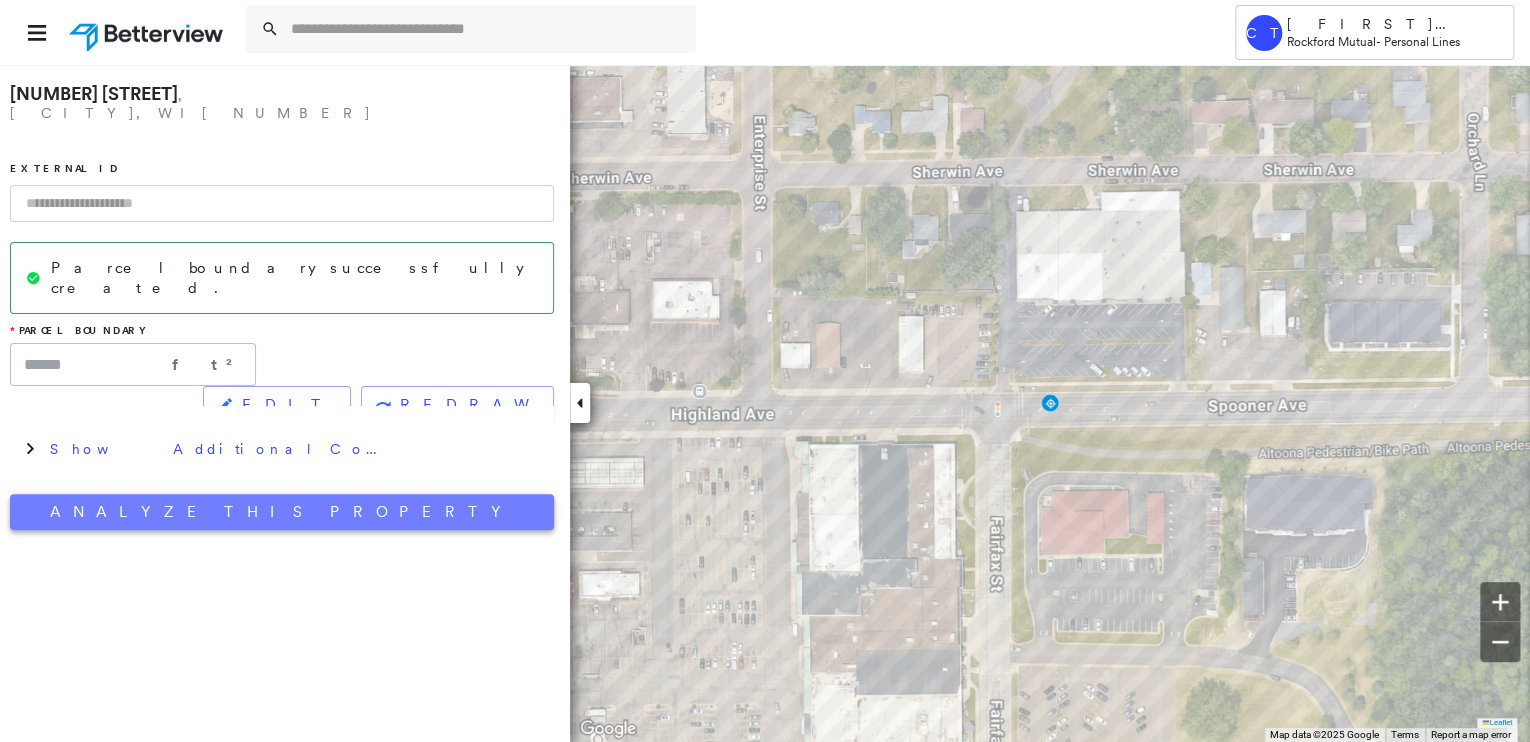 click on "Analyze This Property" at bounding box center [282, 512] 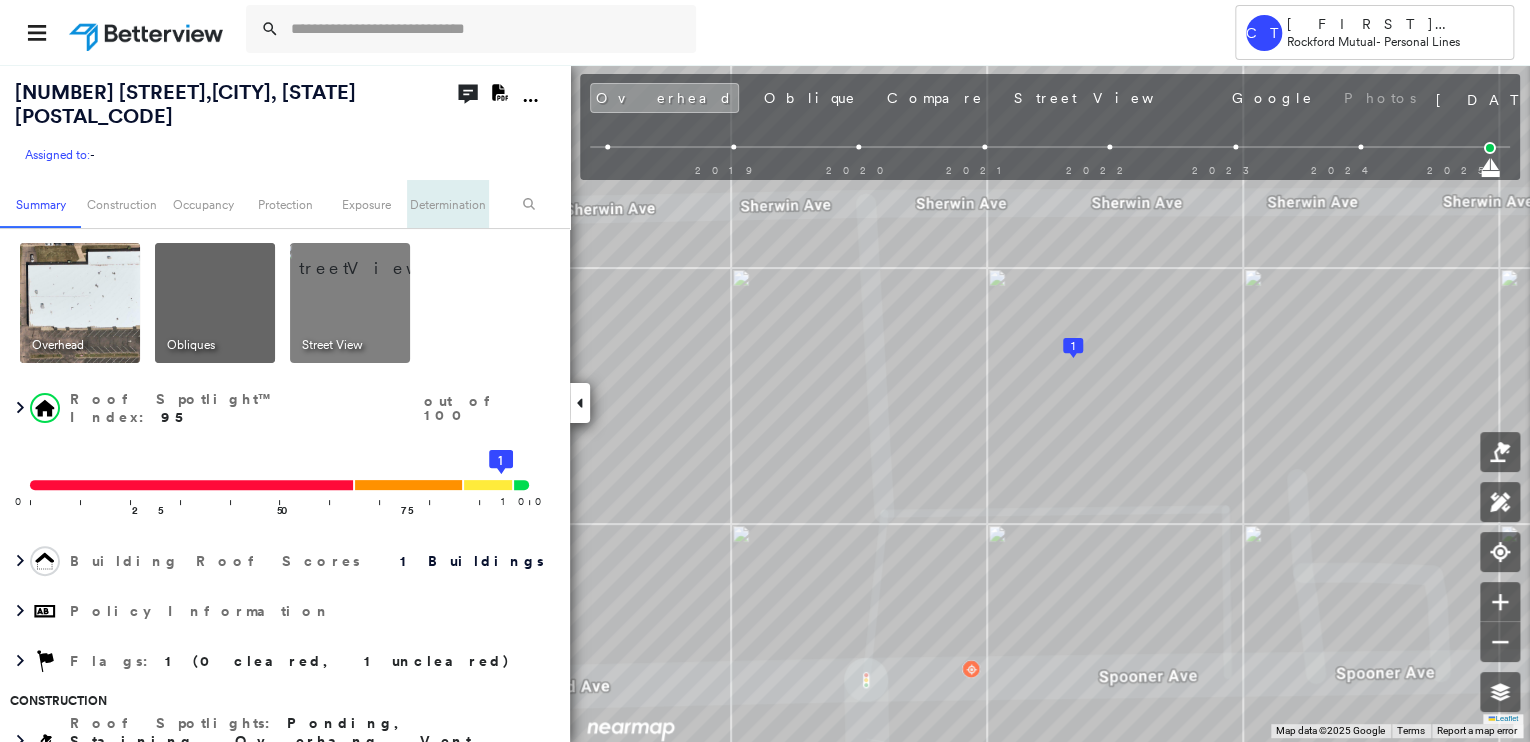 scroll, scrollTop: 0, scrollLeft: 0, axis: both 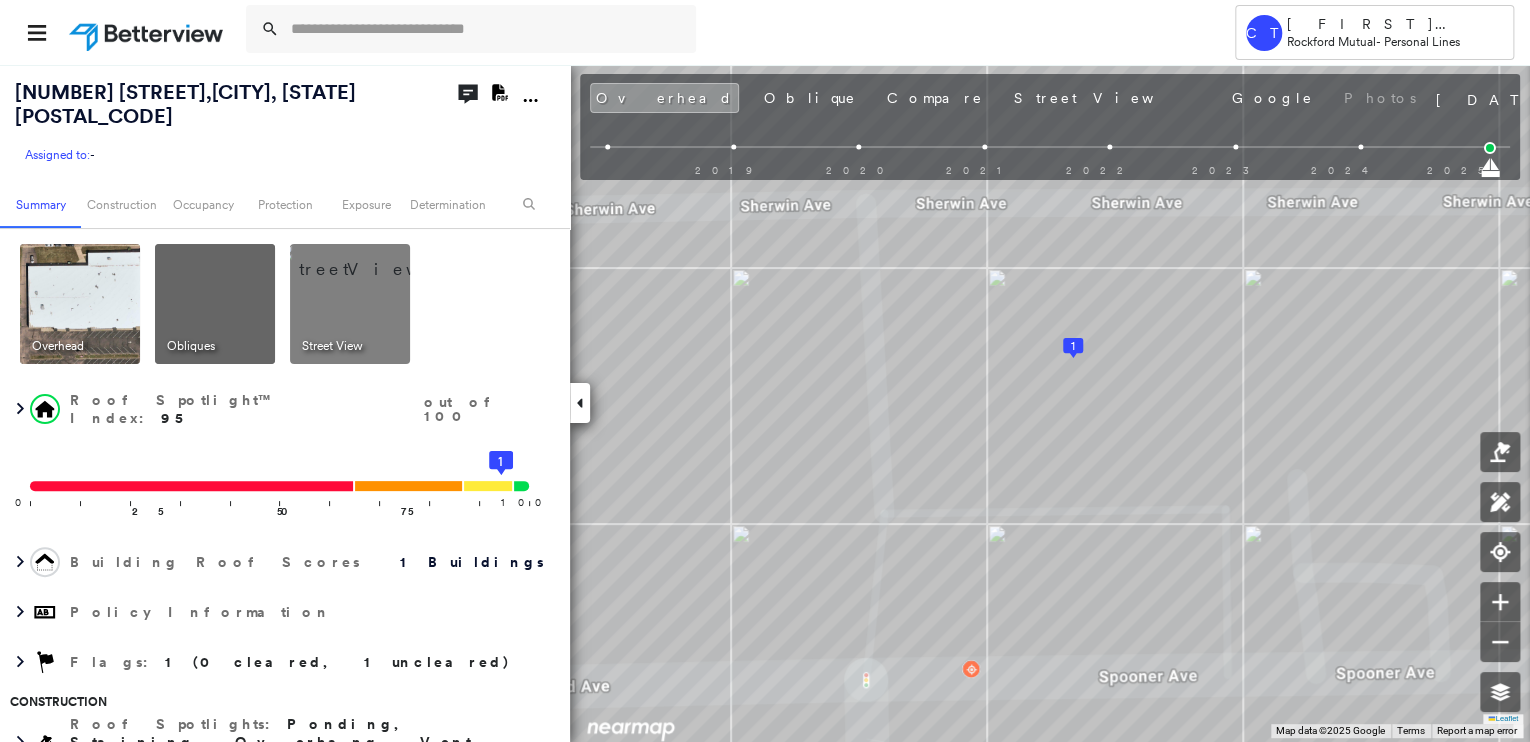 click on "Open Comments" 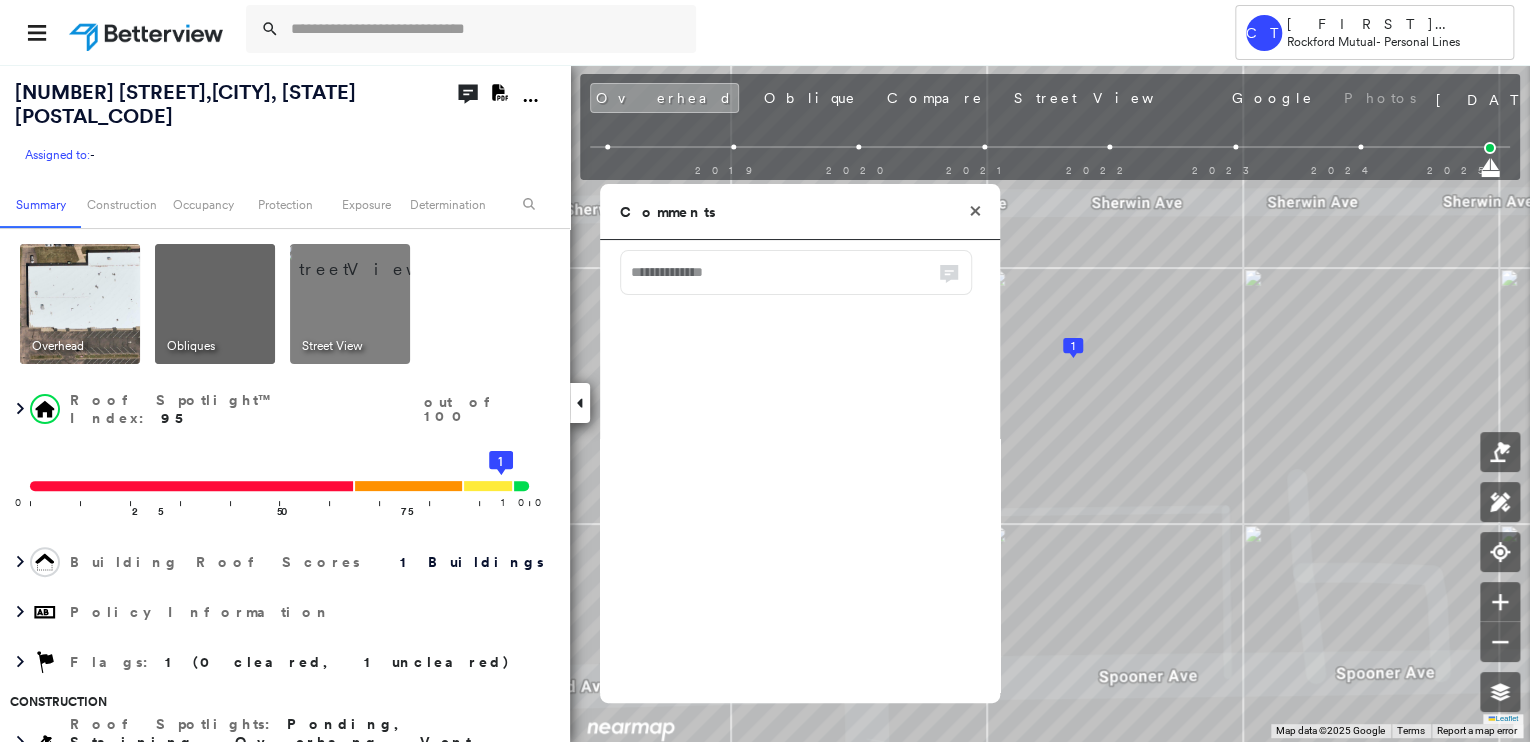 click 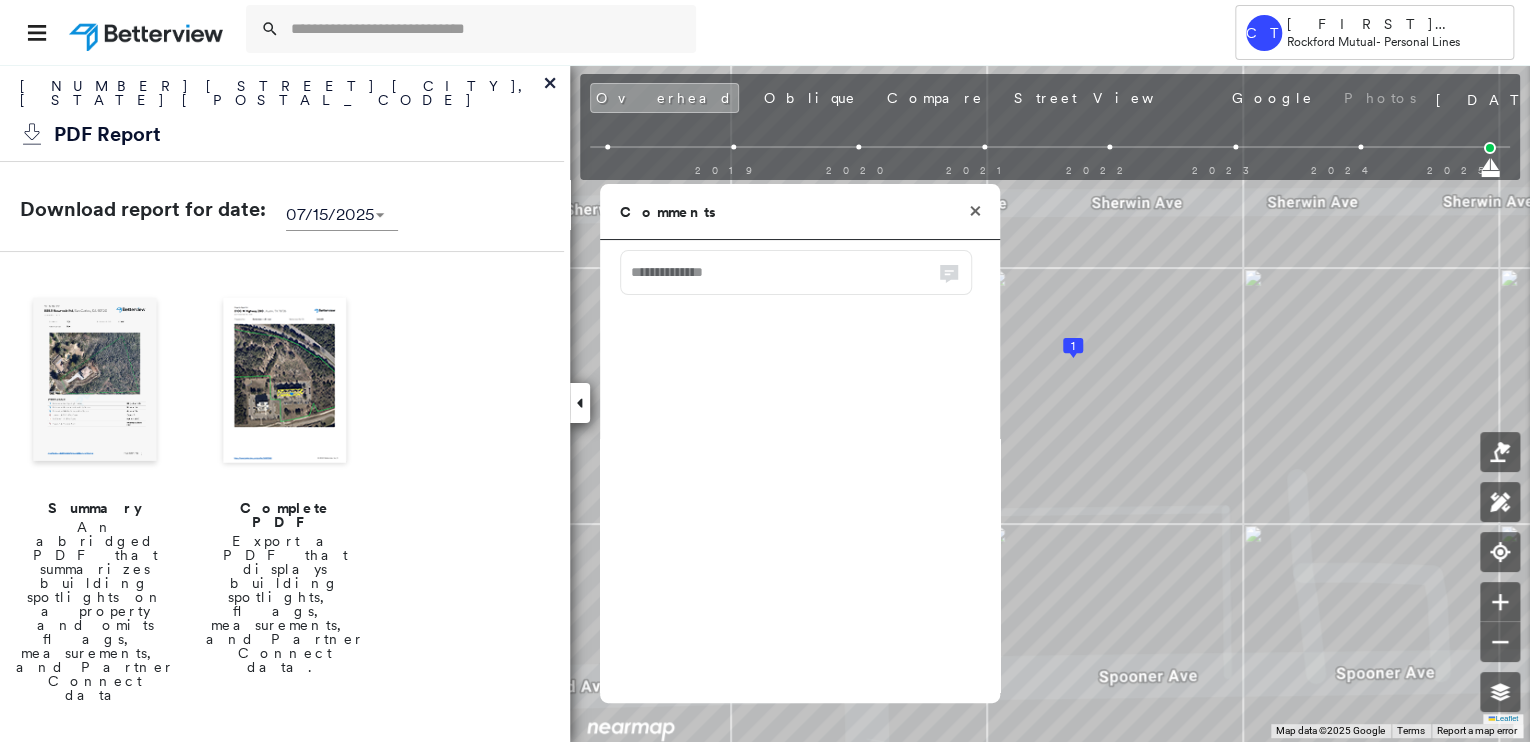 click at bounding box center (285, 382) 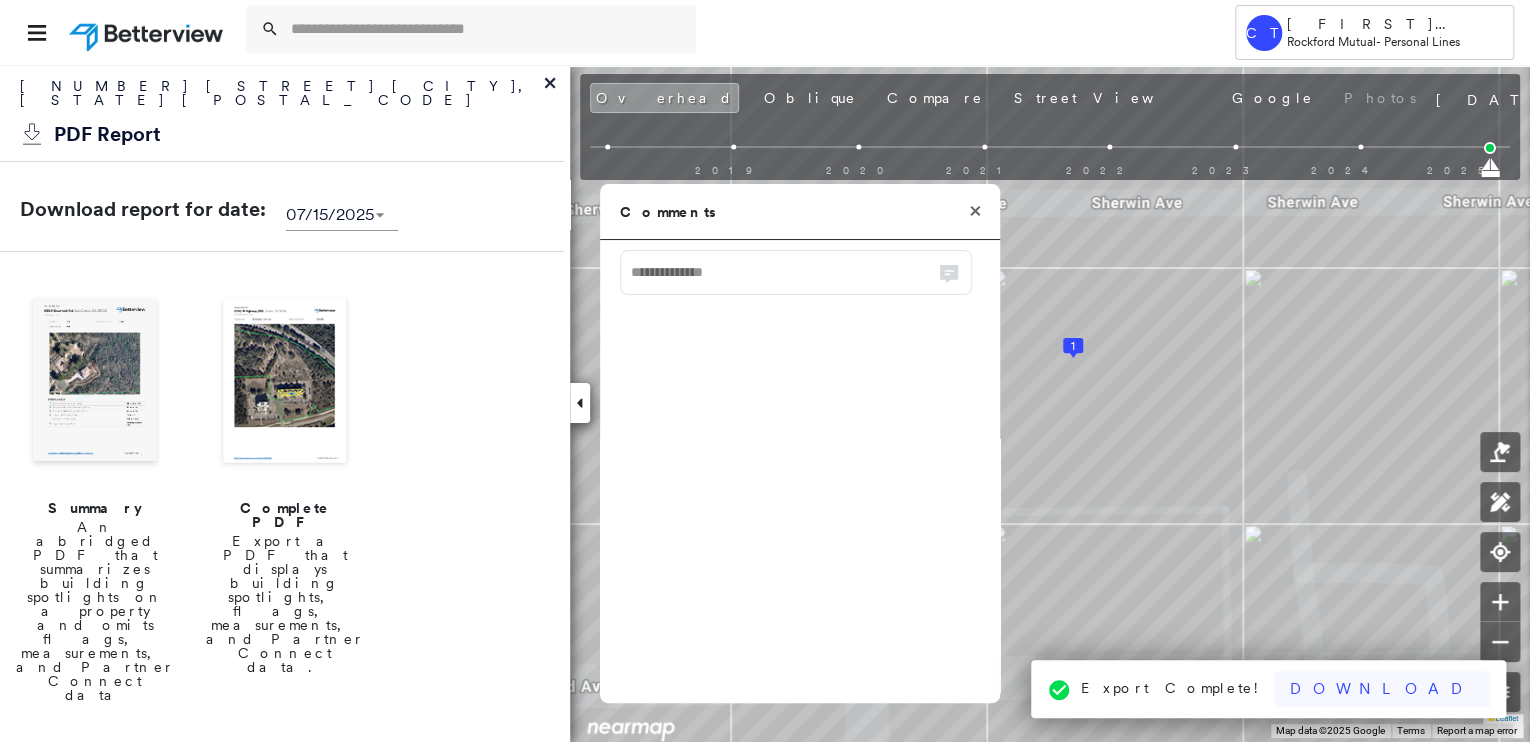 click on "Download" at bounding box center [1382, 689] 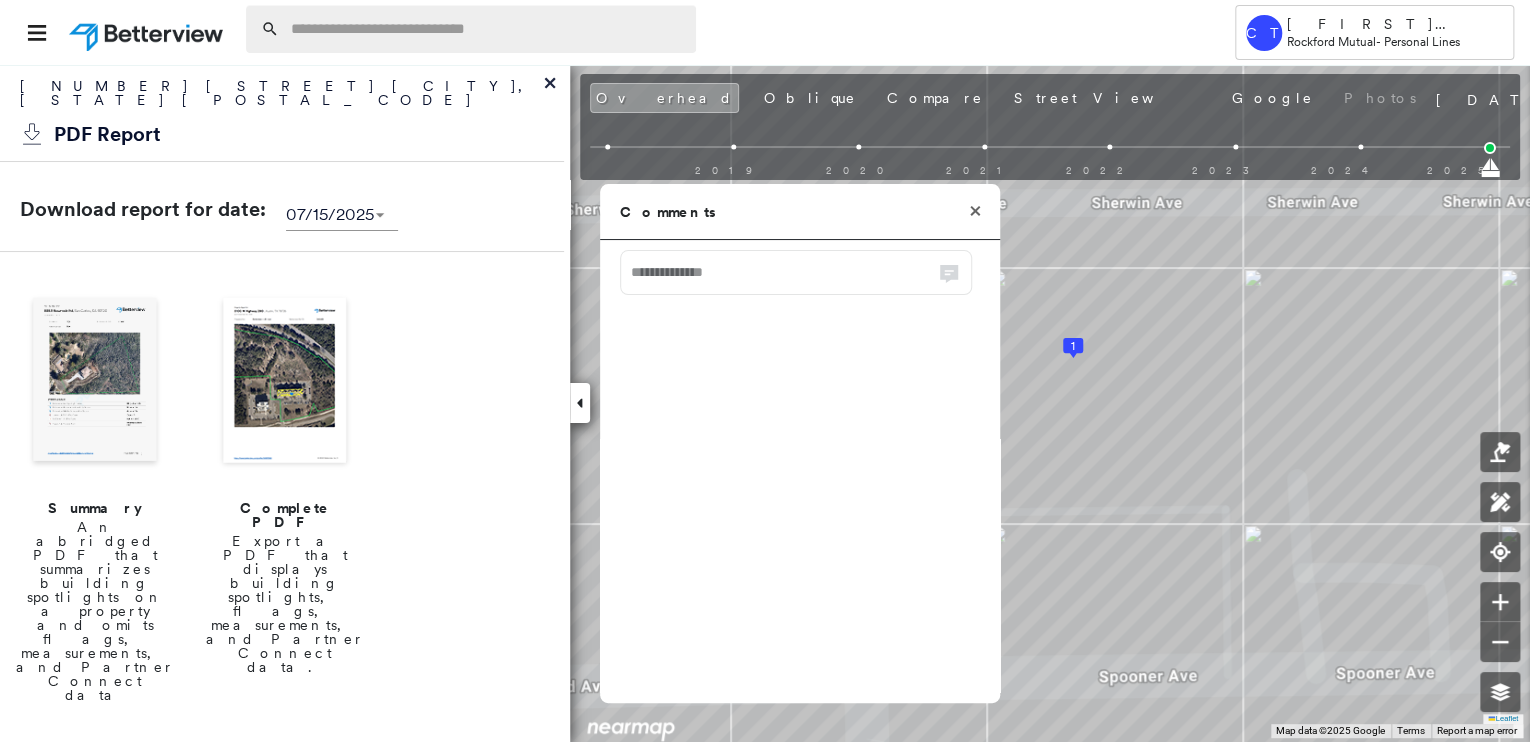 click at bounding box center [487, 29] 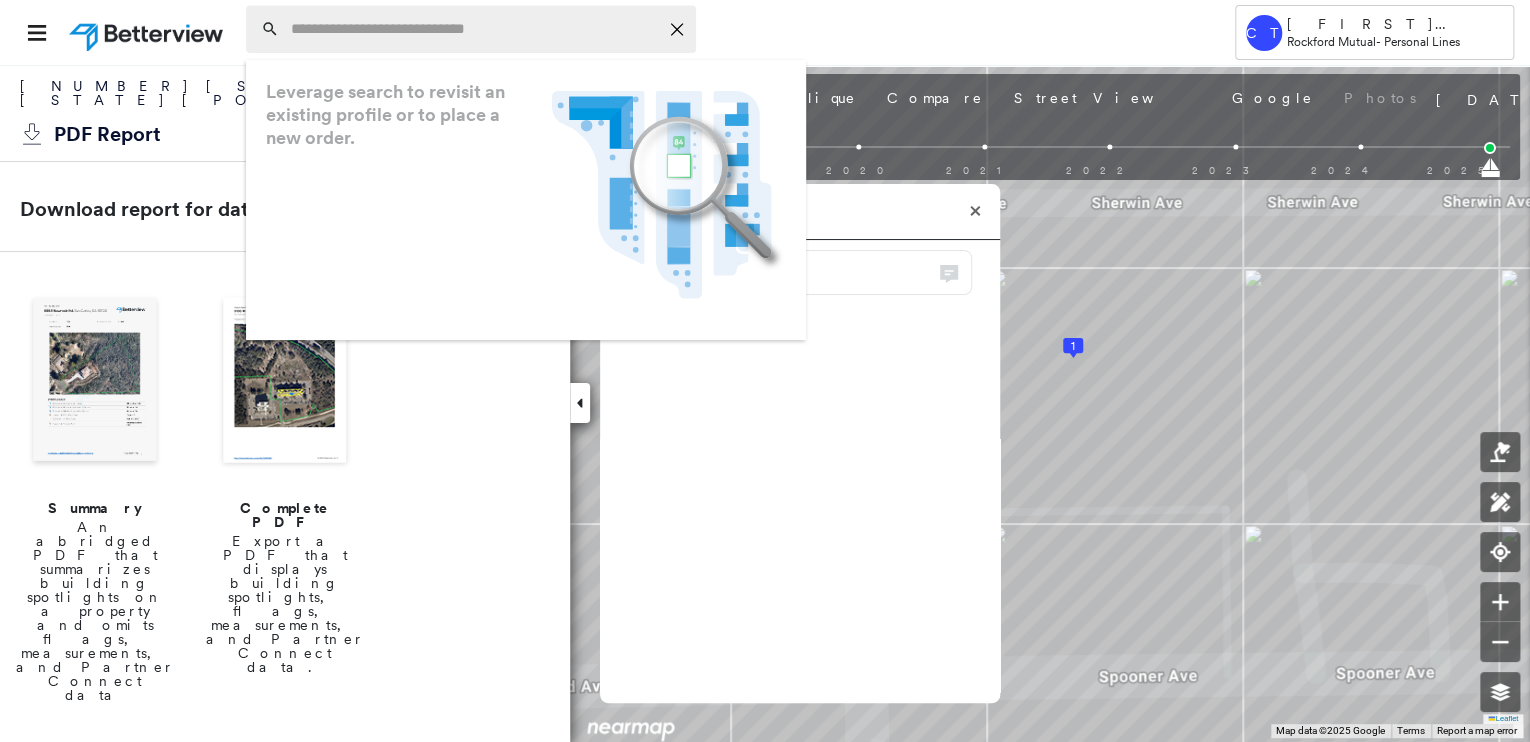 paste on "**********" 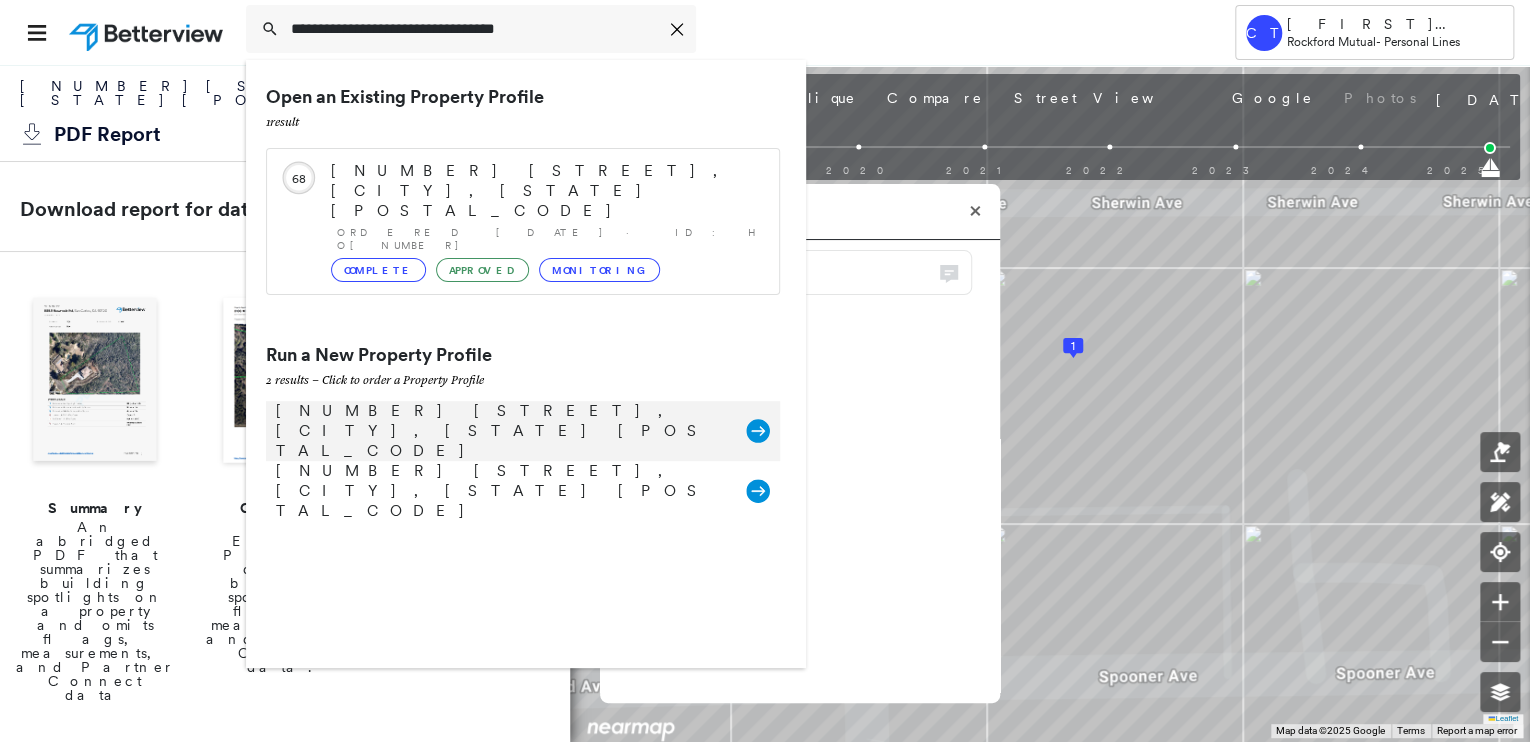 type on "**********" 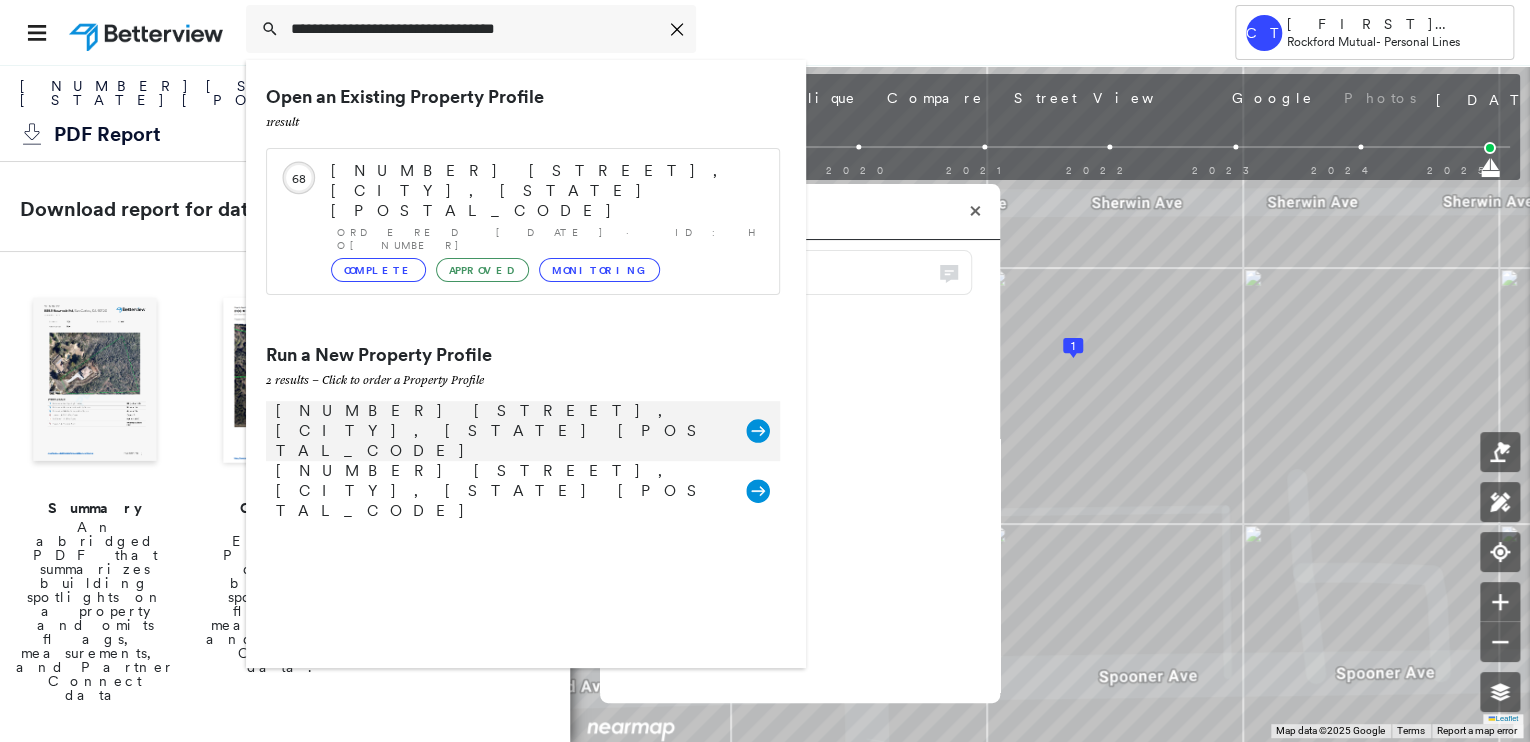 click on "310 E Jackson St, Auburn, IL 62615" at bounding box center [501, 431] 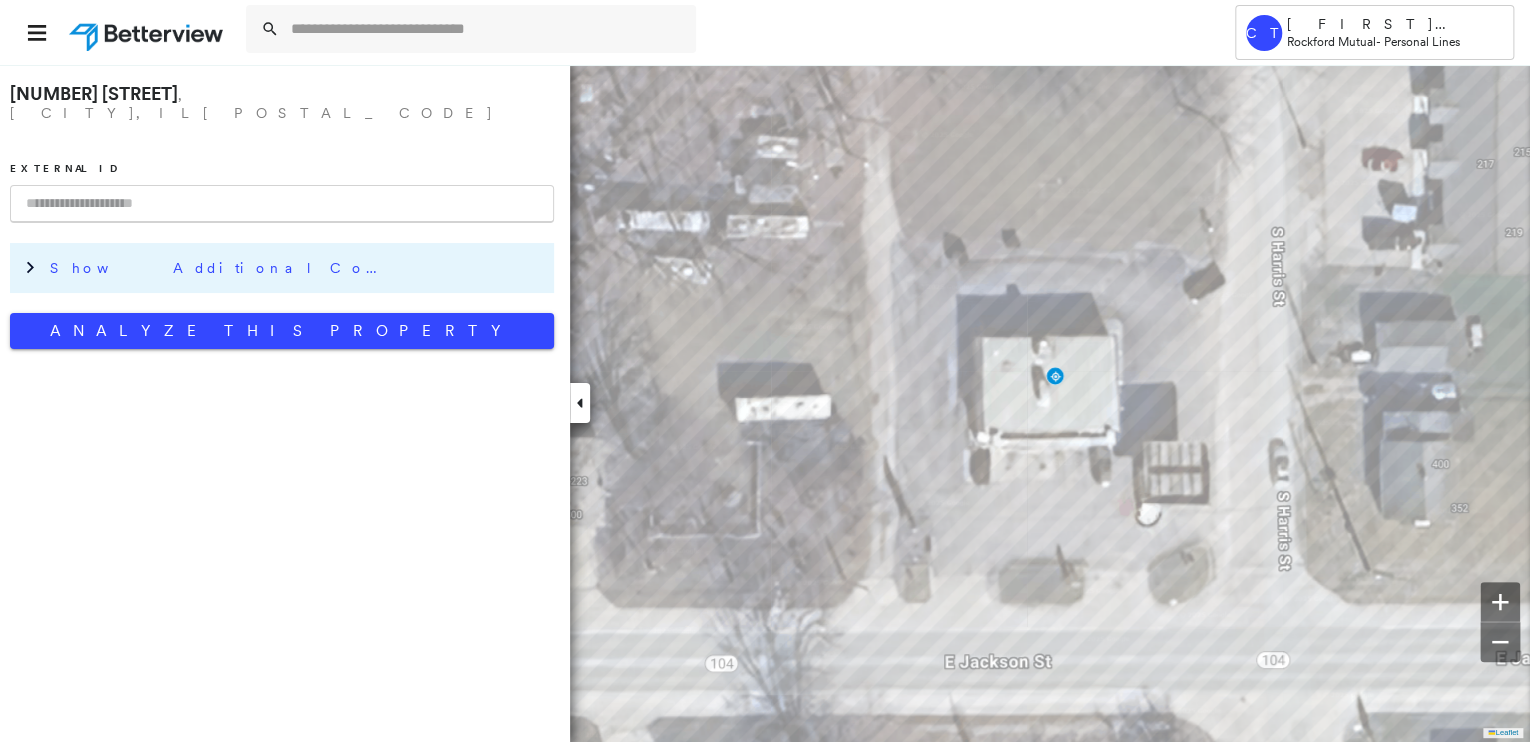 click on "Show Additional Company Data" at bounding box center [220, 268] 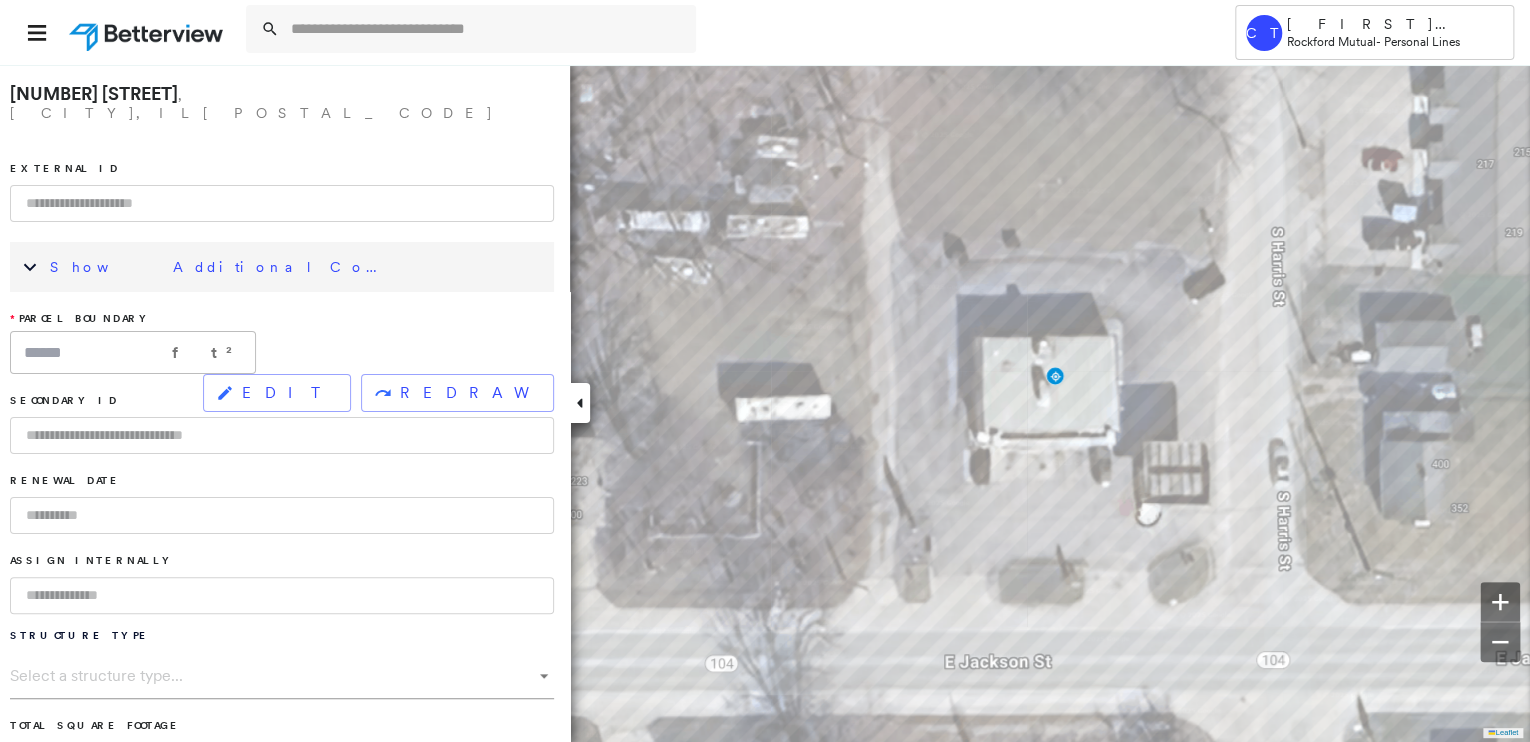 scroll, scrollTop: 320, scrollLeft: 0, axis: vertical 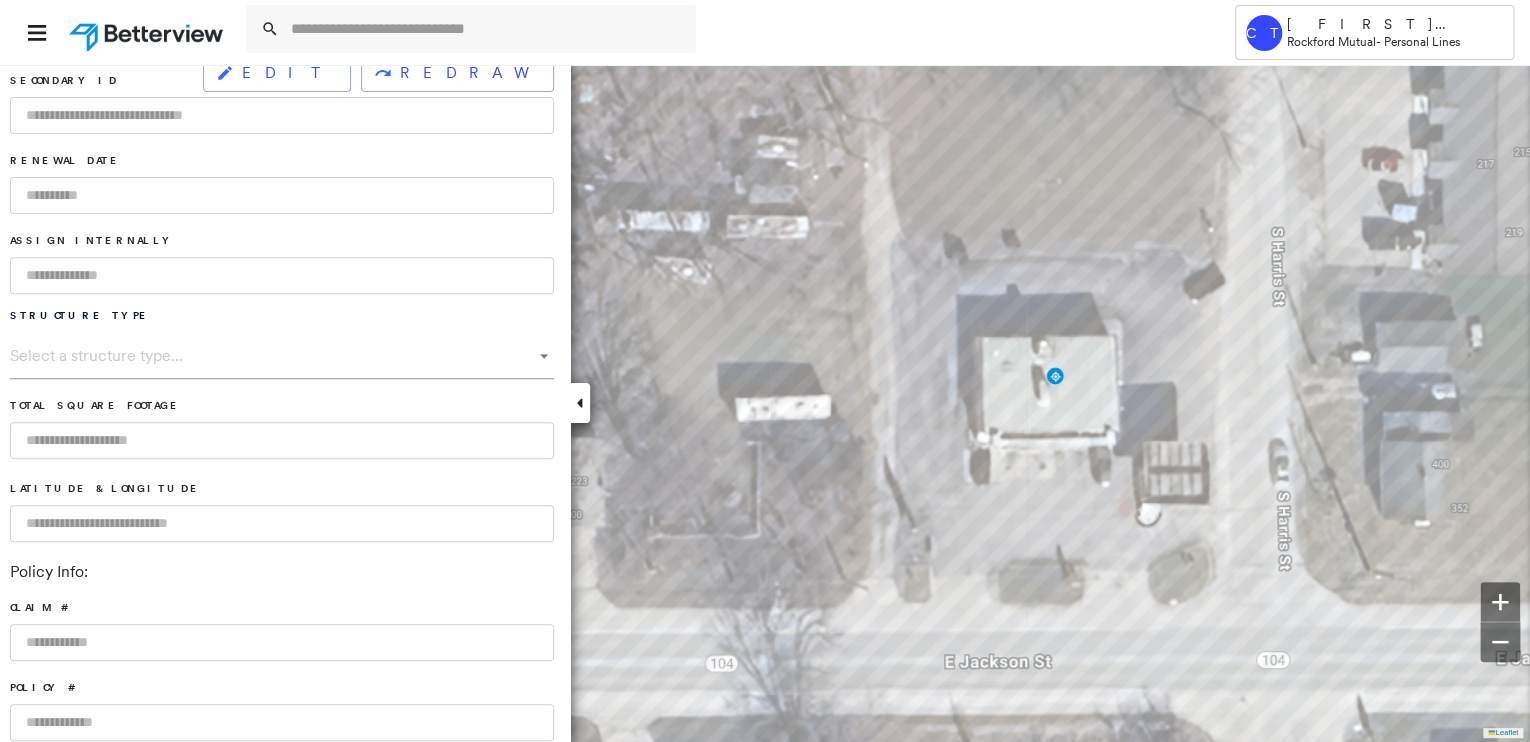 click at bounding box center (282, 275) 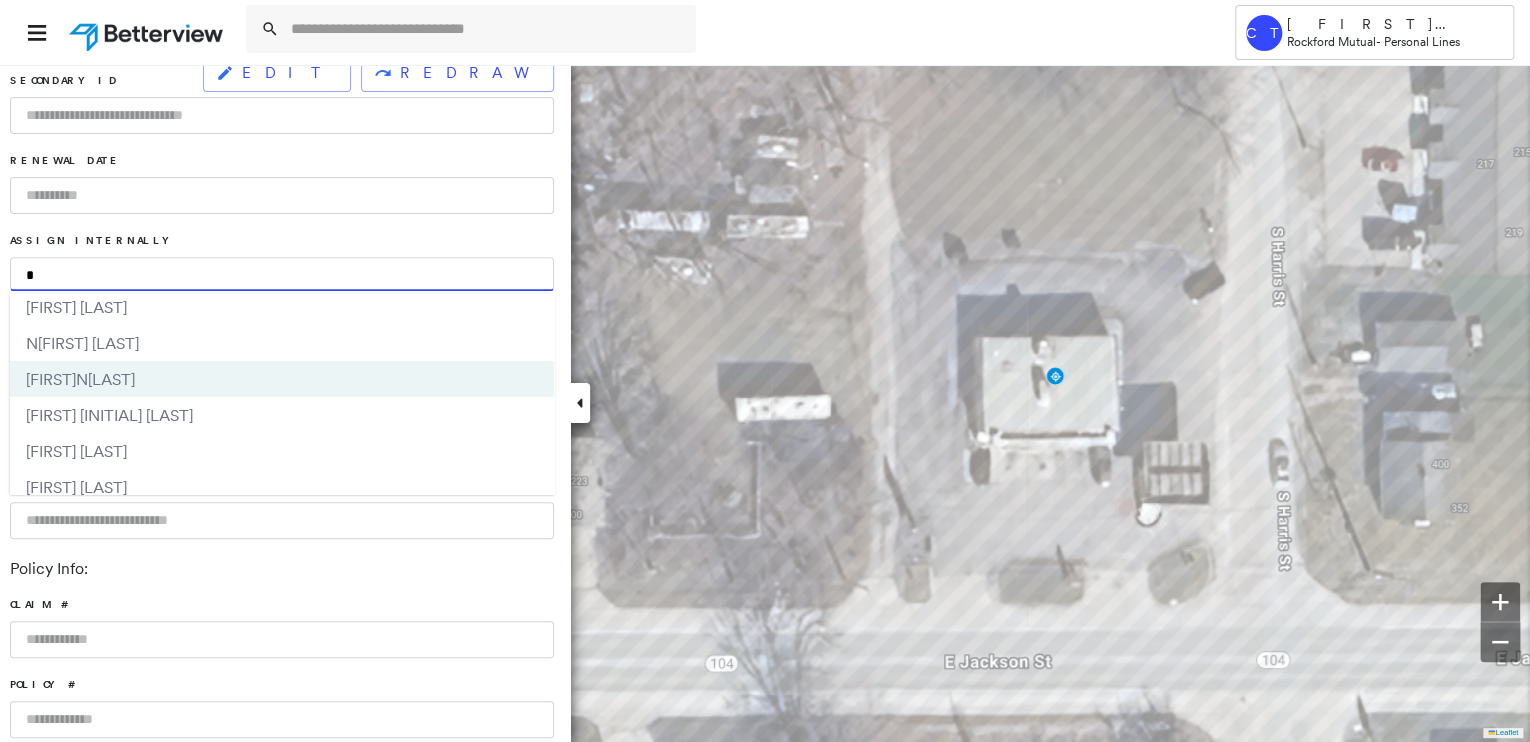 scroll, scrollTop: 340, scrollLeft: 0, axis: vertical 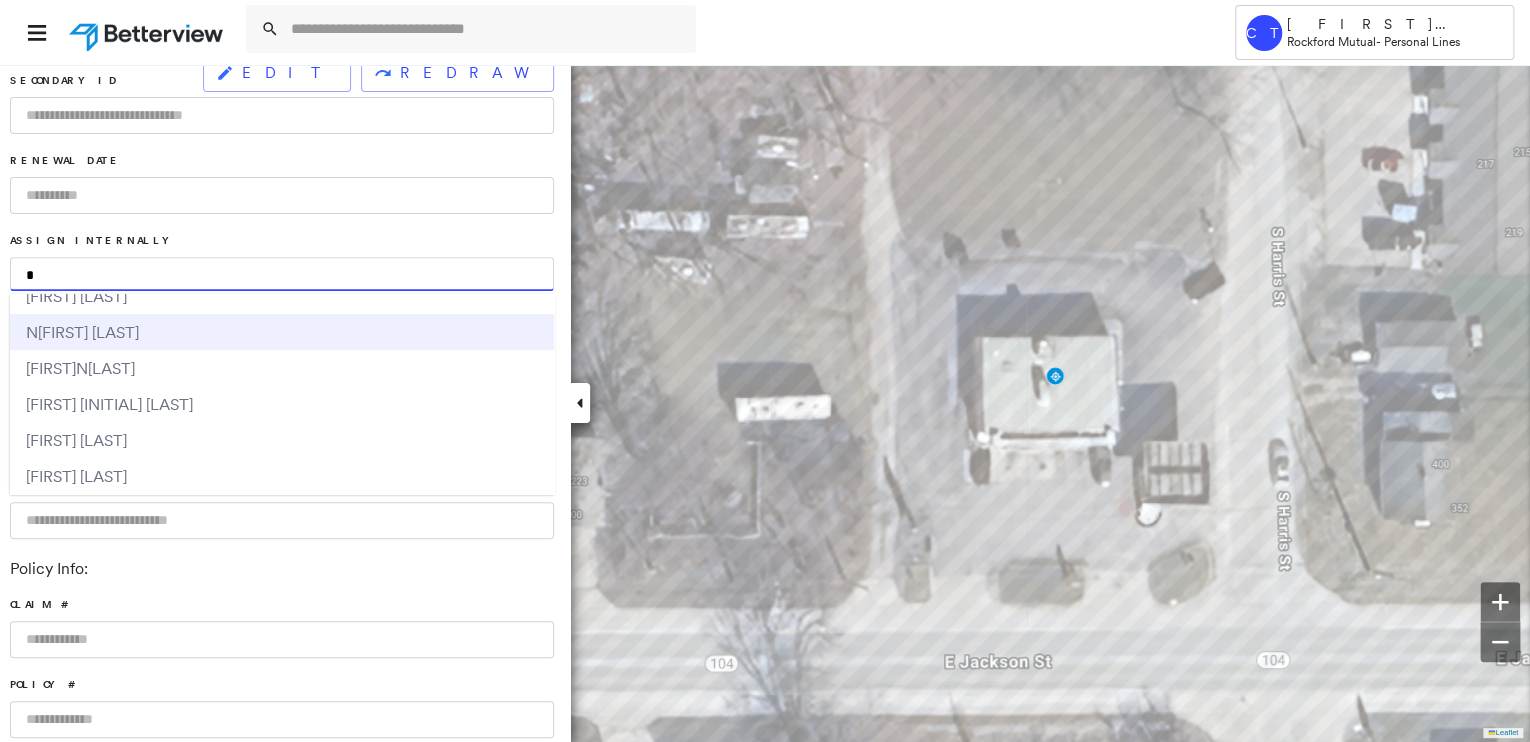 type on "*" 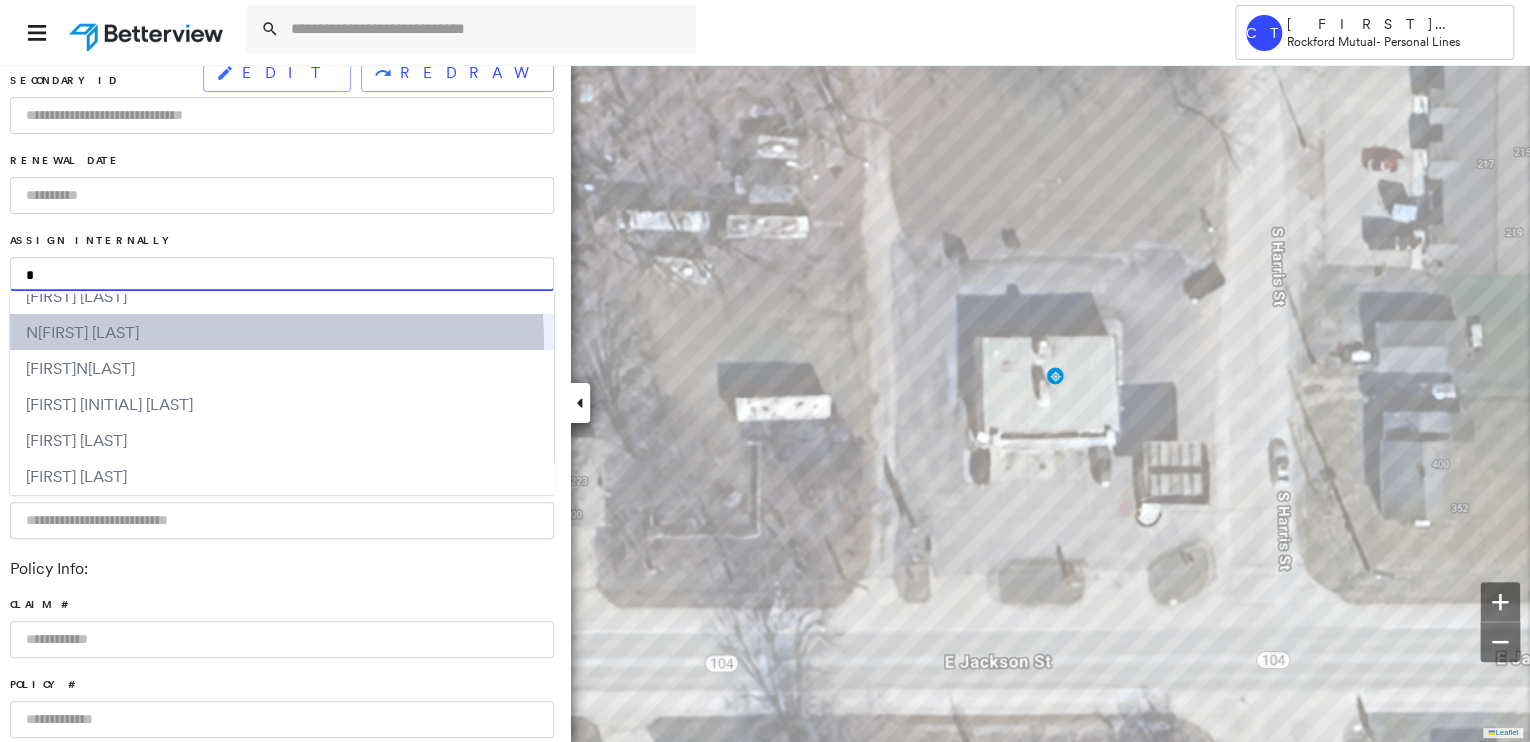 click on "N ichole L. Dickerson" at bounding box center (282, 332) 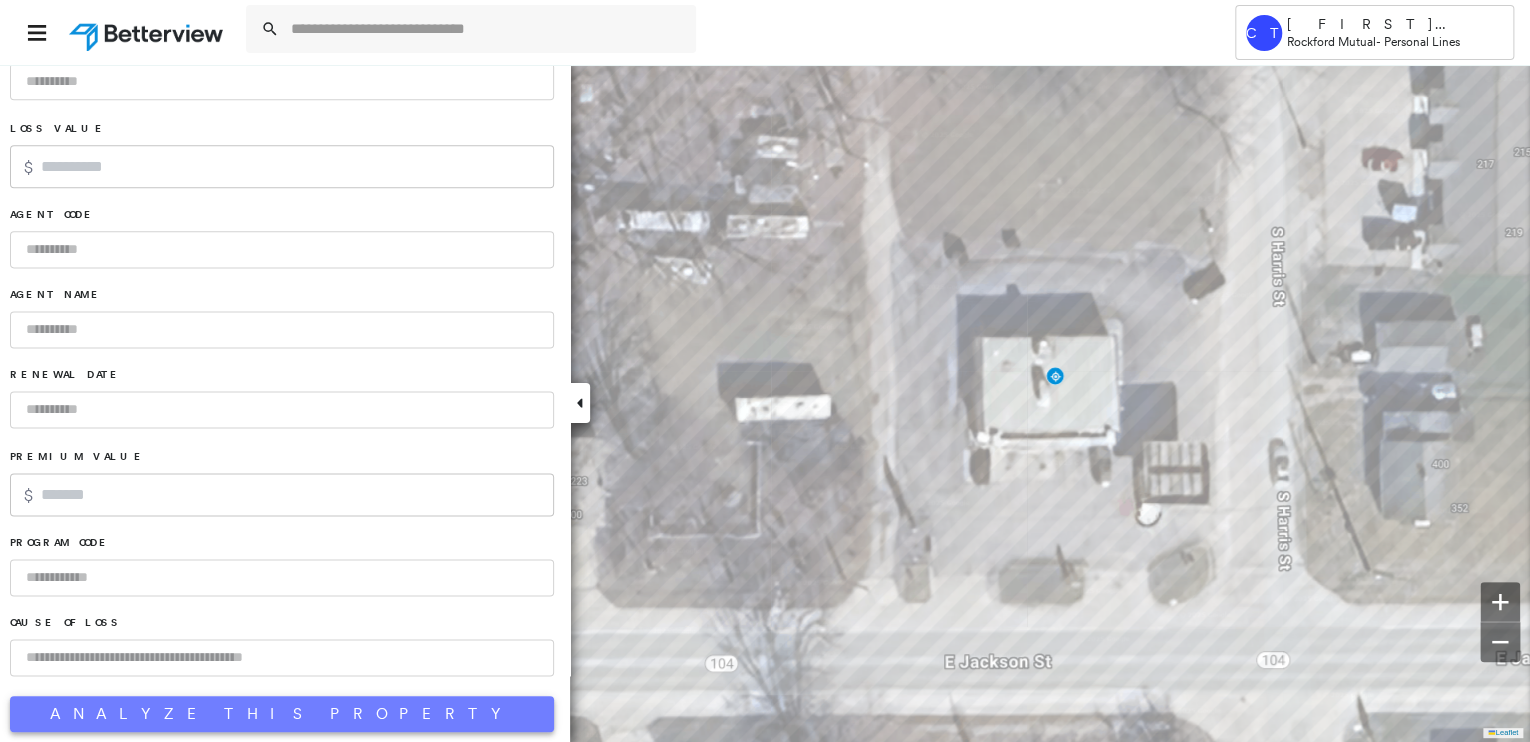 click on "Analyze This Property" at bounding box center (282, 714) 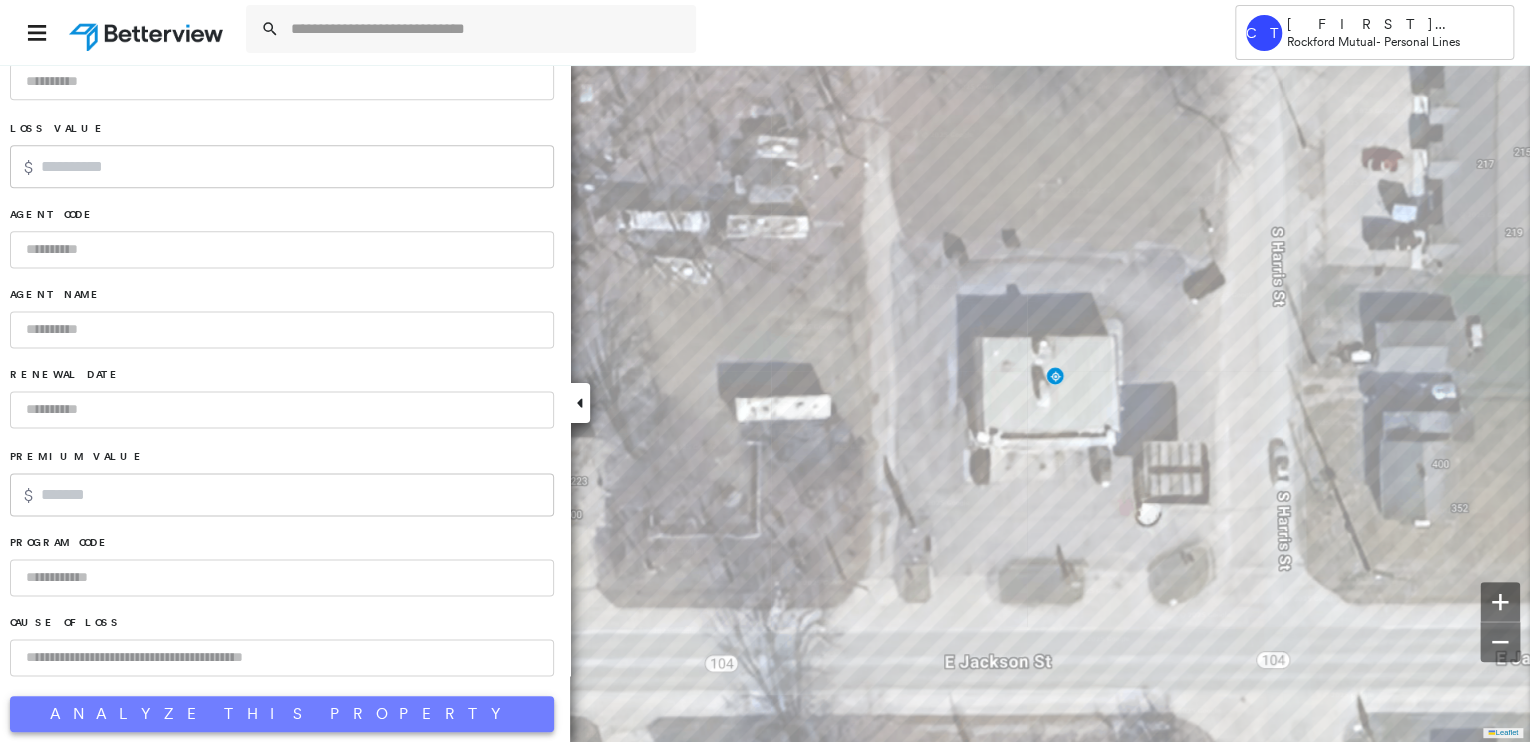scroll, scrollTop: 1251, scrollLeft: 0, axis: vertical 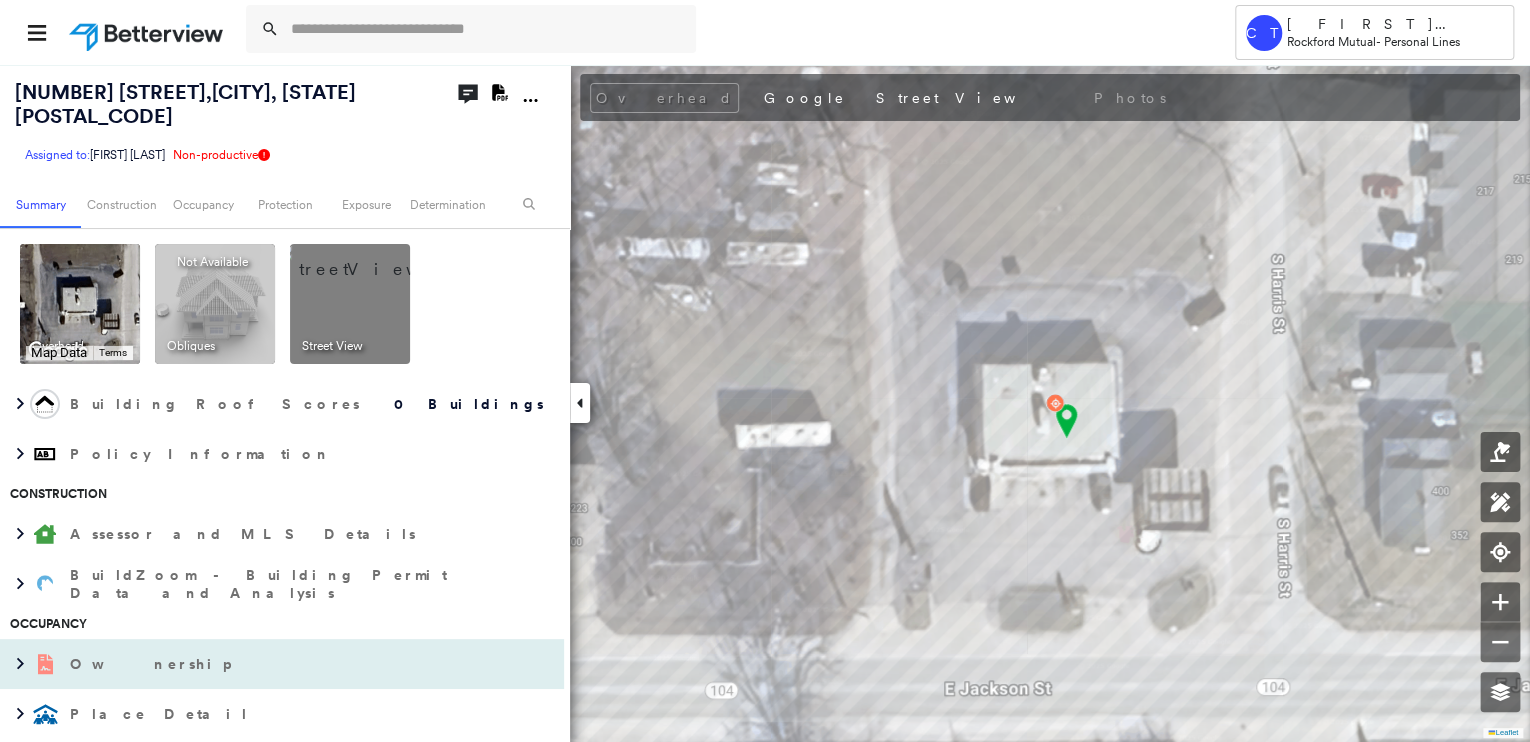 click at bounding box center [45, 664] 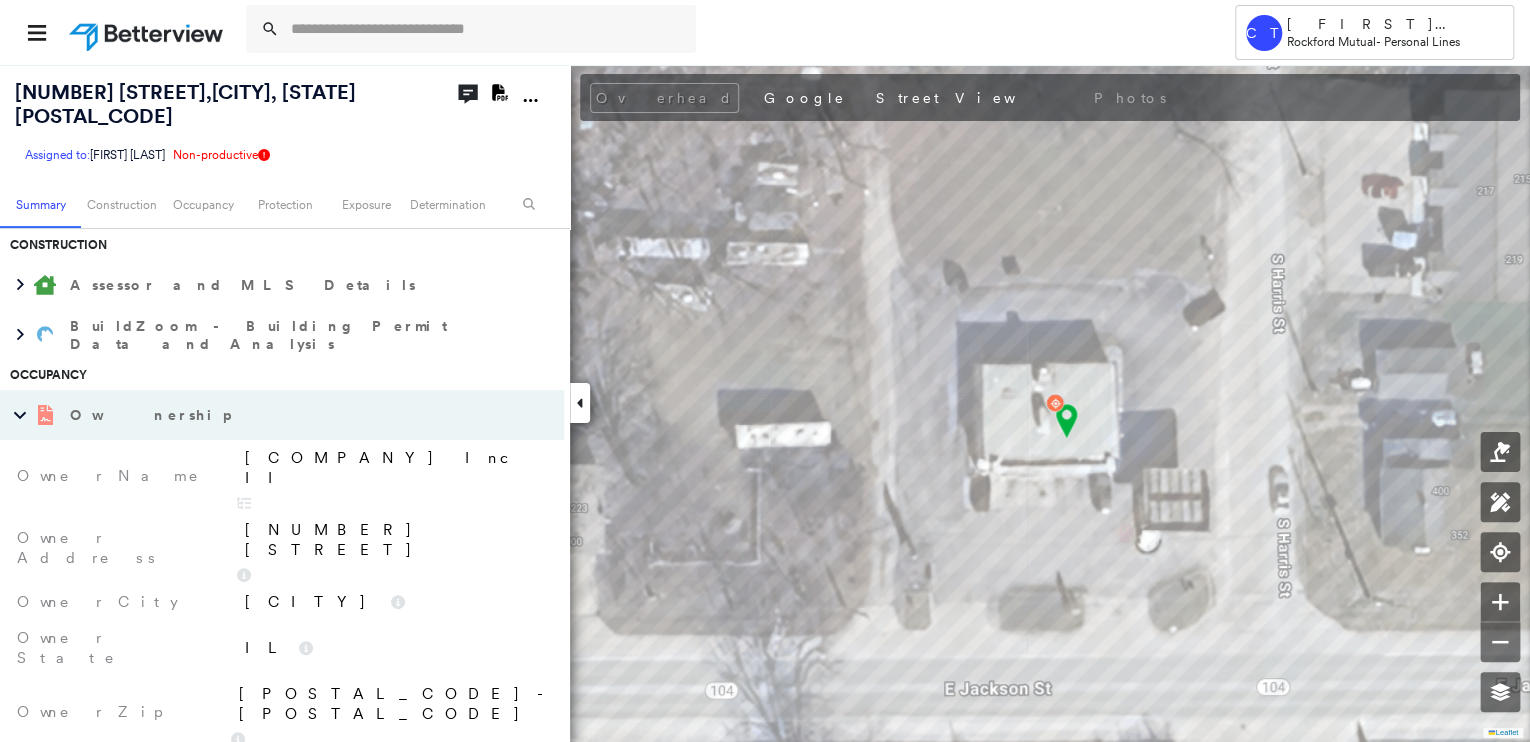 scroll, scrollTop: 320, scrollLeft: 0, axis: vertical 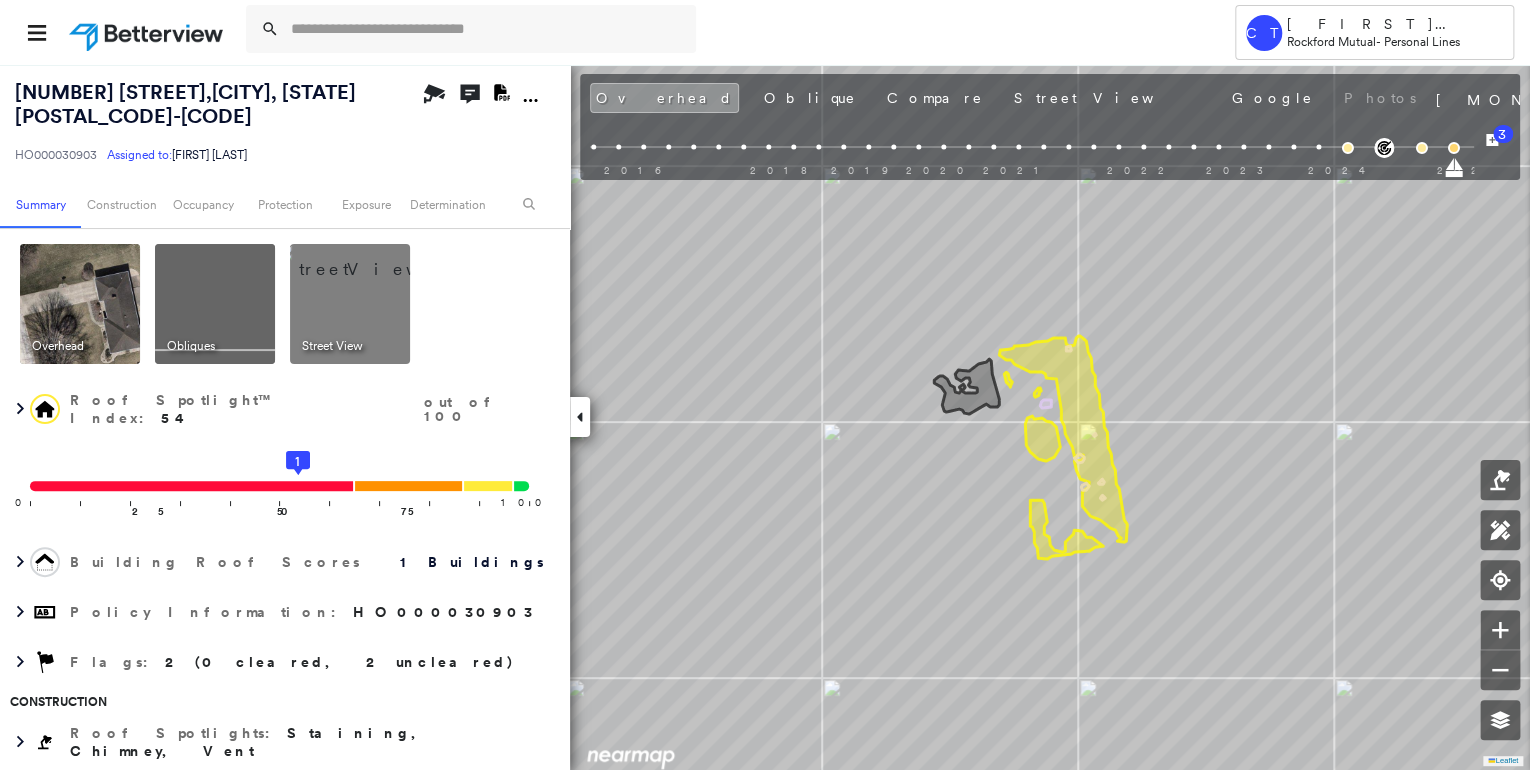 click at bounding box center [374, 259] 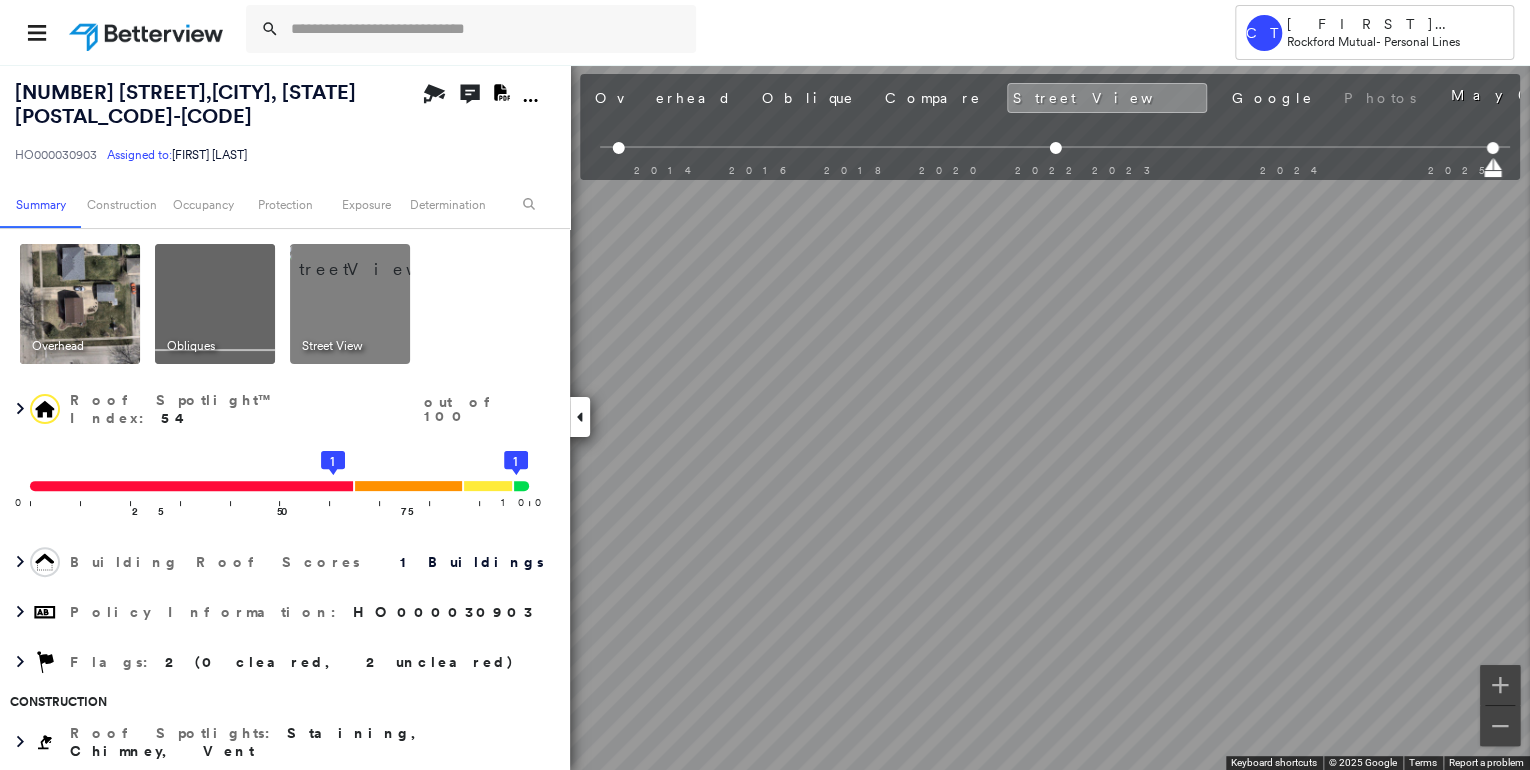 click at bounding box center (80, 304) 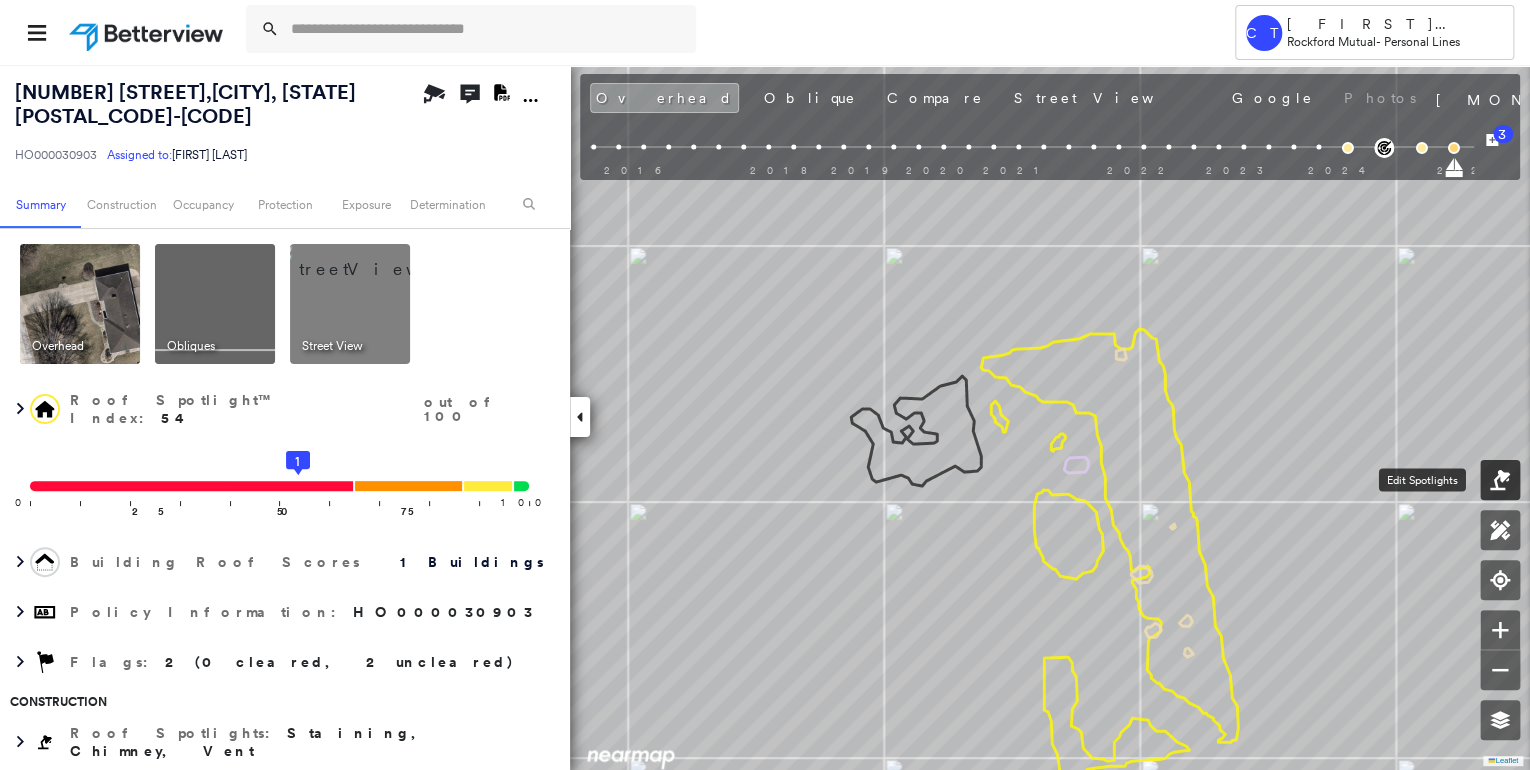click 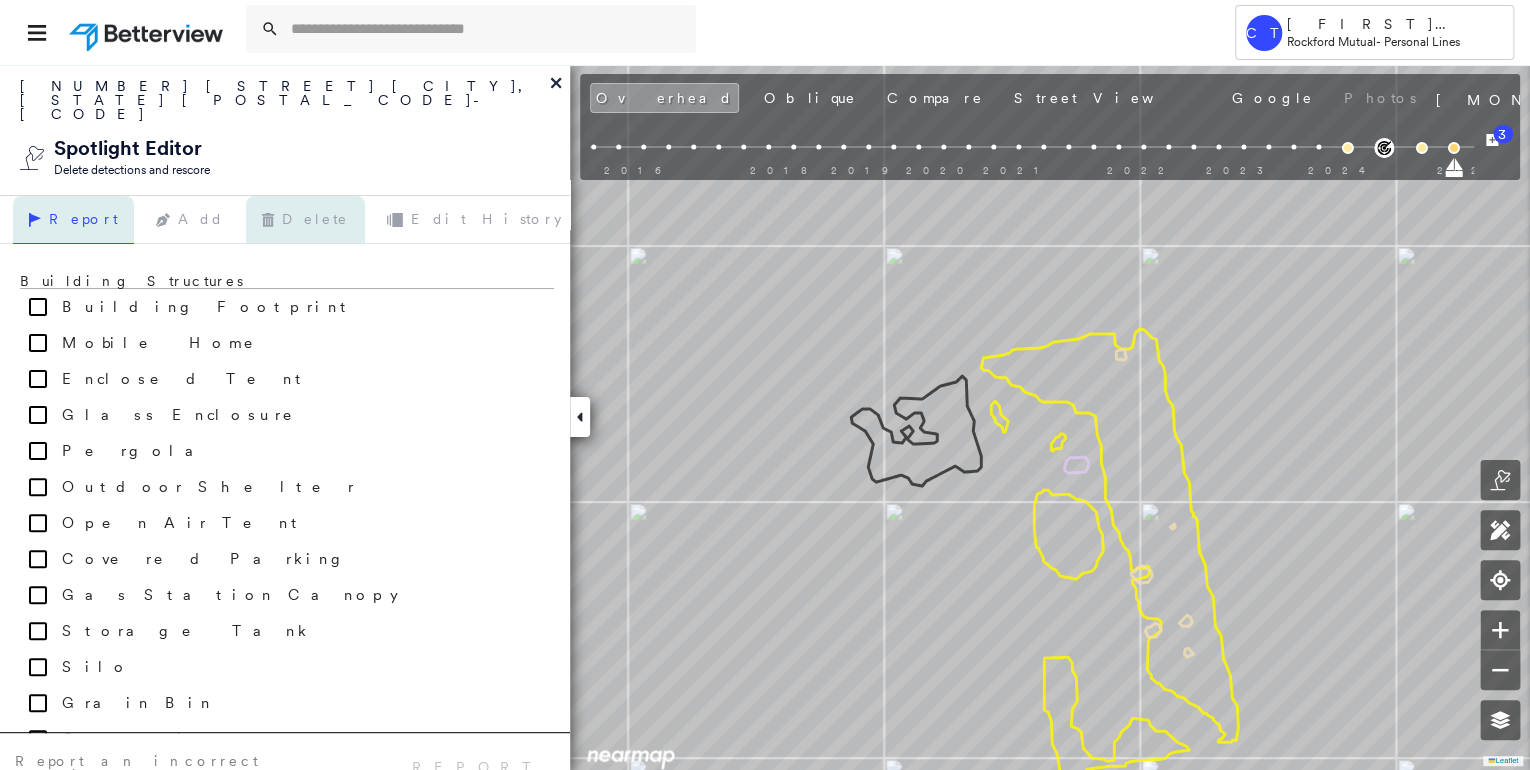 click on "Delete" at bounding box center (305, 220) 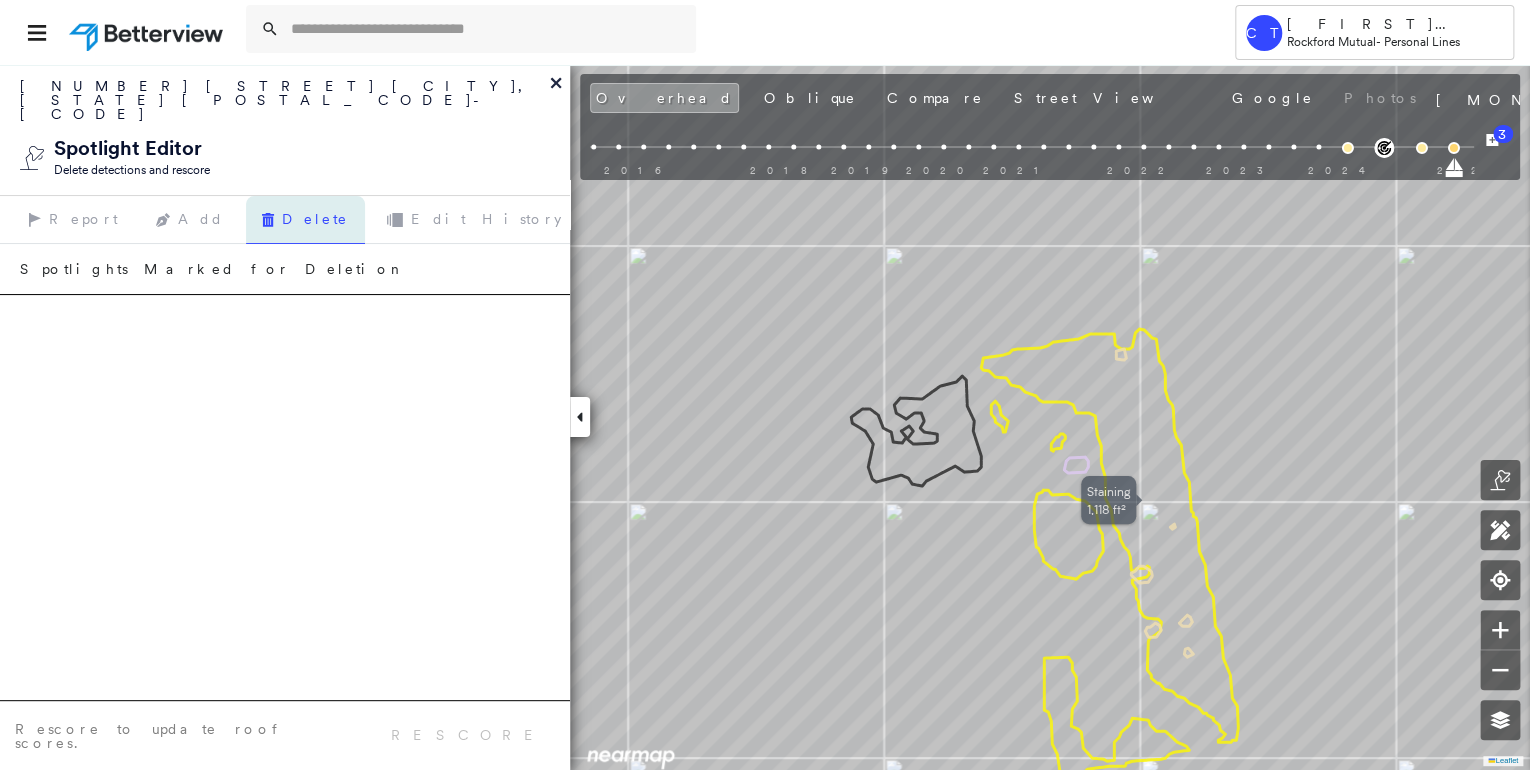 click 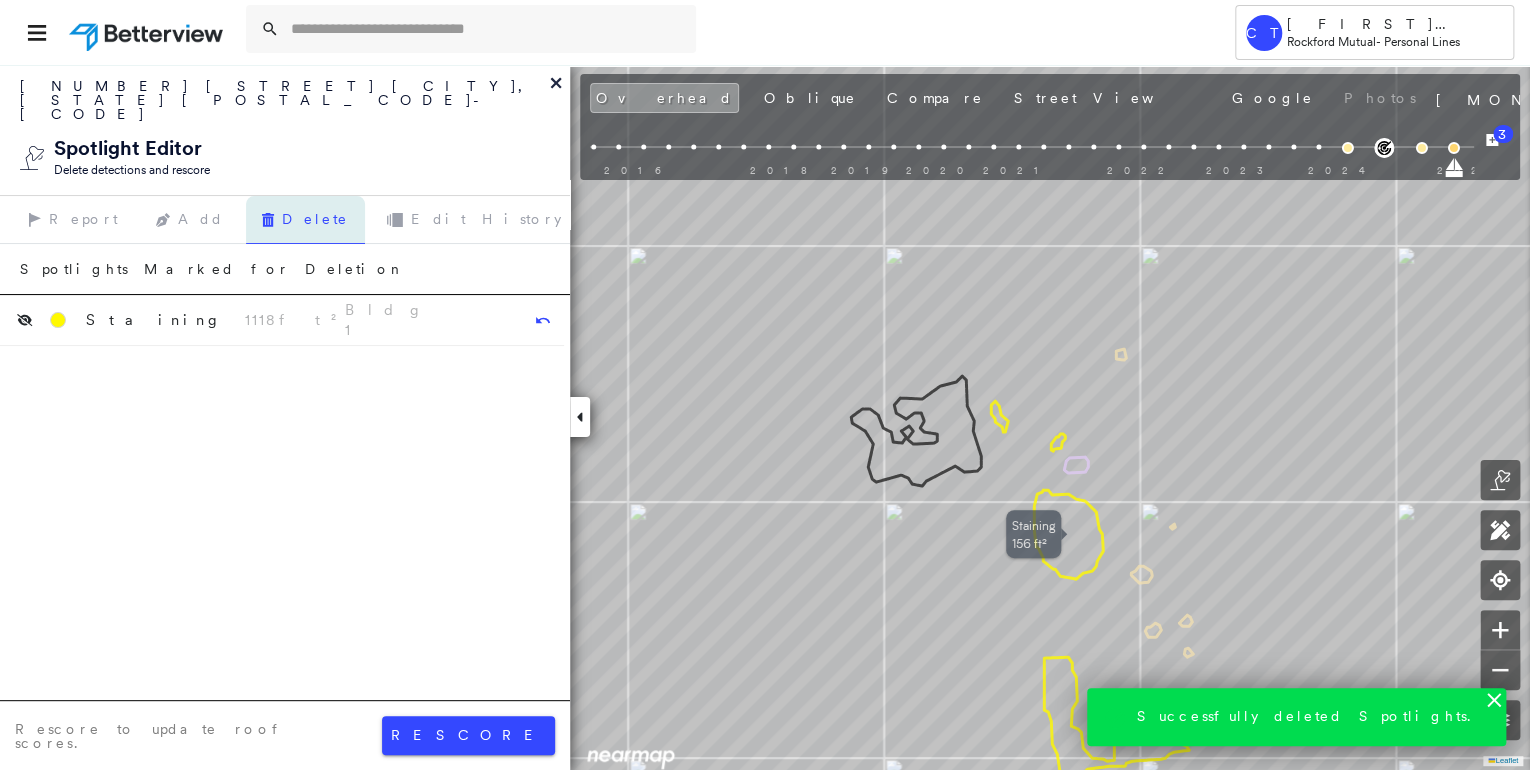 click 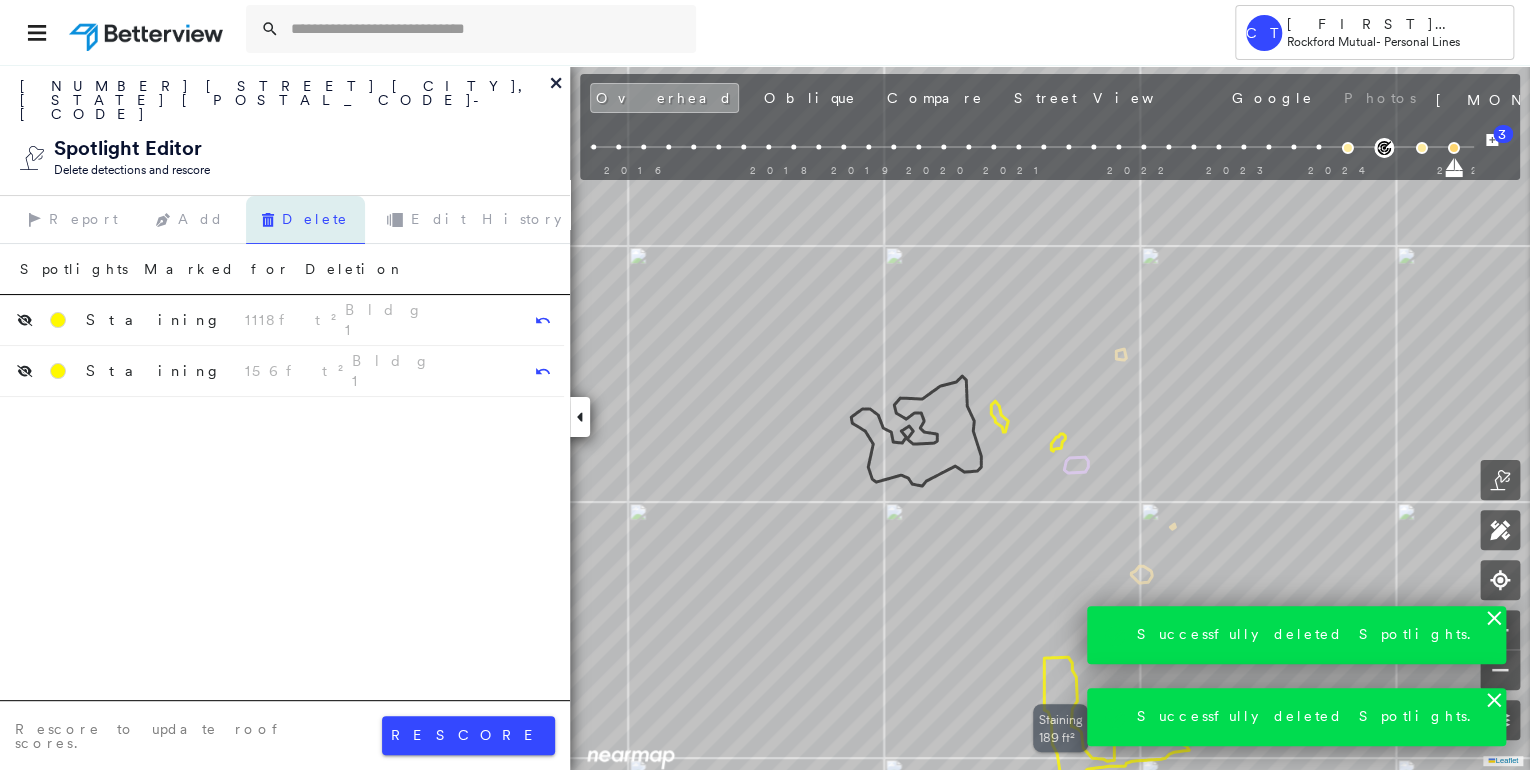 click 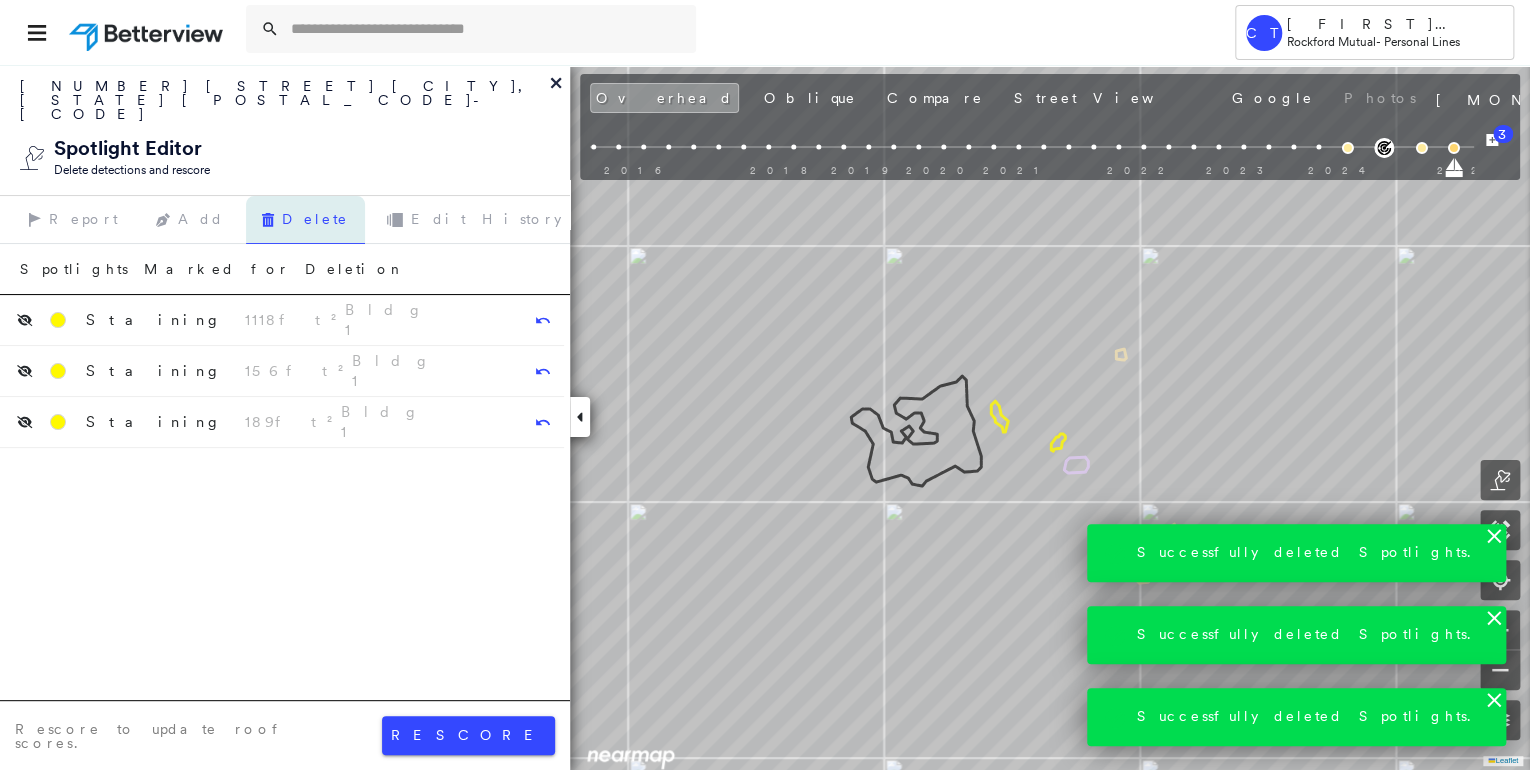click 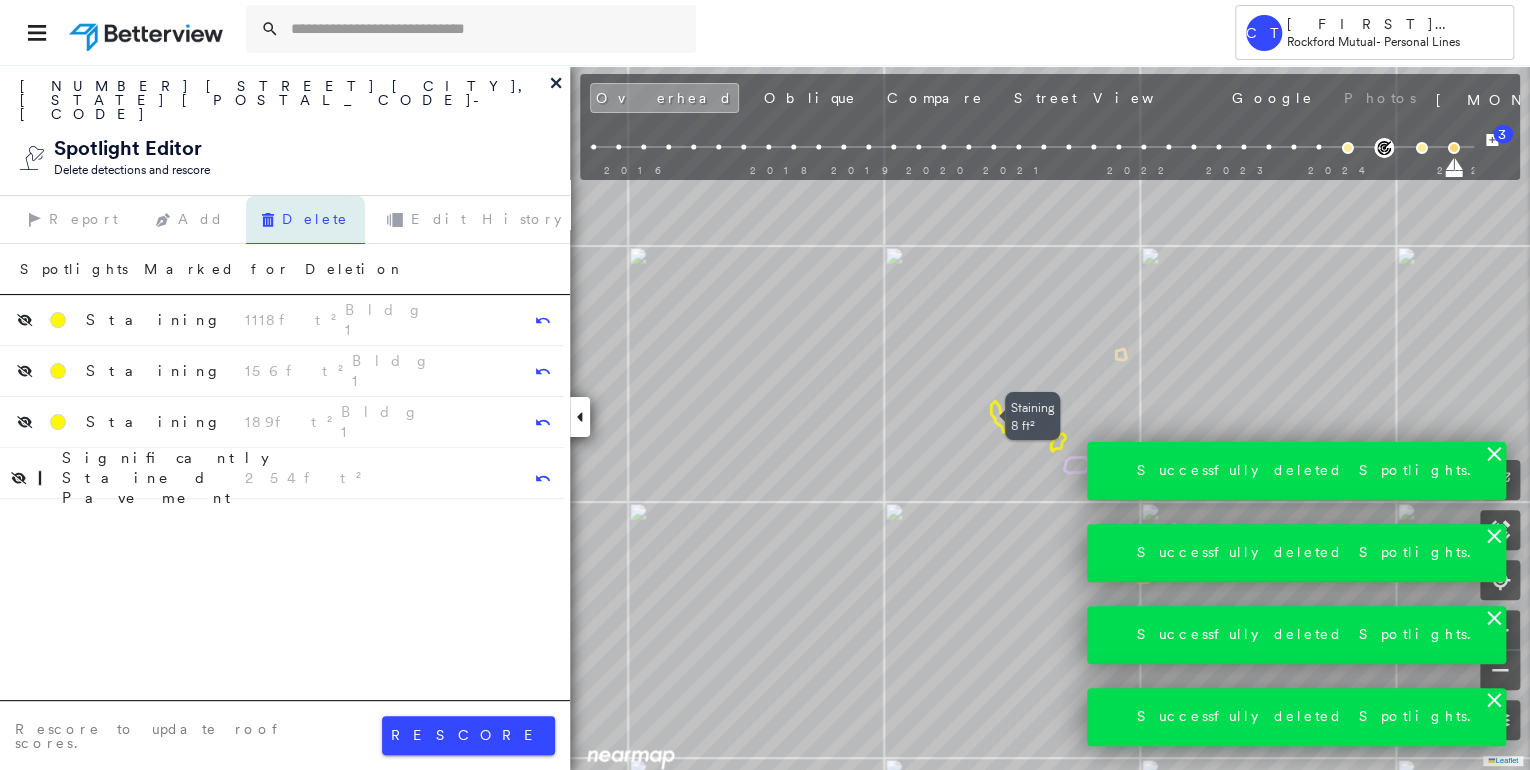 click 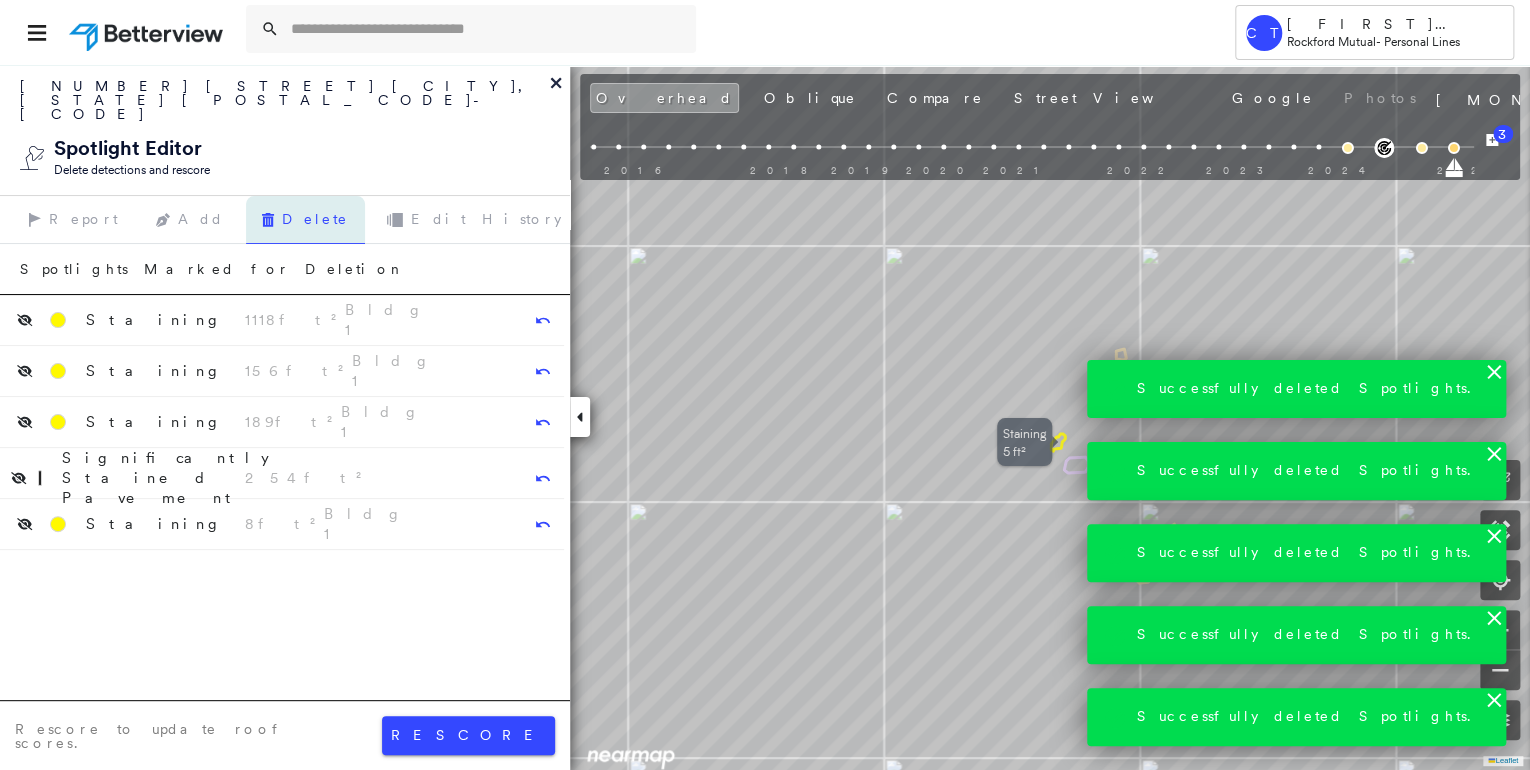 click 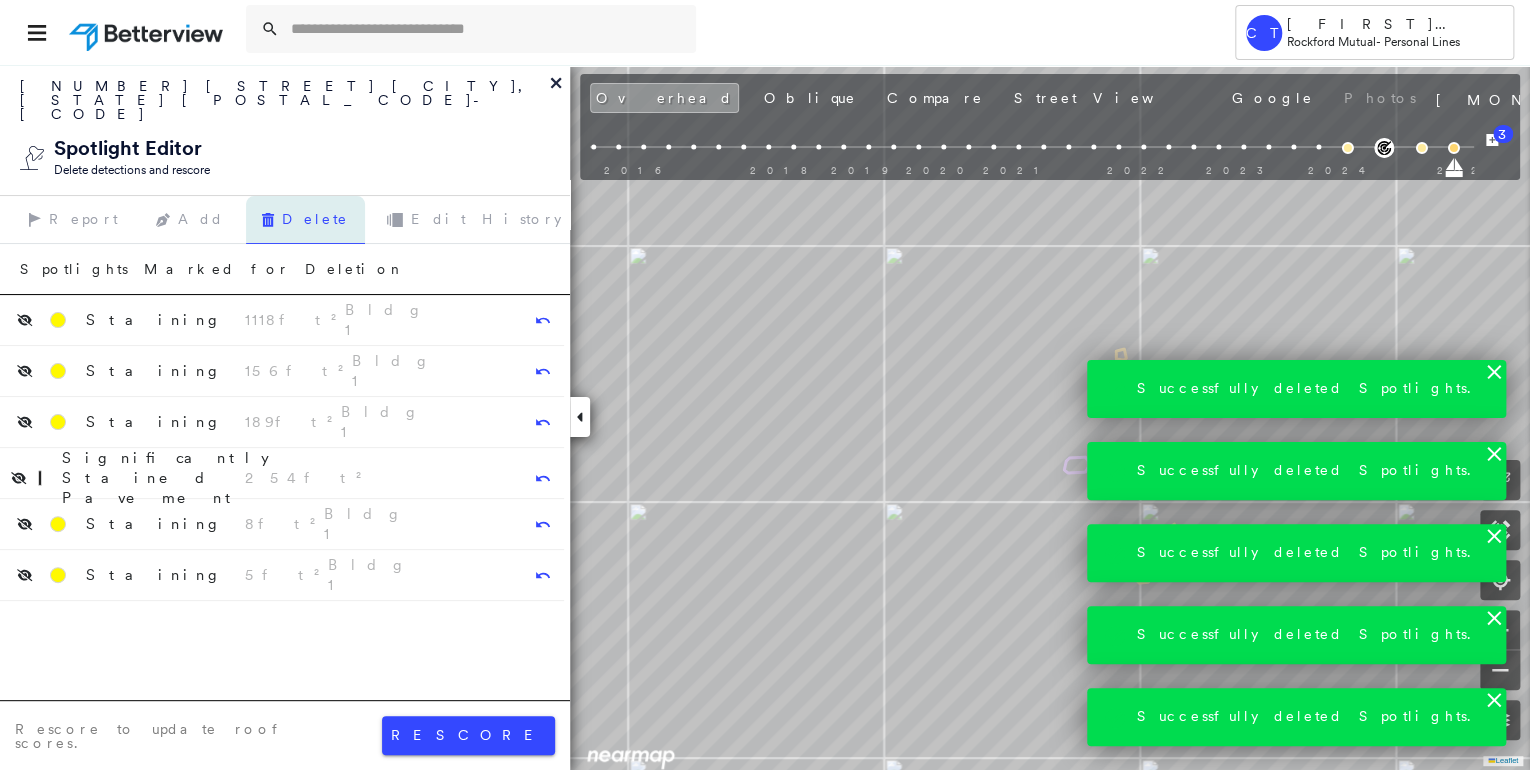 click on "rescore" at bounding box center [468, 735] 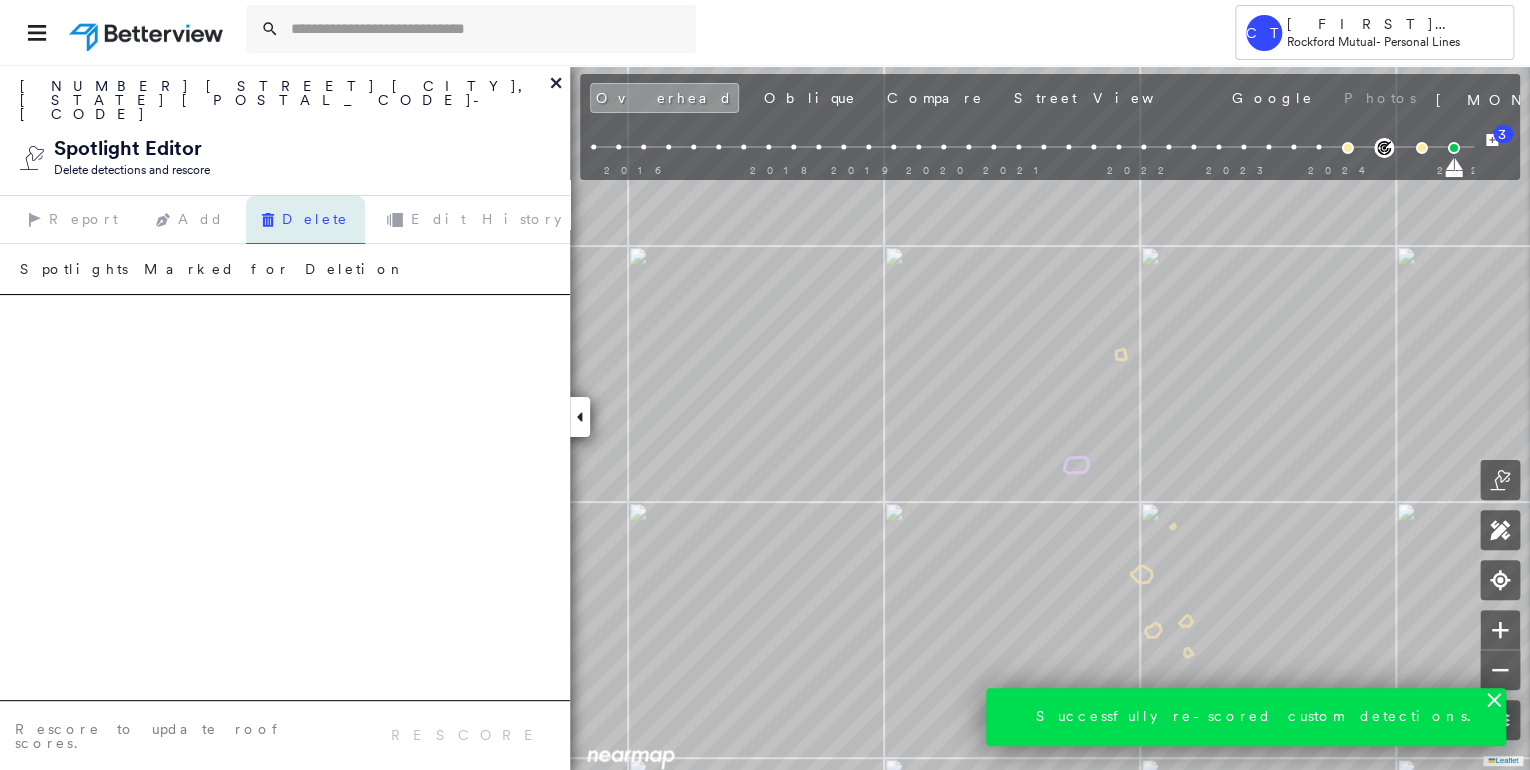 click 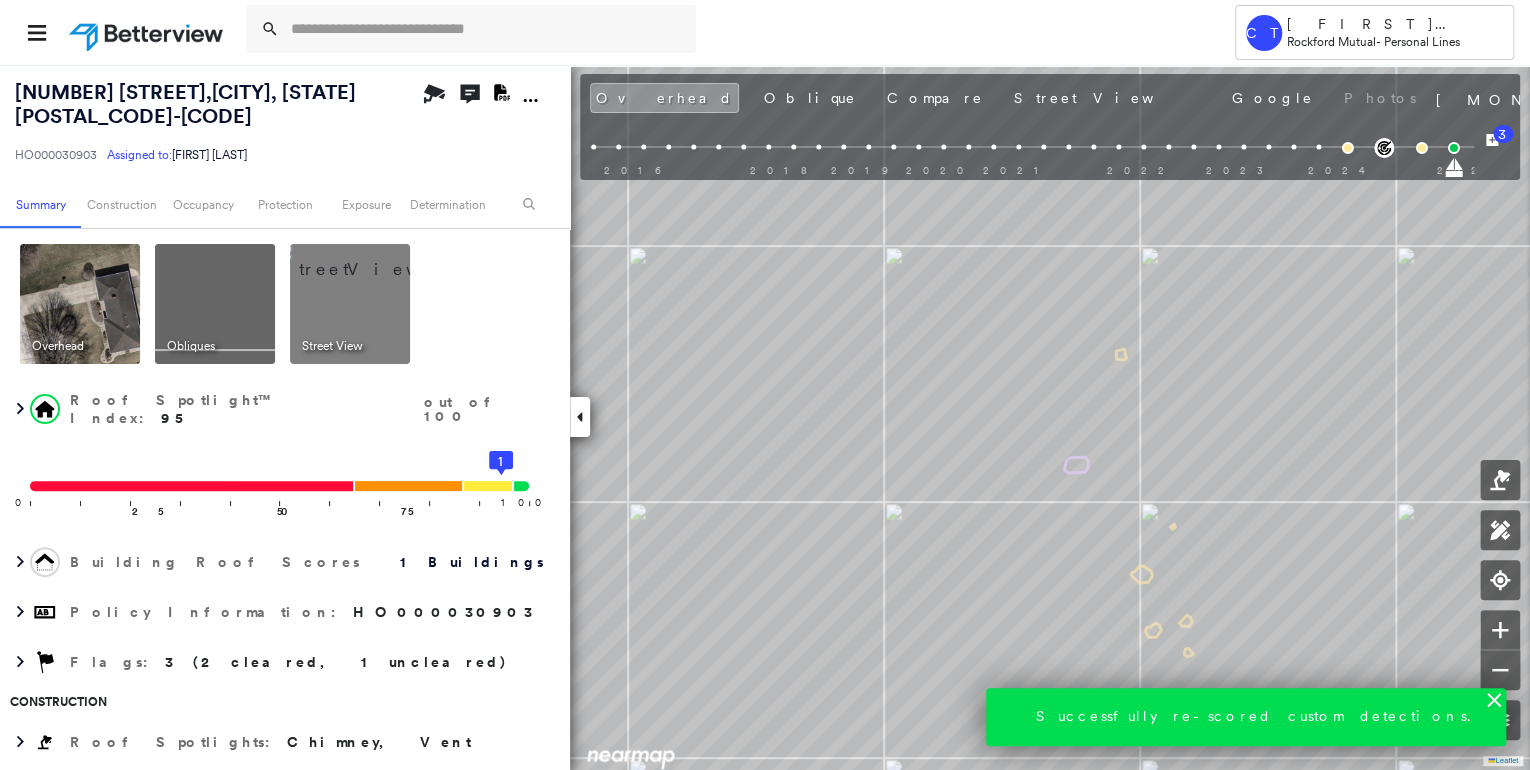 type 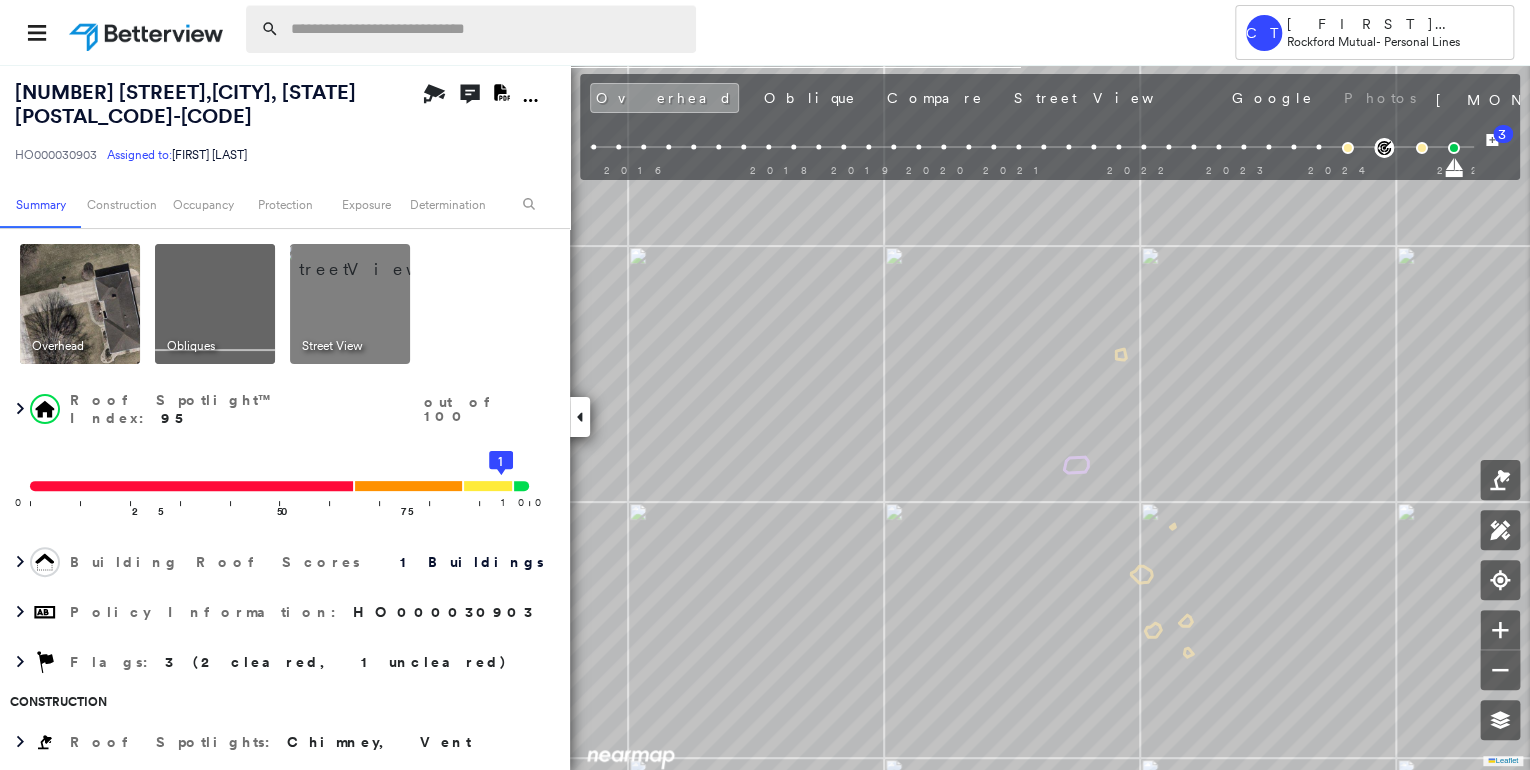 click at bounding box center [487, 29] 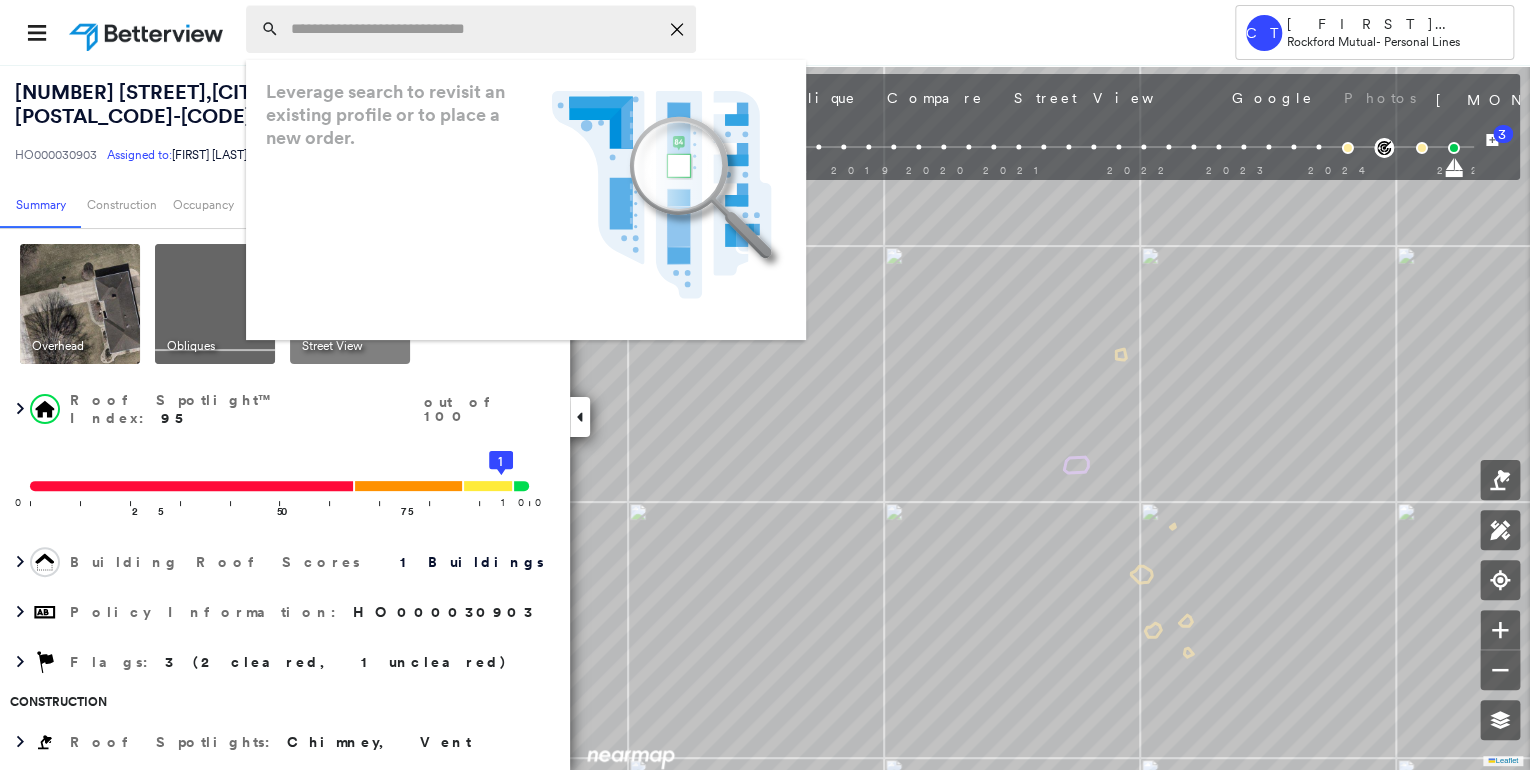 paste on "**********" 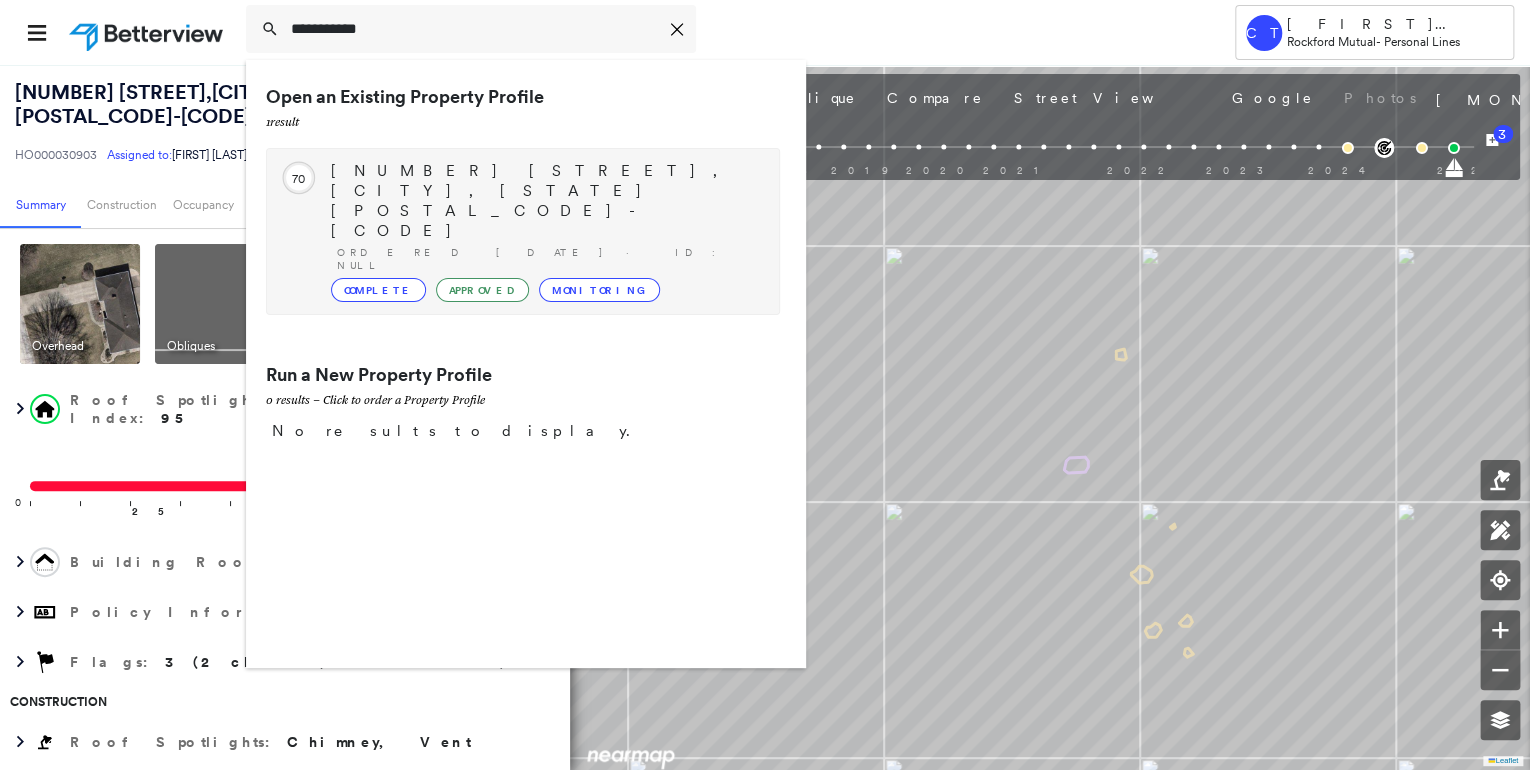 type on "**********" 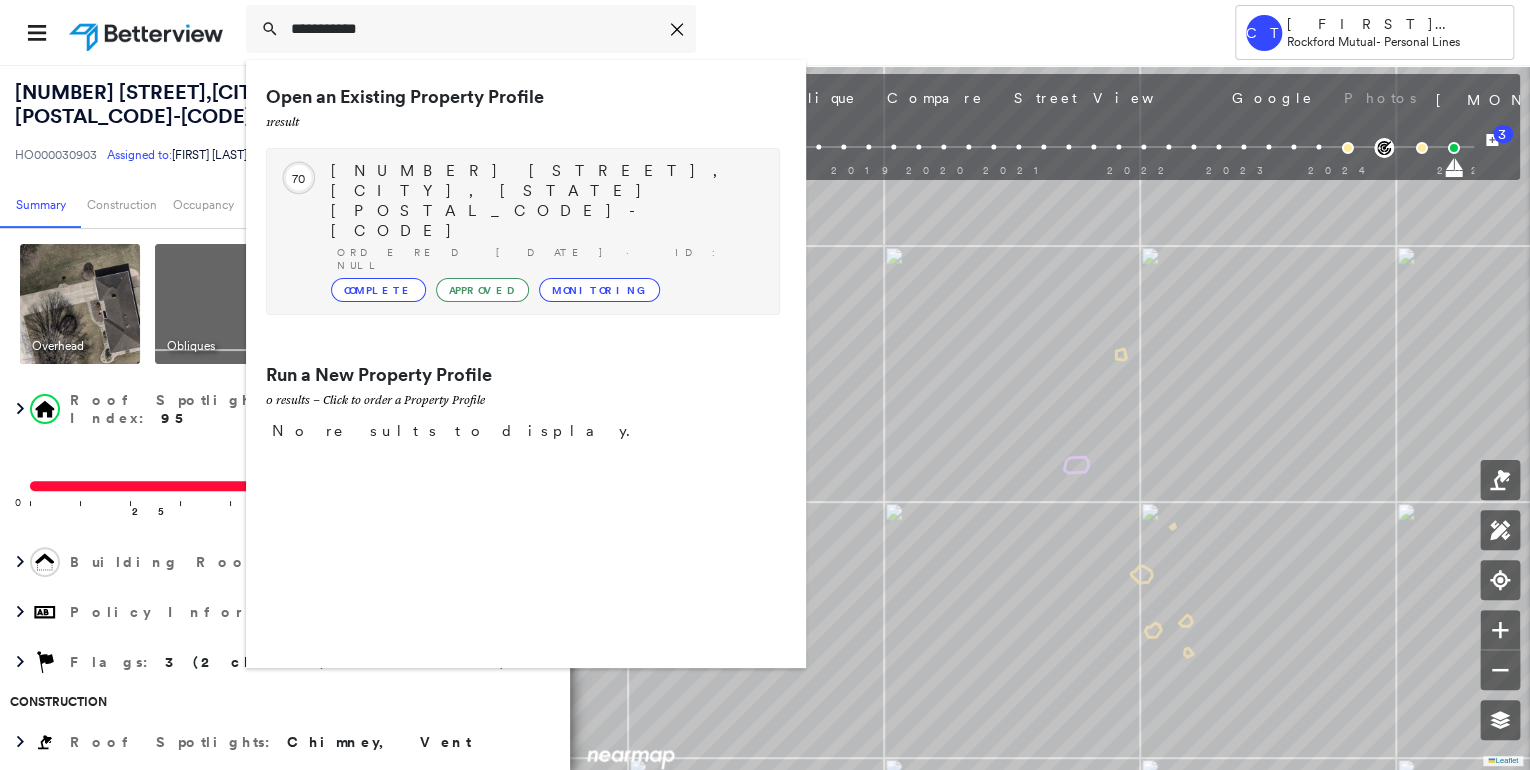 click on "Circled Text Icon 70 315 E GROVE ST, UTICA, IL 61373 Ordered 08/05/24 · ID: null Complete Approved Monitoring" at bounding box center (523, 231) 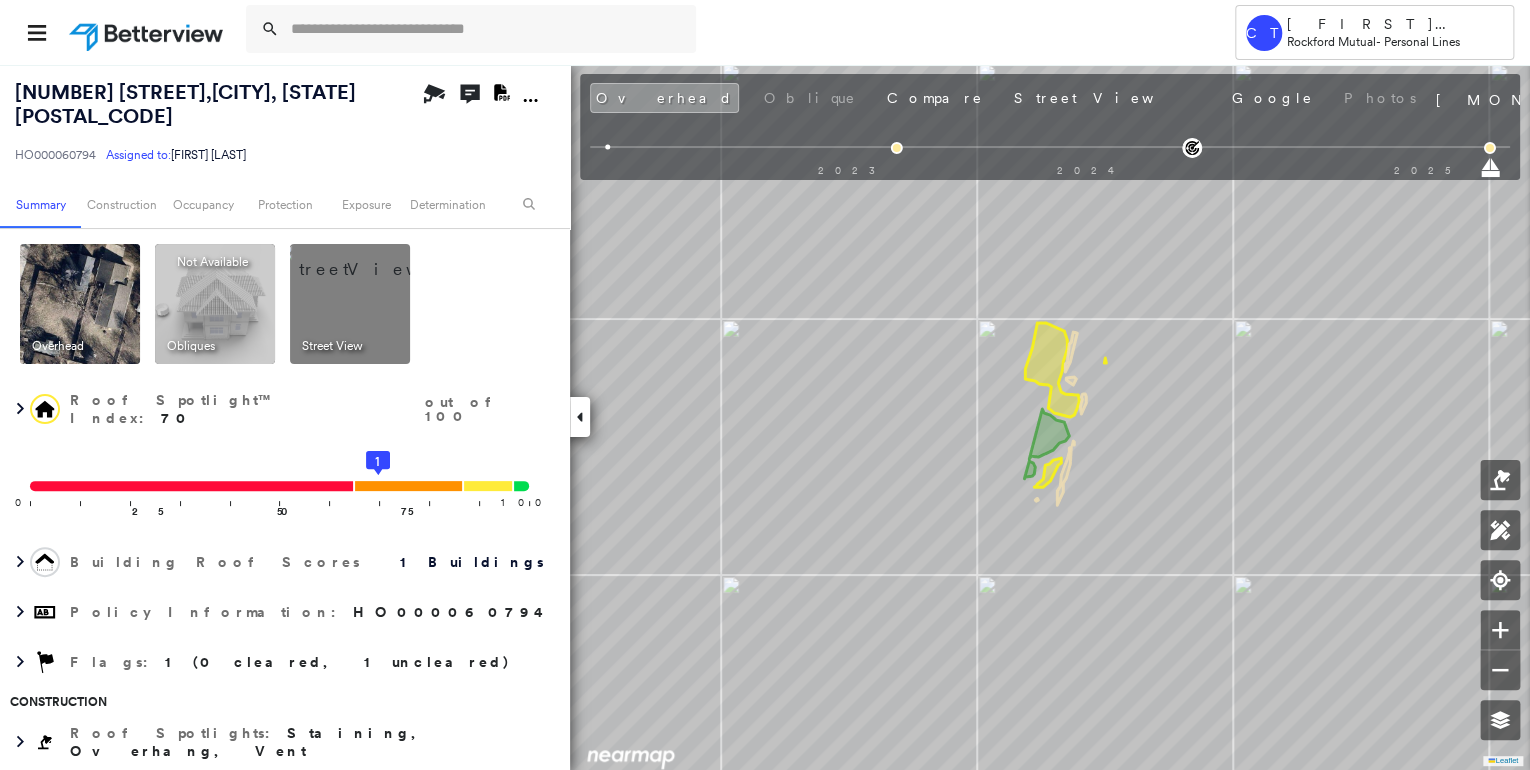 click at bounding box center (374, 259) 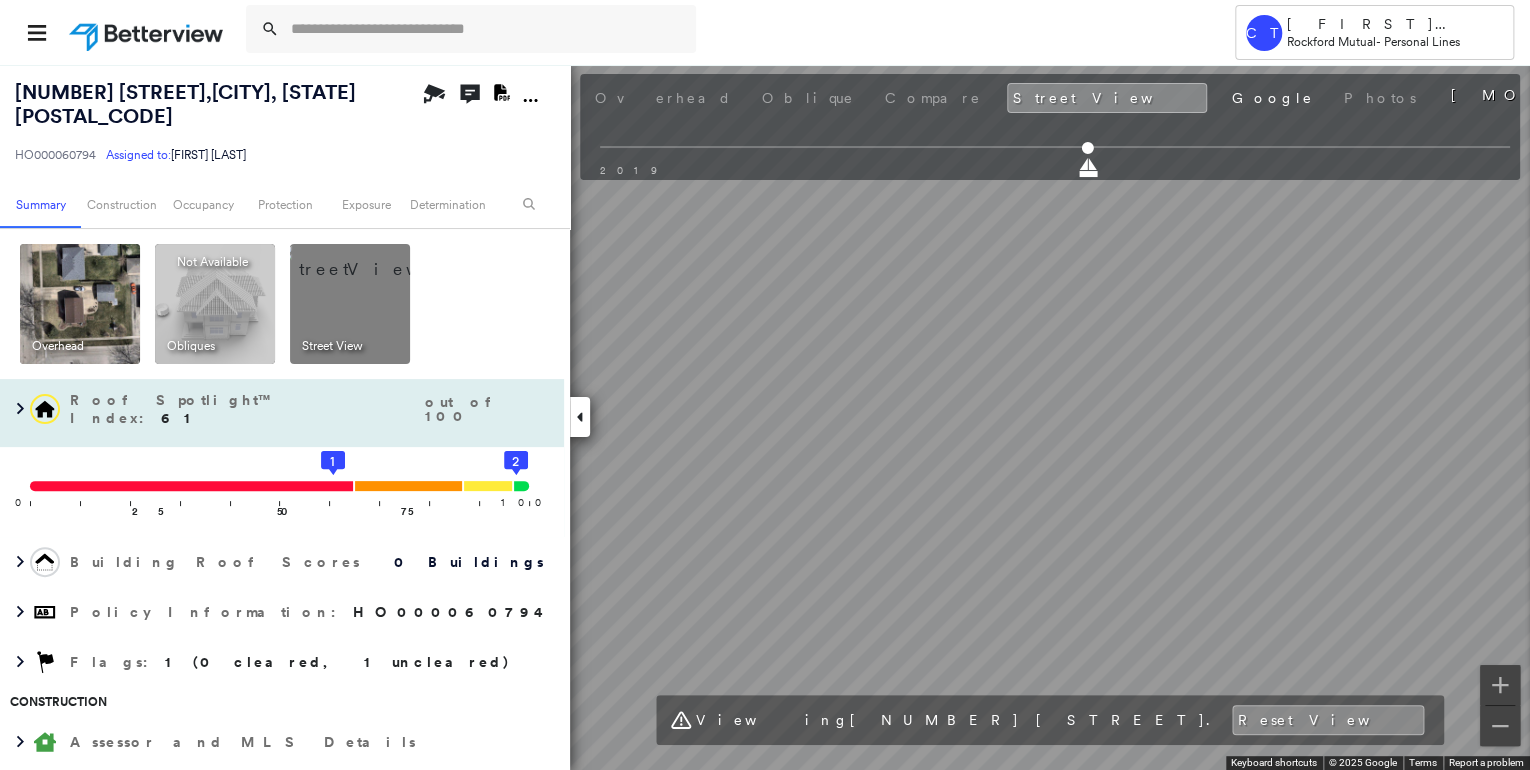 click on "315 E GROVE ST ,  UTICA, IL 61373 HO000060794 Assigned to:  Diane Derr Assigned to:  Diane Derr HO000060794 Assigned to:  Diane Derr Open Comments Download PDF Report Summary Construction Occupancy Protection Exposure Determination Overhead Obliques Not Available ; Street View Roof Spotlight™ Index :  61 out of 100 0 100 25 50 75 1 2 Building Roof Scores 0 Buildings Policy Information :  HO000060794 Flags :  1 (0 cleared, 1 uncleared) Construction Assessor and MLS Details BuildZoom - Building Permit Data and Analysis Occupancy Ownership Place Detail Protection Exposure FEMA Risk Index Additional Perils Determination Flags :  1 (0 cleared, 1 uncleared) Uncleared Flags (1) Cleared Flags  (0) MED Medium Priority Roof Score Flagged 08/05/24 Clear Action Taken New Entry History Quote/New Business Terms & Conditions Added ACV Endorsement Added Cosmetic Endorsement Inspection/Loss Control Report Information Added to Inspection Survey Onsite Inspection Ordered Determined No Inspection Needed General Save Renewal" at bounding box center (765, 417) 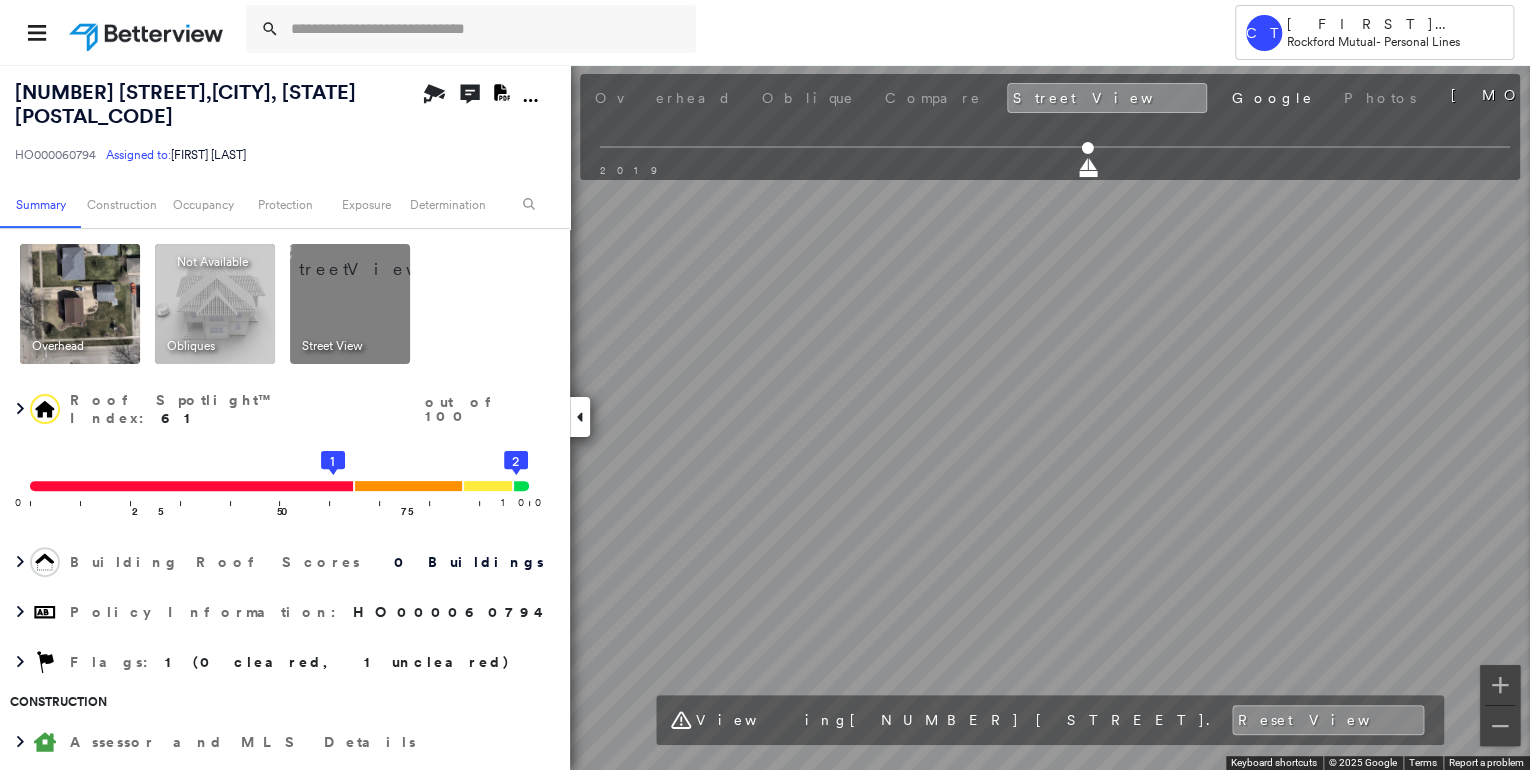 click at bounding box center (80, 304) 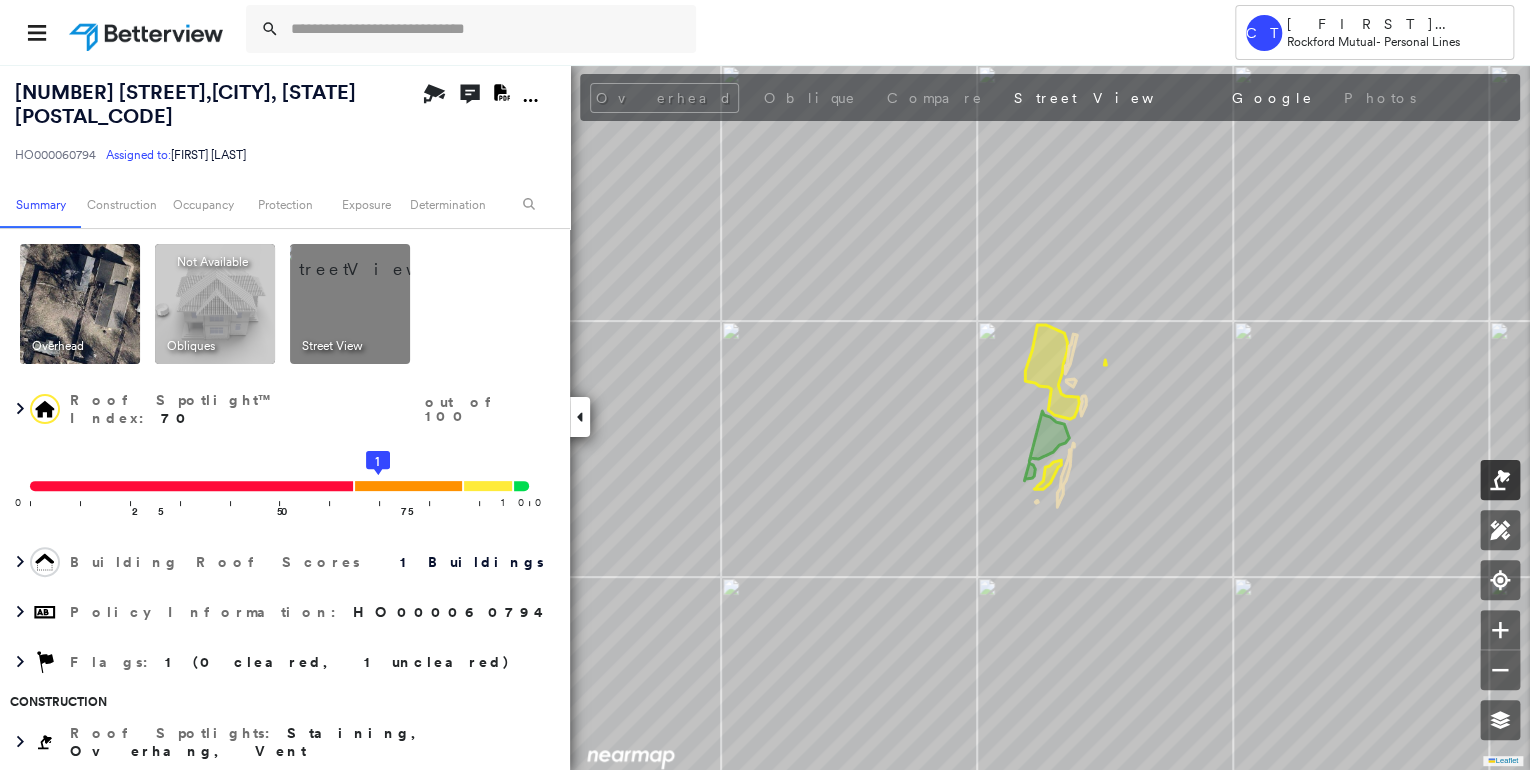 click 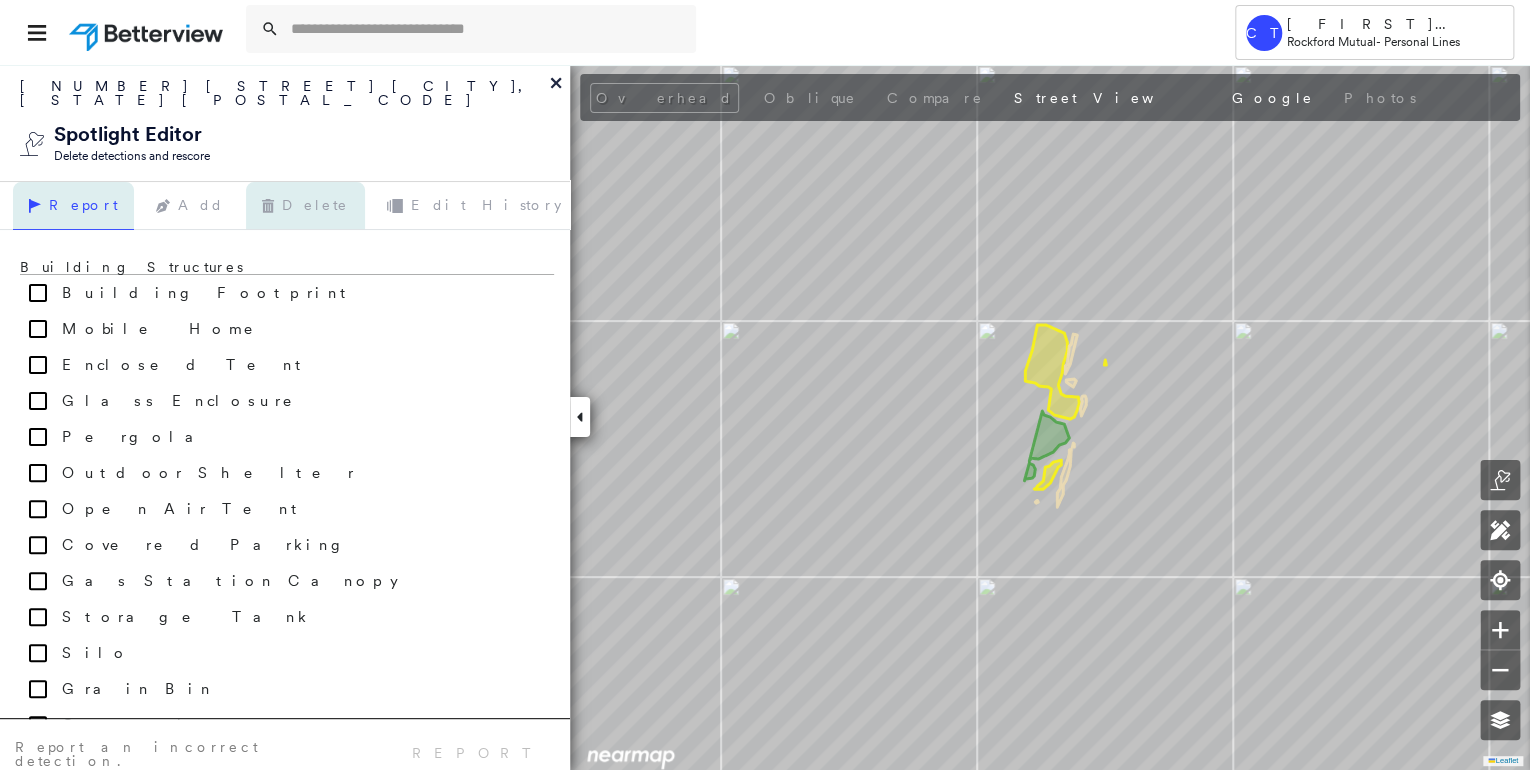 drag, startPoint x: 302, startPoint y: 201, endPoint x: 313, endPoint y: 210, distance: 14.21267 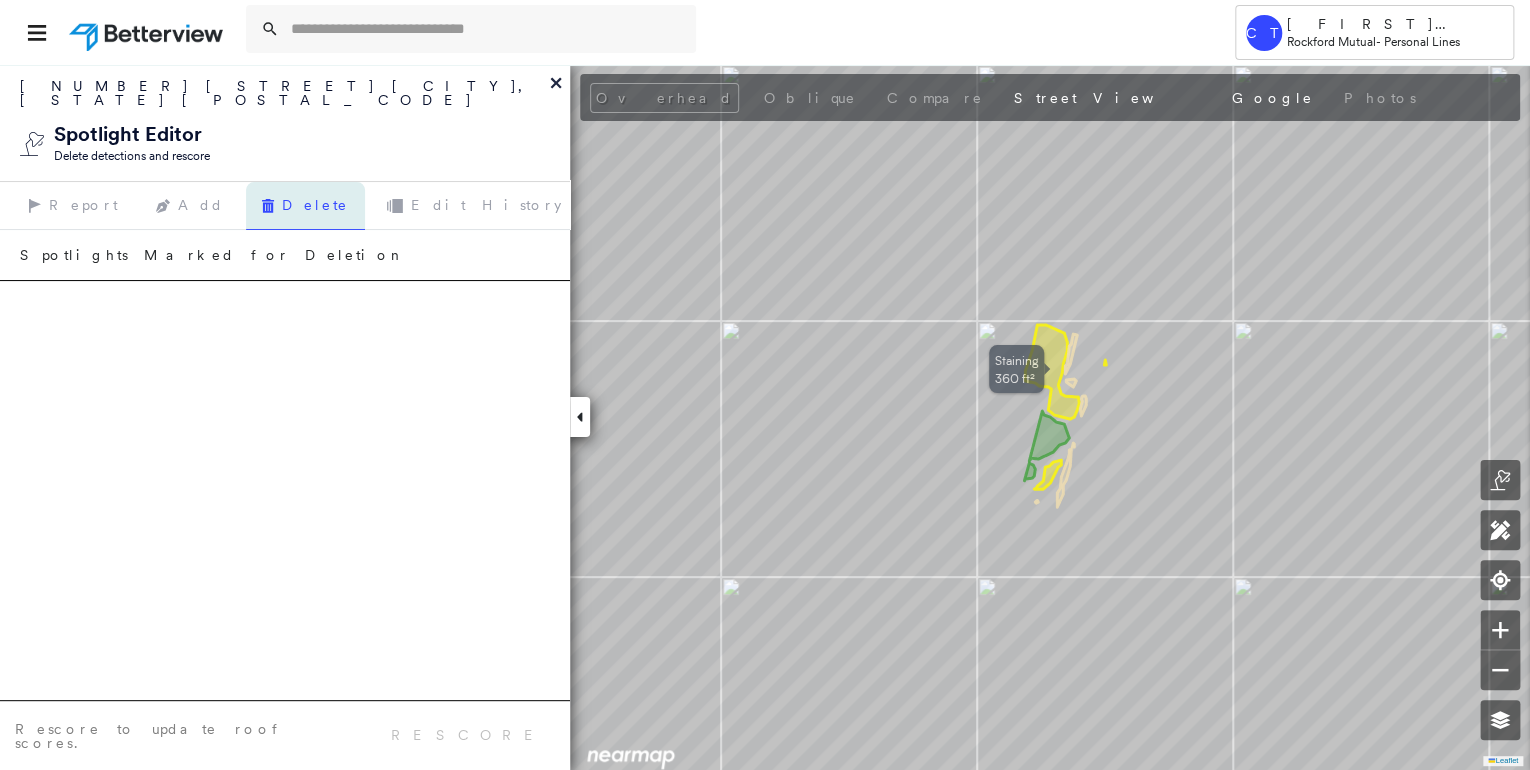 click 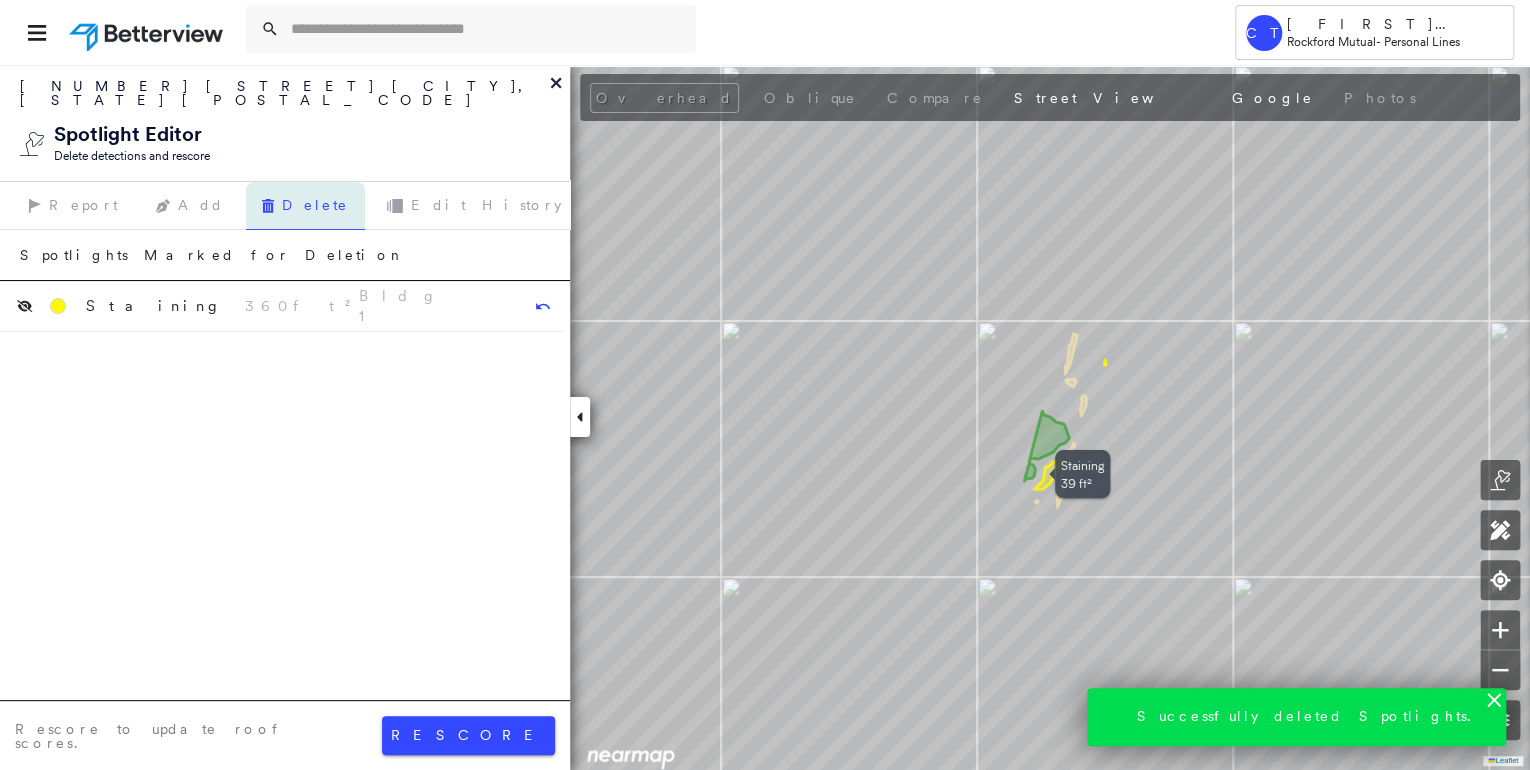 click 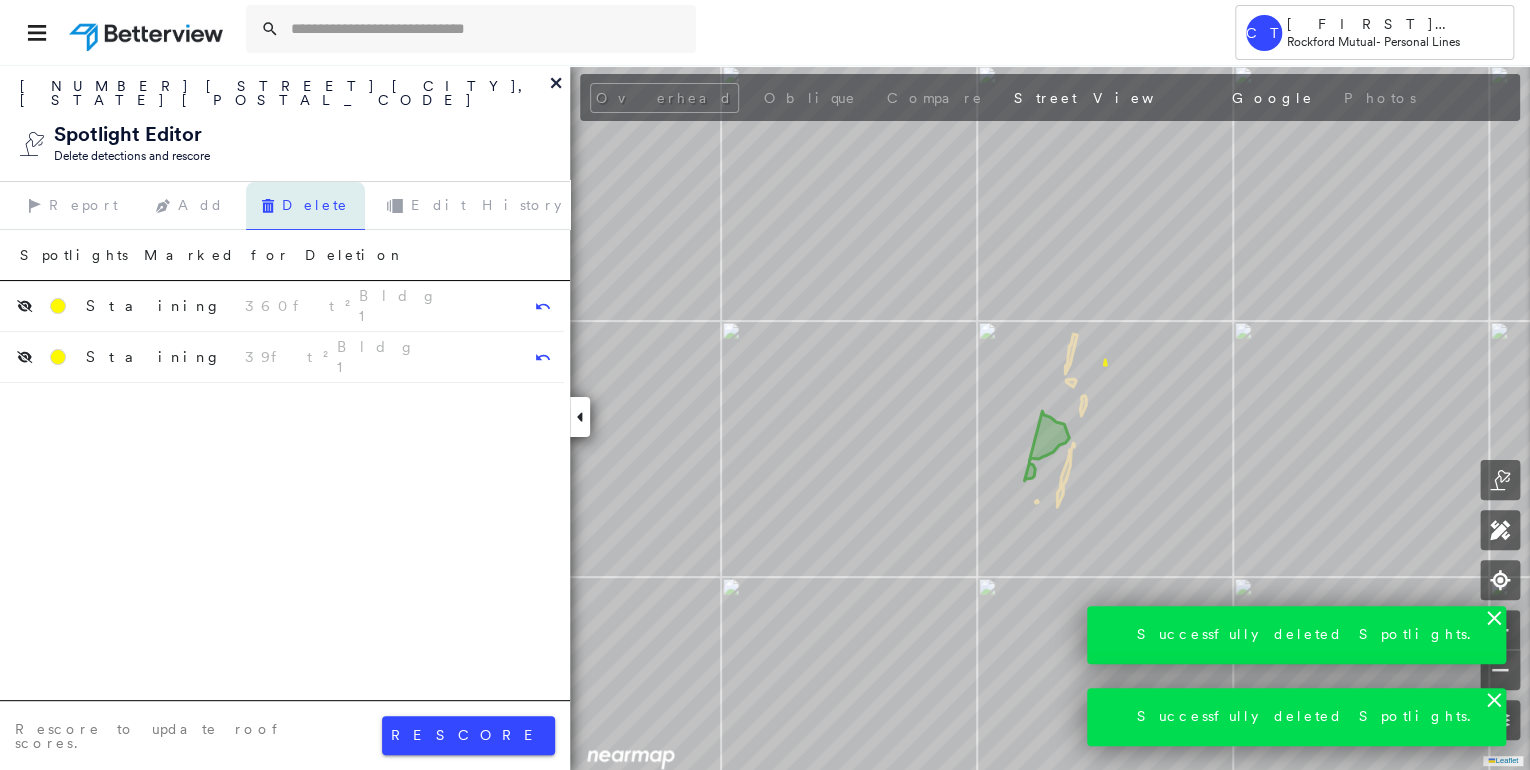 click on "Rescore to update roof scores. rescore" at bounding box center (285, 735) 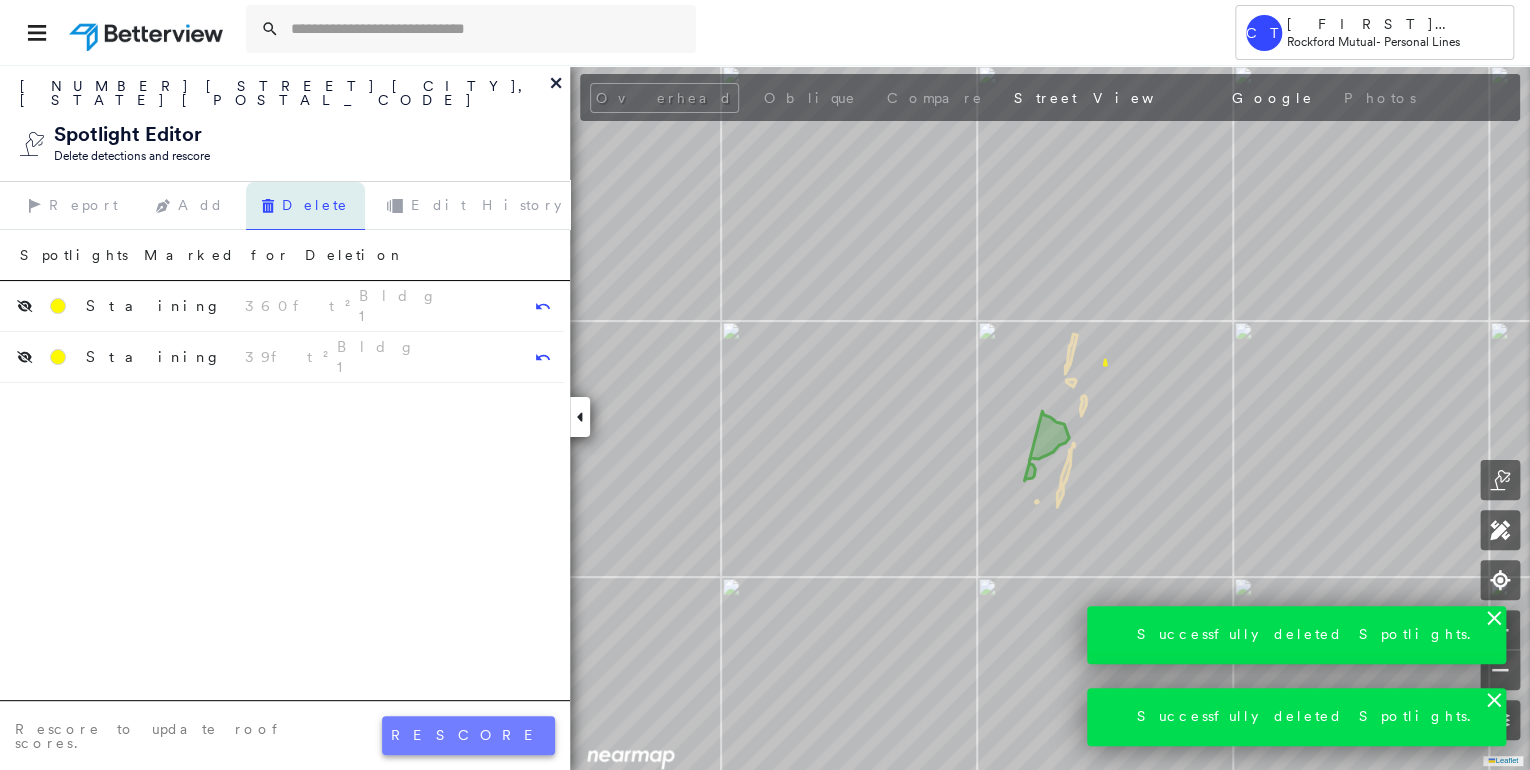 click on "rescore" at bounding box center [468, 735] 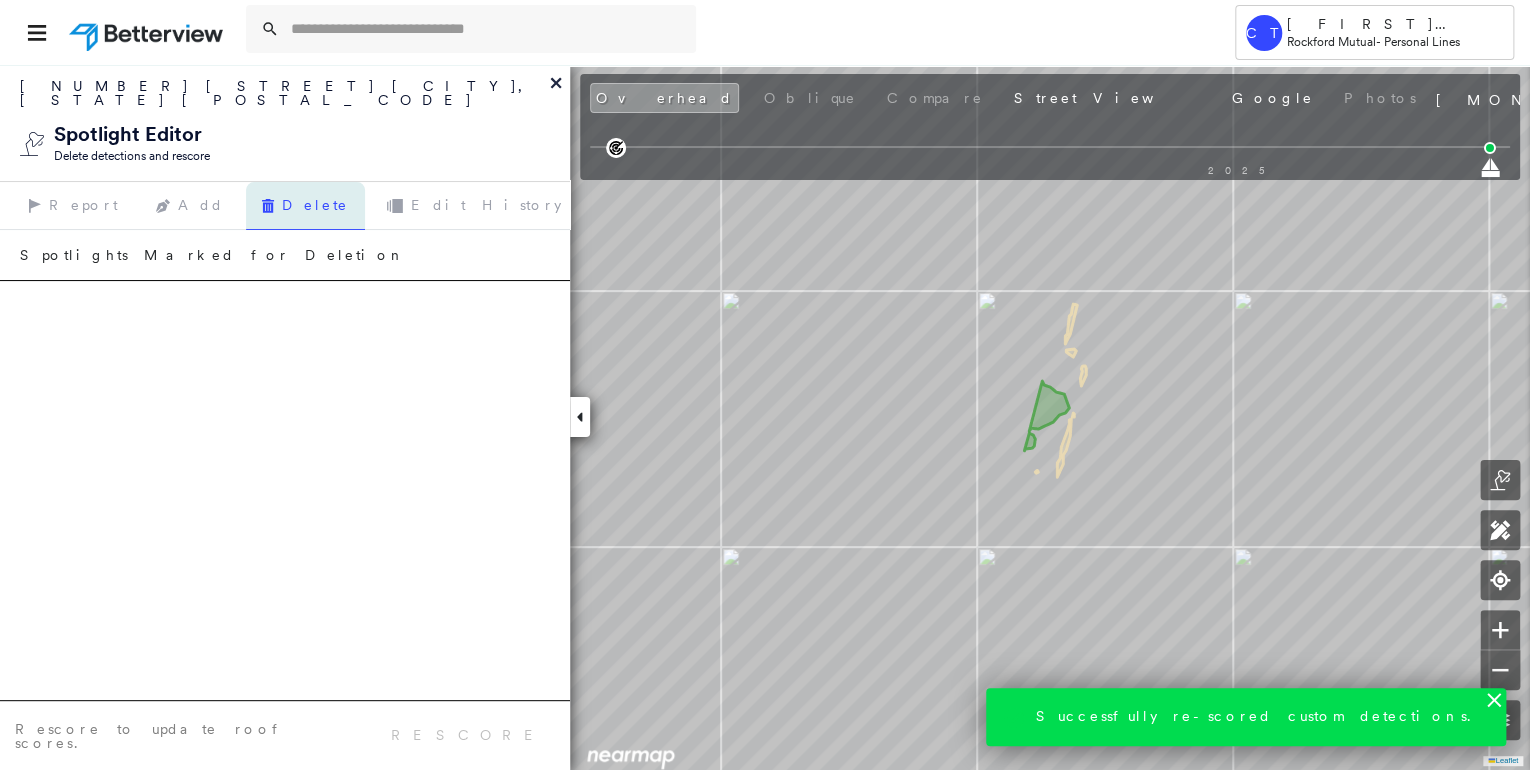click 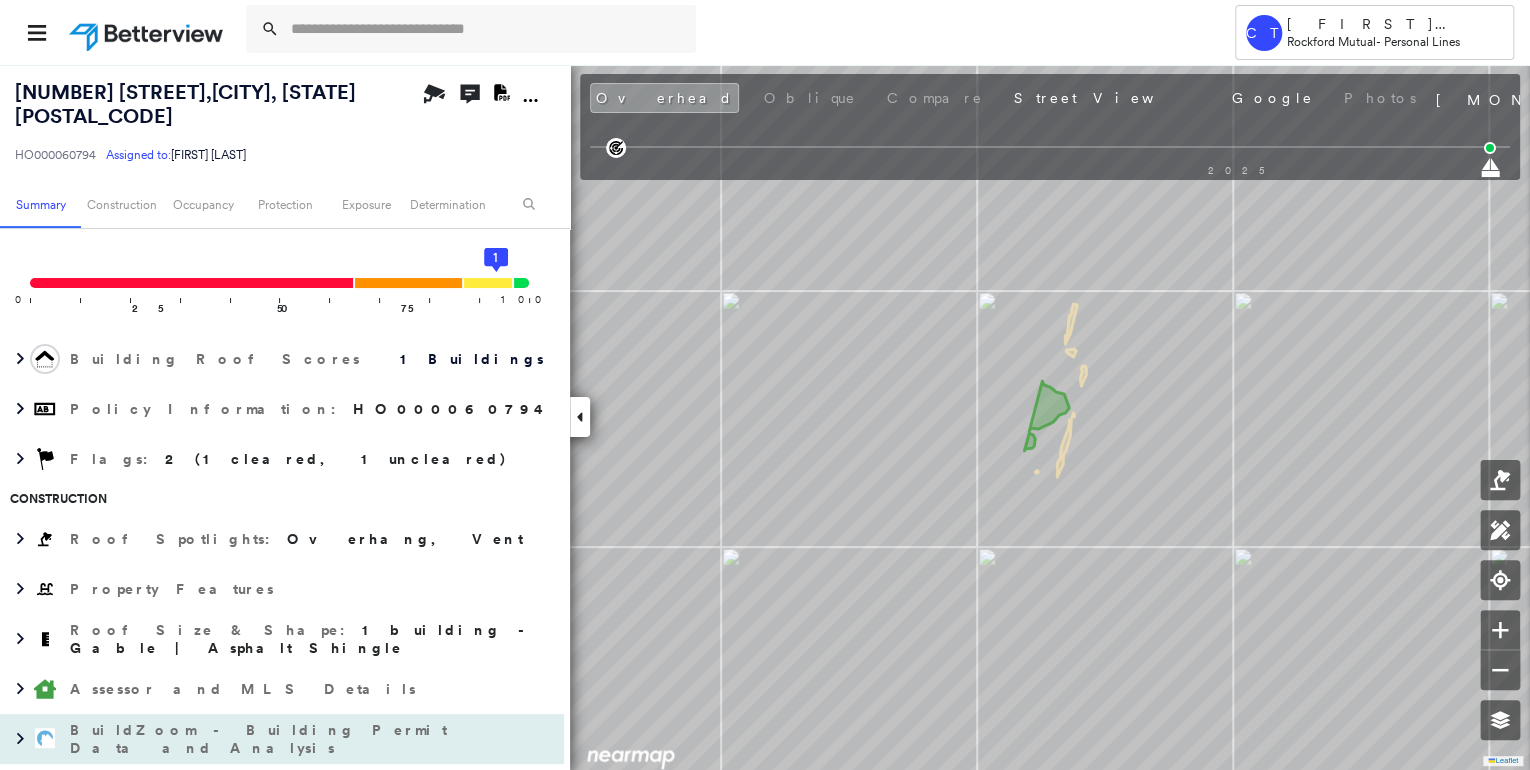 scroll, scrollTop: 240, scrollLeft: 0, axis: vertical 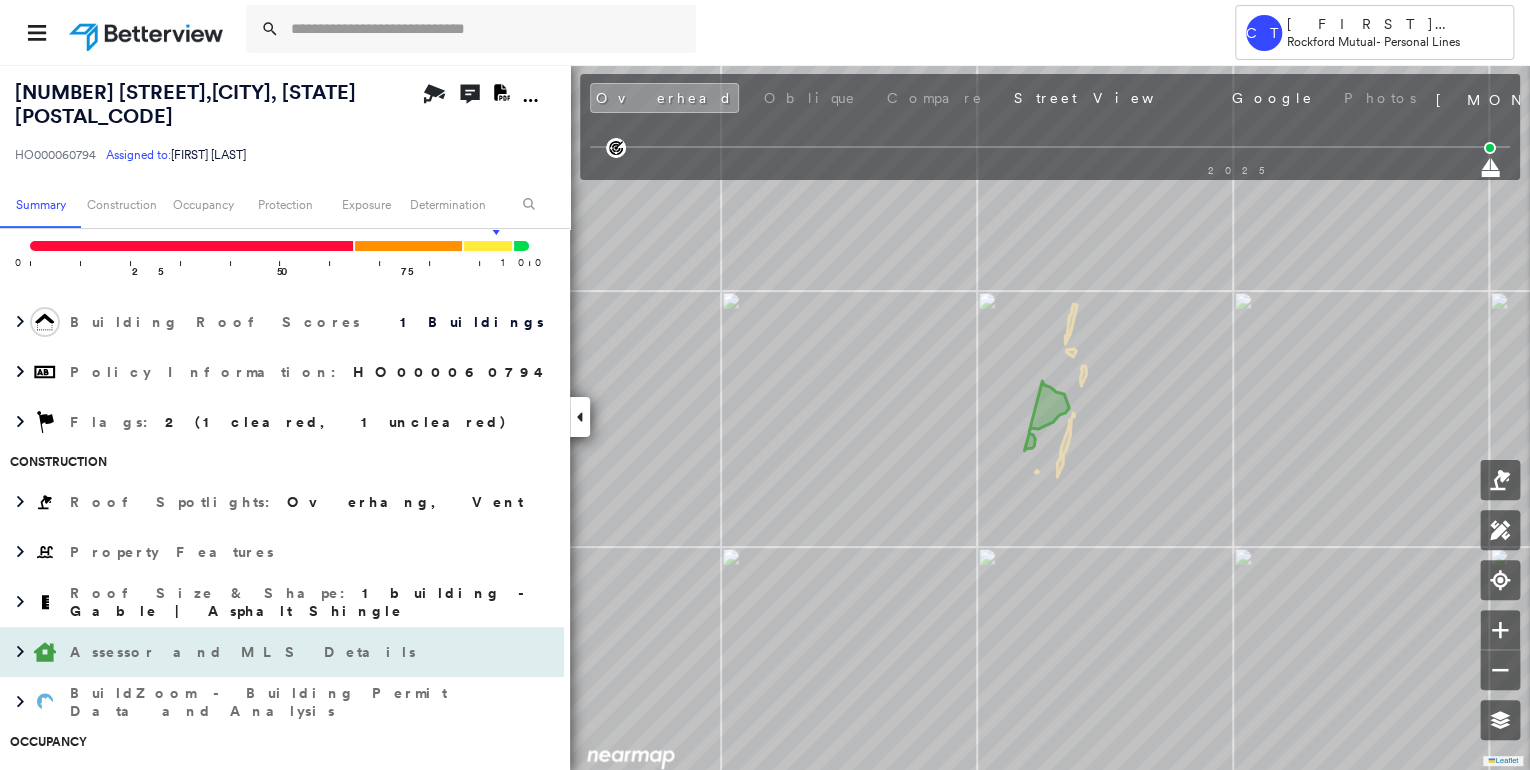 click on "Assessor and MLS Details" at bounding box center (262, 652) 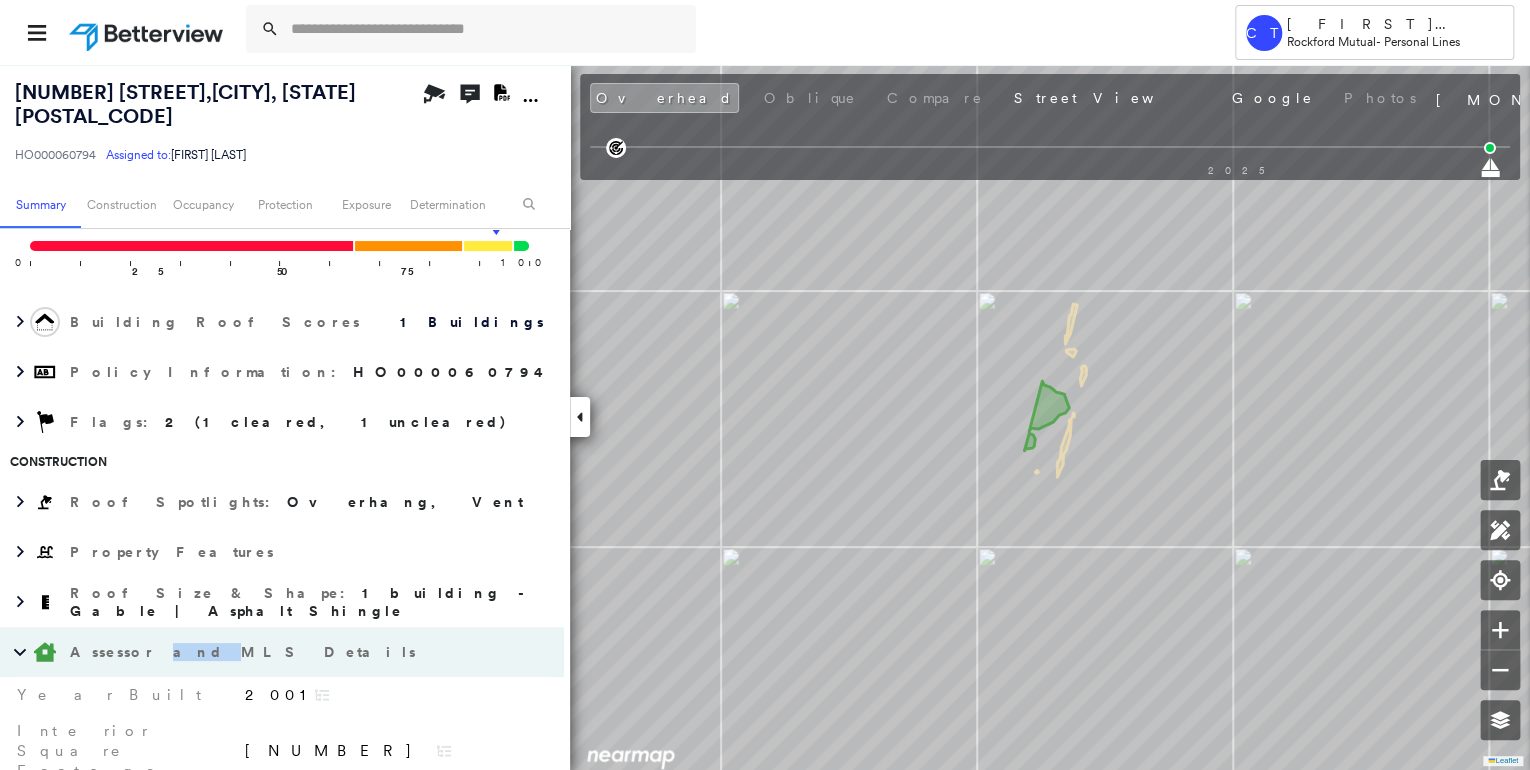 click on "Assessor and MLS Details" at bounding box center [262, 652] 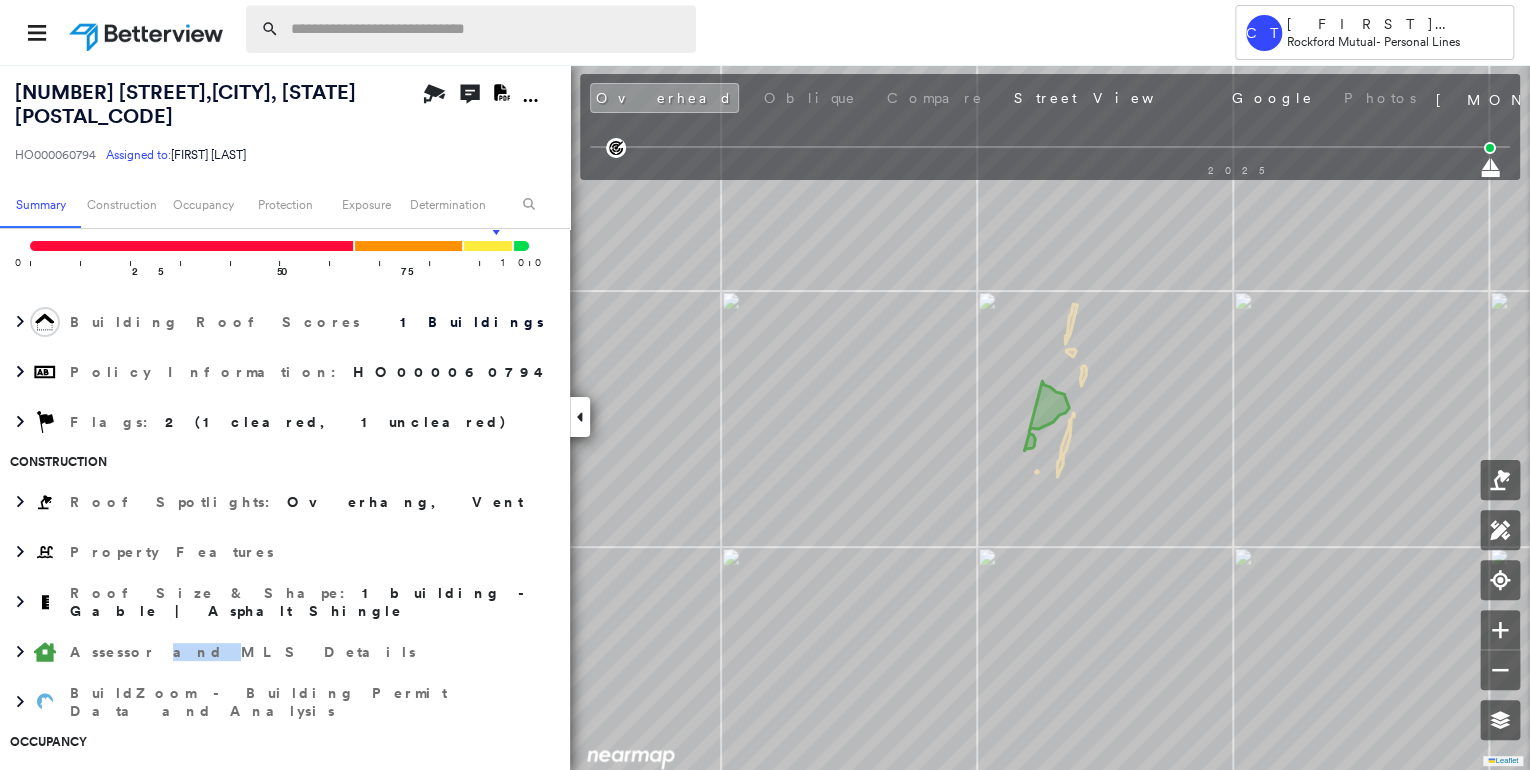 click at bounding box center [487, 29] 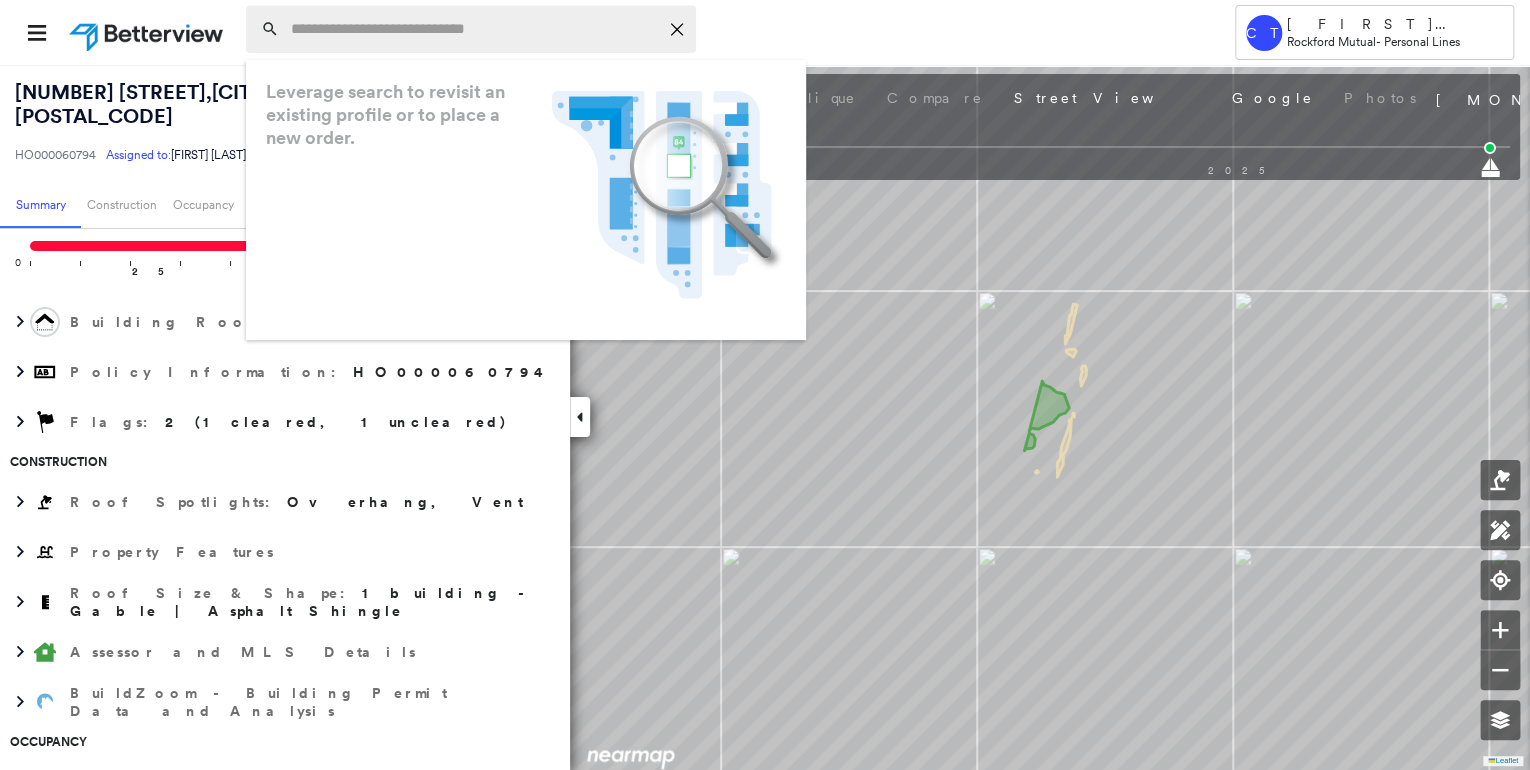 paste on "**********" 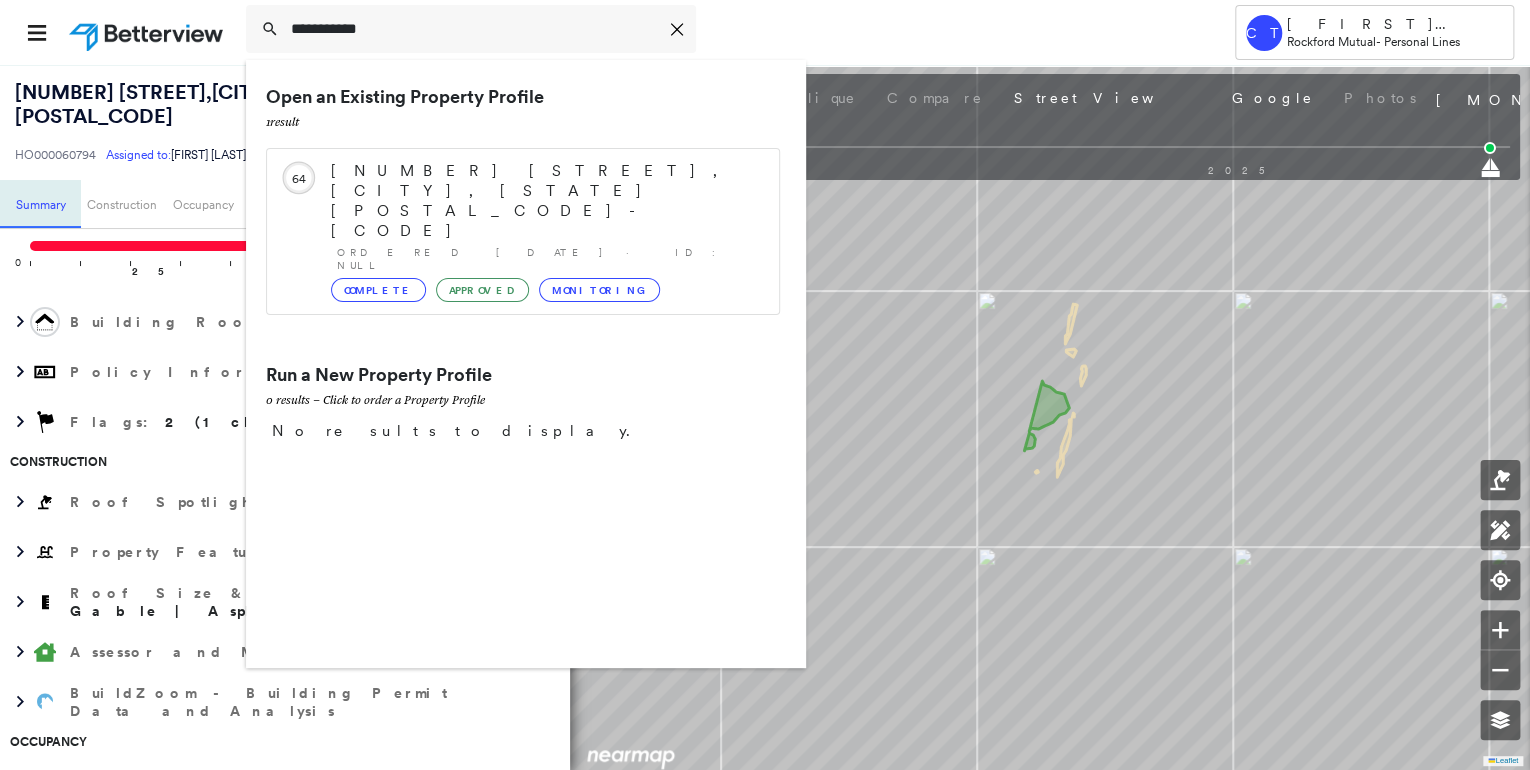 type on "**********" 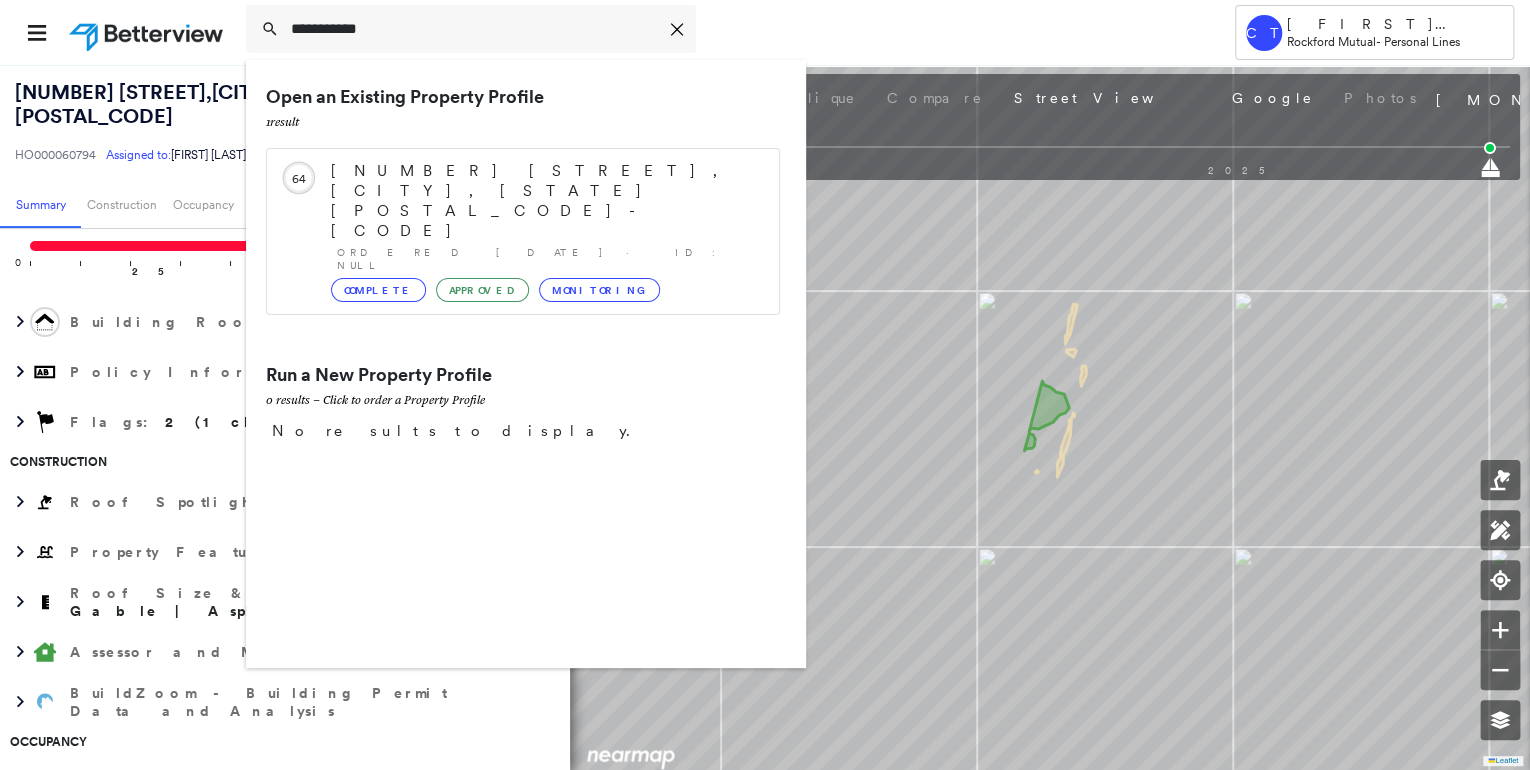 click on "Ordered 08/05/24 · ID: null" at bounding box center (548, 259) 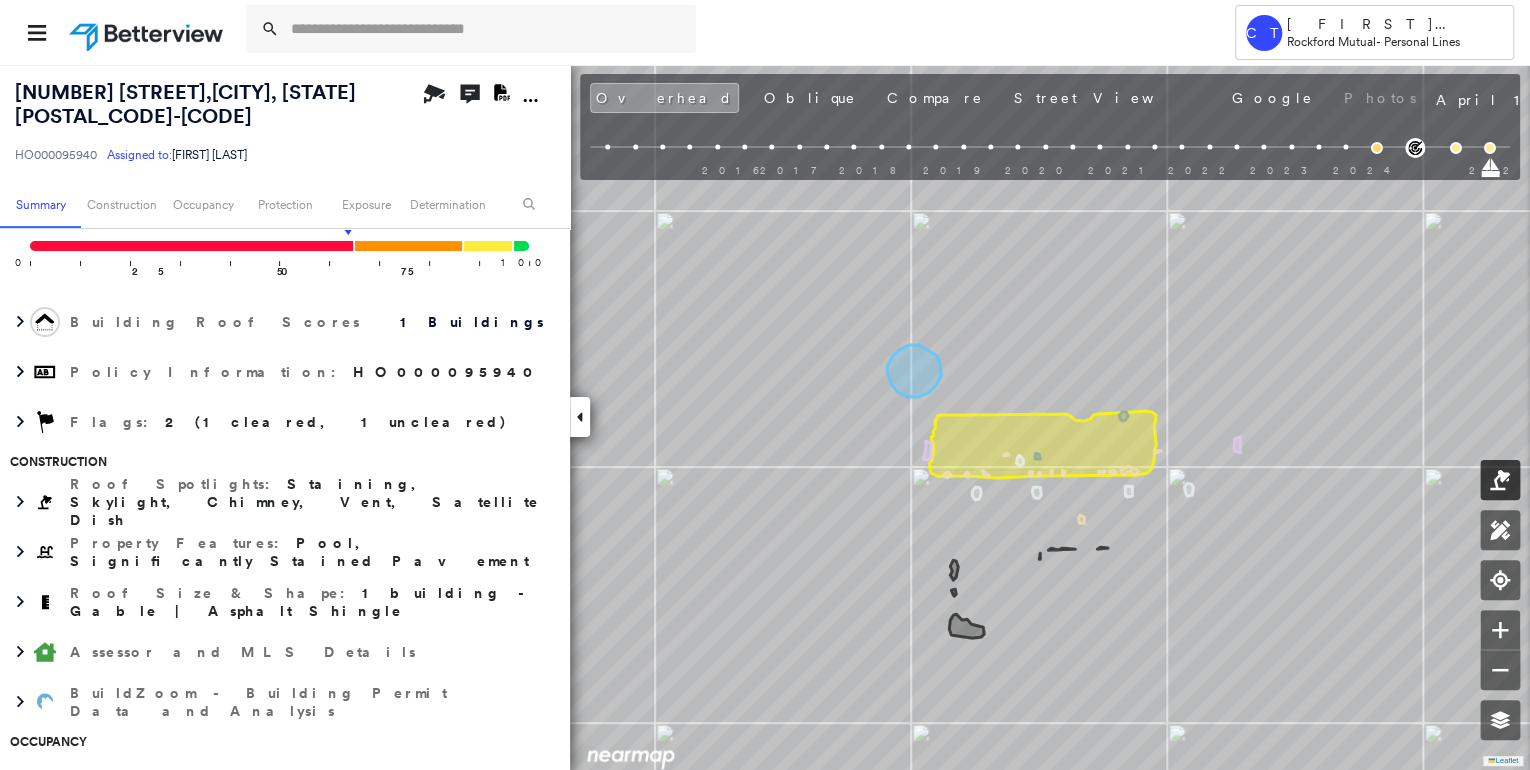 click 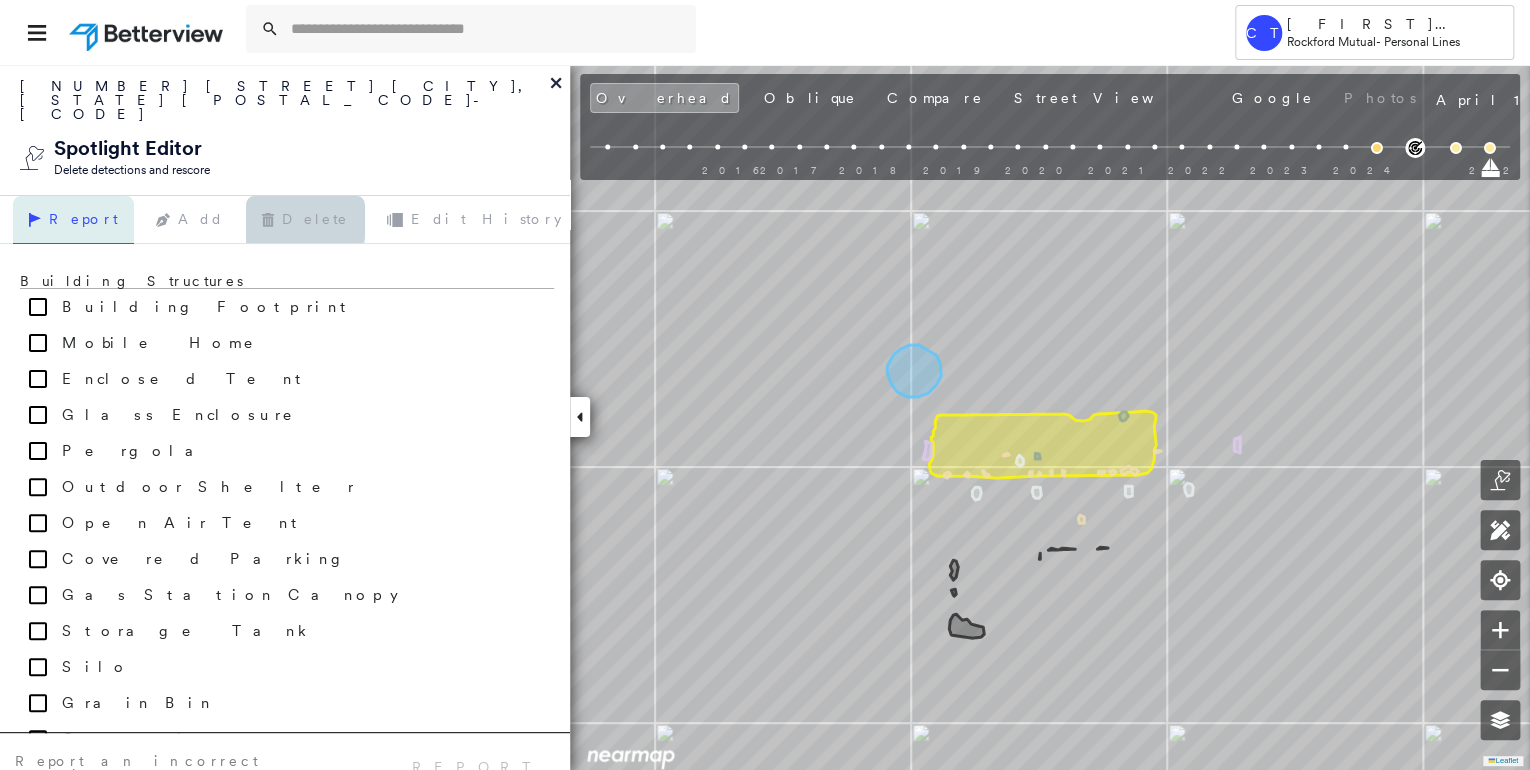 click on "Delete" at bounding box center (305, 220) 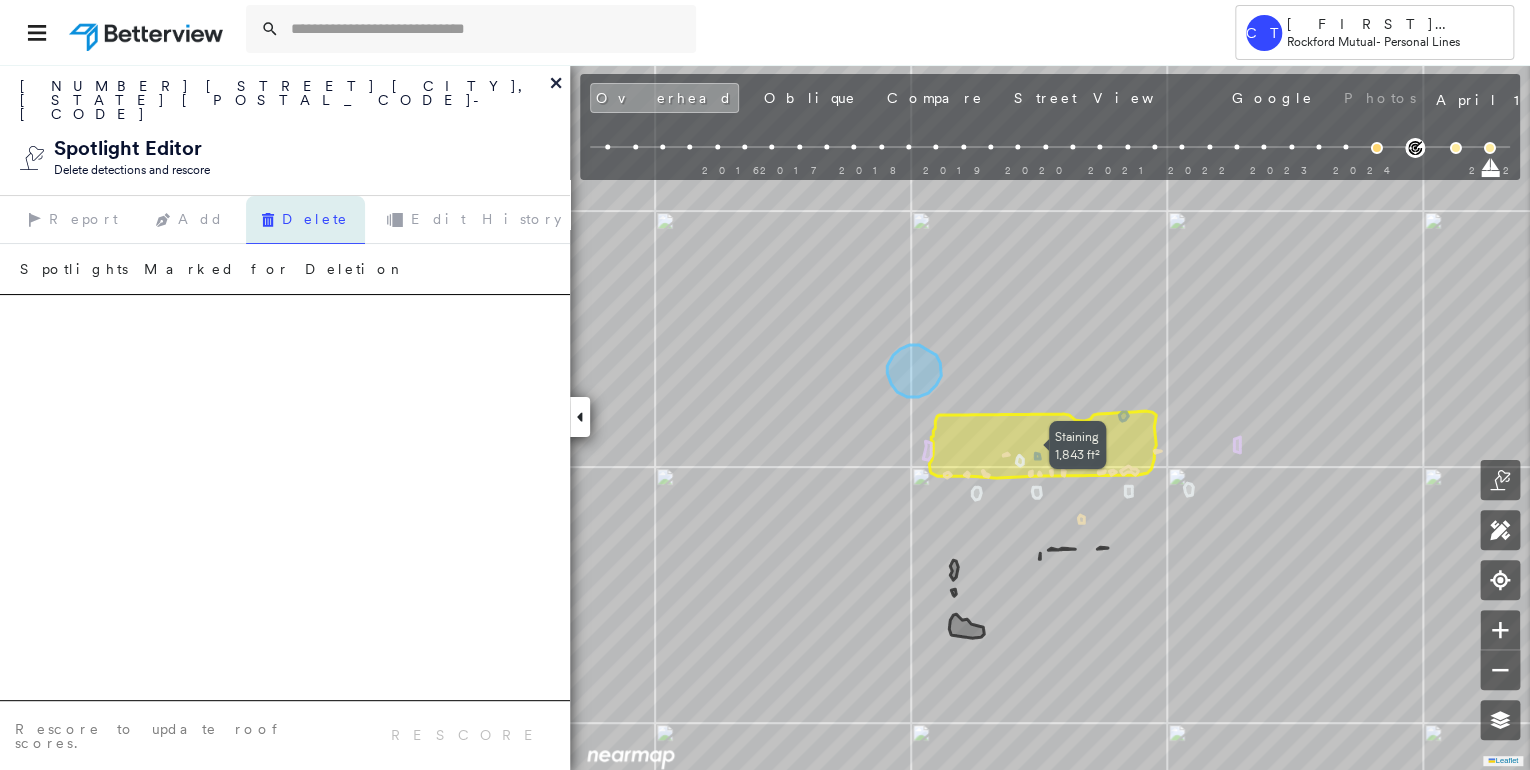 click 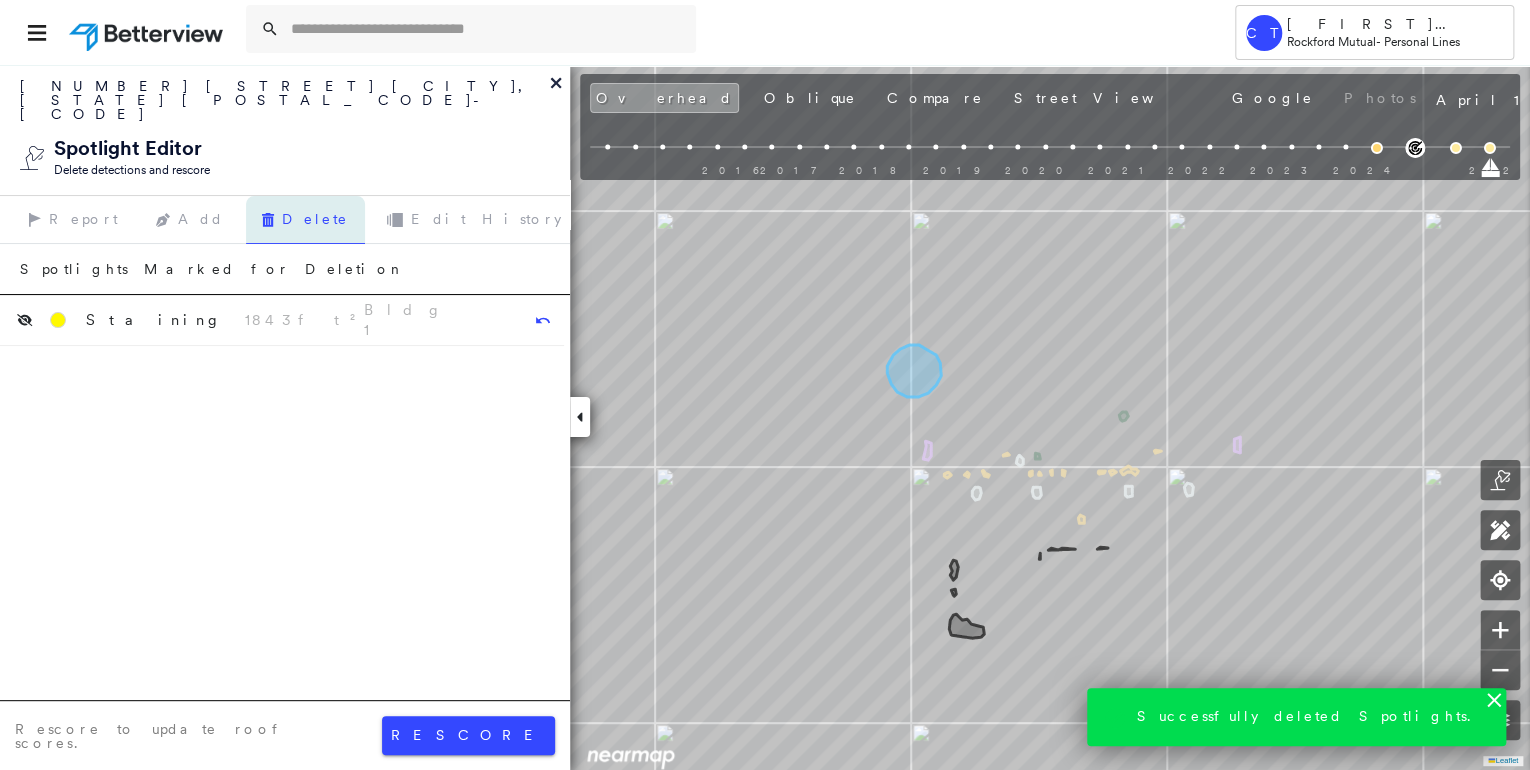 click on "Rescore to update roof scores. rescore" at bounding box center [285, 735] 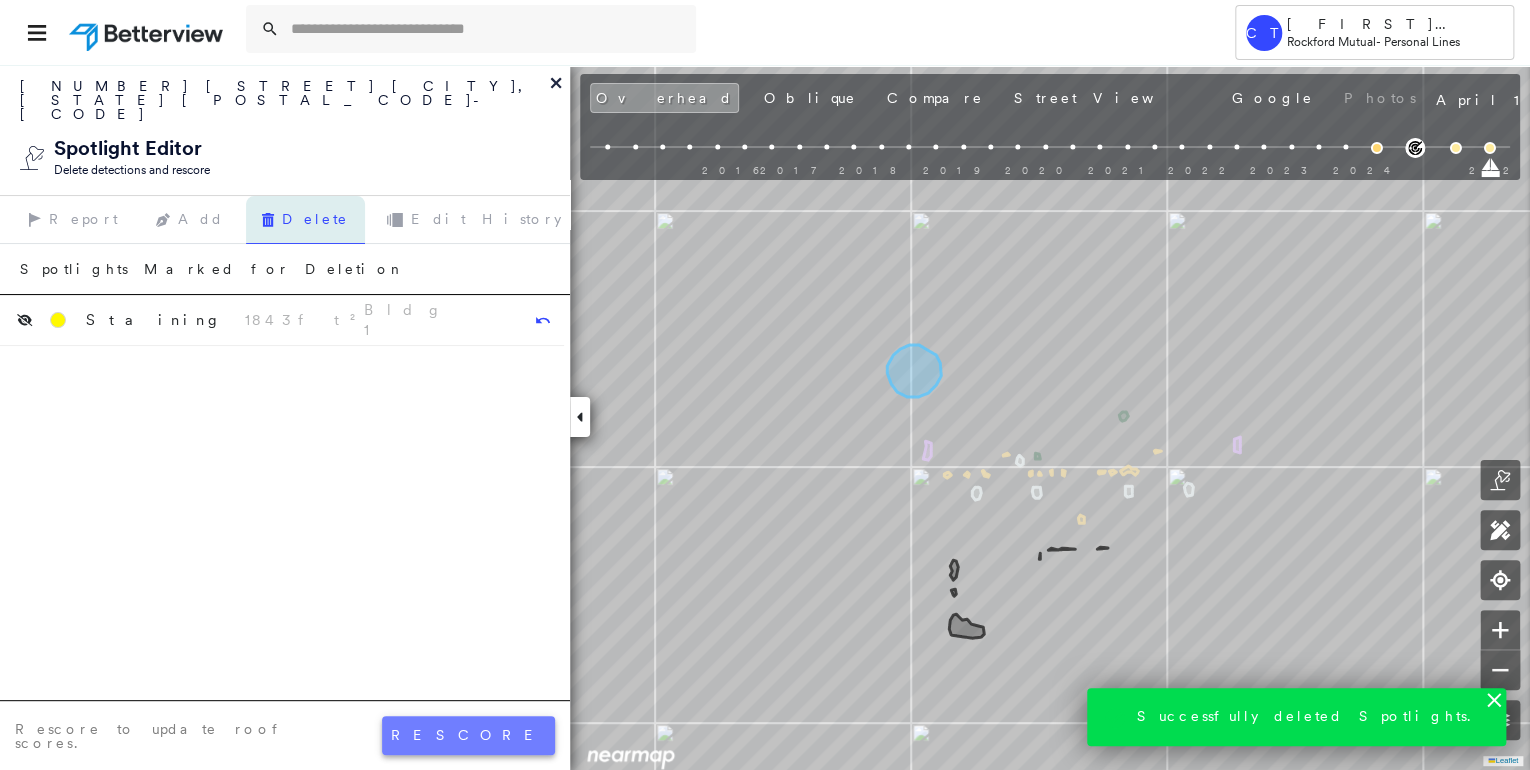 click on "rescore" at bounding box center (468, 735) 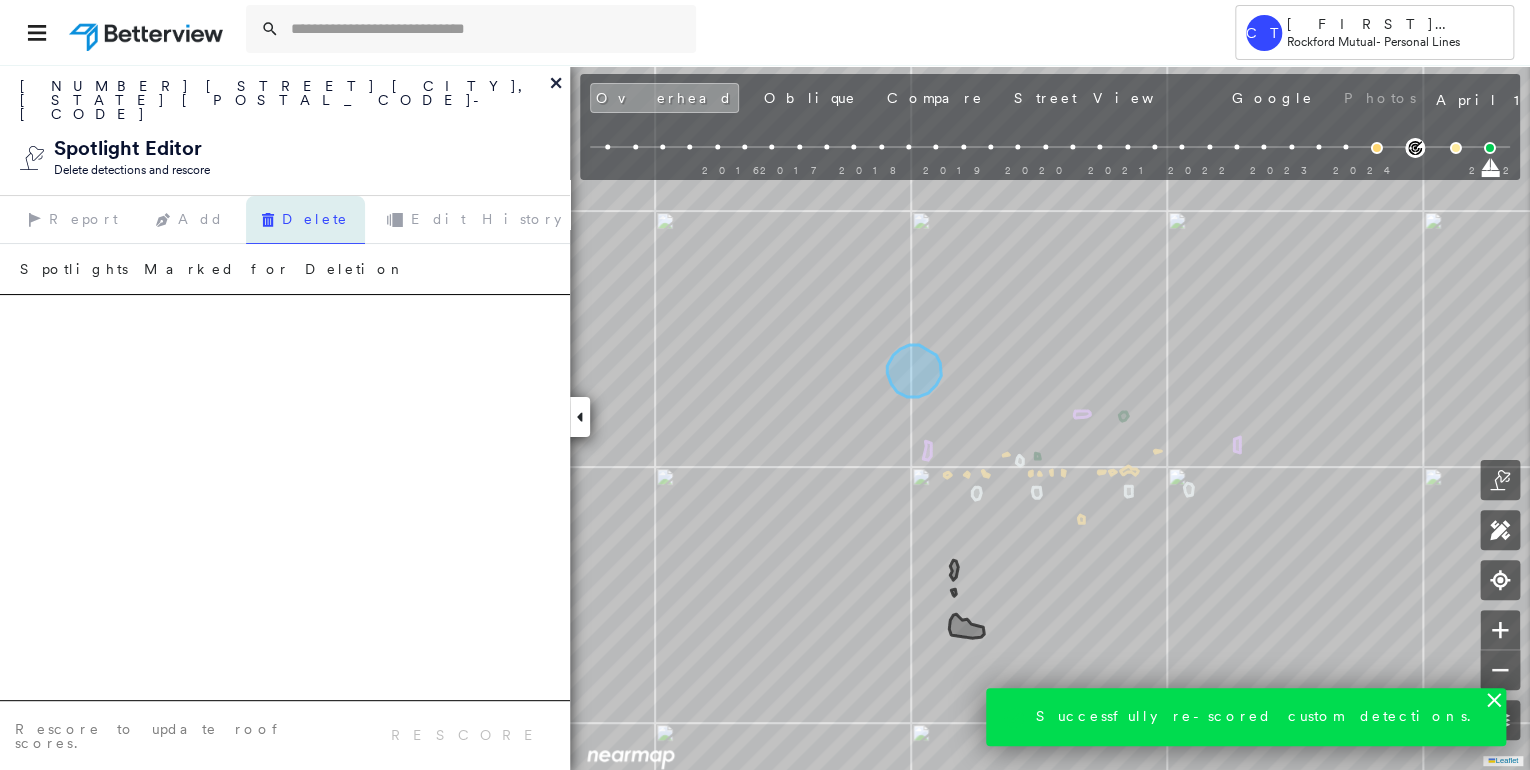 click 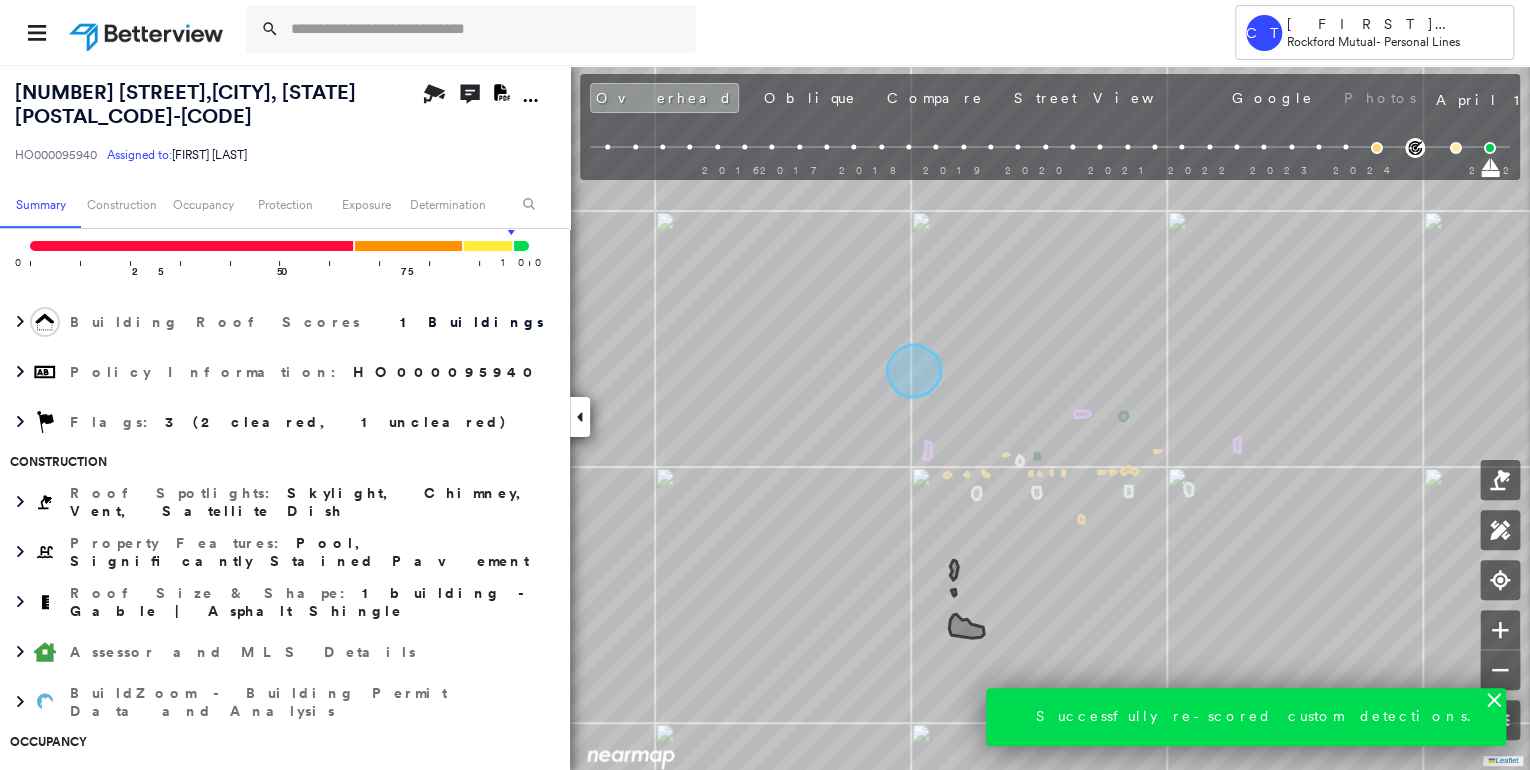 scroll, scrollTop: 0, scrollLeft: 0, axis: both 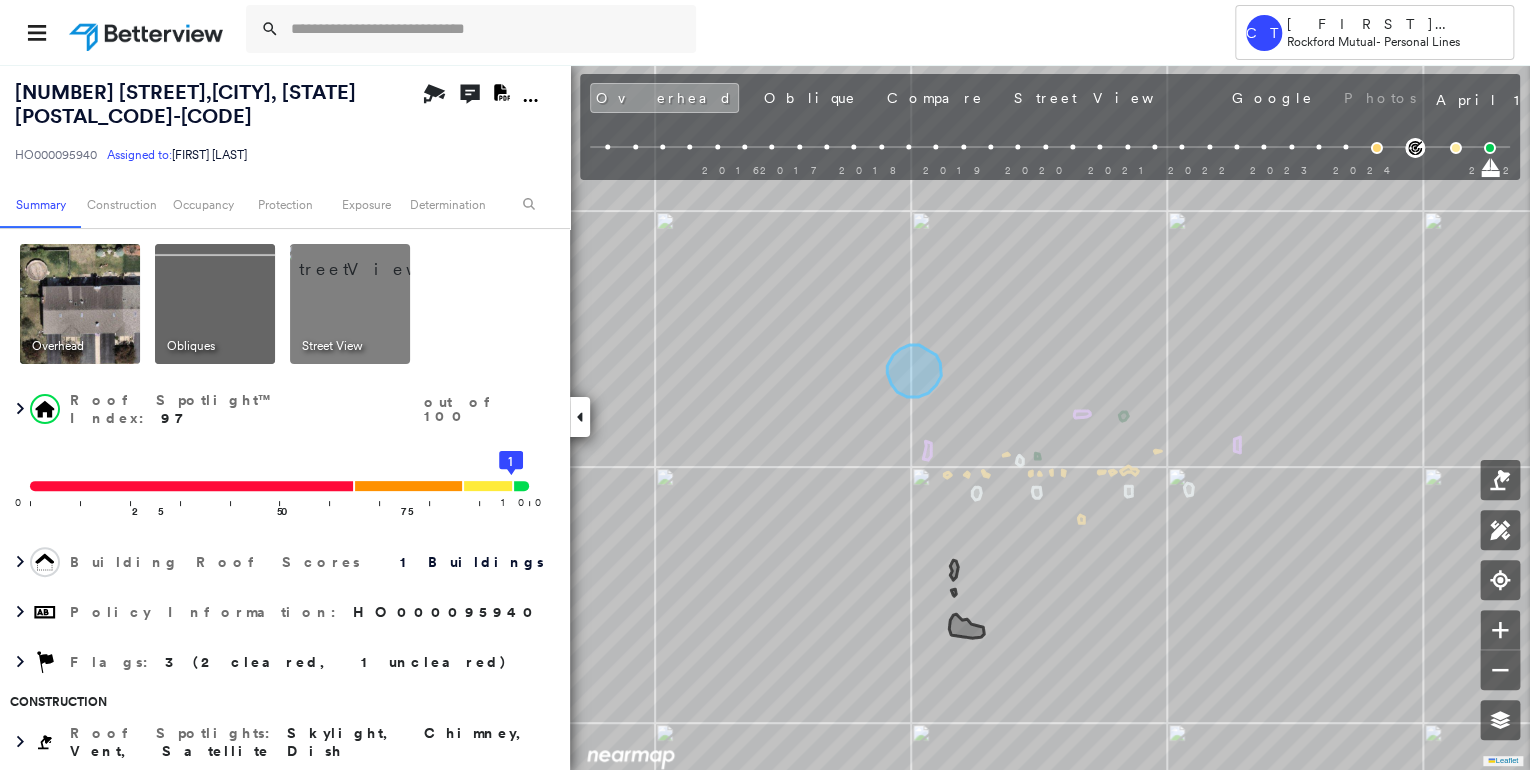click at bounding box center [374, 259] 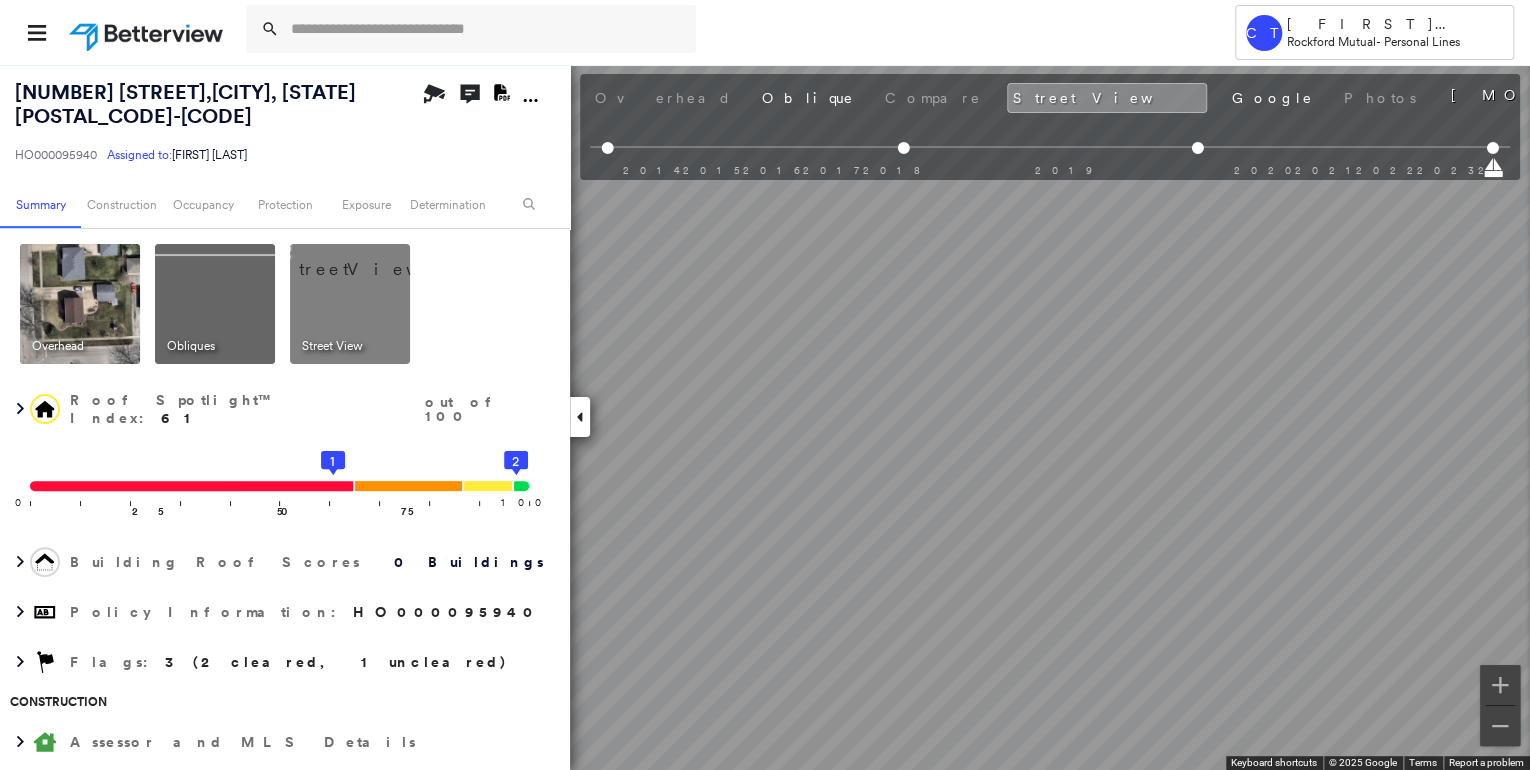 click on "200 Barbara Jean DR ,  Schererville, IN 46375-5000 HO000095940 Assigned to:  Cathy Burhenn Assigned to:  Cathy Burhenn HO000095940 Assigned to:  Cathy Burhenn Open Comments Download PDF Report Summary Construction Occupancy Protection Exposure Determination Overhead Obliques Street View Roof Spotlight™ Index :  61 out of 100 0 100 25 50 75 1 2 Building Roof Scores 0 Buildings Policy Information :  HO000095940 Flags :  3 (2 cleared, 1 uncleared) Construction Assessor and MLS Details BuildZoom - Building Permit Data and Analysis Occupancy Ownership Place Detail Protection Exposure FEMA Risk Index Additional Perils Determination Flags :  3 (2 cleared, 1 uncleared) Uncleared Flags (1) Cleared Flags  (2) LOW Low Priority Roof Score Flagged 08/06/25 Clear Action Taken New Entry History Quote/New Business Terms & Conditions Added ACV Endorsement Added Cosmetic Endorsement Inspection/Loss Control Report Information Added to Inspection Survey Onsite Inspection Ordered Determined No Inspection Needed General Save" at bounding box center (765, 417) 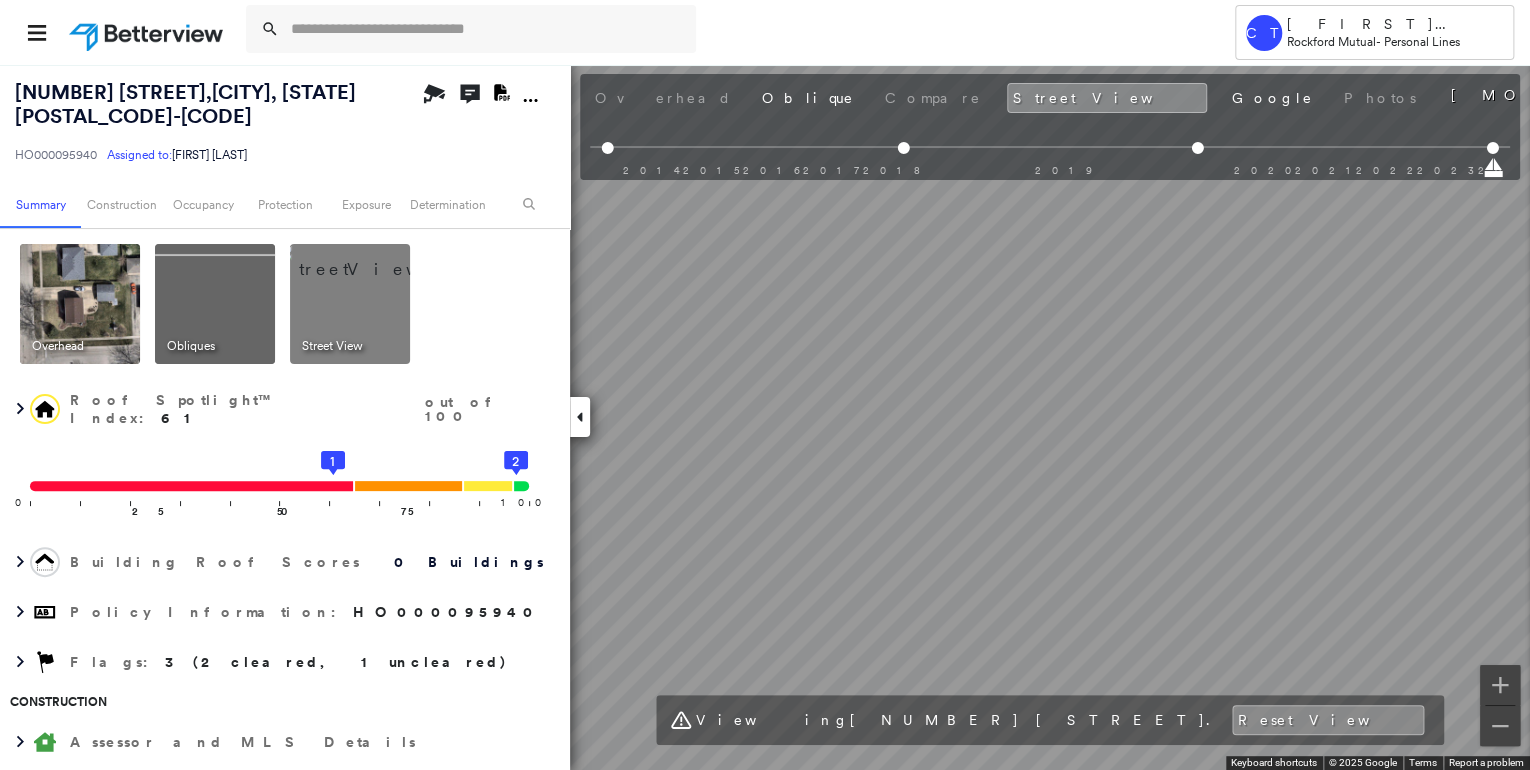 click at bounding box center [80, 304] 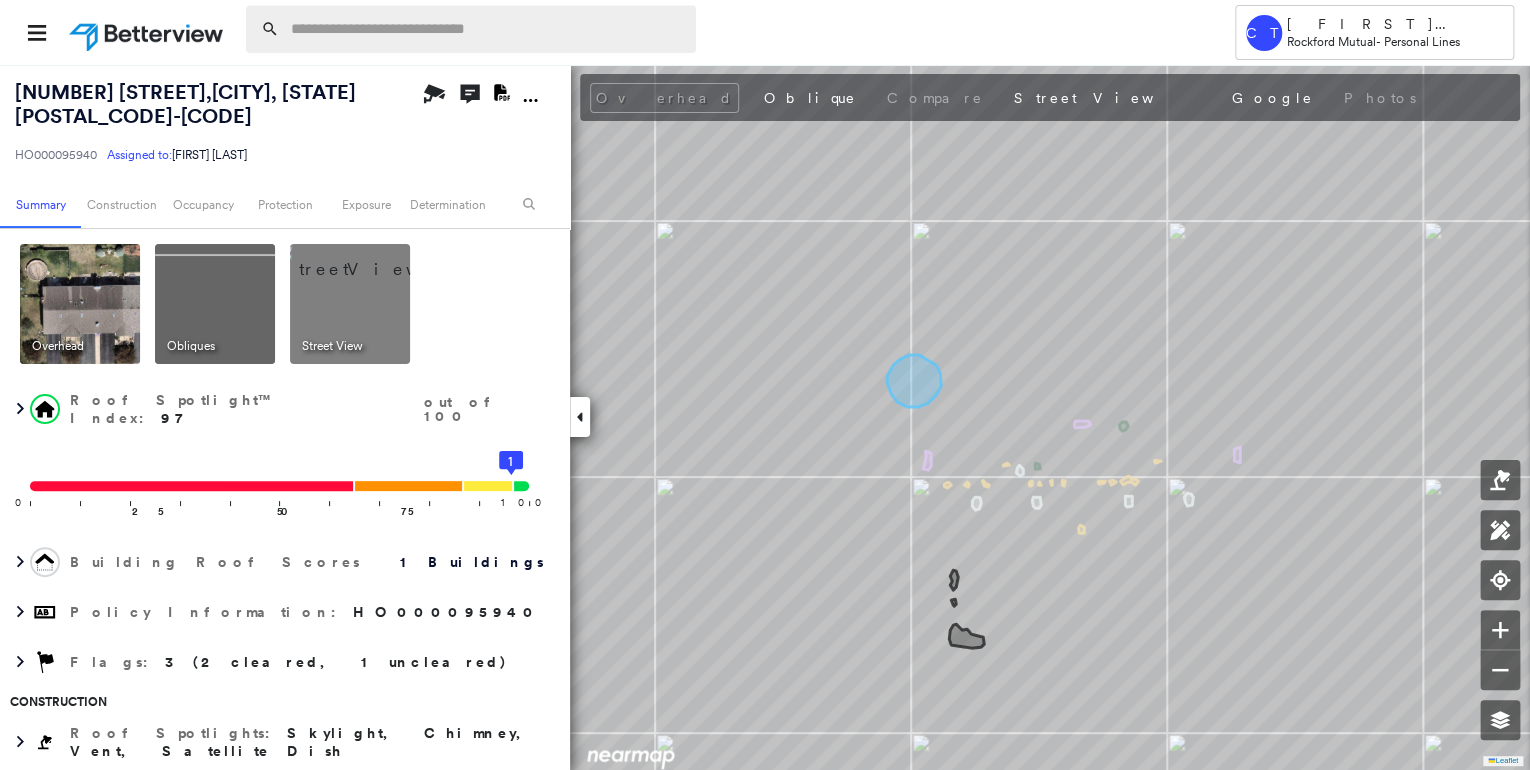 click at bounding box center (487, 29) 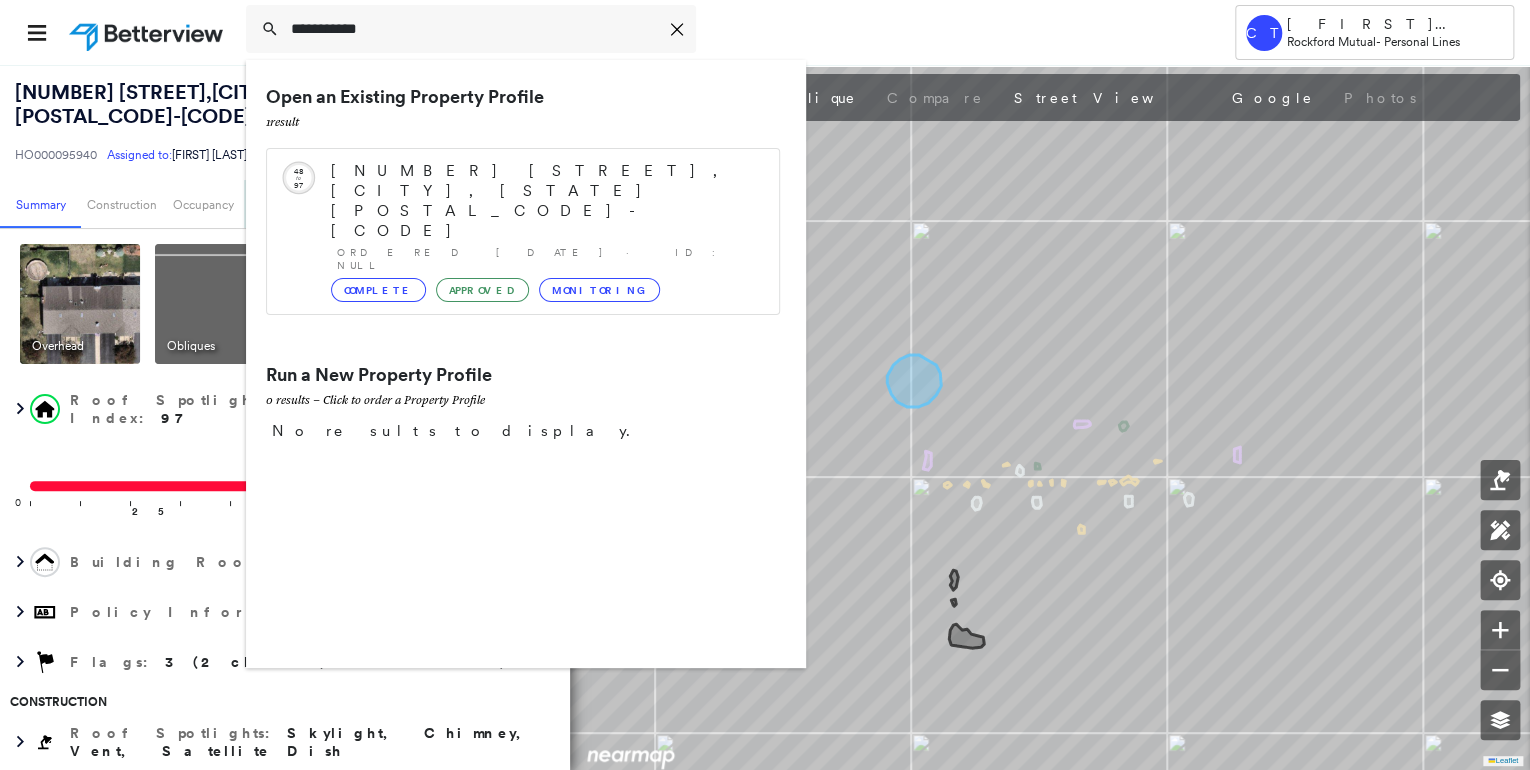 type on "**********" 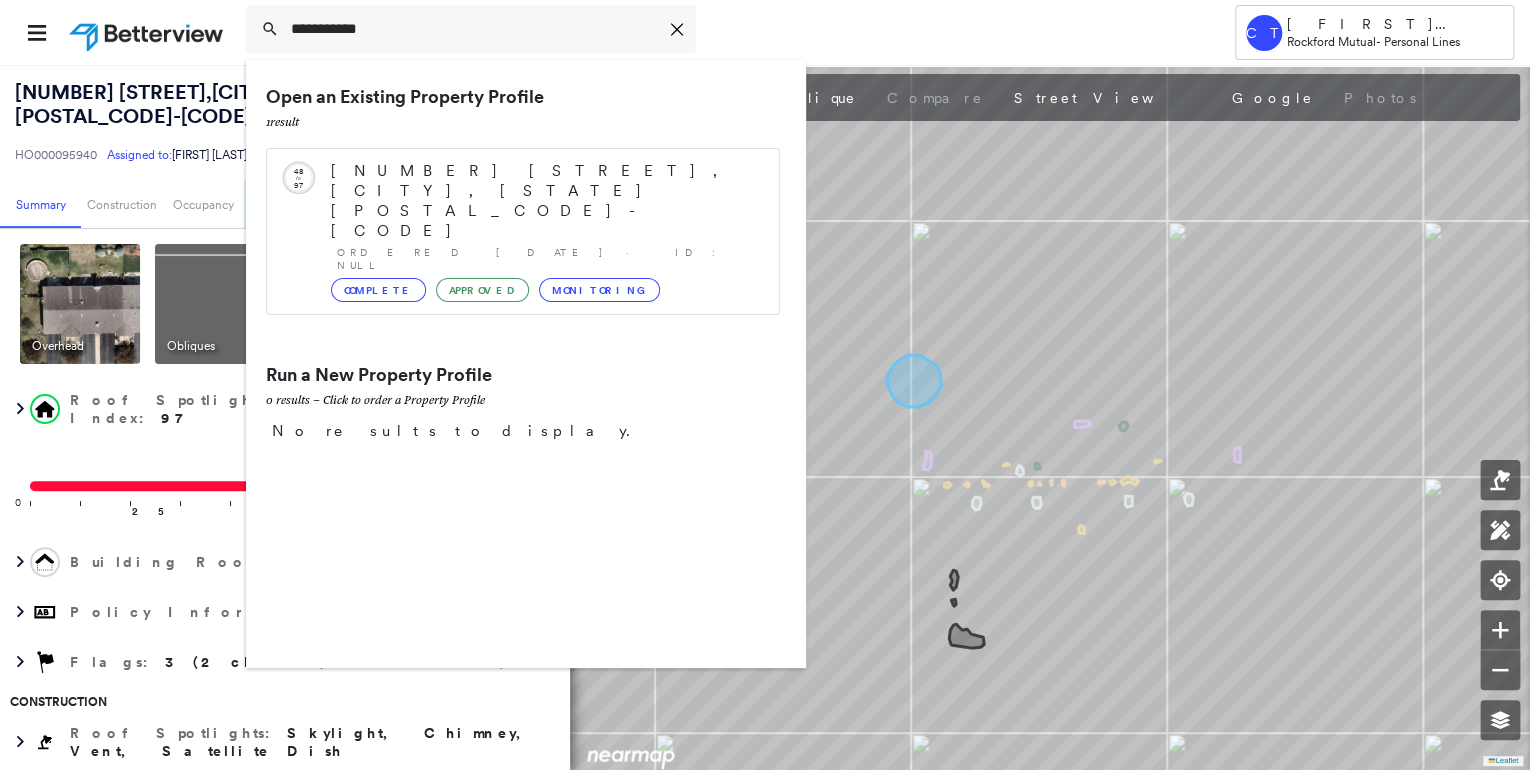 click on "916 N Holden St, Port Washington, WI 53074-1416 Ordered 08/05/24 · ID: null Complete Approved Monitoring" at bounding box center (545, 231) 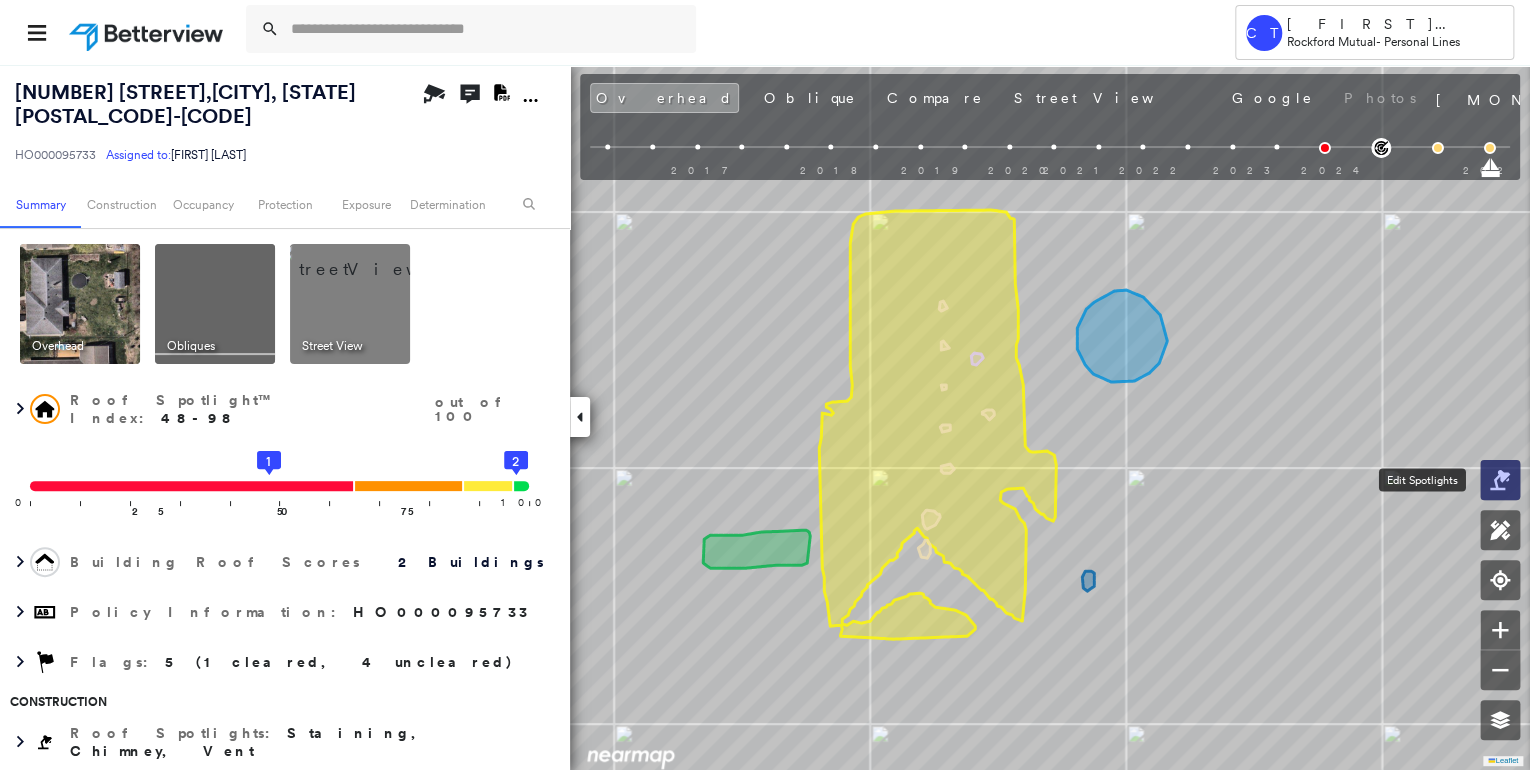 click at bounding box center (1500, 480) 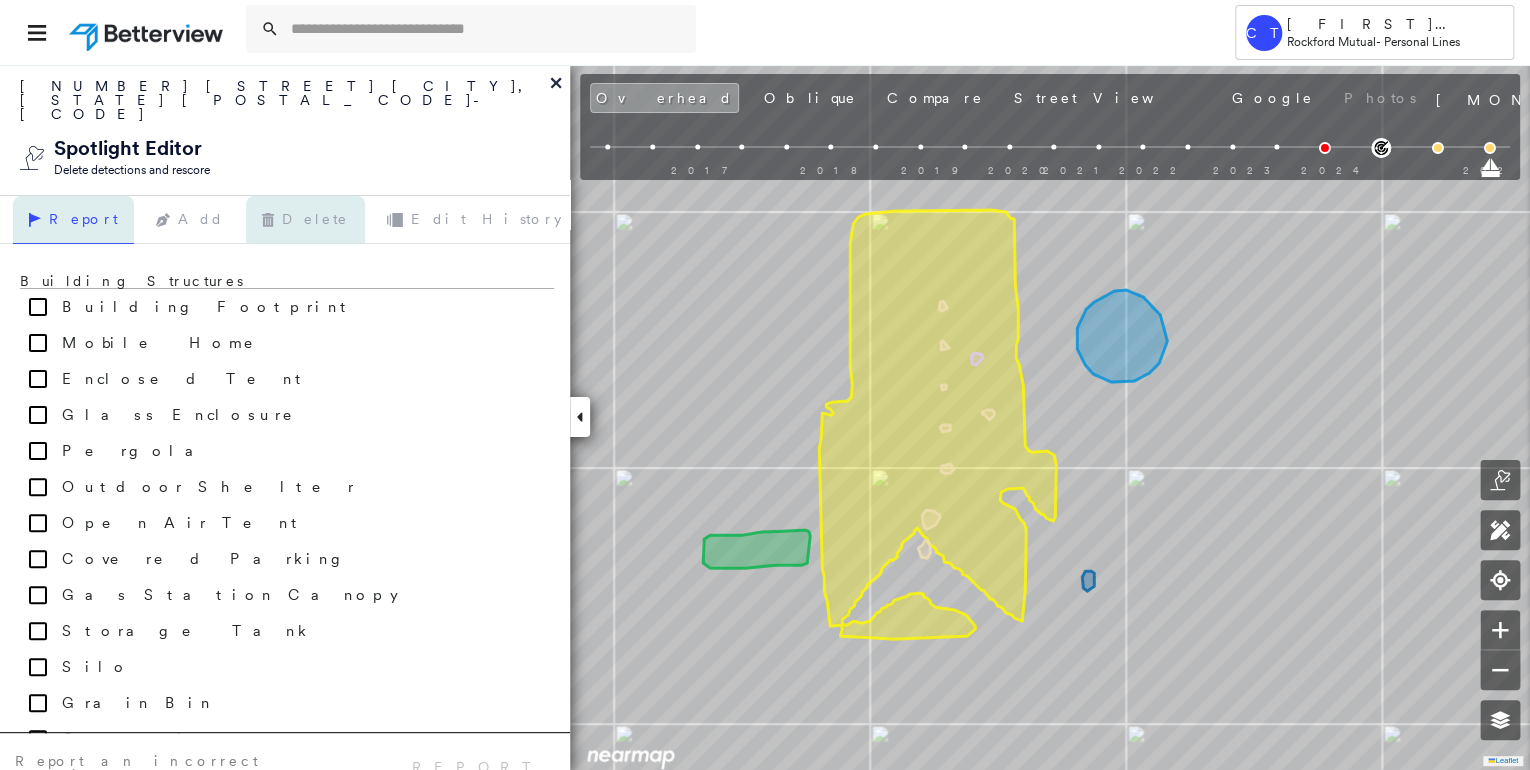 click on "Delete" at bounding box center [305, 220] 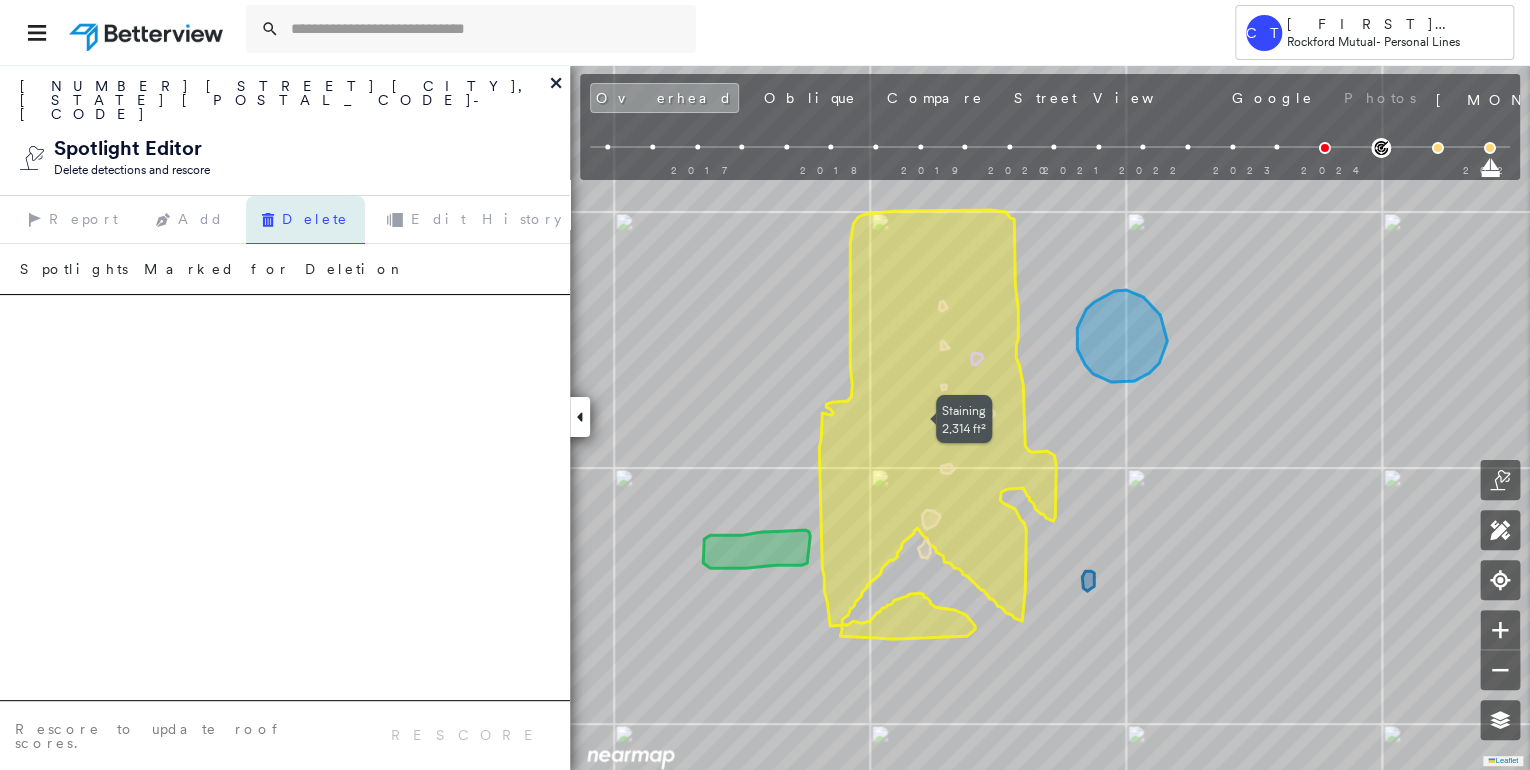 click 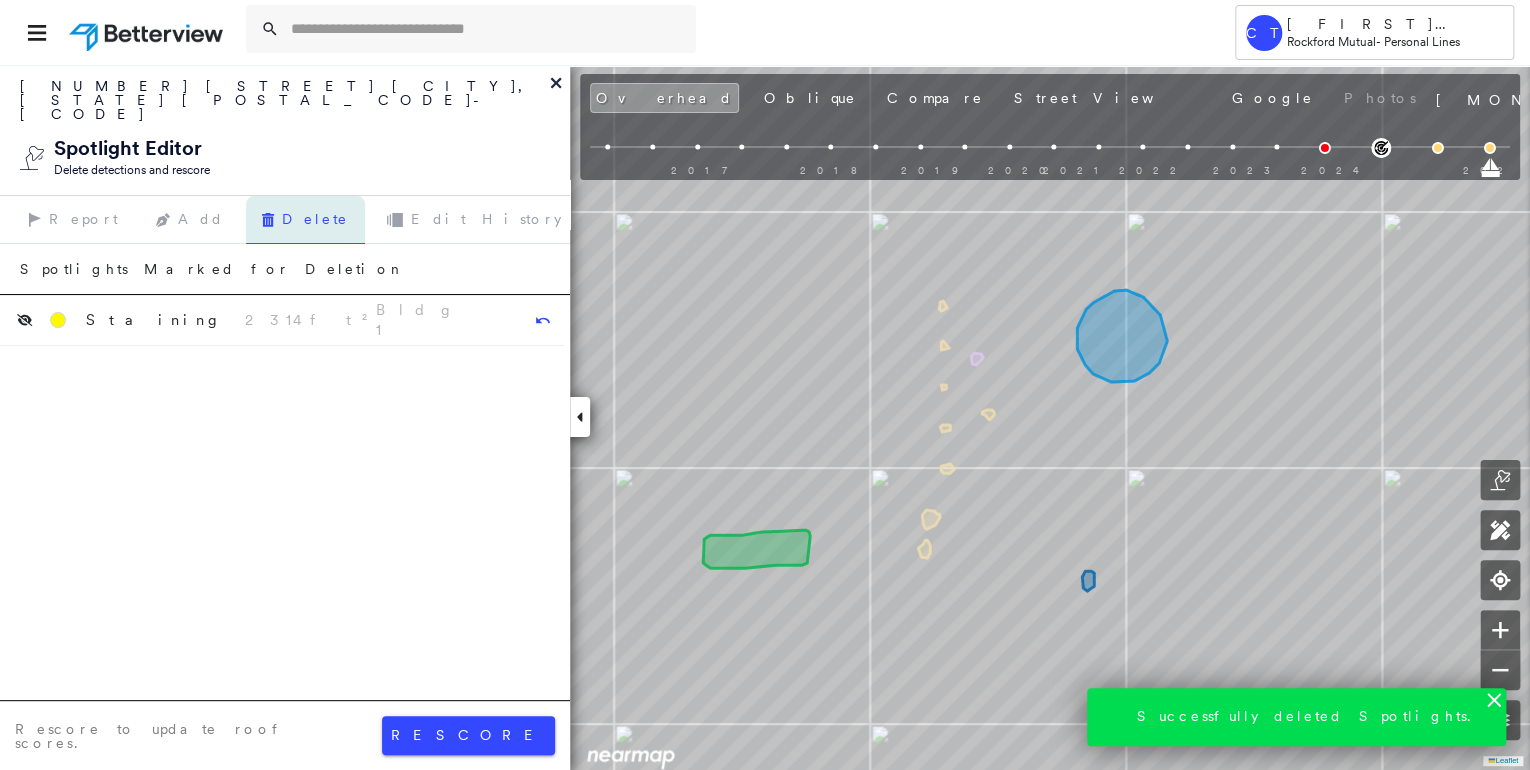 click on "Rescore to update roof scores. rescore" at bounding box center [285, 735] 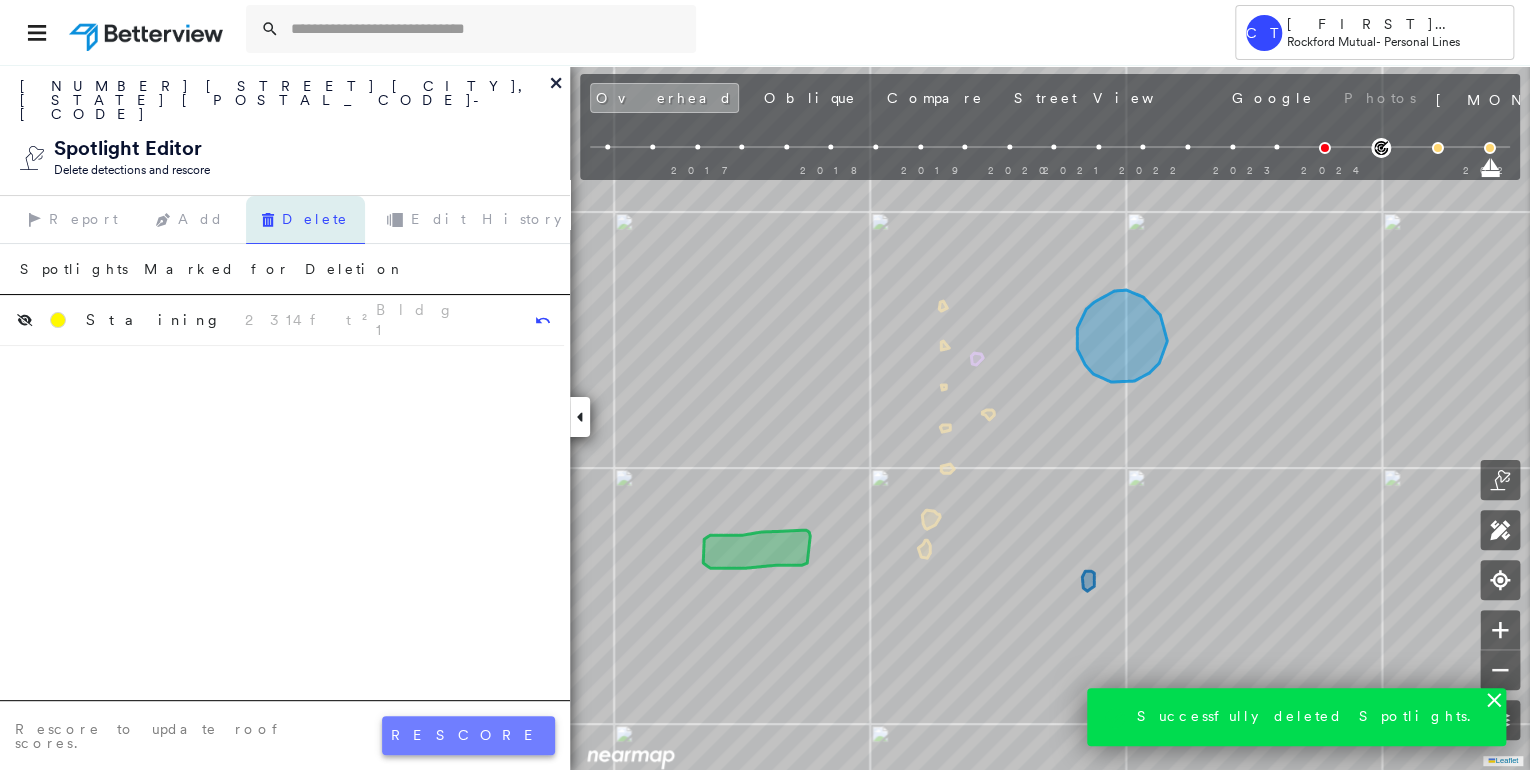 click on "rescore" at bounding box center [468, 735] 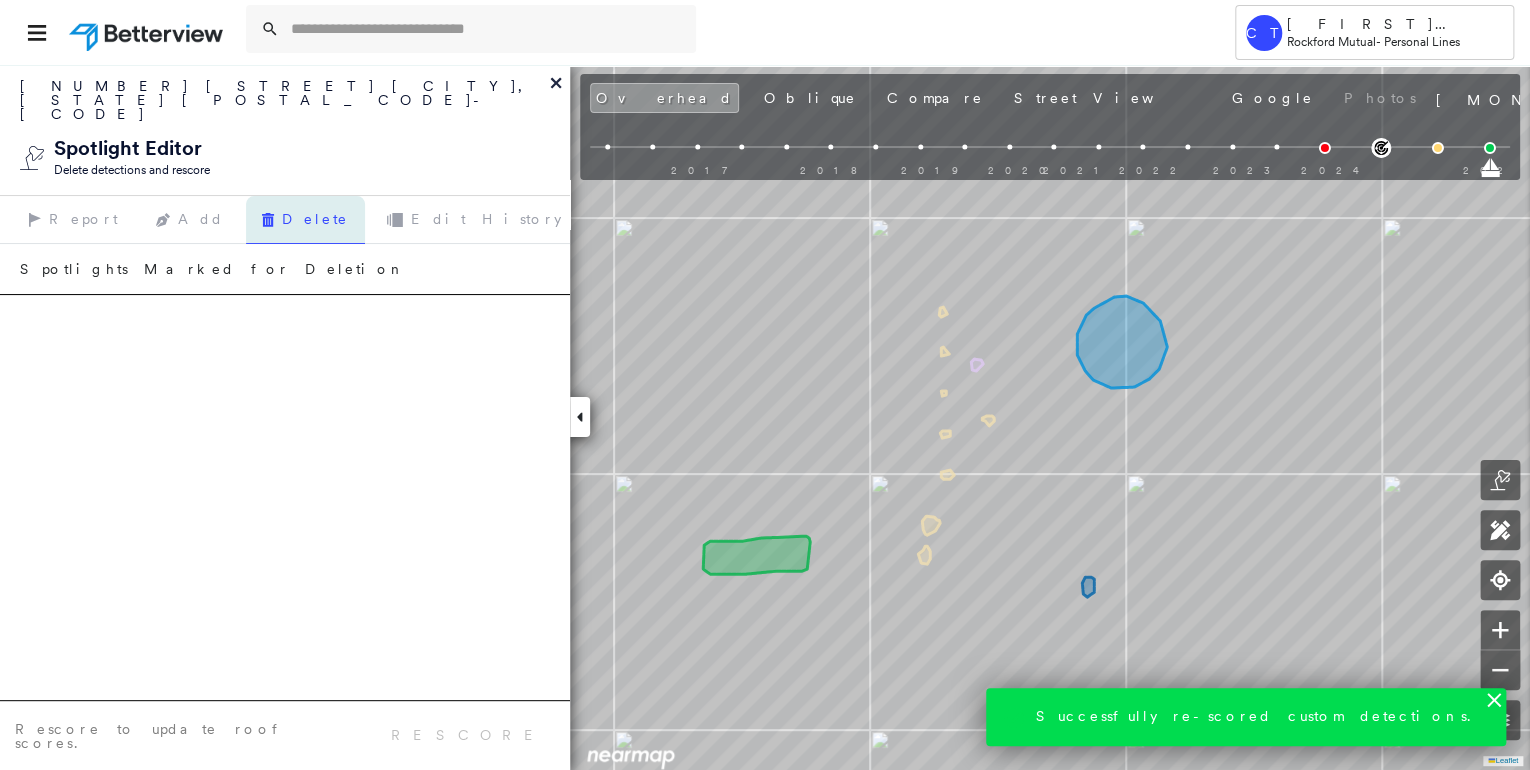 click 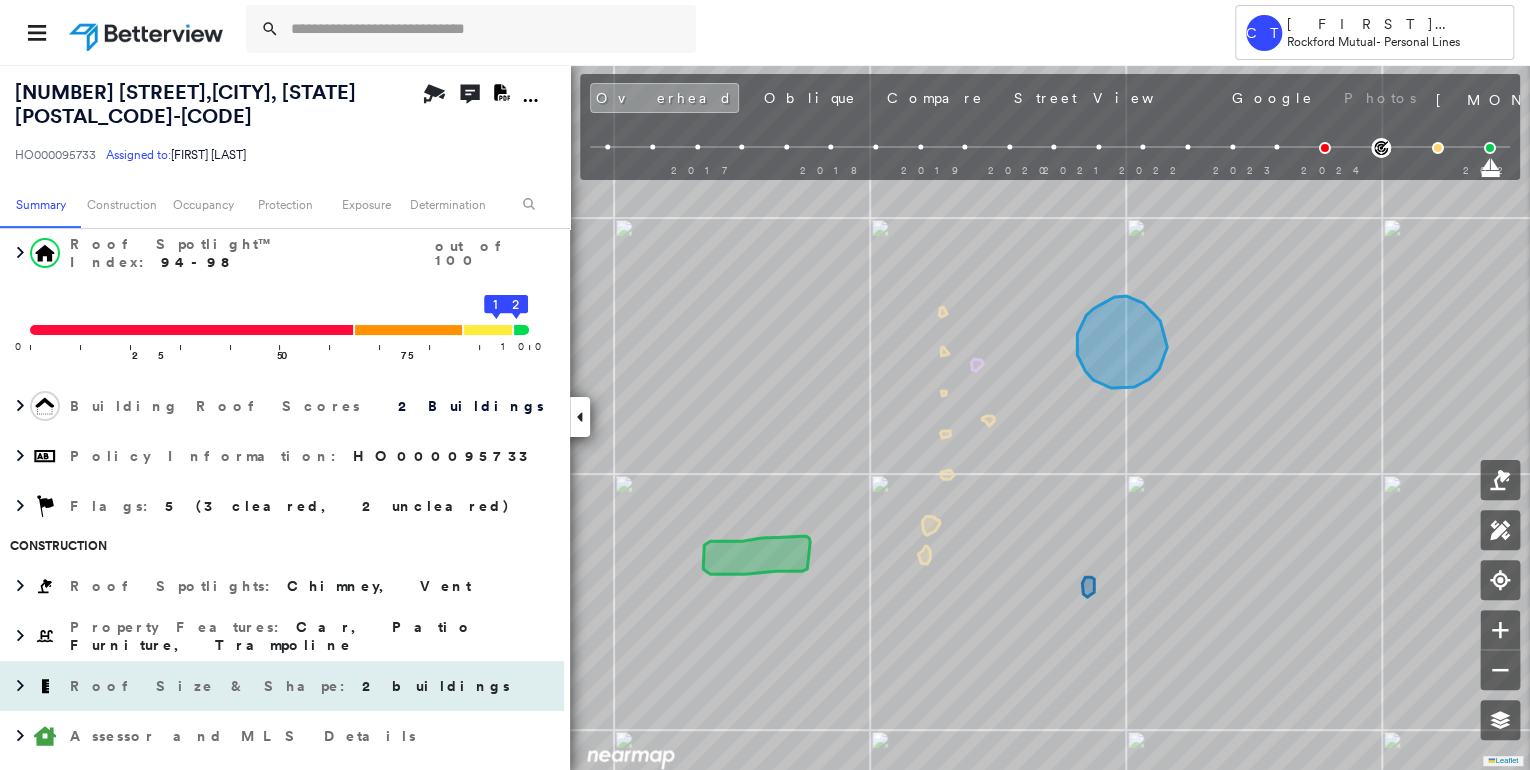 scroll, scrollTop: 160, scrollLeft: 0, axis: vertical 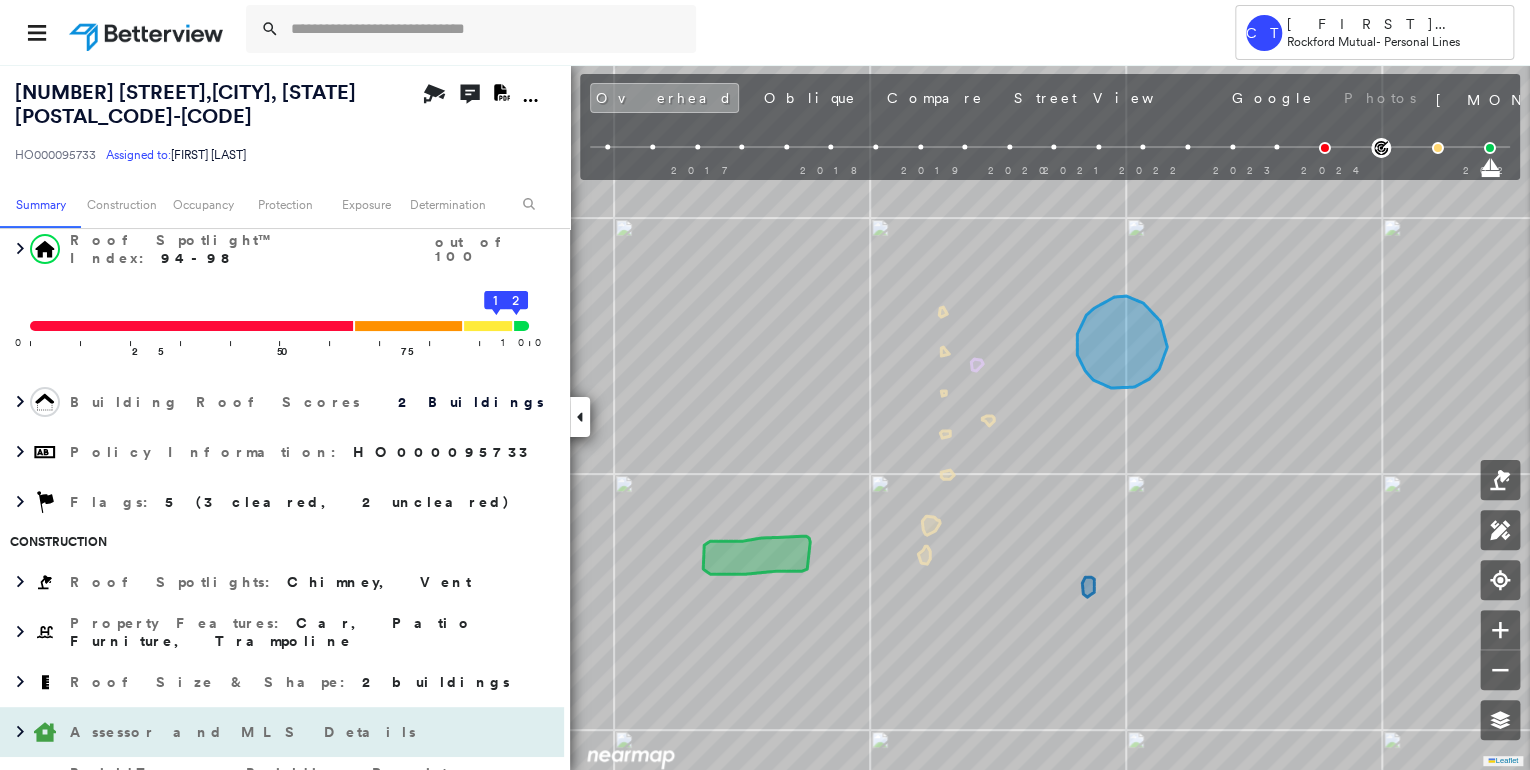 click on "Assessor and MLS Details" at bounding box center (245, 732) 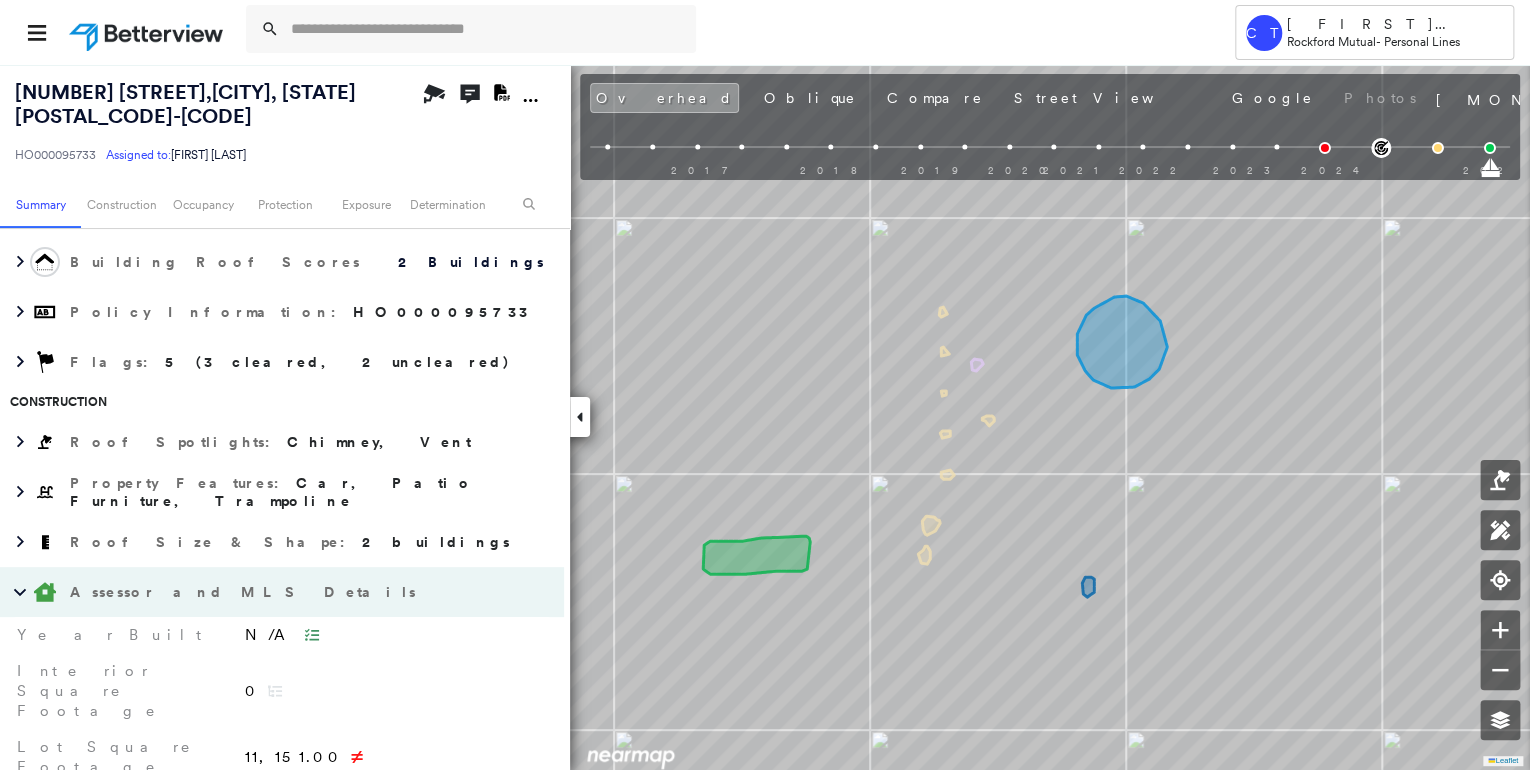 scroll, scrollTop: 400, scrollLeft: 0, axis: vertical 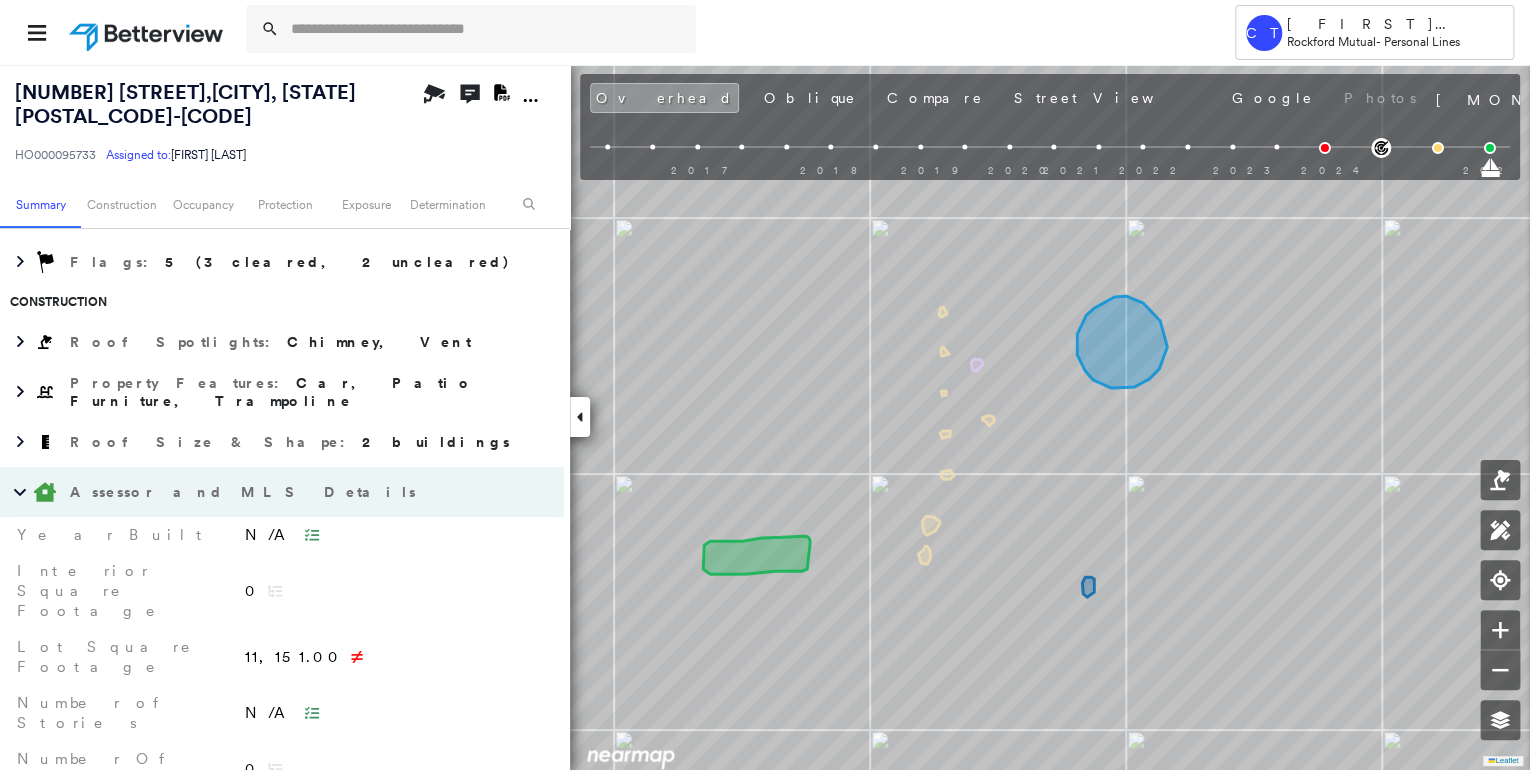 click at bounding box center [45, 492] 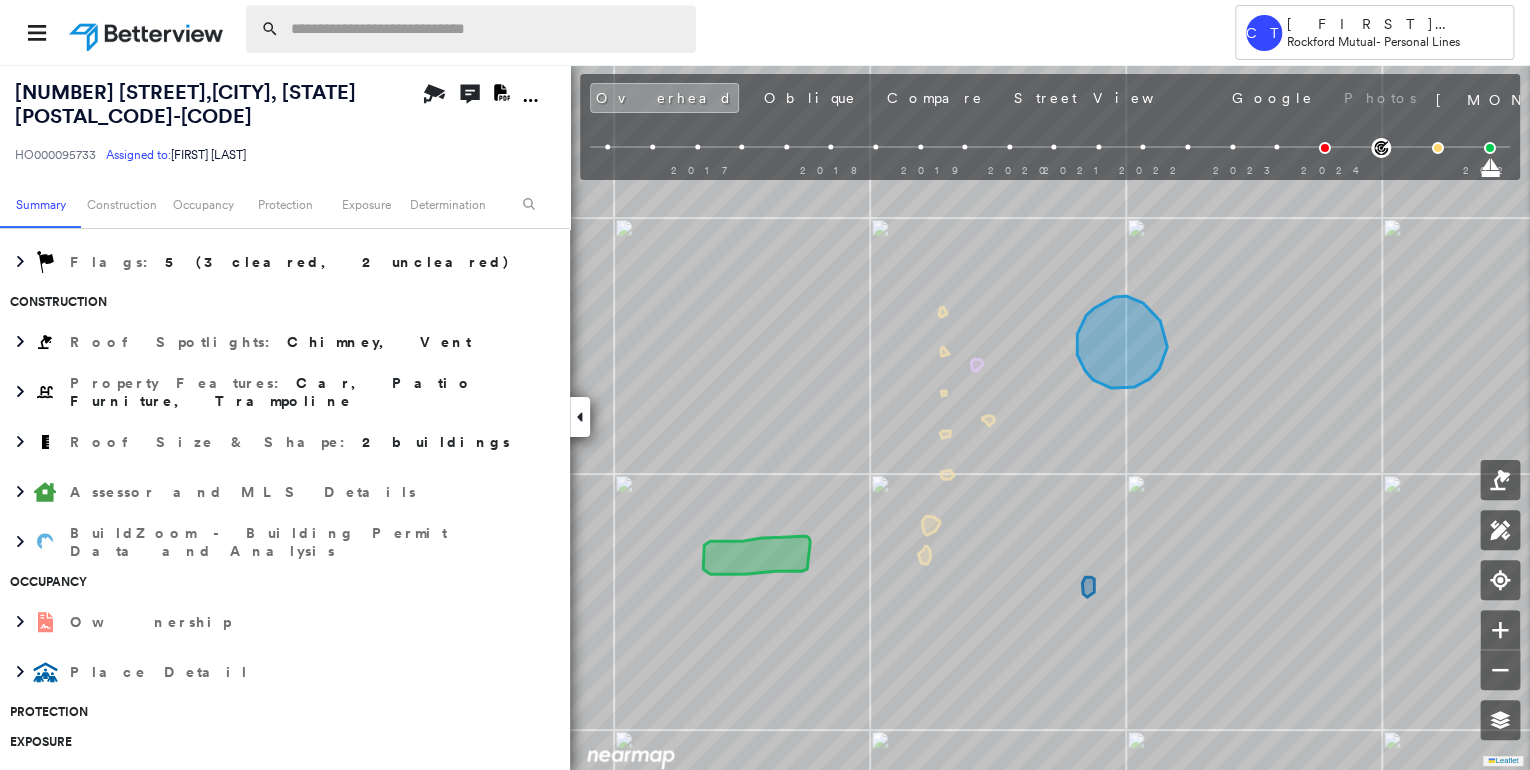 drag, startPoint x: 370, startPoint y: 58, endPoint x: 370, endPoint y: 40, distance: 18 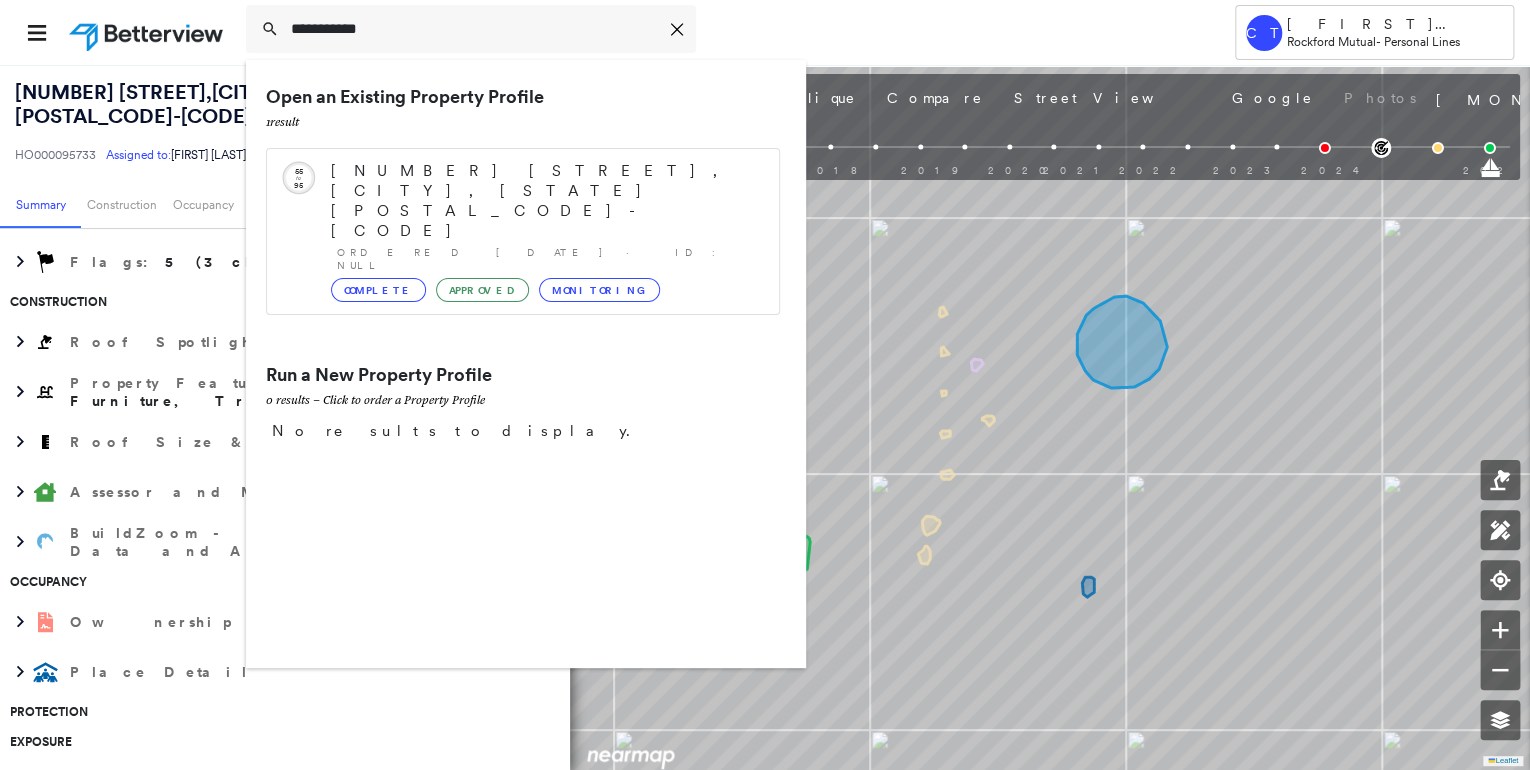 type on "**********" 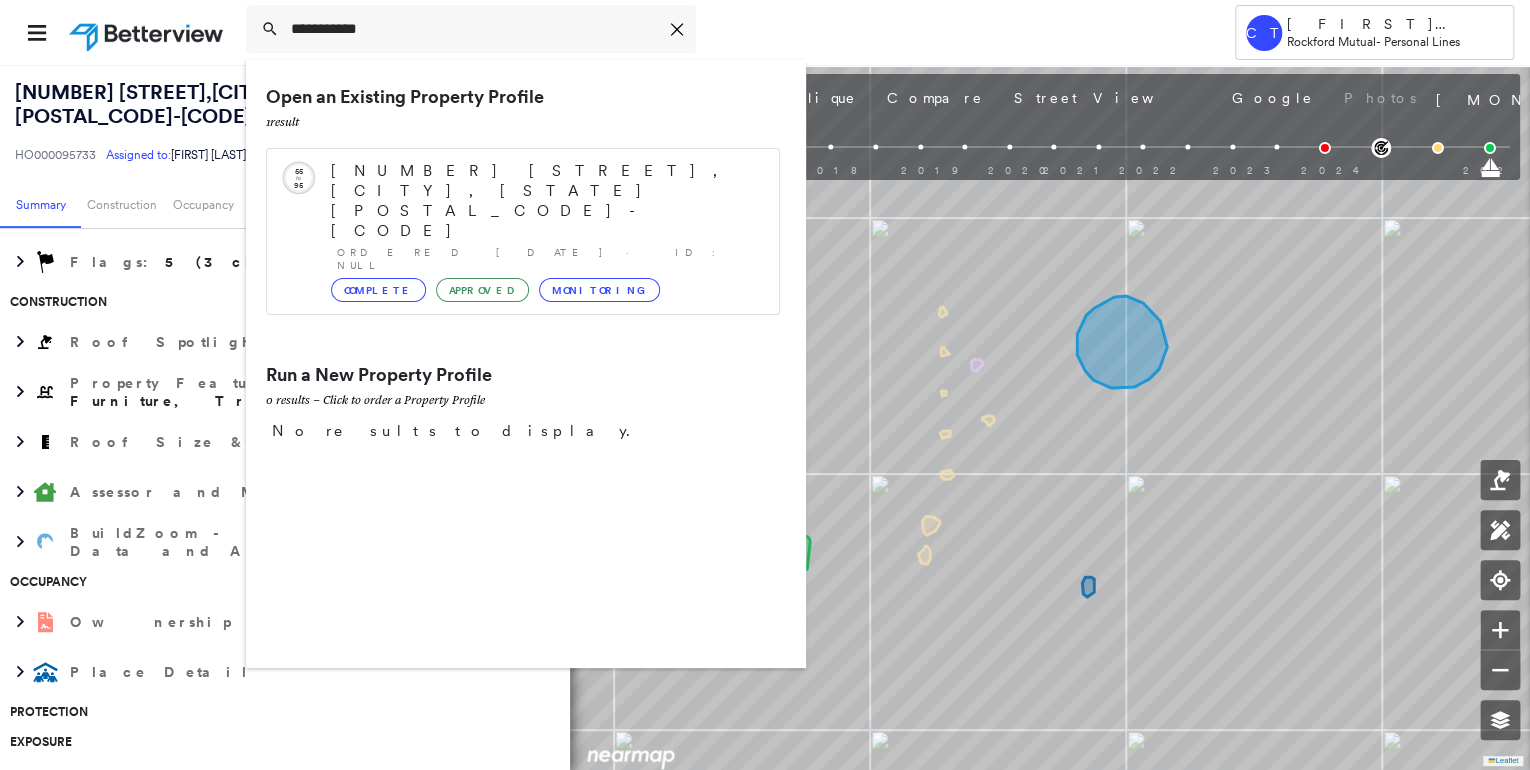 click on "Ordered 08/05/24 · ID: null" at bounding box center [548, 259] 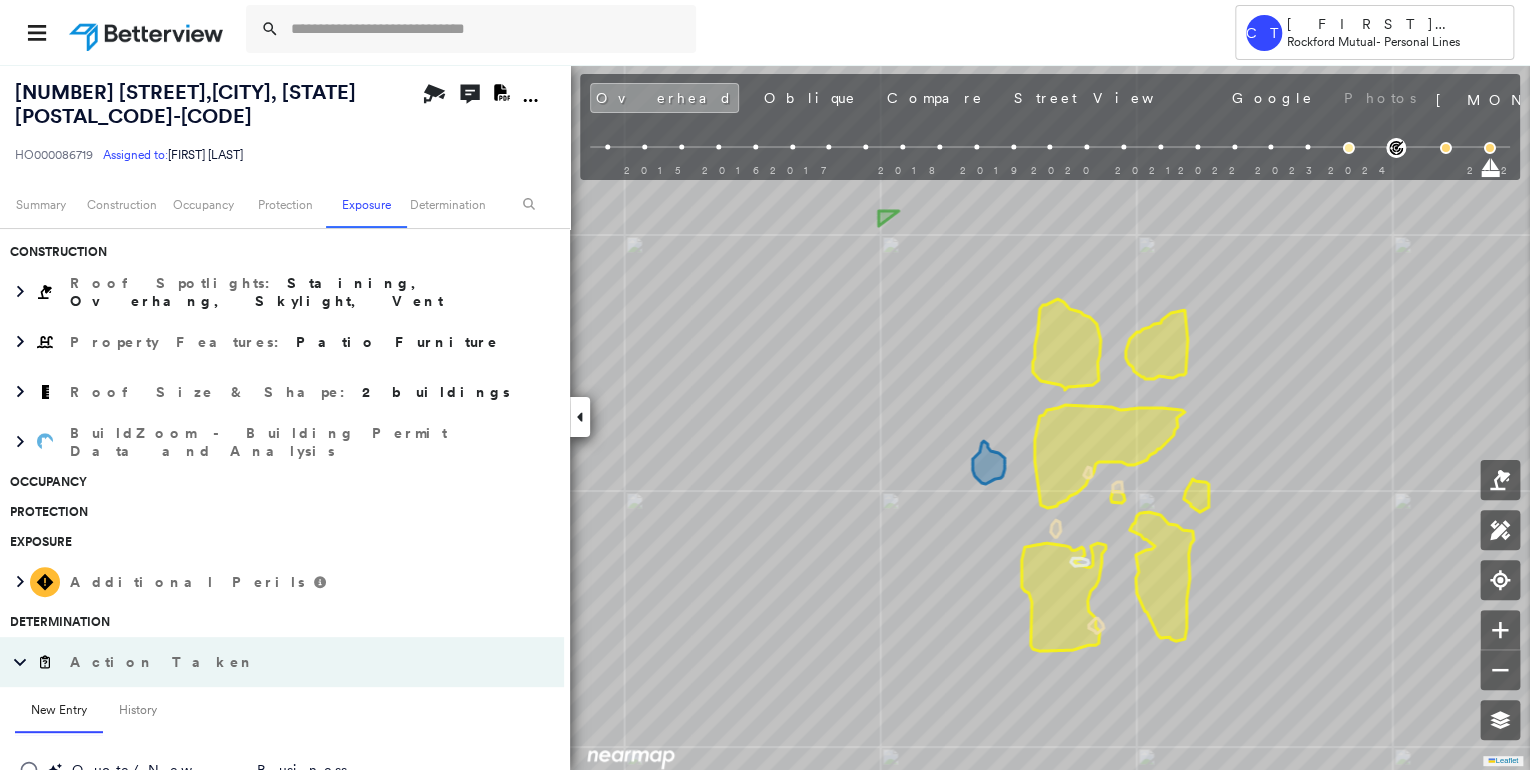scroll, scrollTop: 400, scrollLeft: 0, axis: vertical 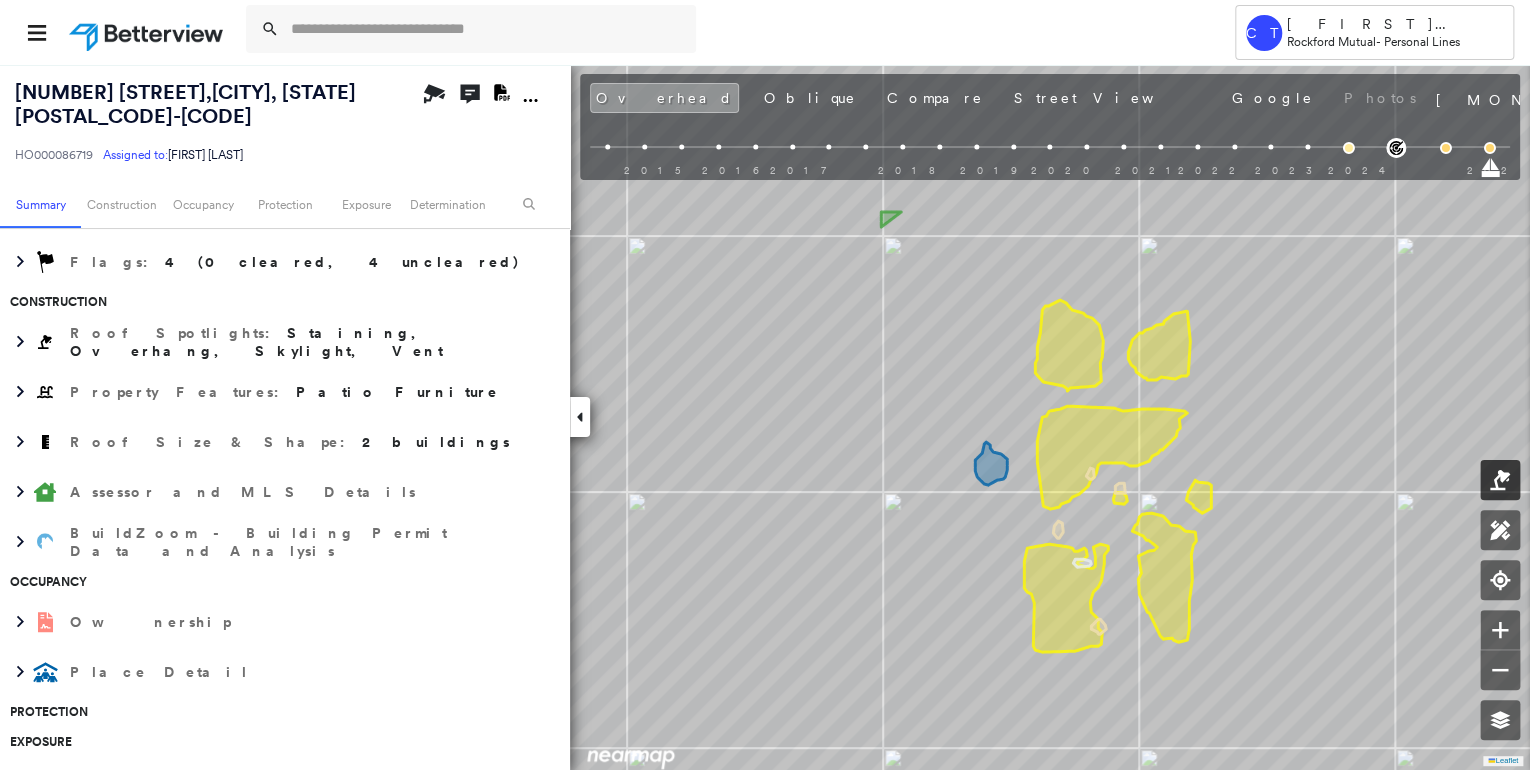 click at bounding box center (1500, 480) 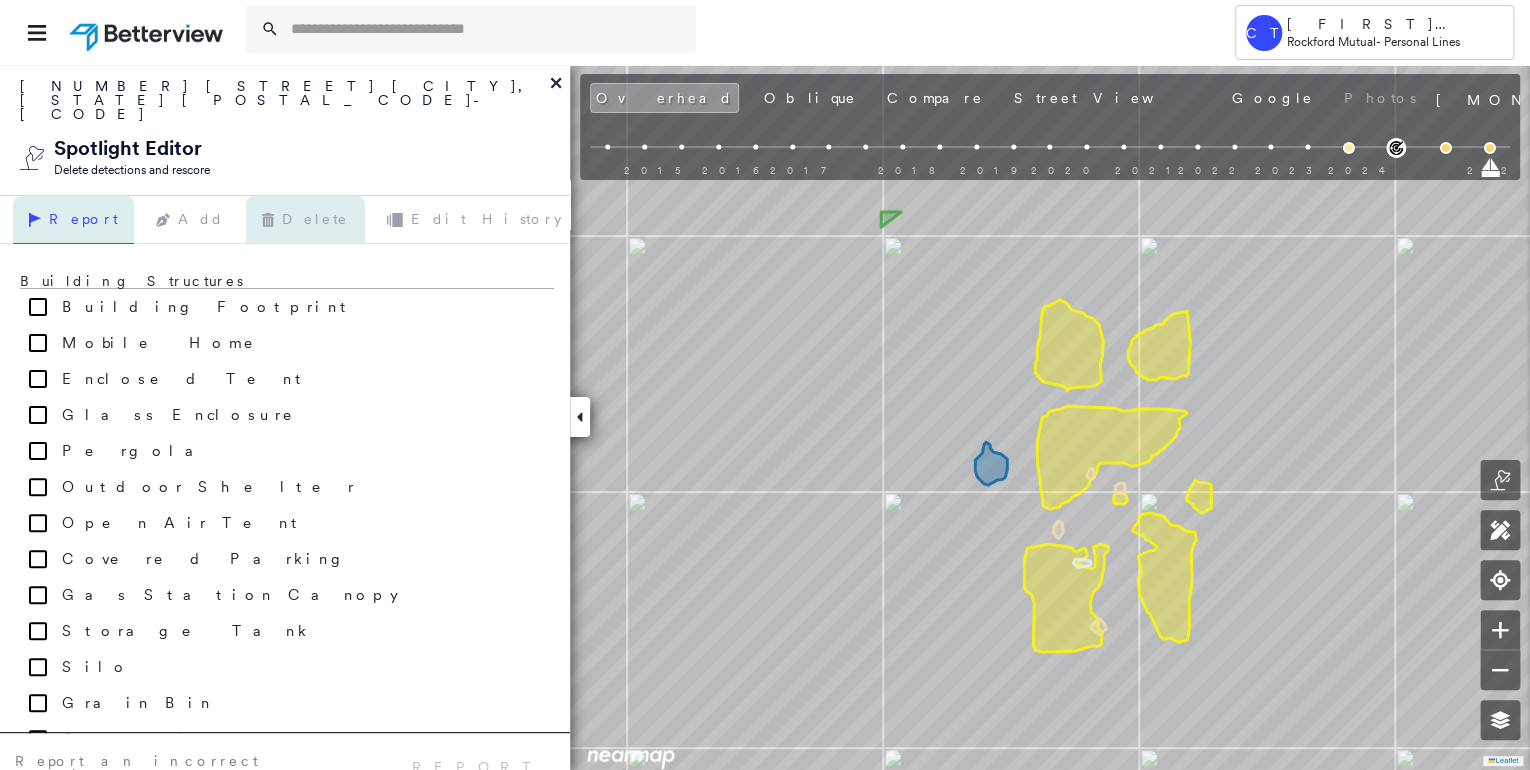 click on "Delete" at bounding box center (305, 220) 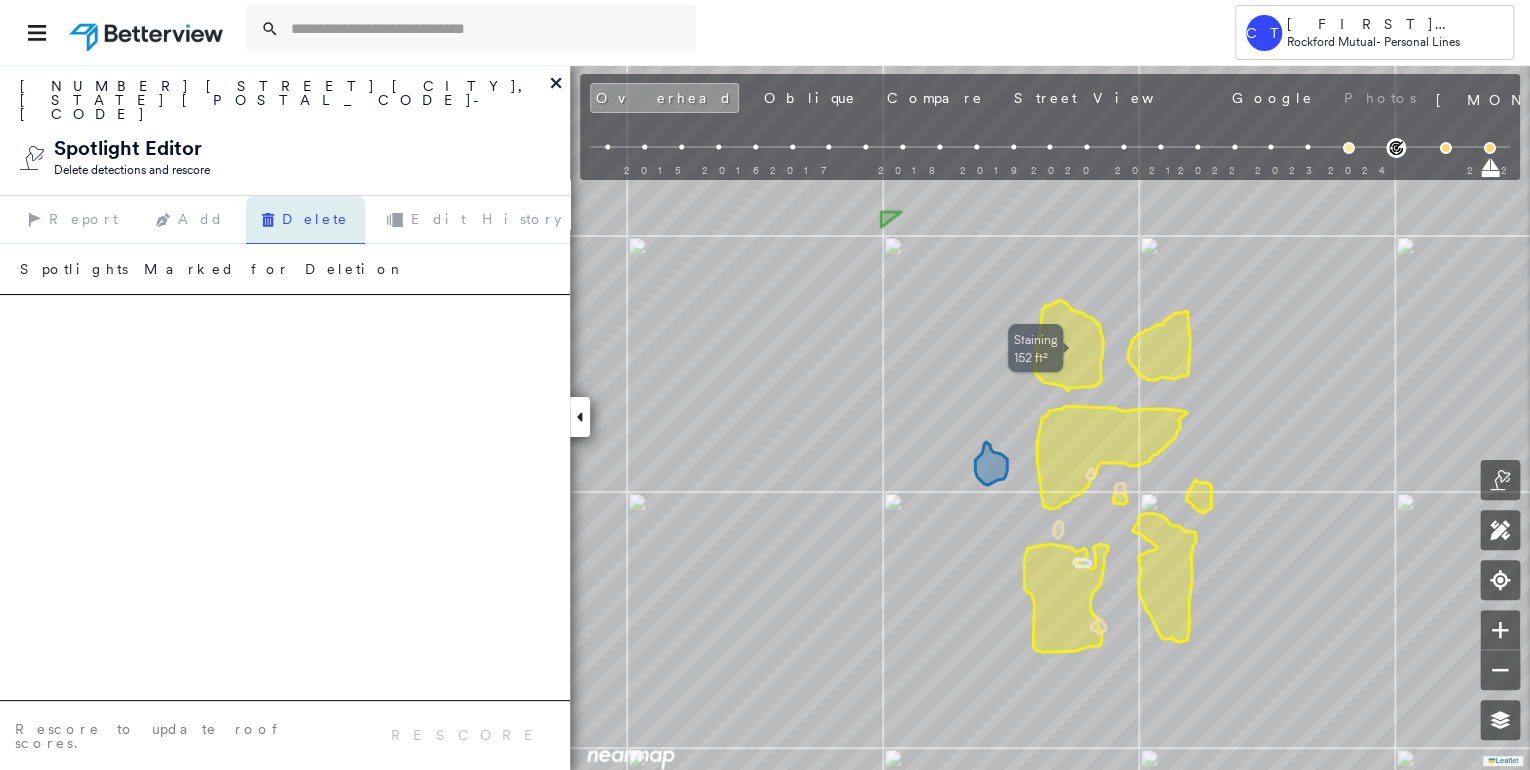 click 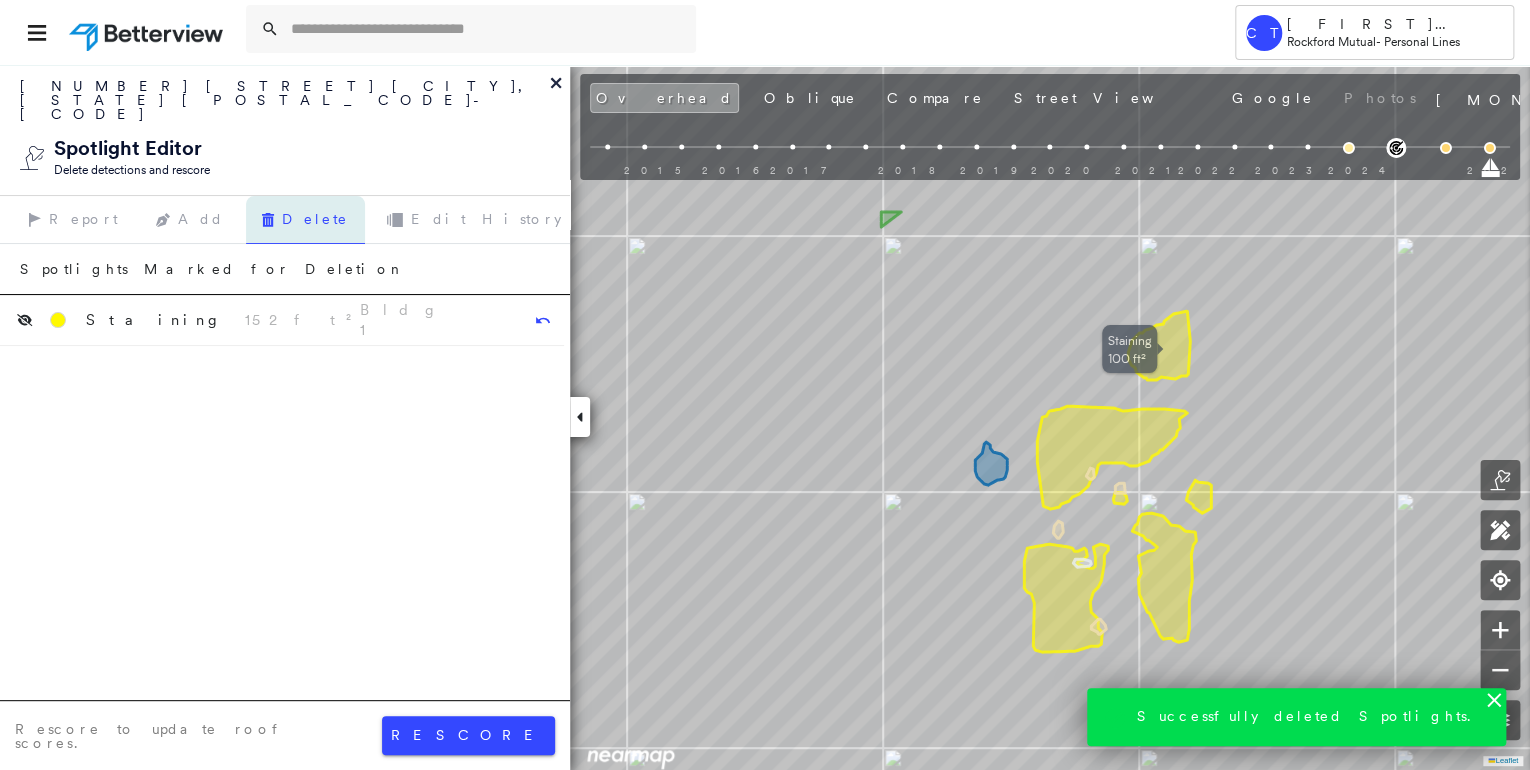 click 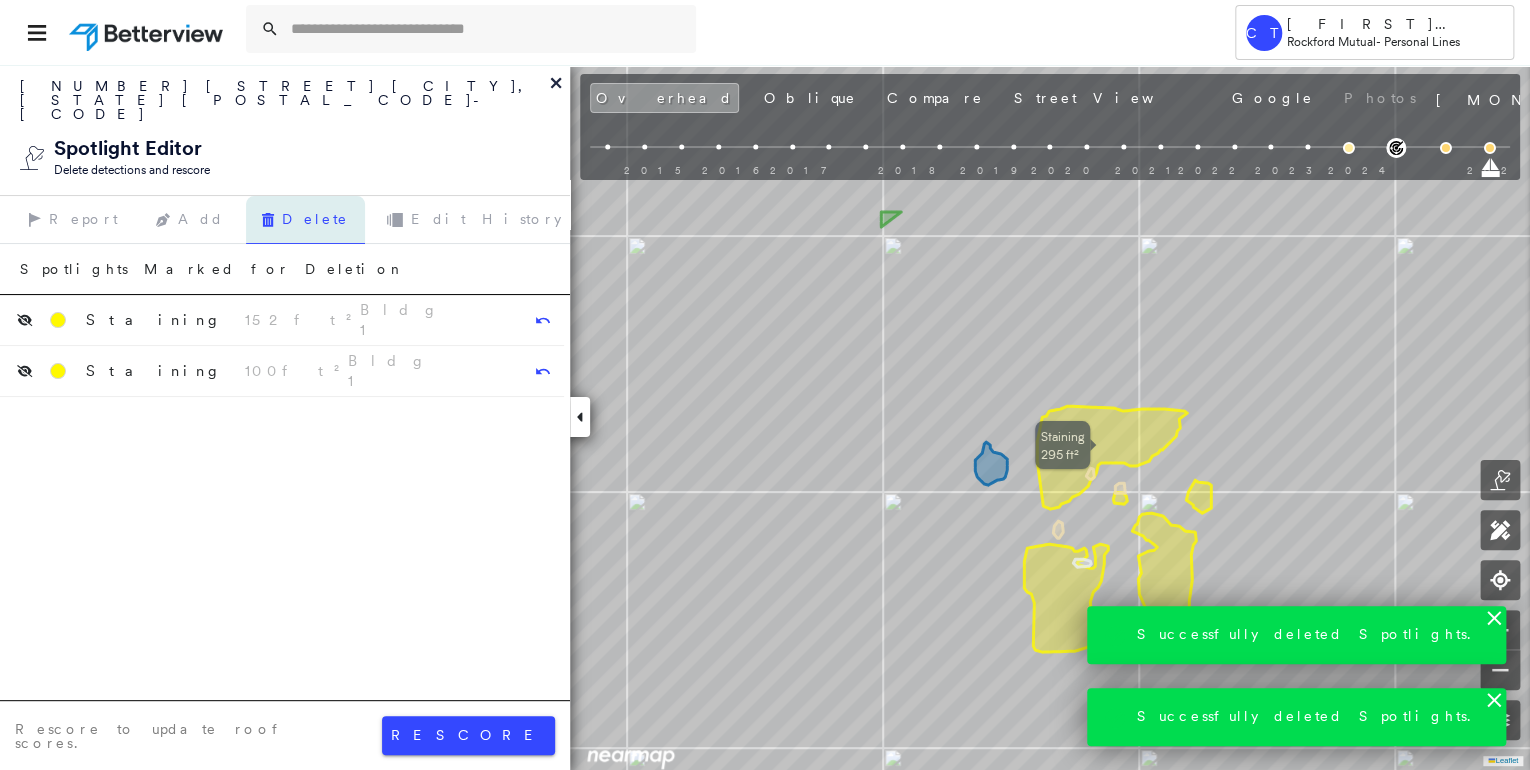 click 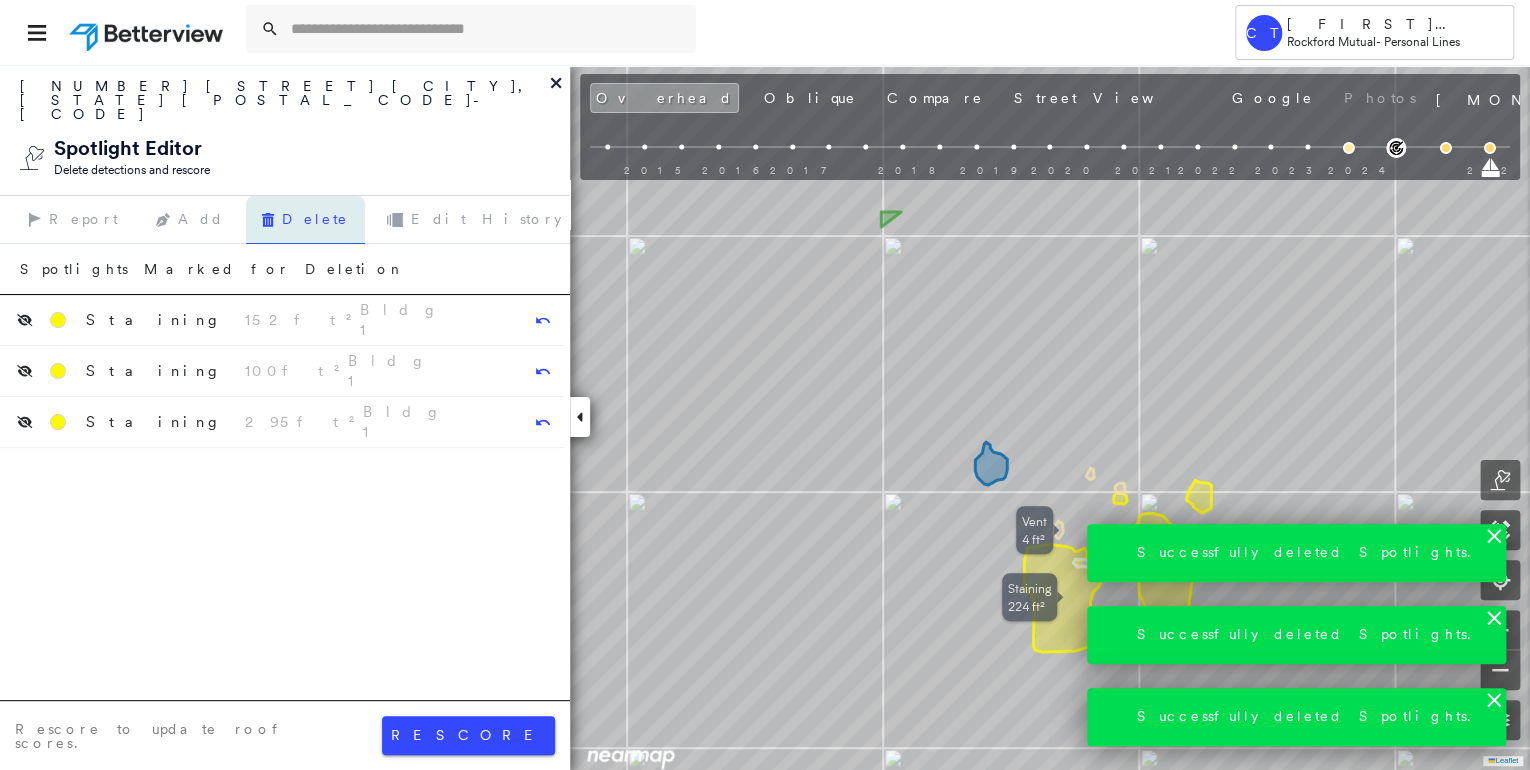 click 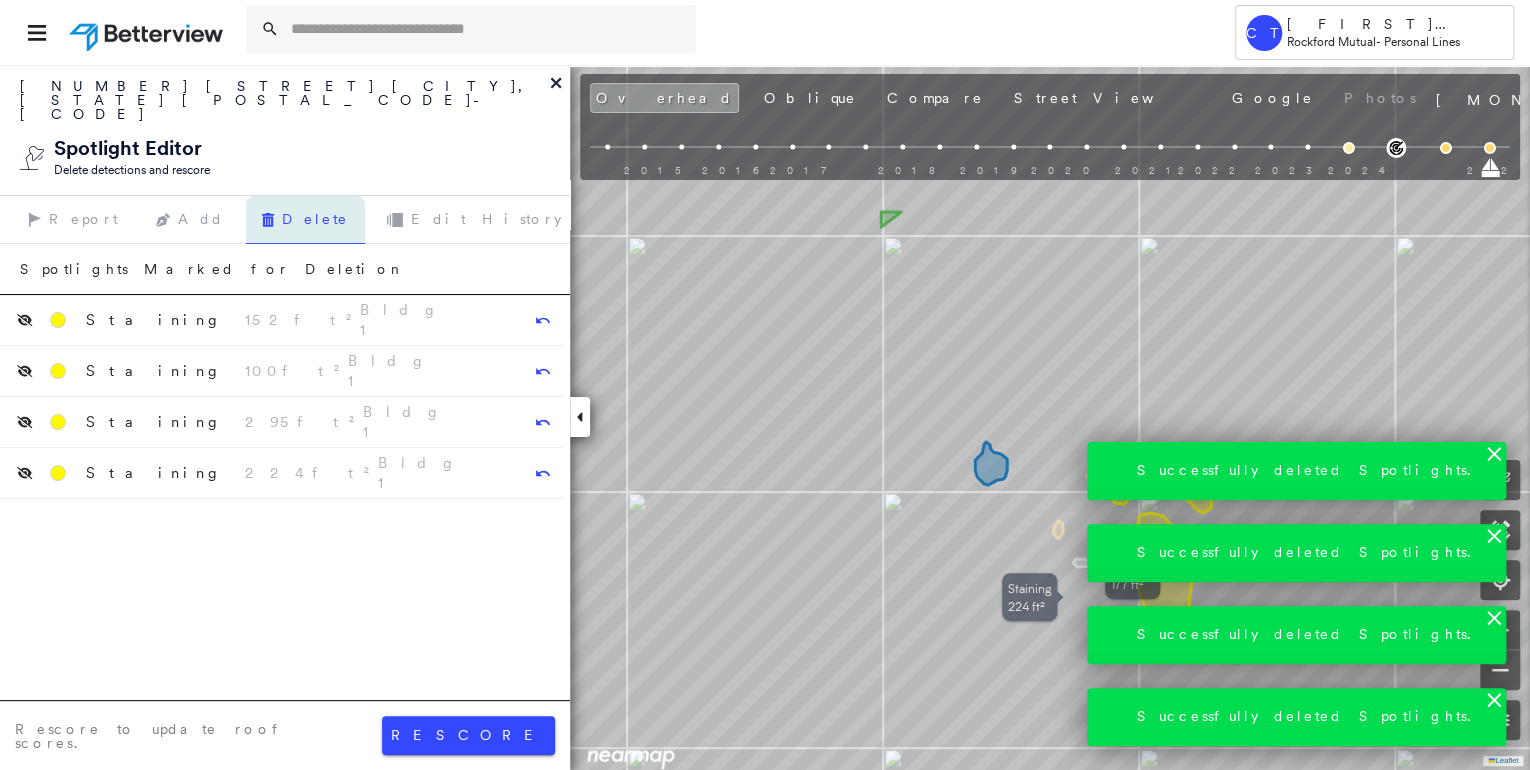 click 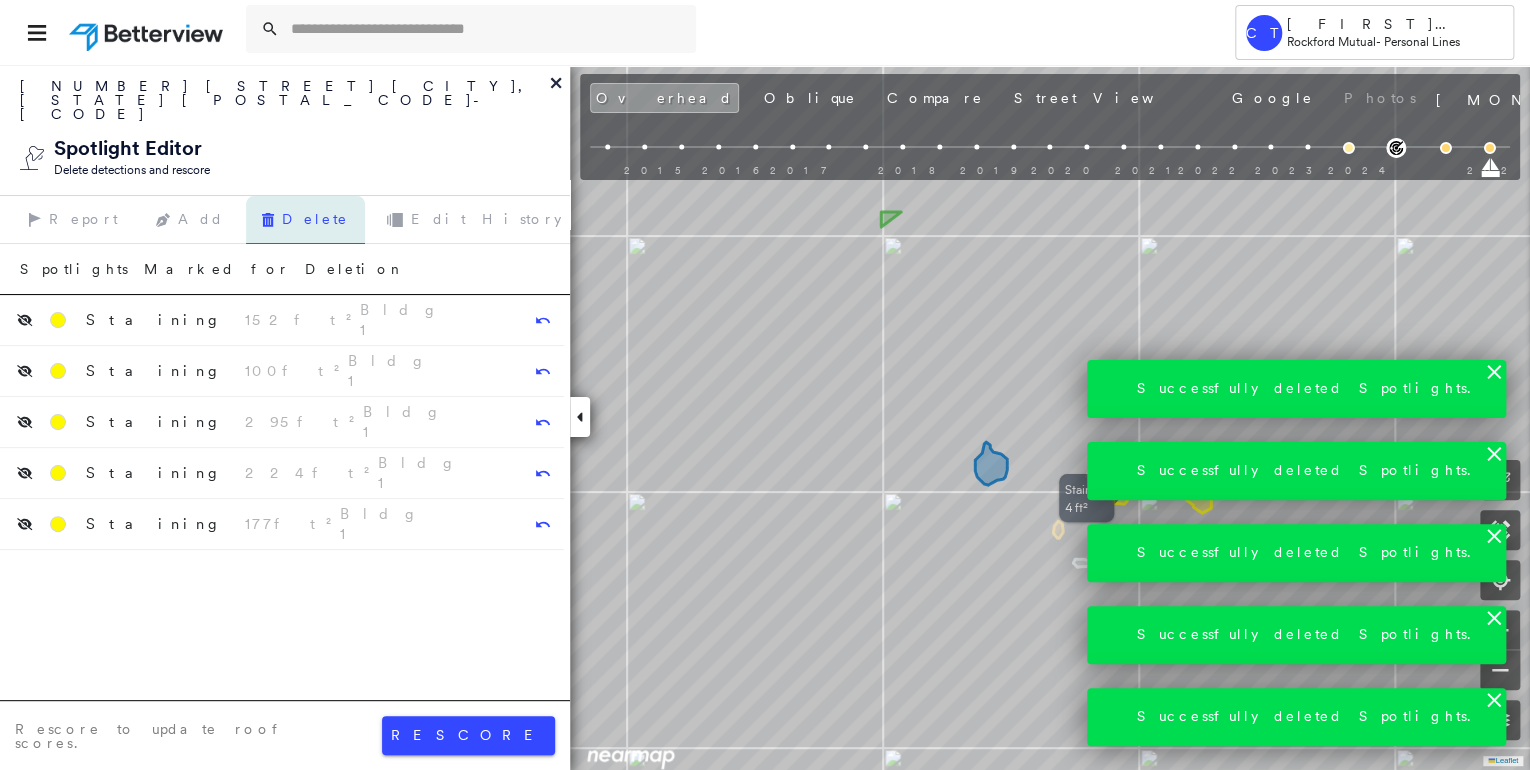 click 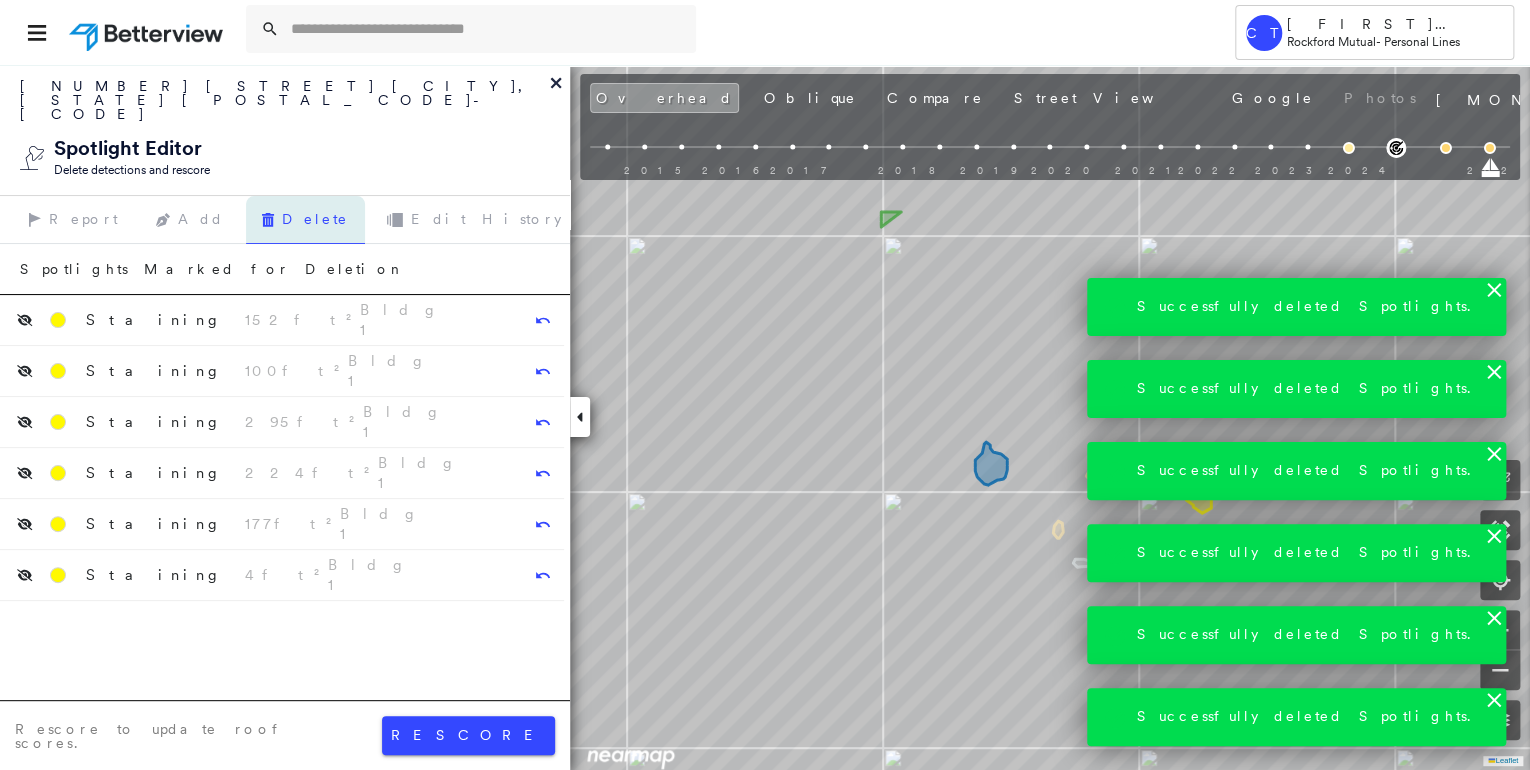 click on "Successfully deleted Spotlights. Successfully deleted Spotlights. Successfully deleted Spotlights. Successfully deleted Spotlights. Successfully deleted Spotlights. Successfully deleted Spotlights." at bounding box center (1297, 512) 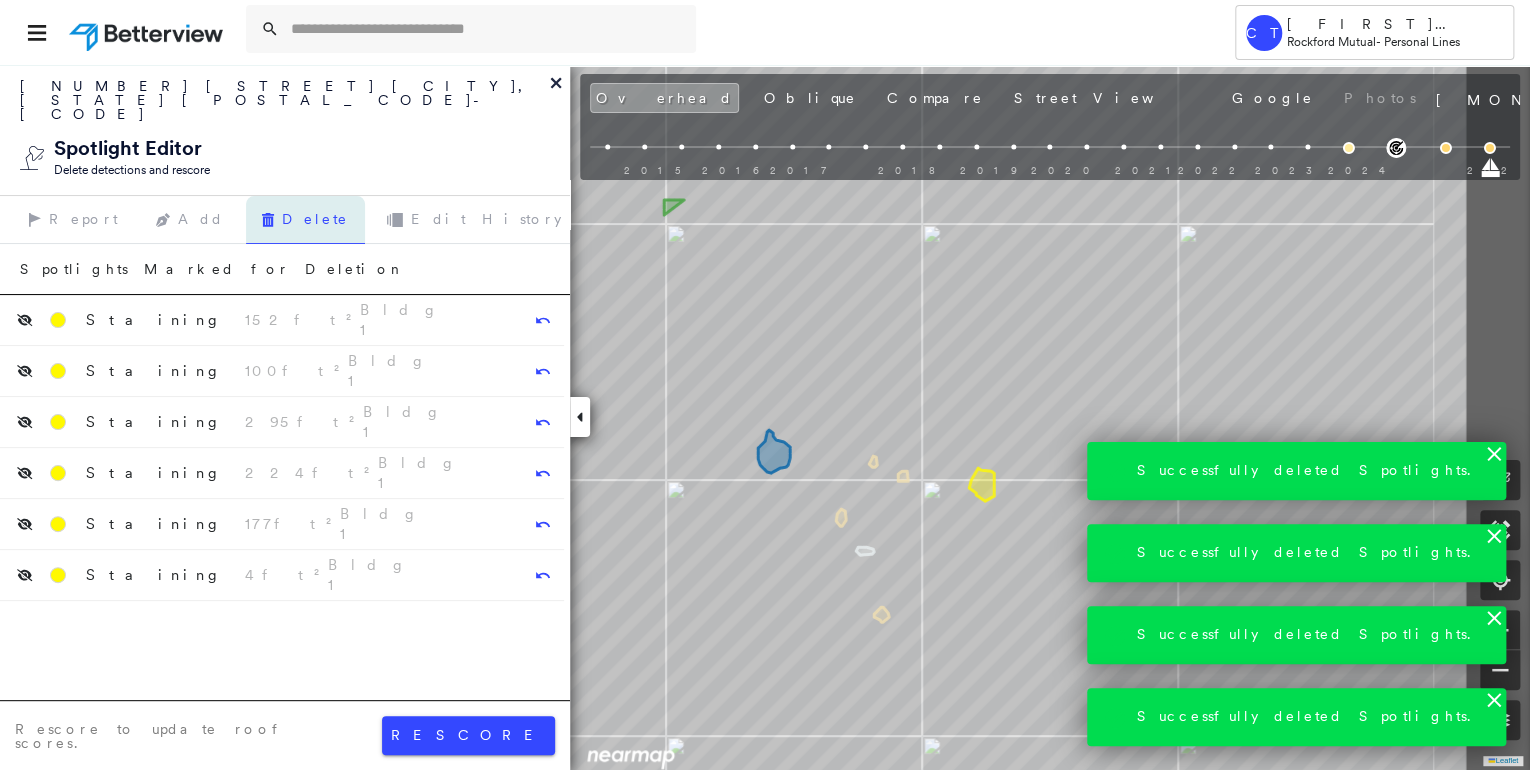click 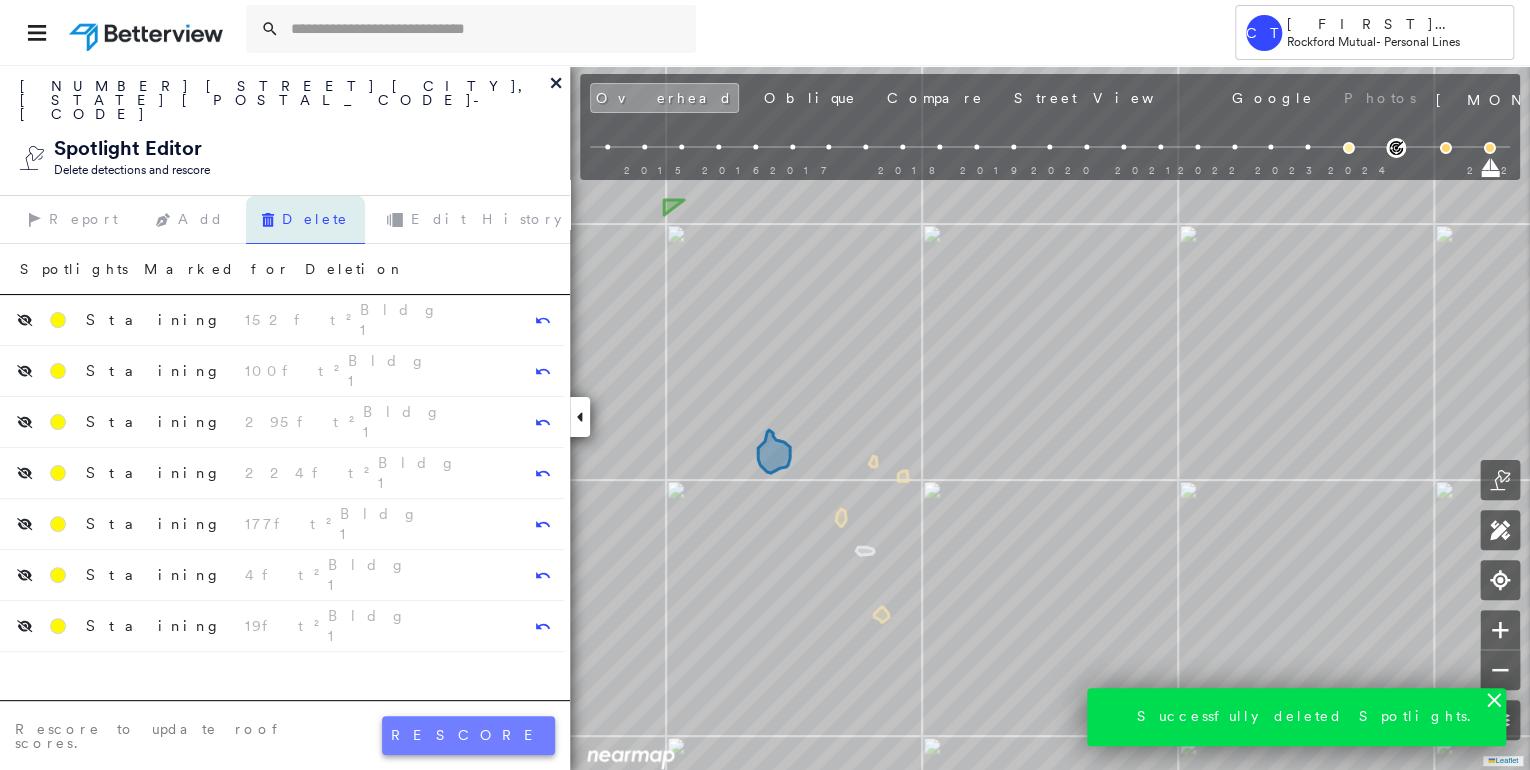 click on "rescore" at bounding box center [468, 735] 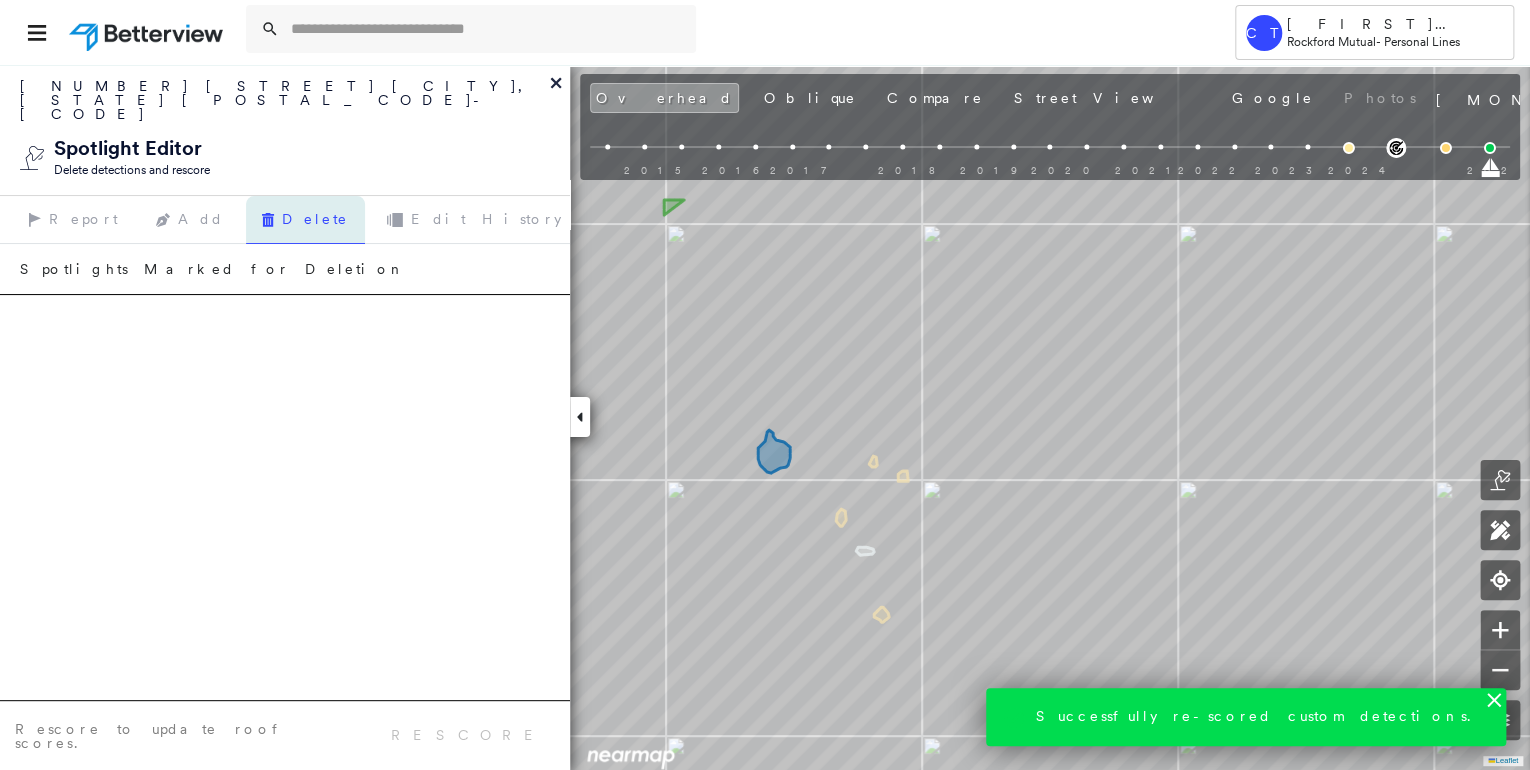 click 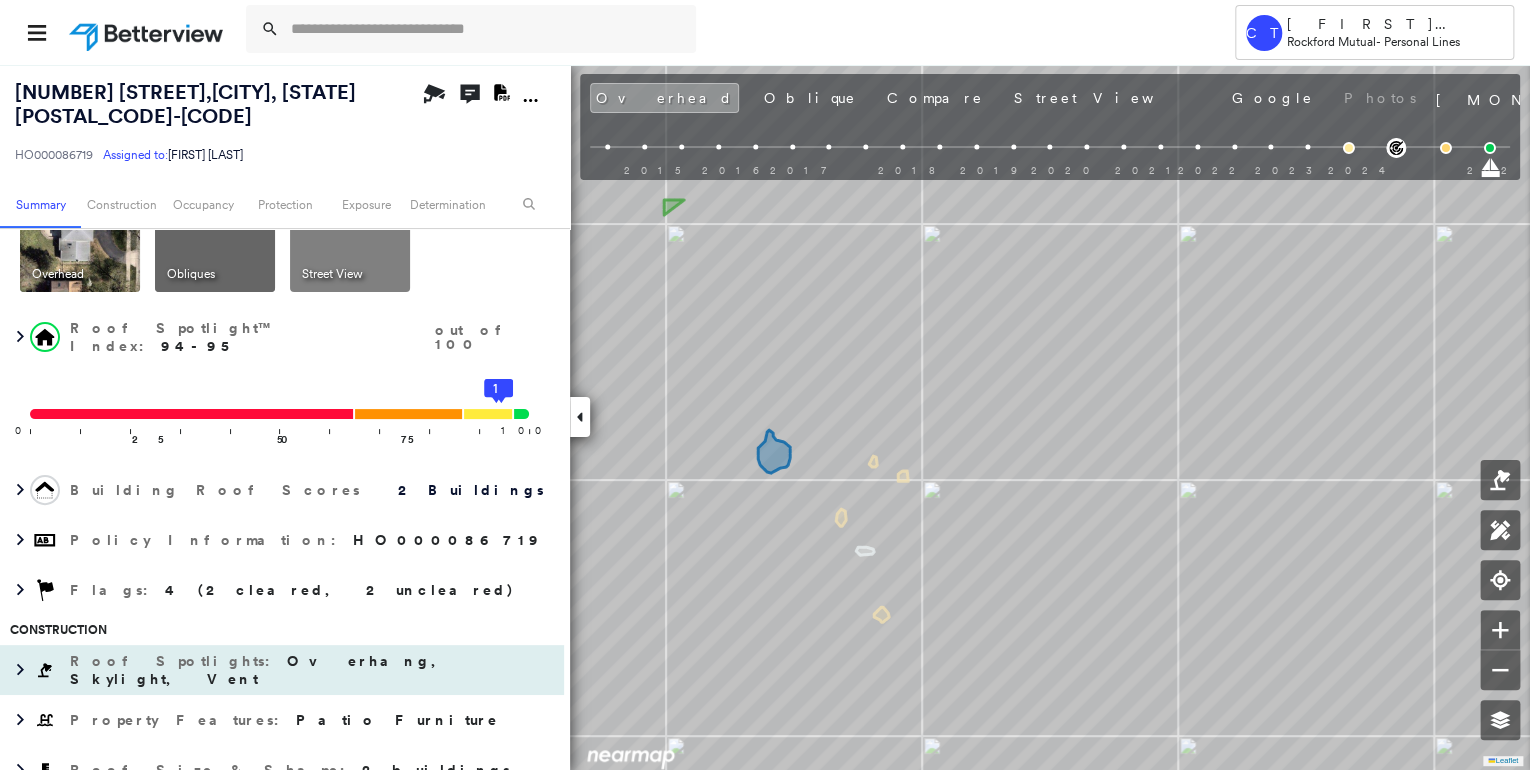 scroll, scrollTop: 160, scrollLeft: 0, axis: vertical 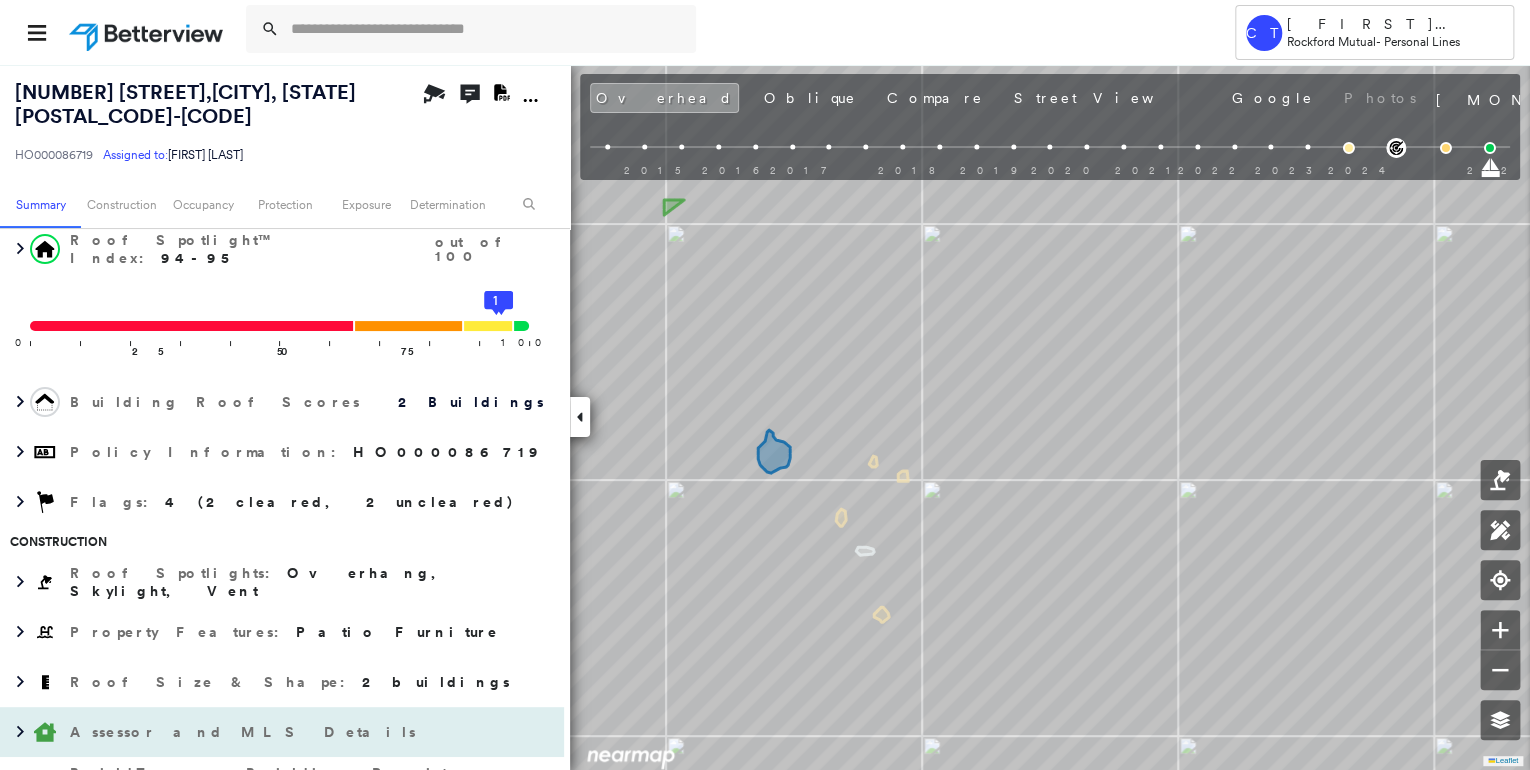 click on "Assessor and MLS Details" at bounding box center [262, 732] 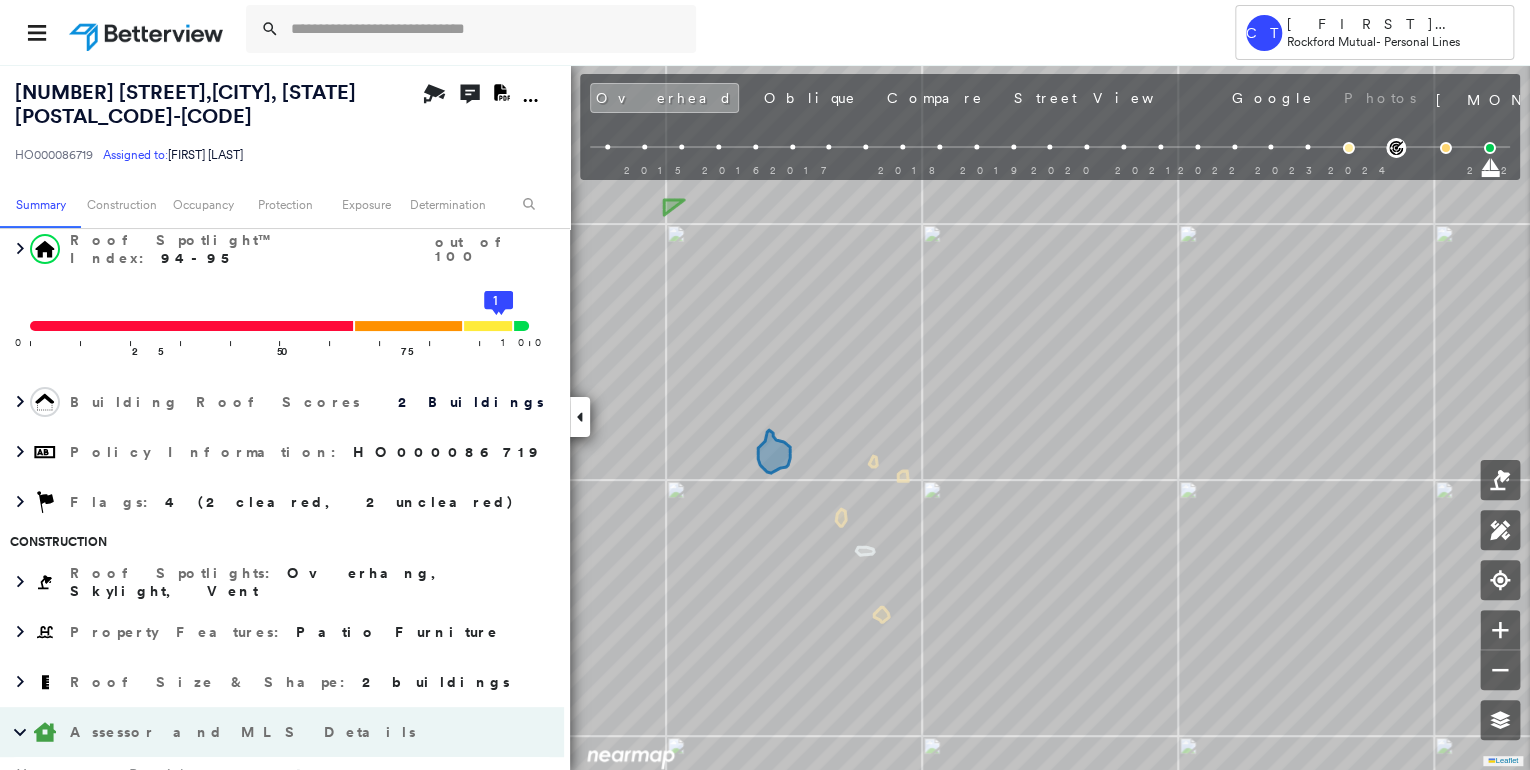 click on "Assessor and MLS Details" at bounding box center (262, 732) 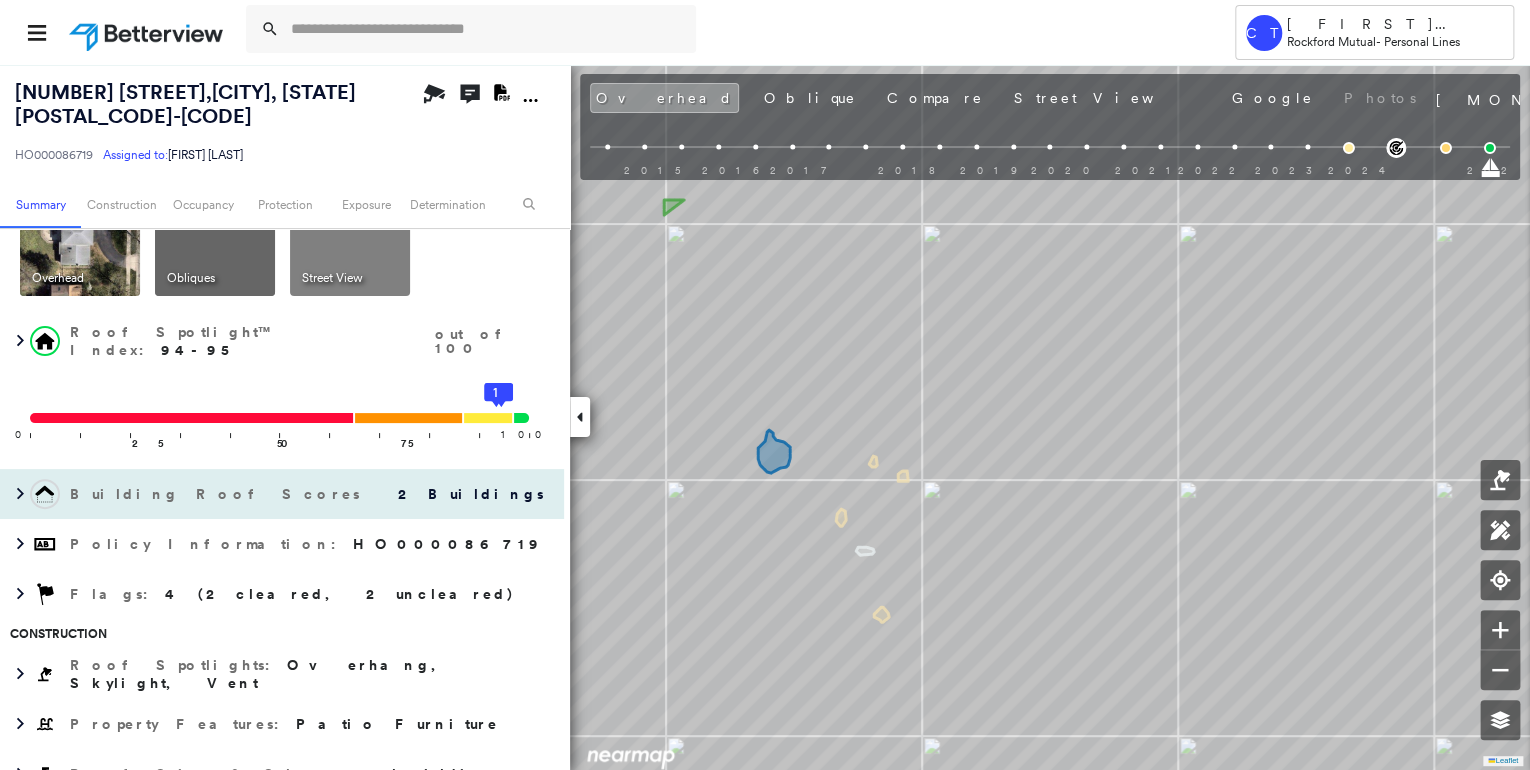 scroll, scrollTop: 0, scrollLeft: 0, axis: both 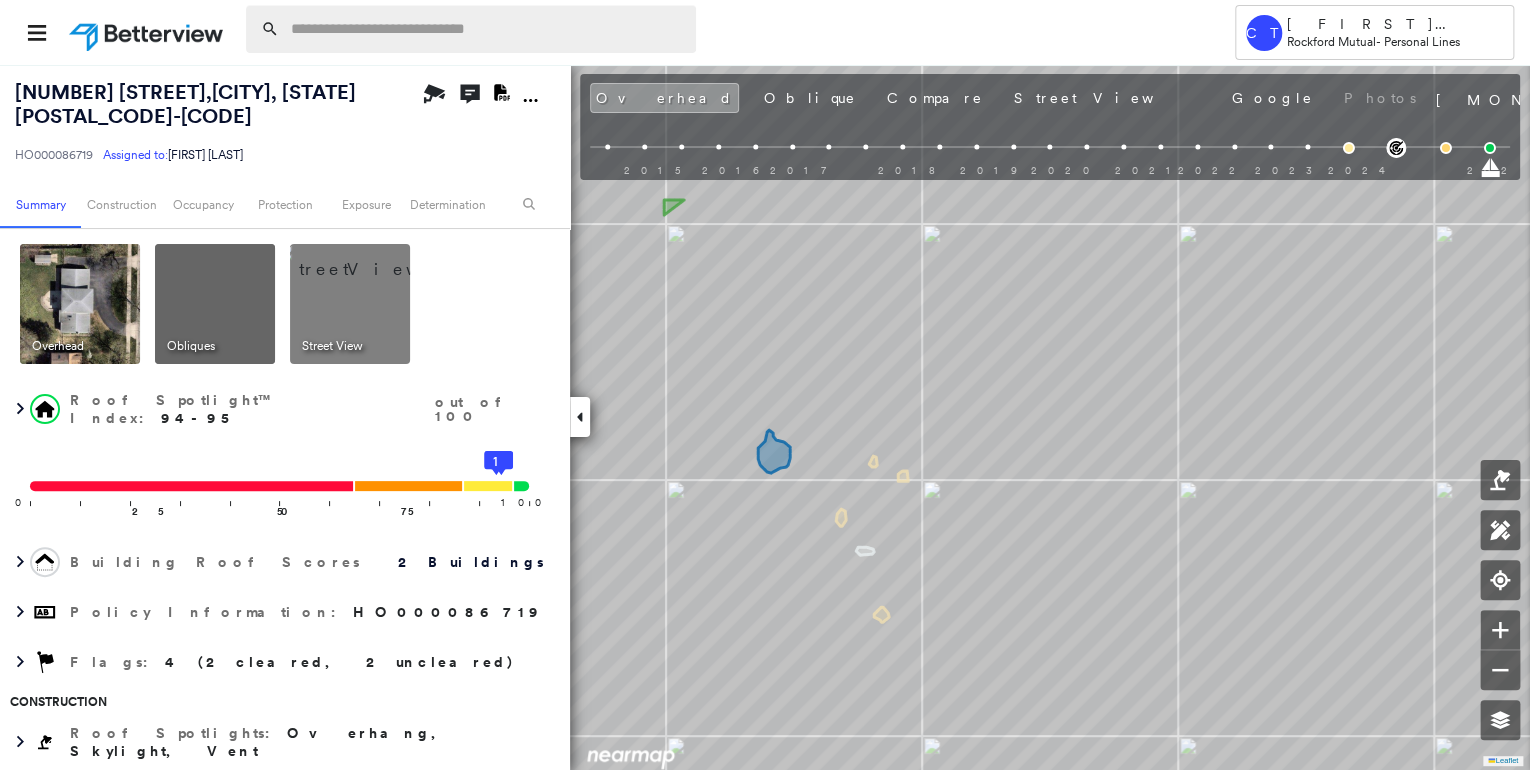 click at bounding box center (487, 29) 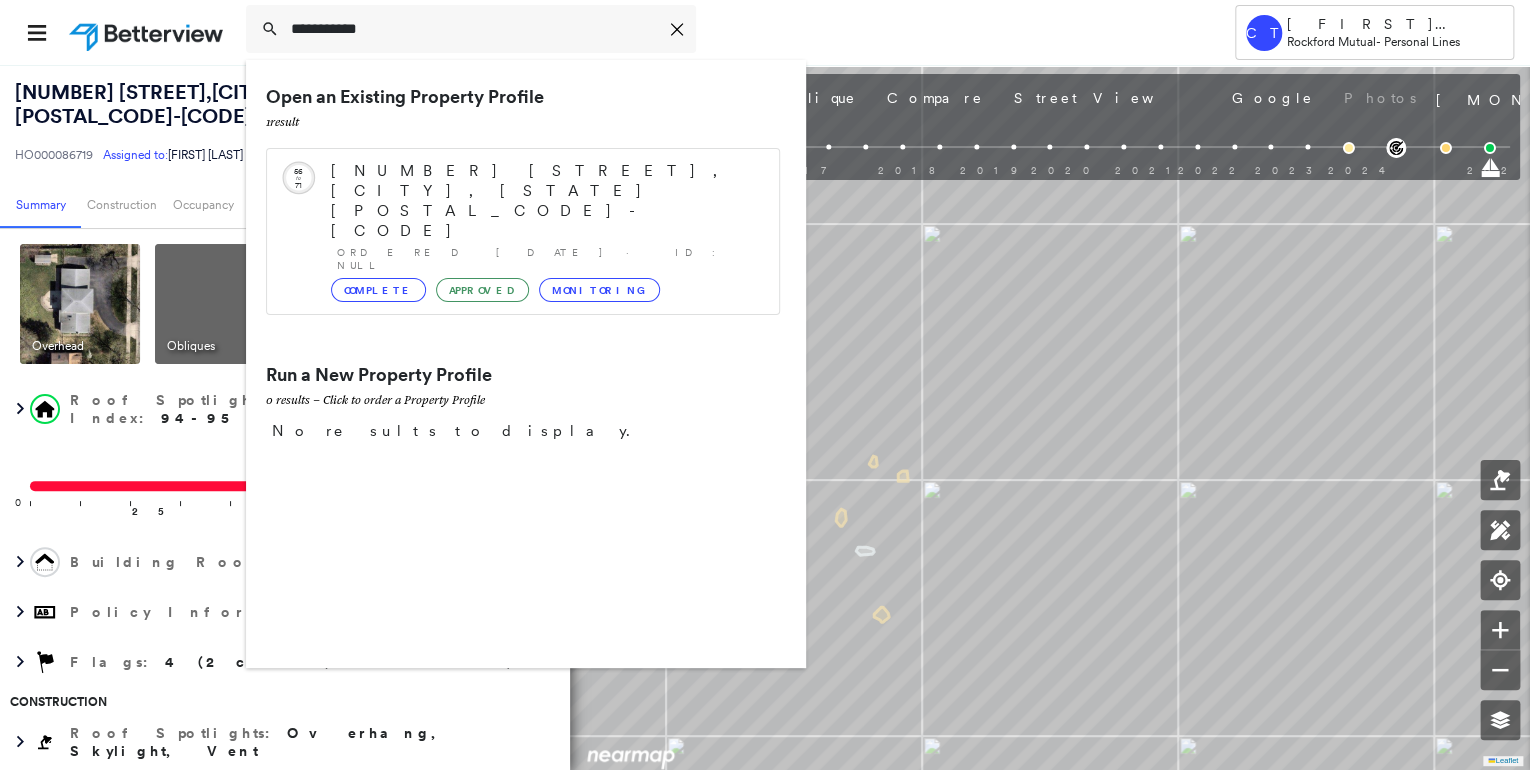type on "**********" 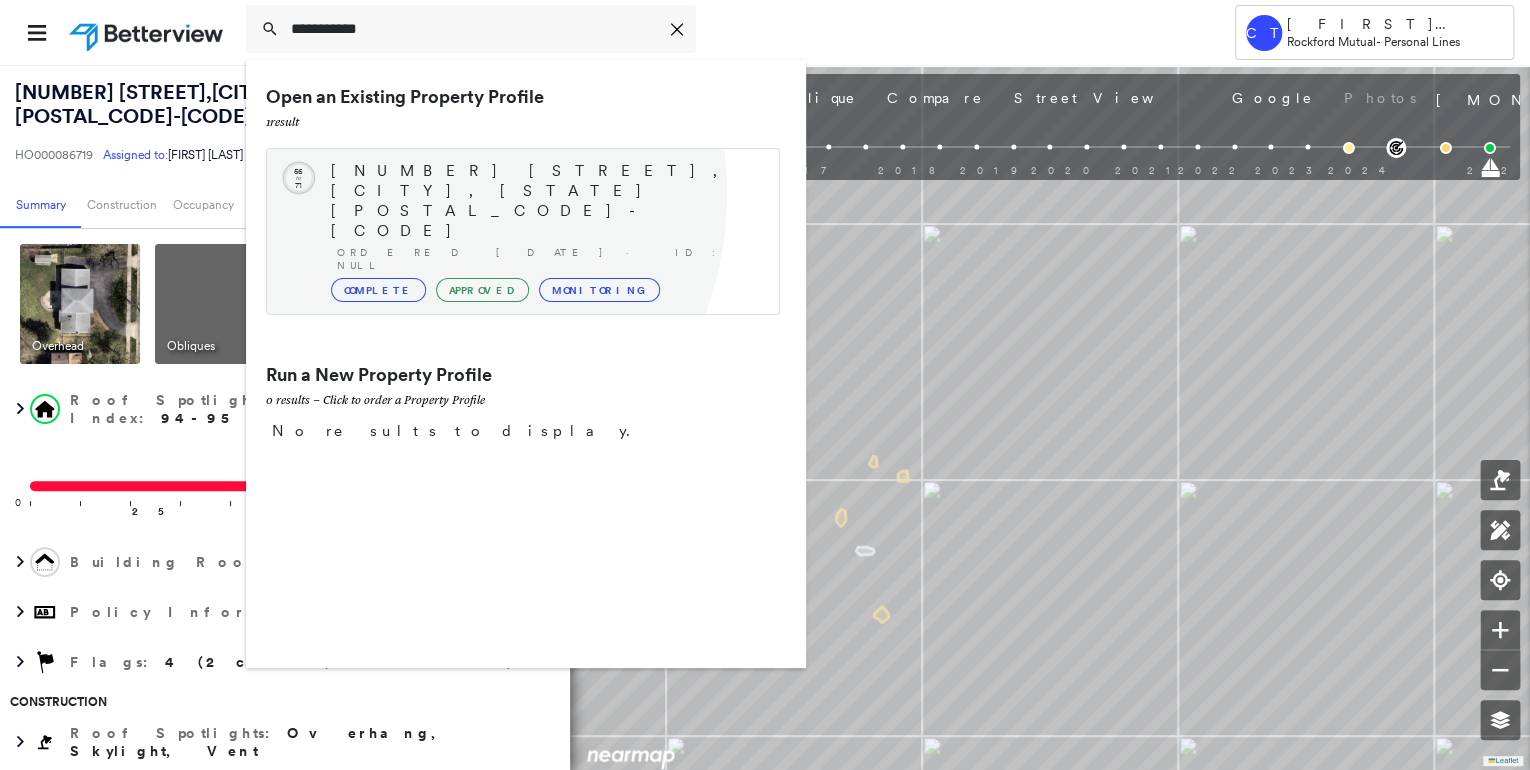 click on "Ordered 08/05/24 · ID: null" at bounding box center (548, 259) 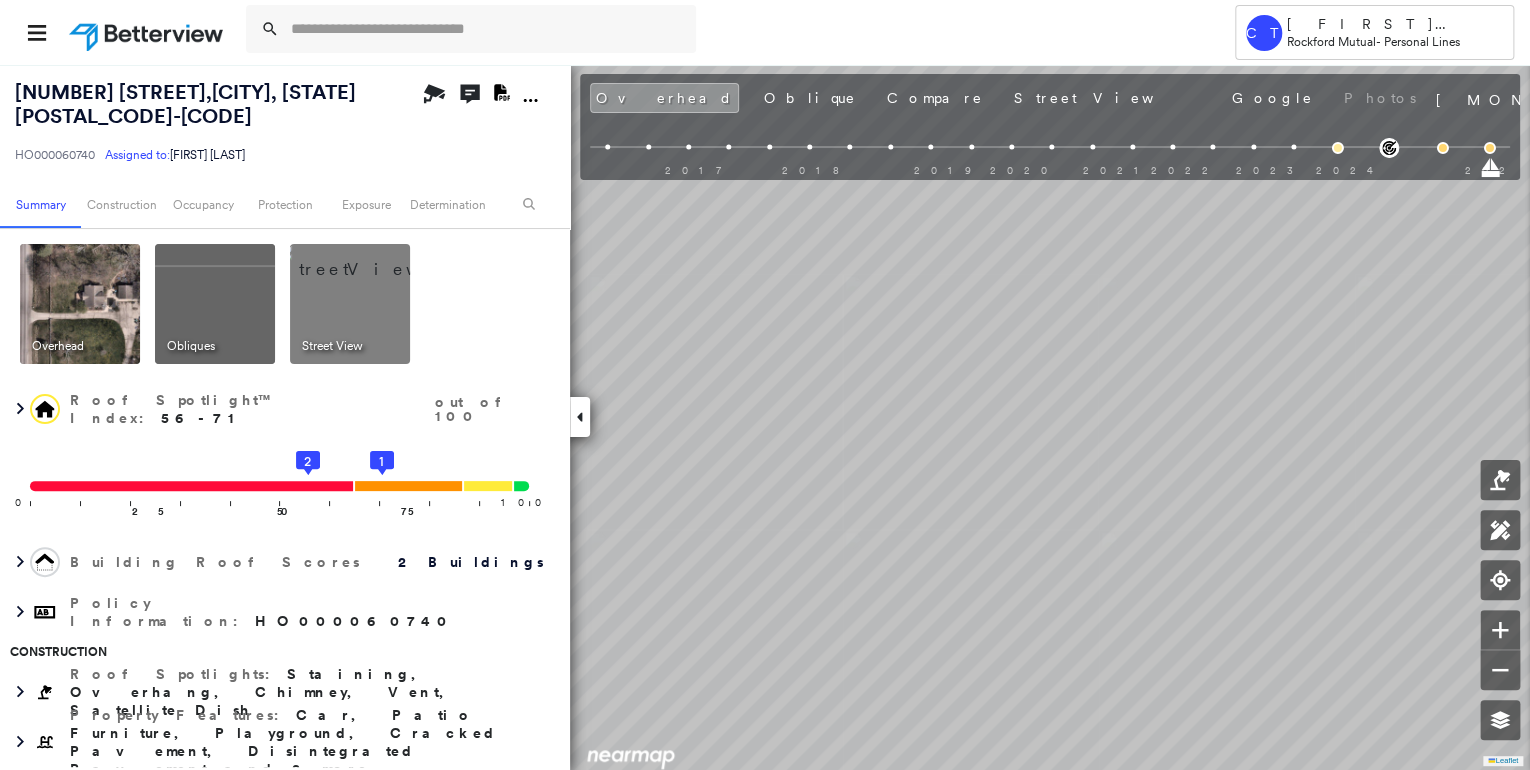 scroll, scrollTop: 0, scrollLeft: 0, axis: both 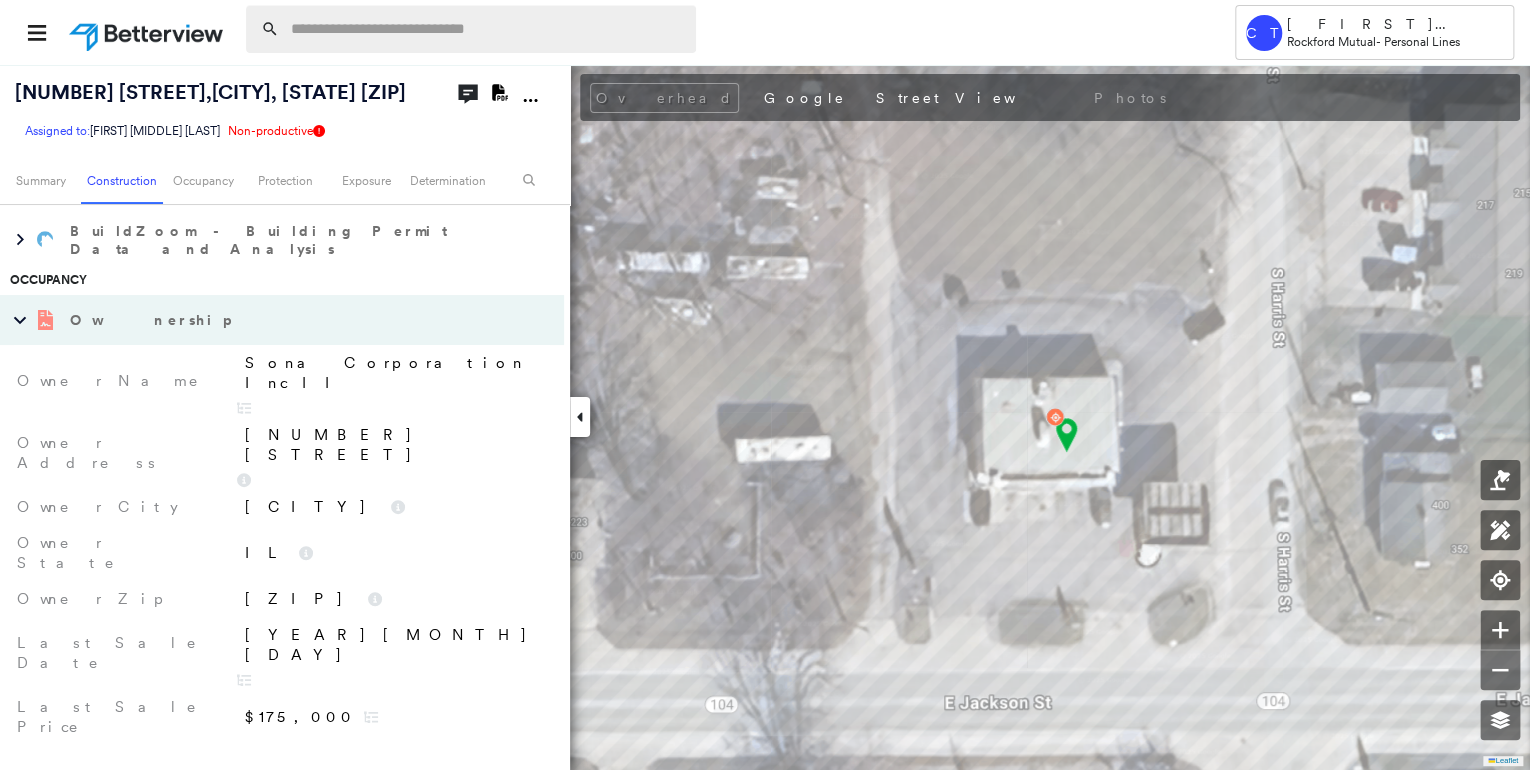 click at bounding box center [487, 29] 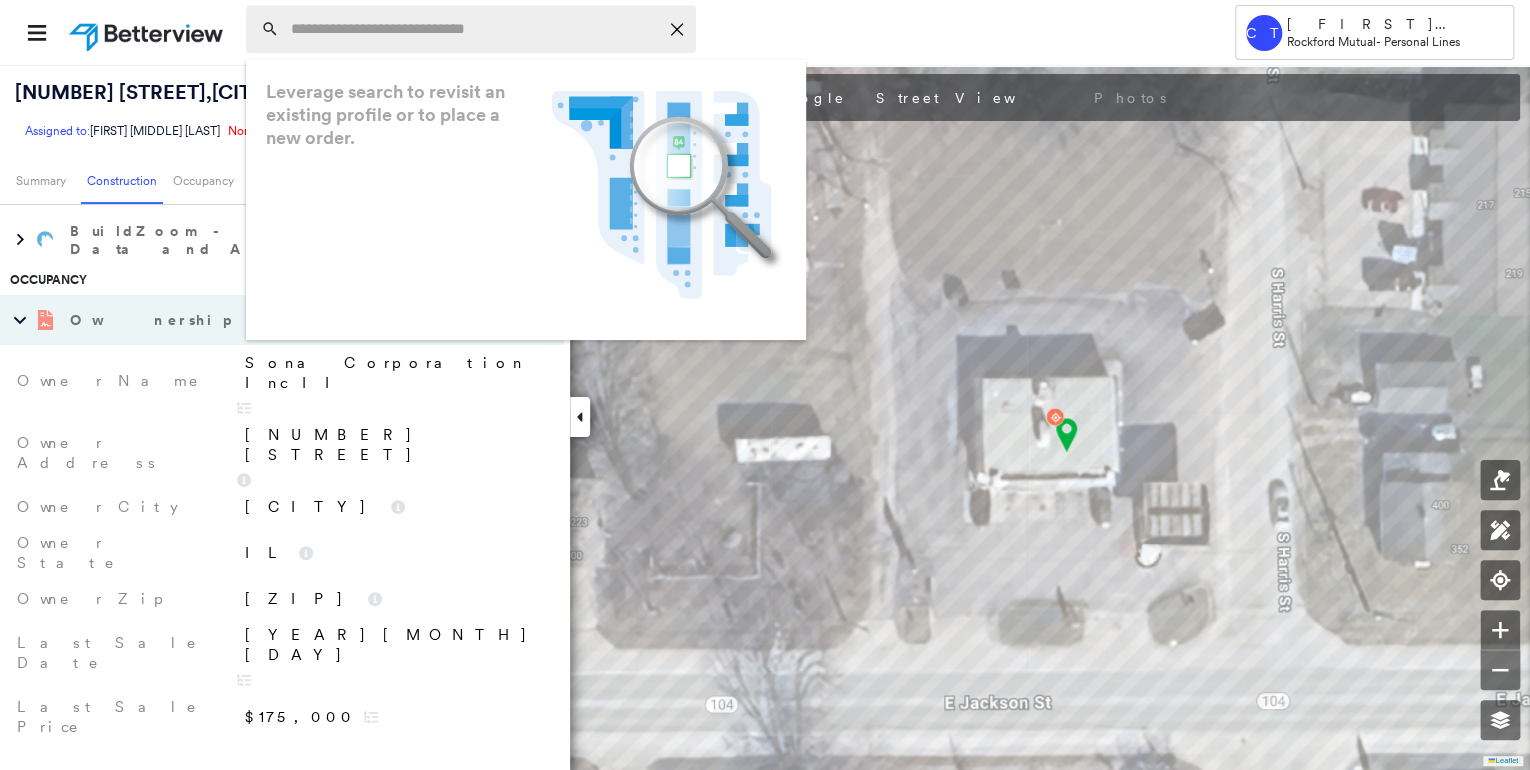paste on "**********" 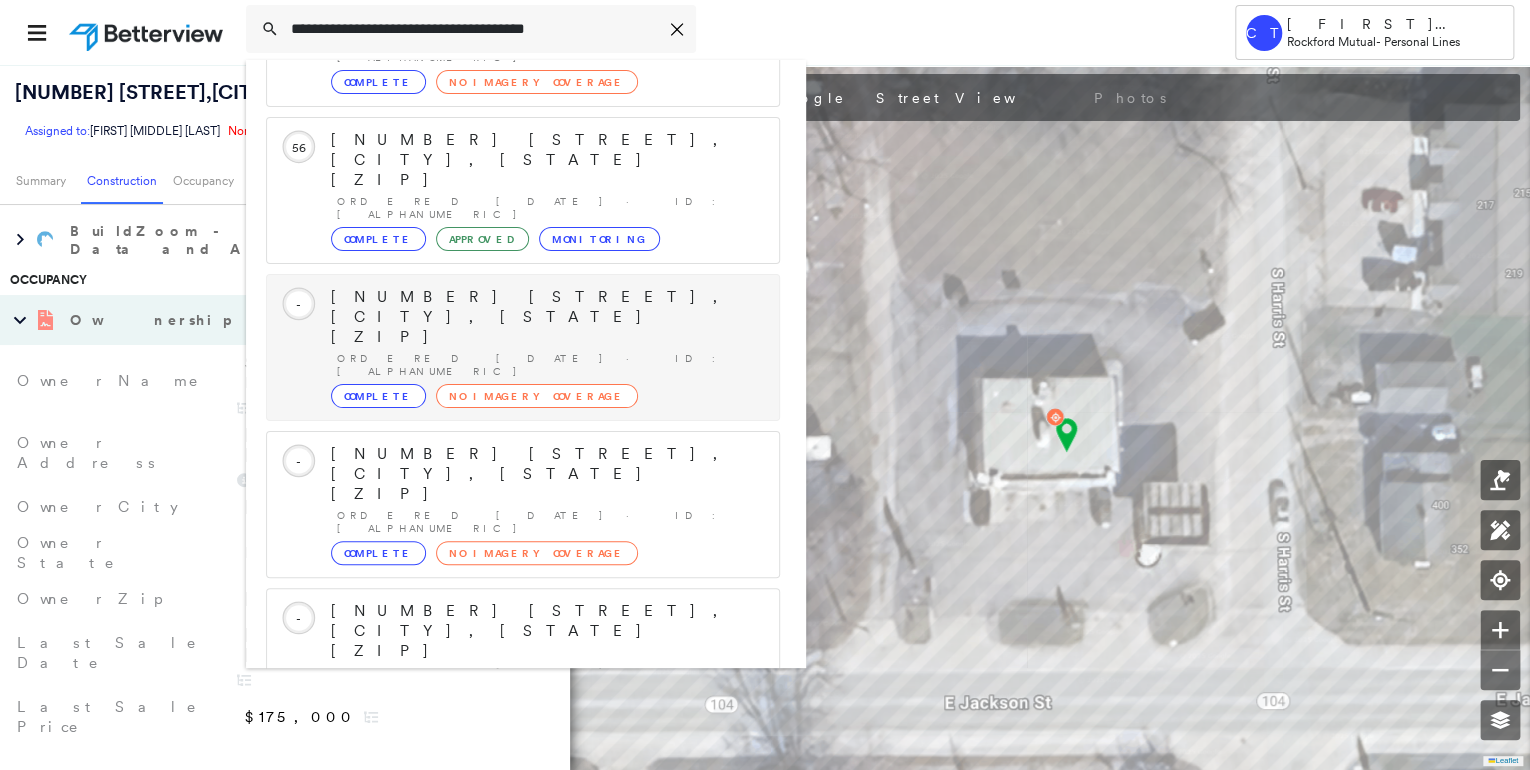 scroll, scrollTop: 208, scrollLeft: 0, axis: vertical 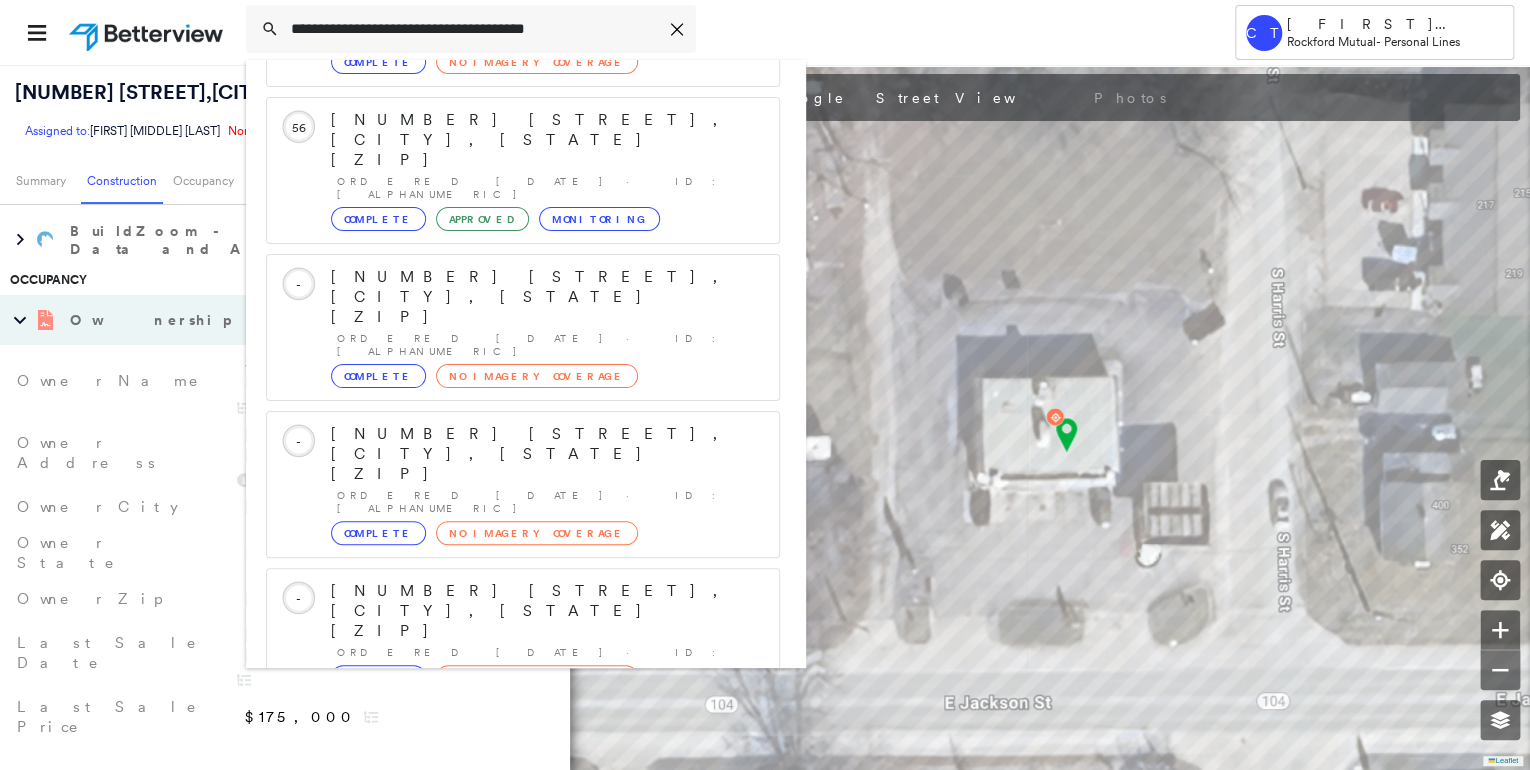 type on "**********" 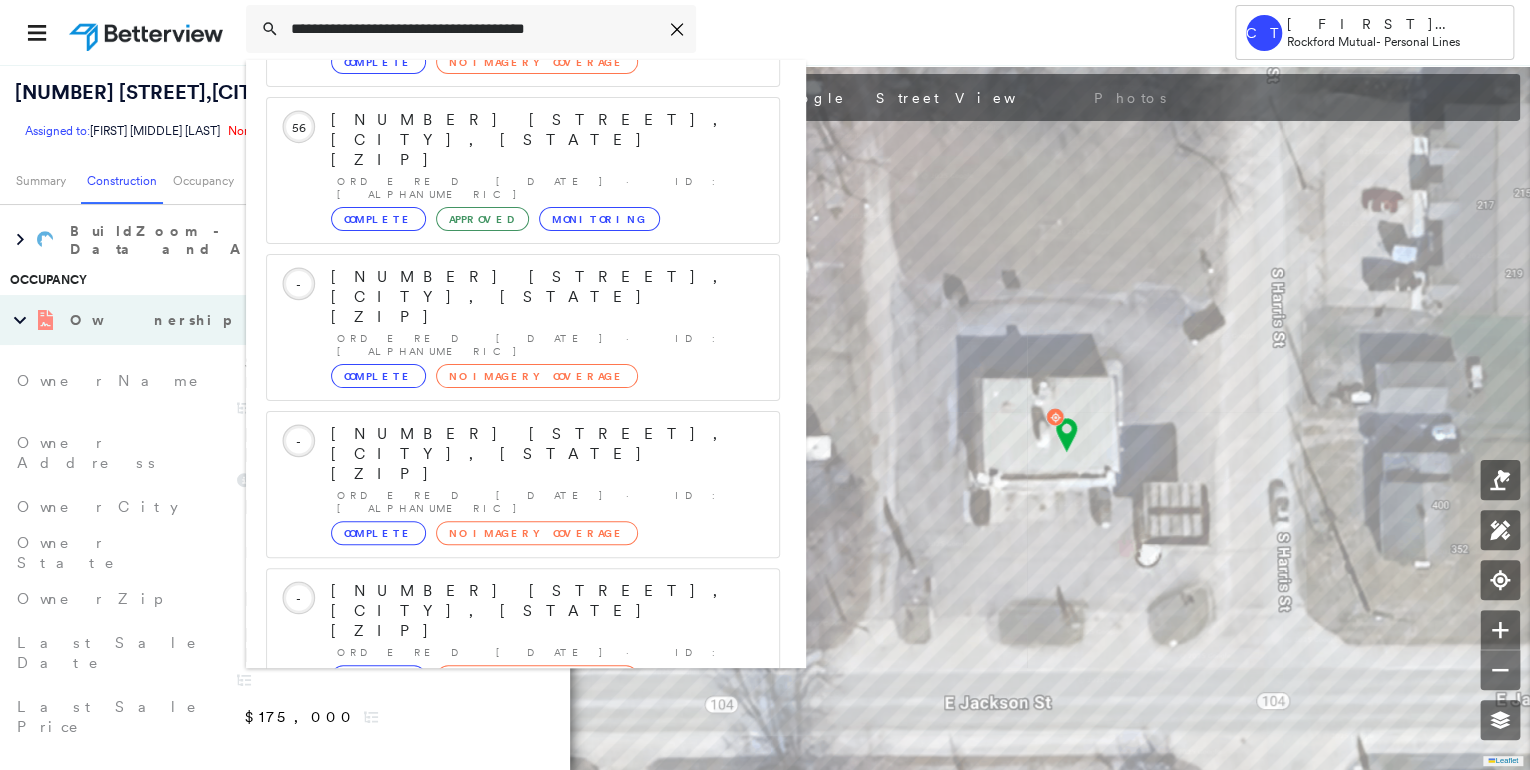 click on "[NUMBER] [STREET], [CITY], [STATE] [ZIP]" at bounding box center (501, 890) 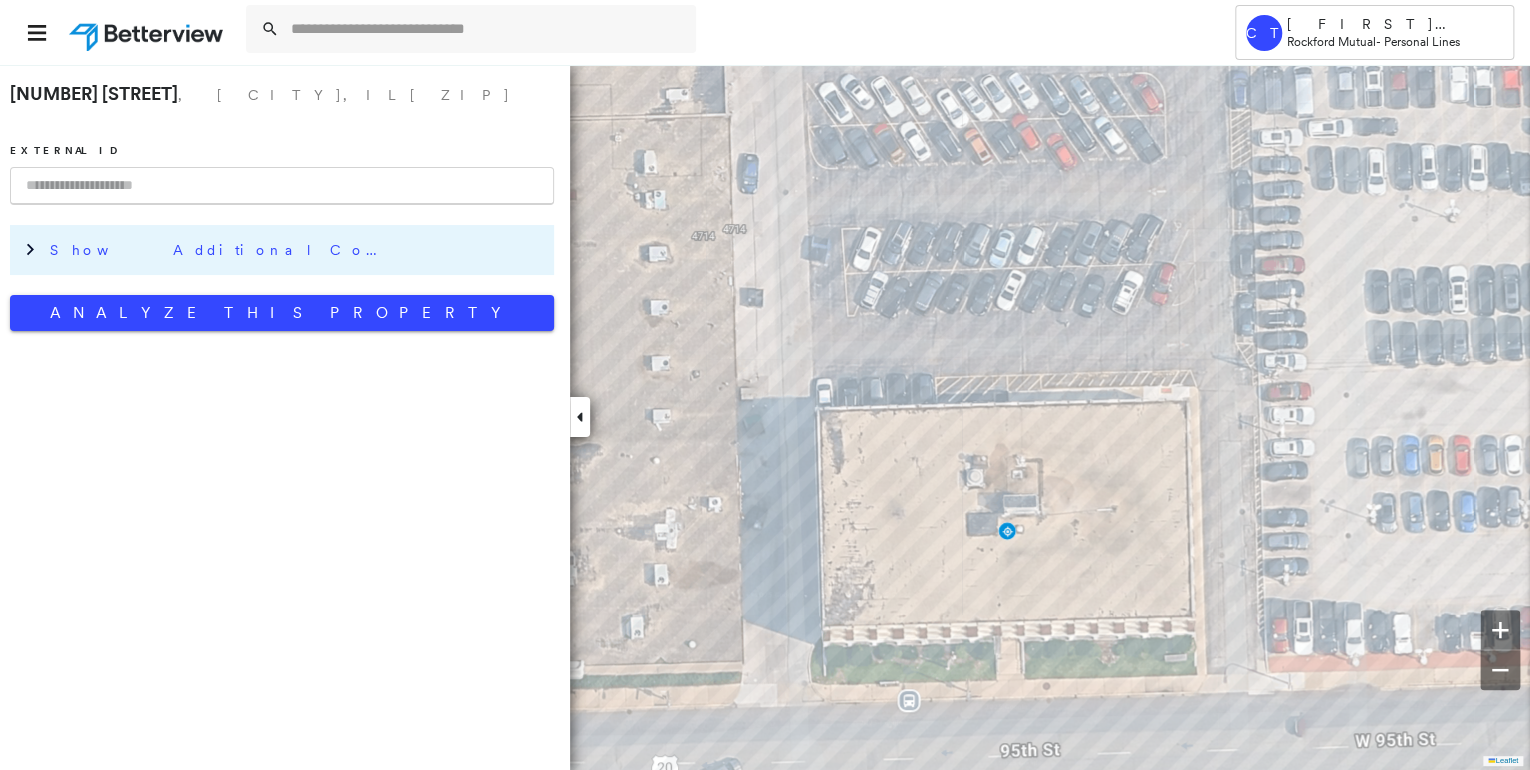 click on "Show Additional Company Data" at bounding box center [297, 250] 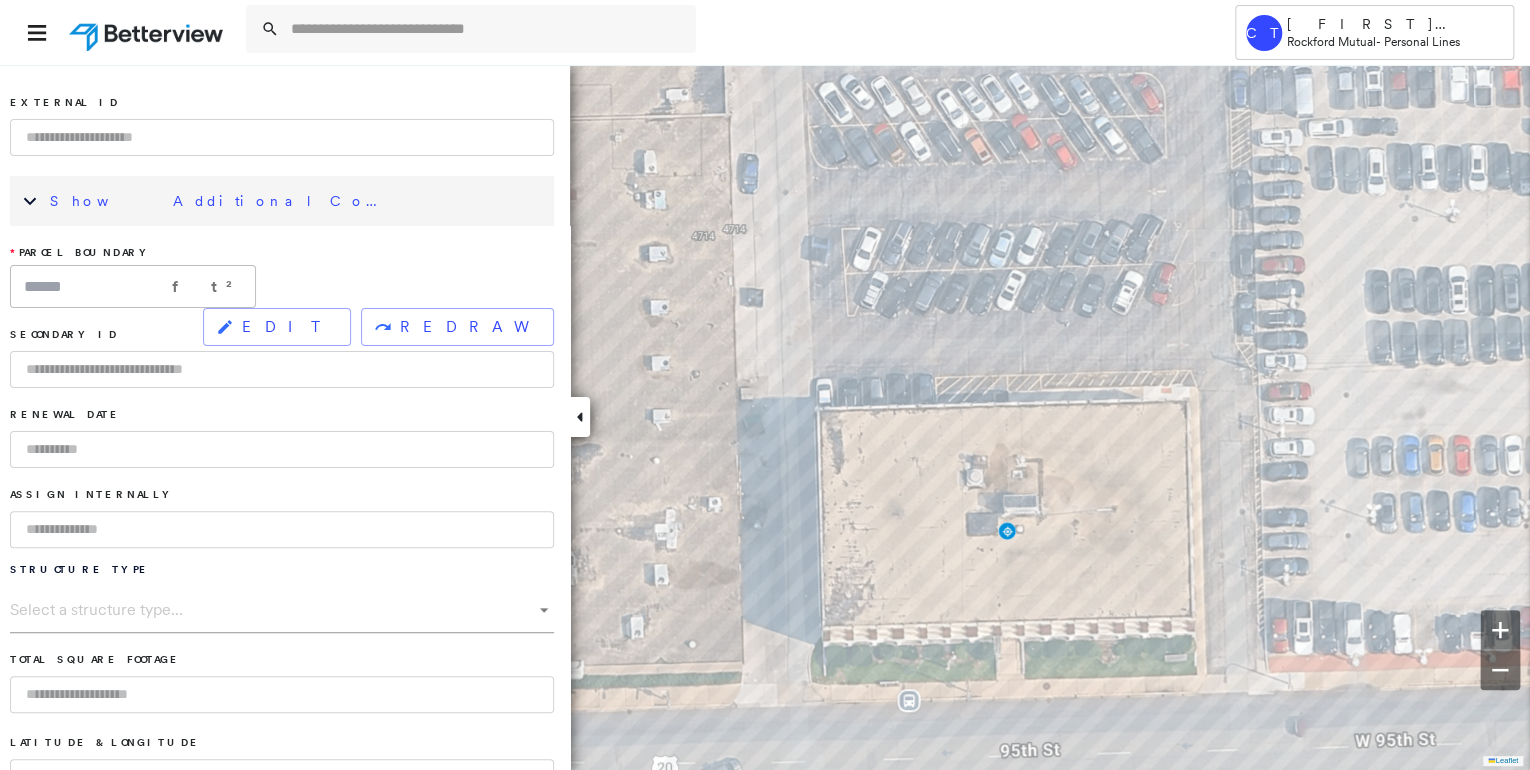 scroll, scrollTop: 80, scrollLeft: 0, axis: vertical 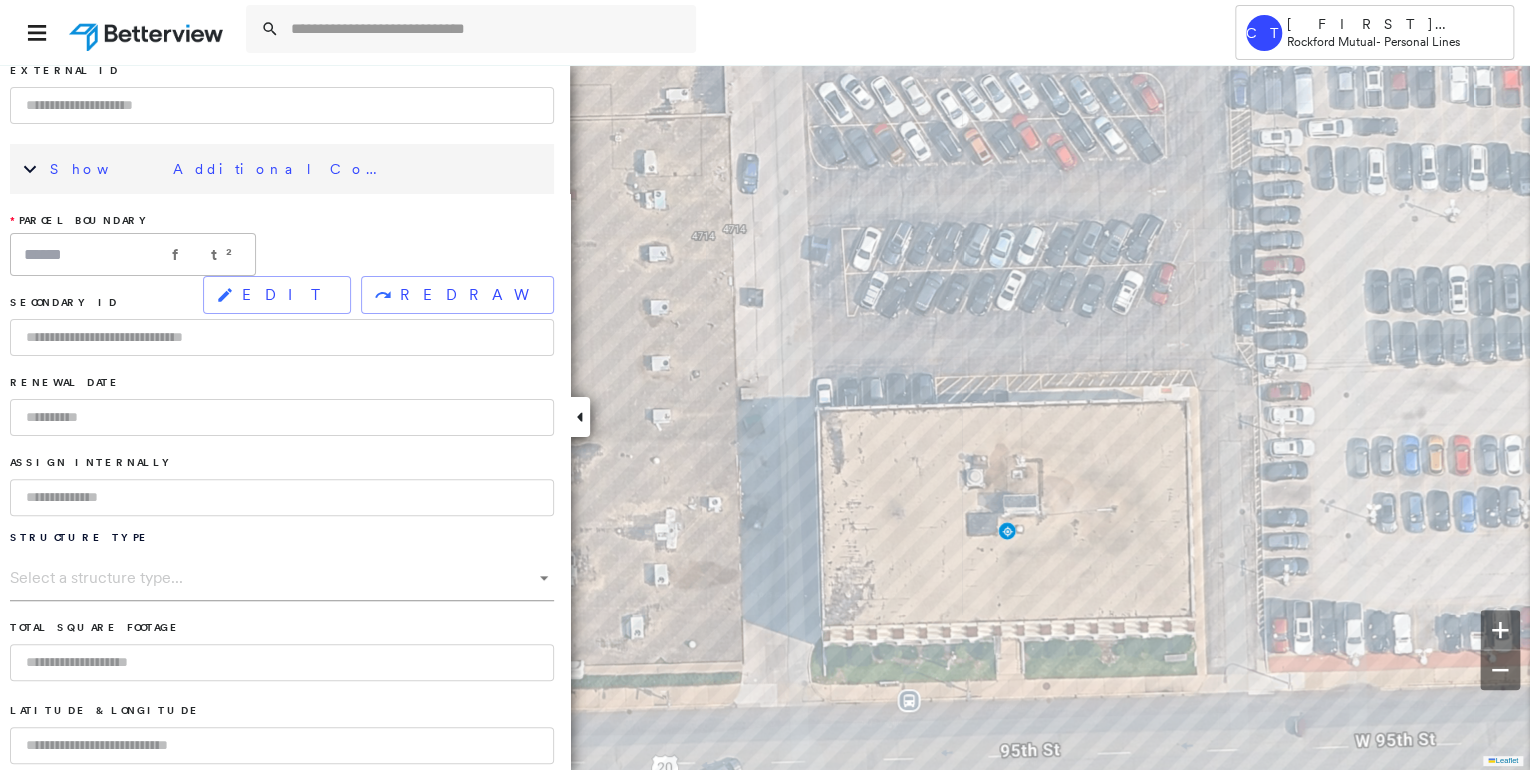 click at bounding box center (282, 497) 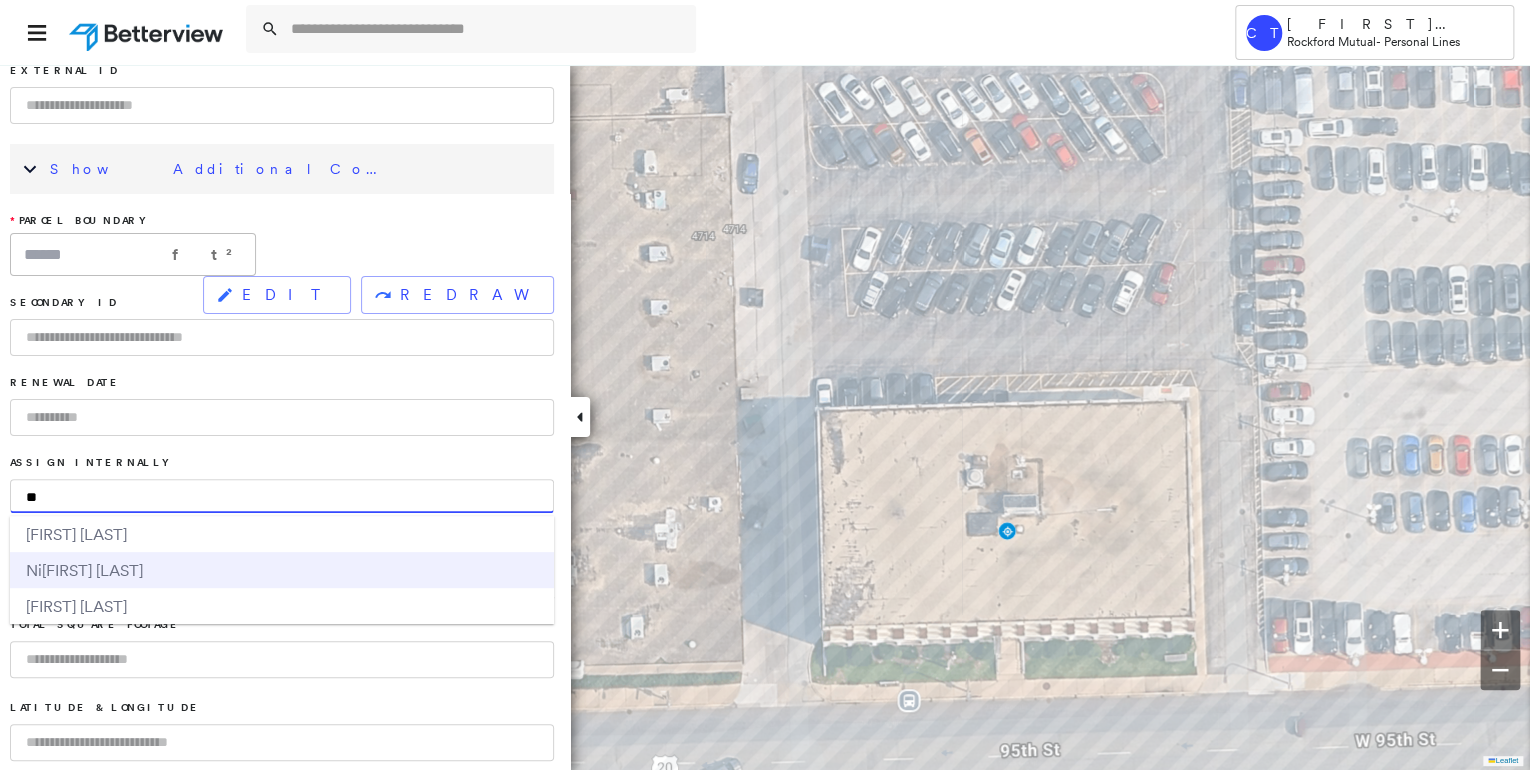 type on "**" 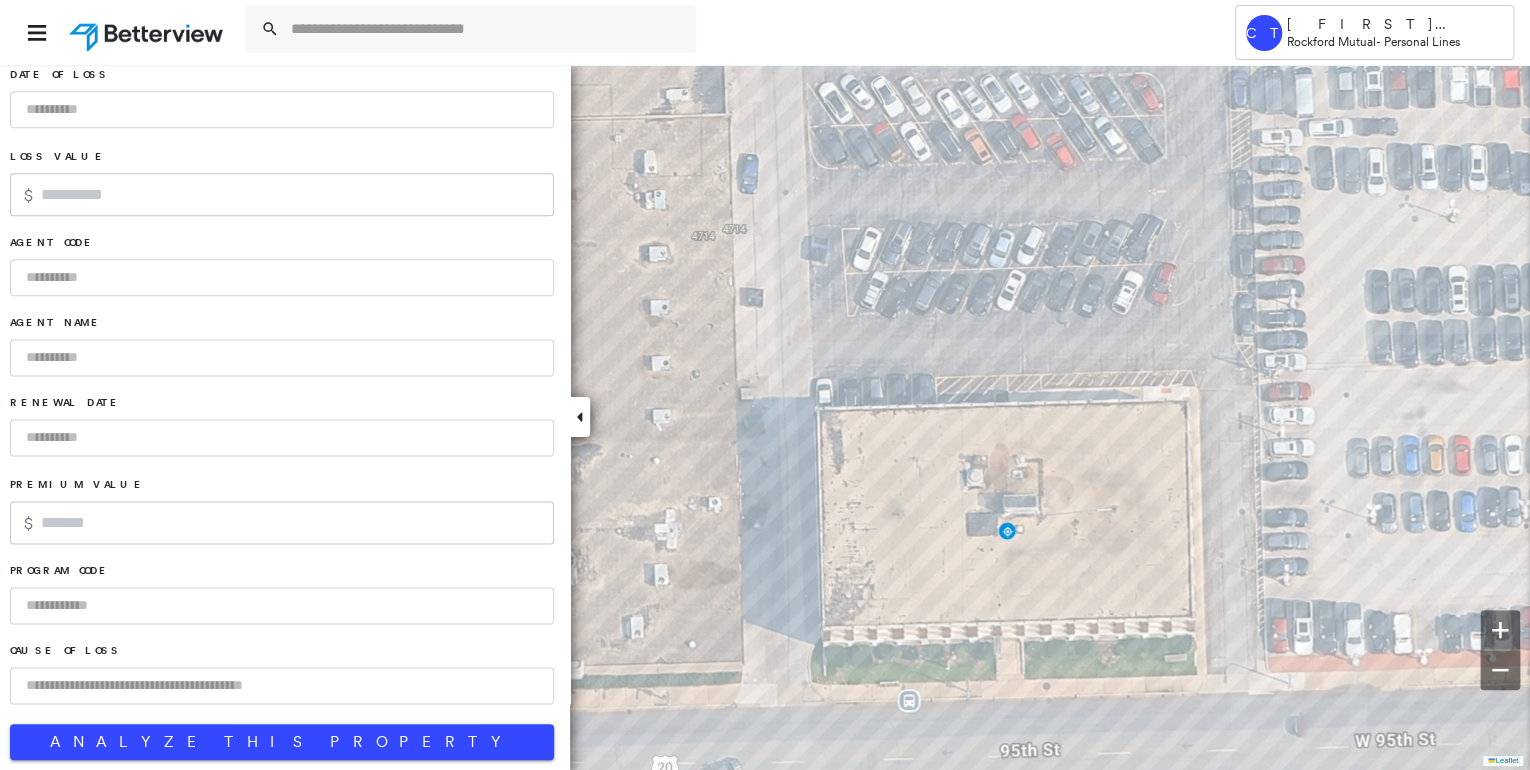 click on "4700 W 95th St , Oak Lawn,  IL  60453 External ID   Show Additional Company Data * Parcel Boundary ****** ft² ​ EDIT REDRAW Secondary ID   Renewal Date   Assign Internally   Nichole L. Dickerson Structure Type Select a structure type... * Total Square Footage   Latitude & Longitude   Policy Info: Claim #   Policy #   As of Date   Insured Name   Date of Loss     Loss Value   $ ​ Agent Code   Agent Name   Renewal Date     Premium Value   $ ​ Program Code   Cause of loss   Analyze This Property" at bounding box center (282, -176) 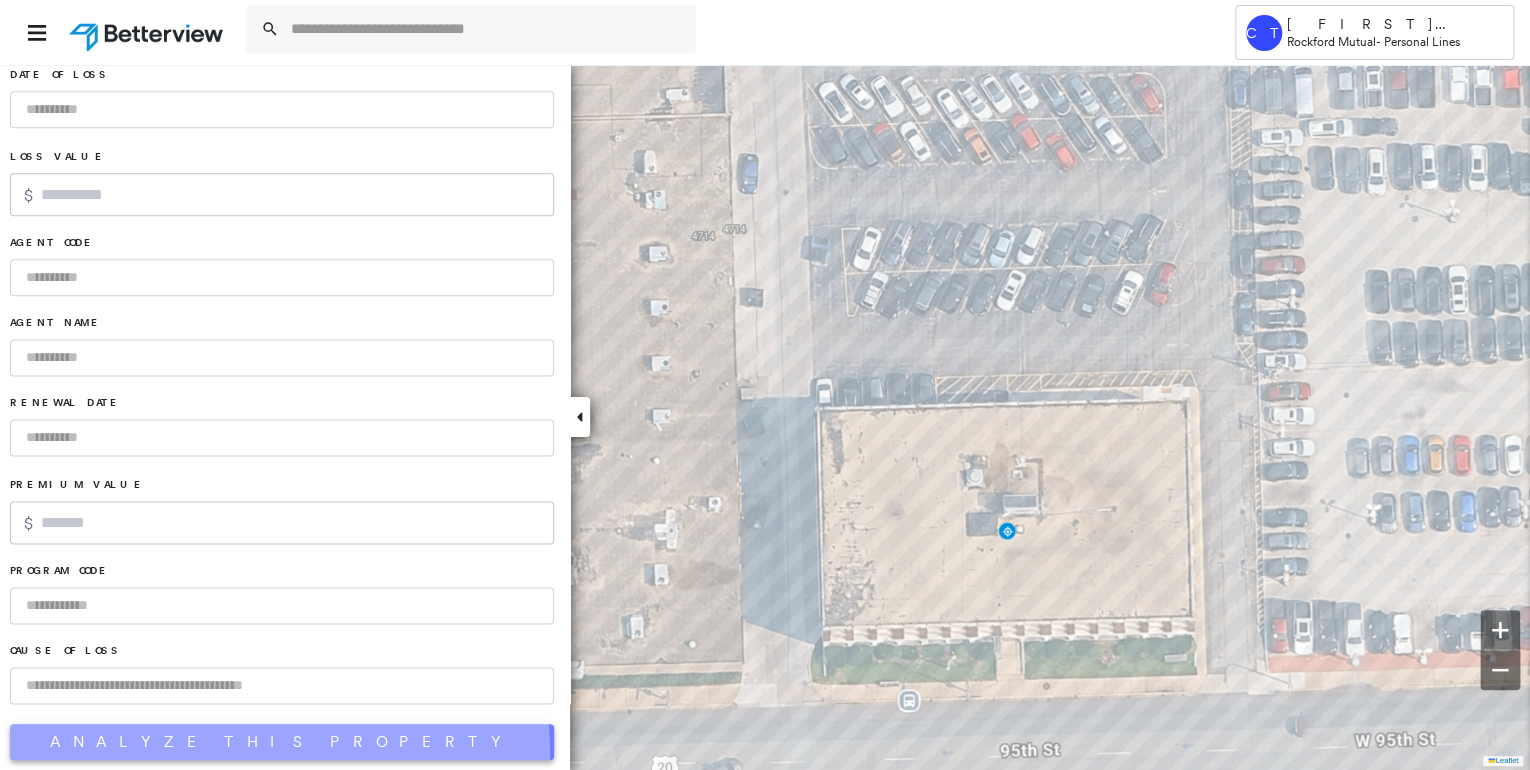 click on "Analyze This Property" at bounding box center [282, 742] 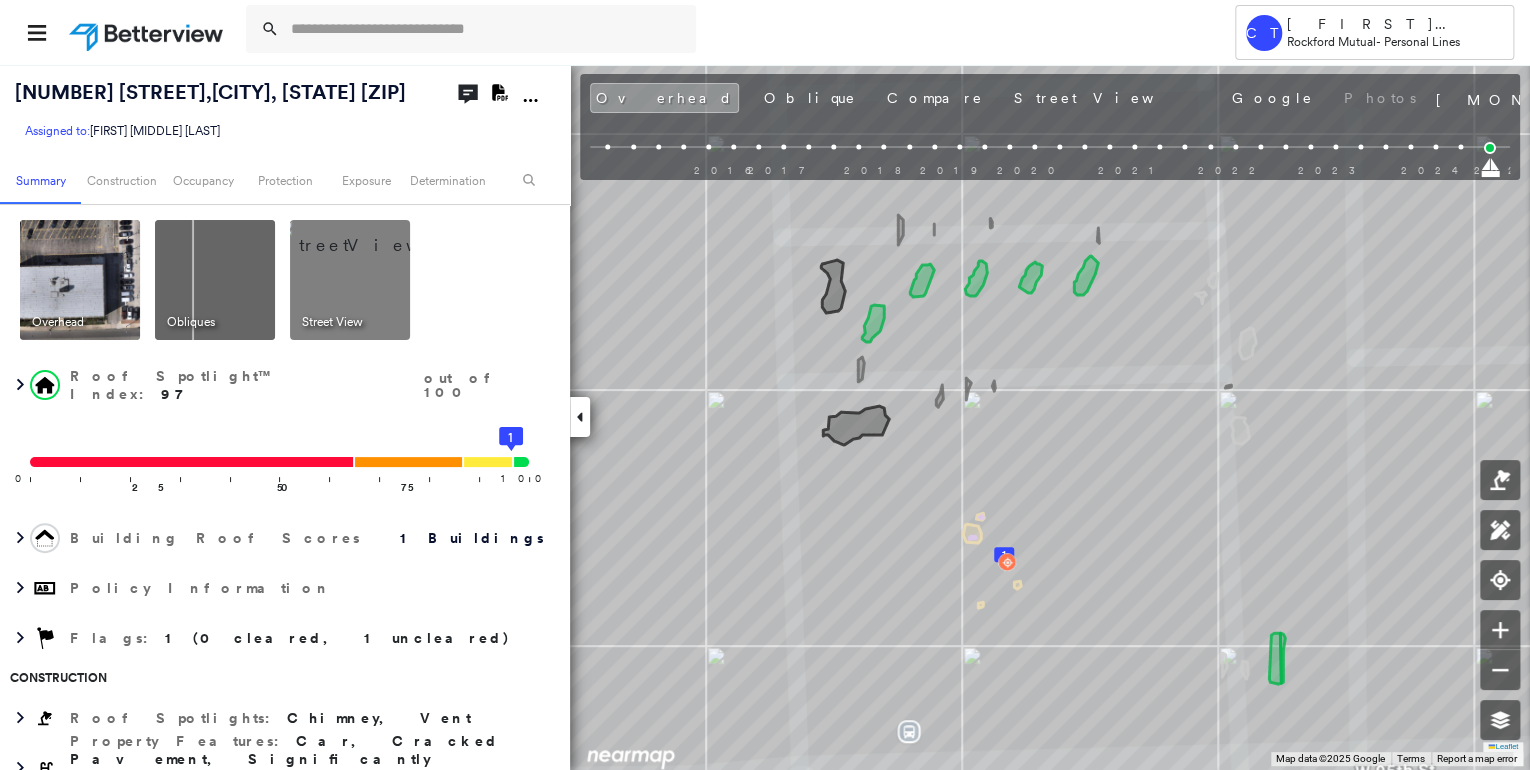 click on "Download PDF Report" 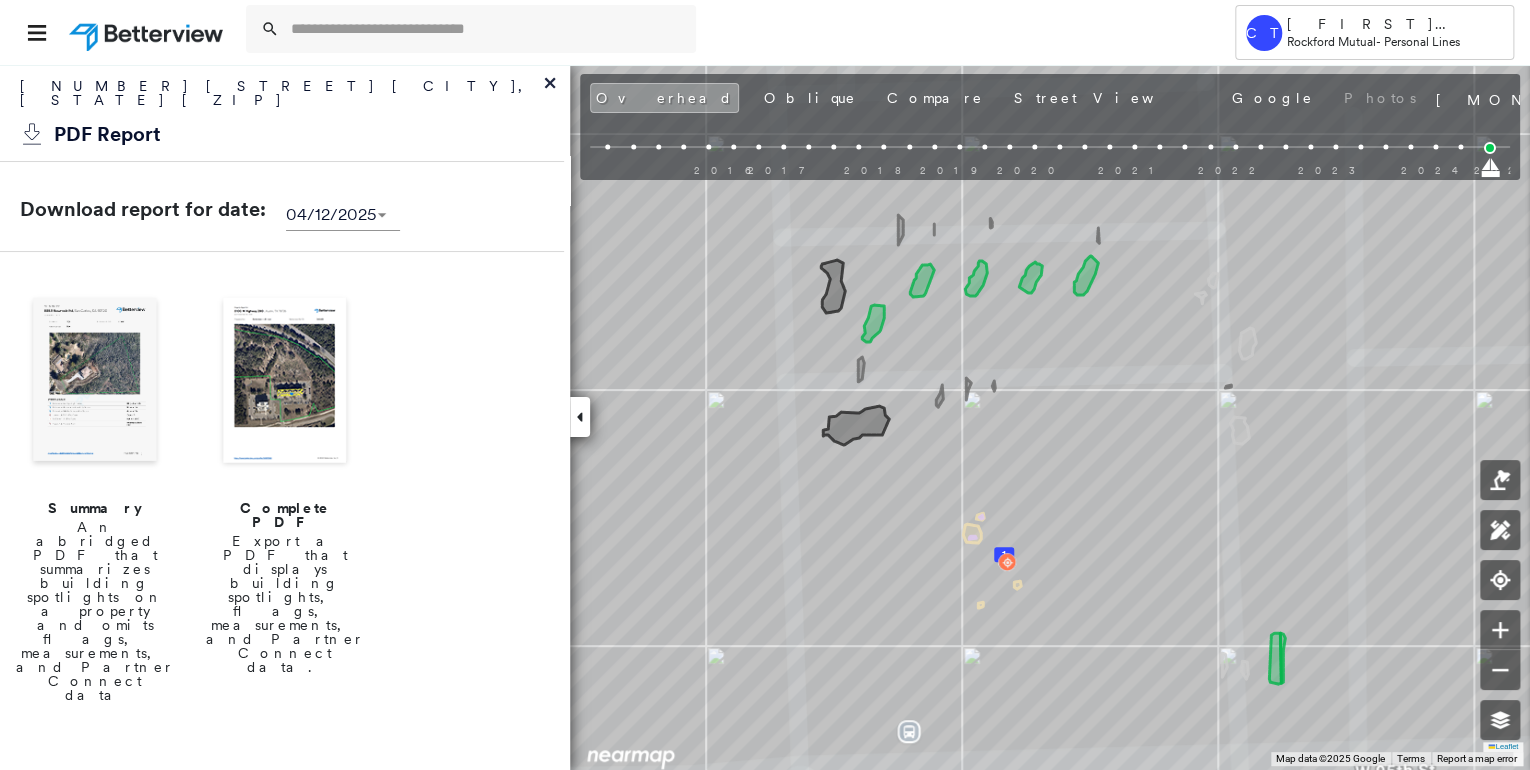 click at bounding box center [285, 382] 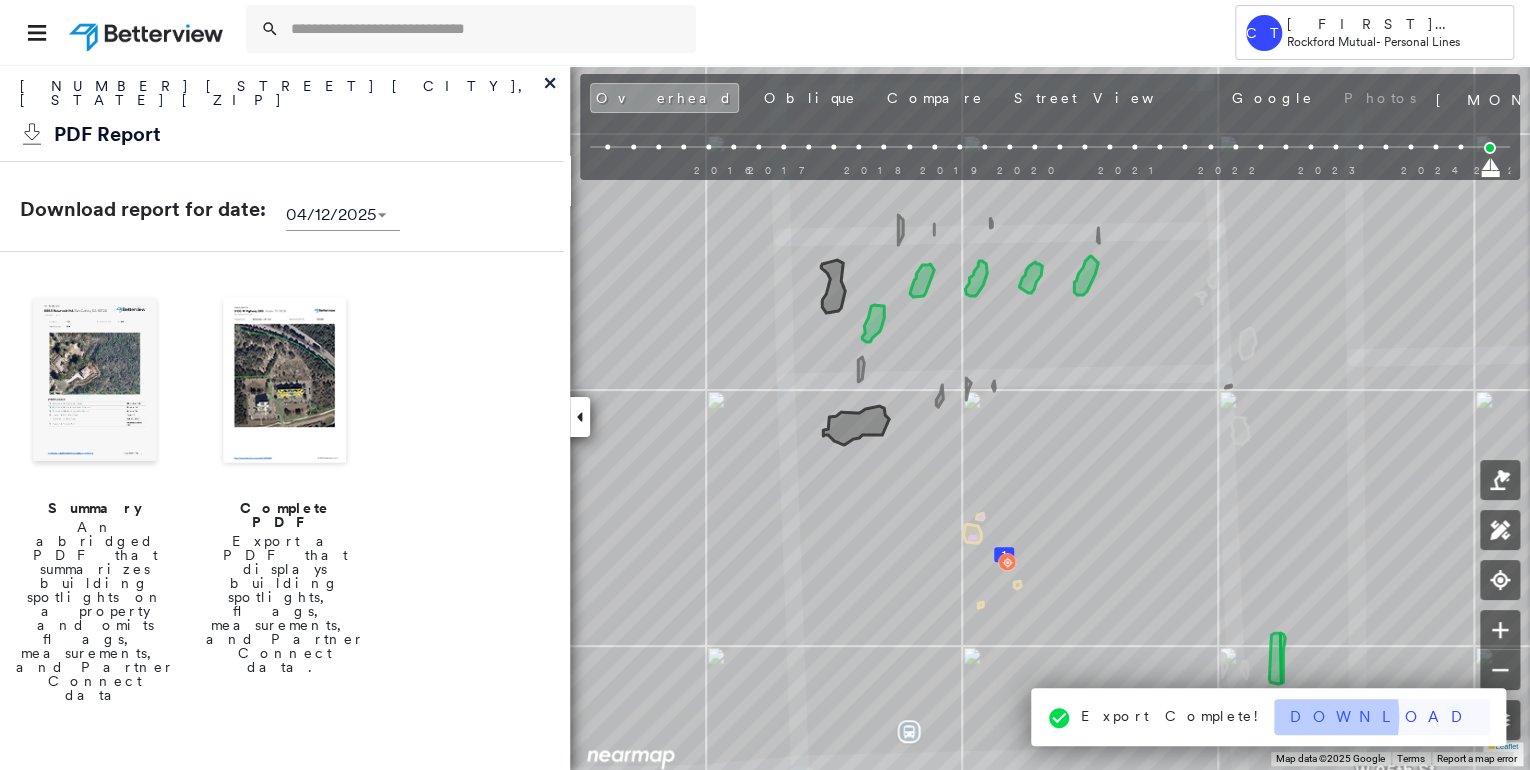 click on "Download" at bounding box center [1382, 717] 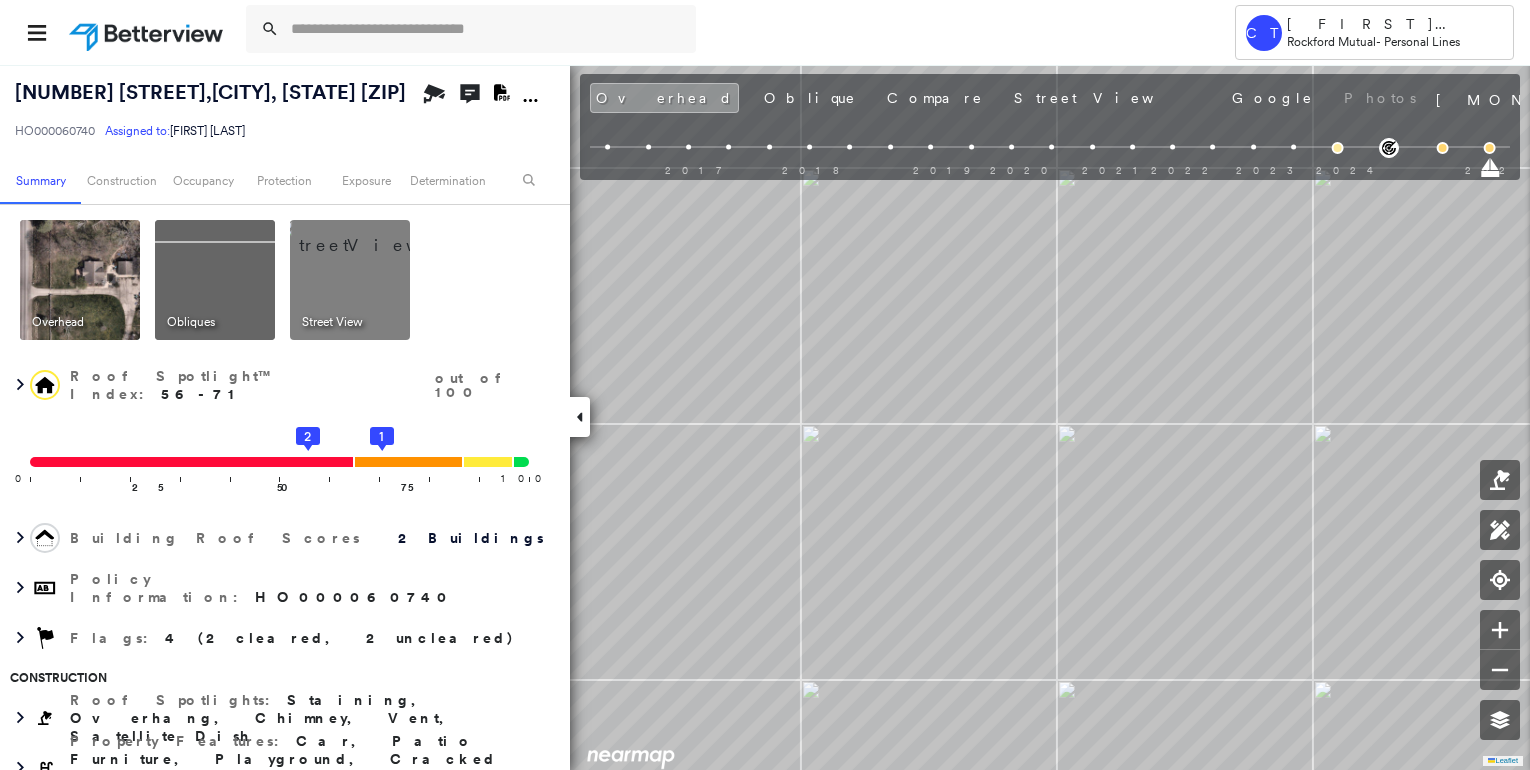 scroll, scrollTop: 0, scrollLeft: 0, axis: both 